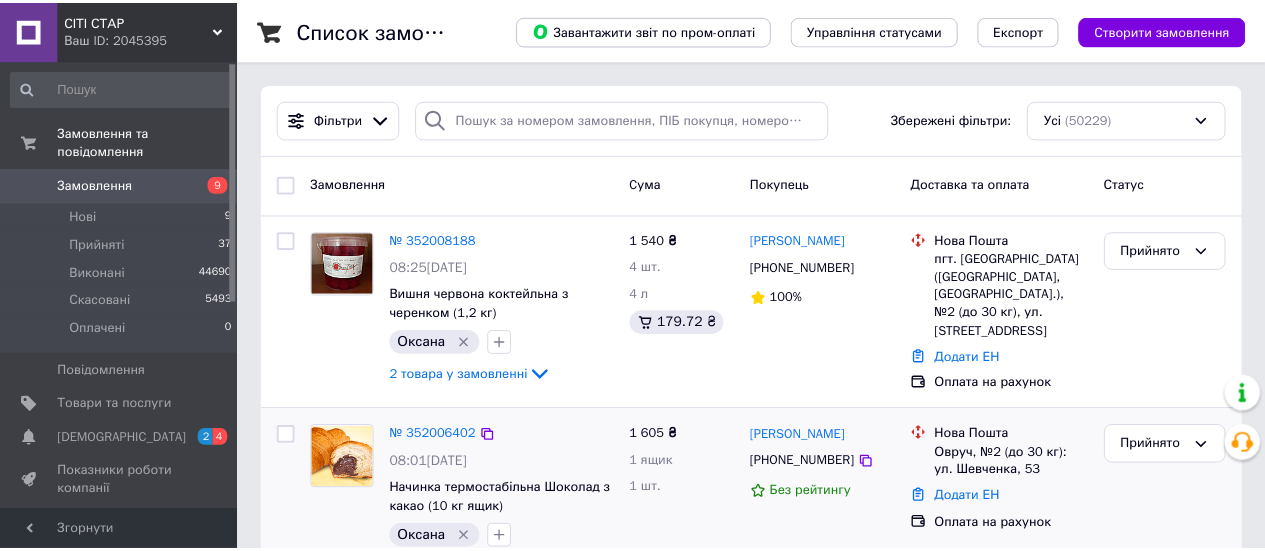 scroll, scrollTop: 0, scrollLeft: 0, axis: both 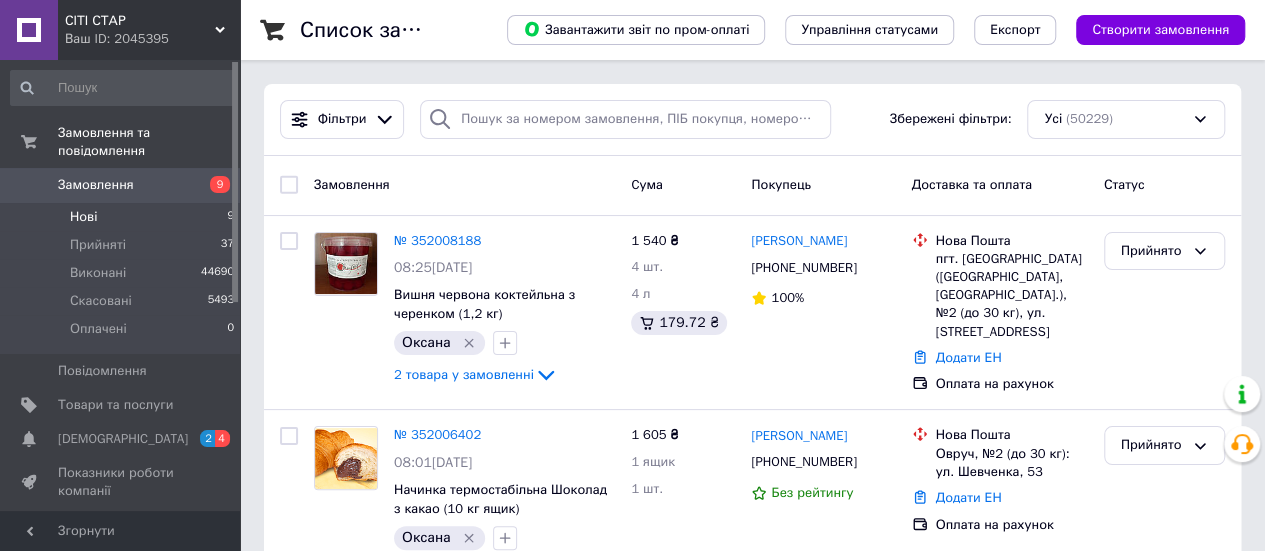 click on "Нові" at bounding box center (83, 217) 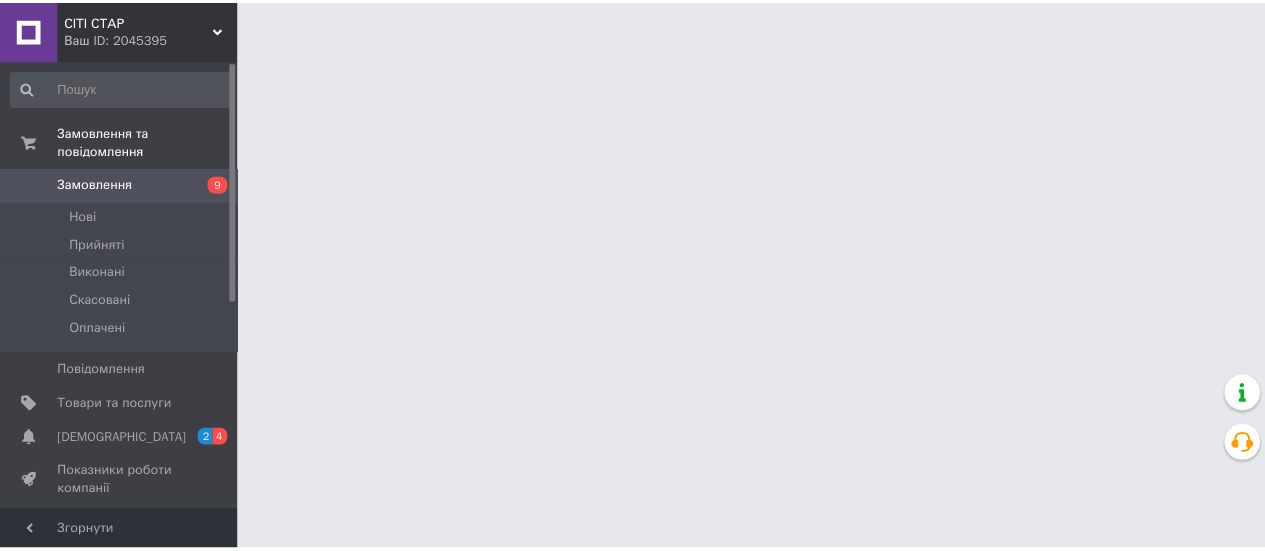 scroll, scrollTop: 0, scrollLeft: 0, axis: both 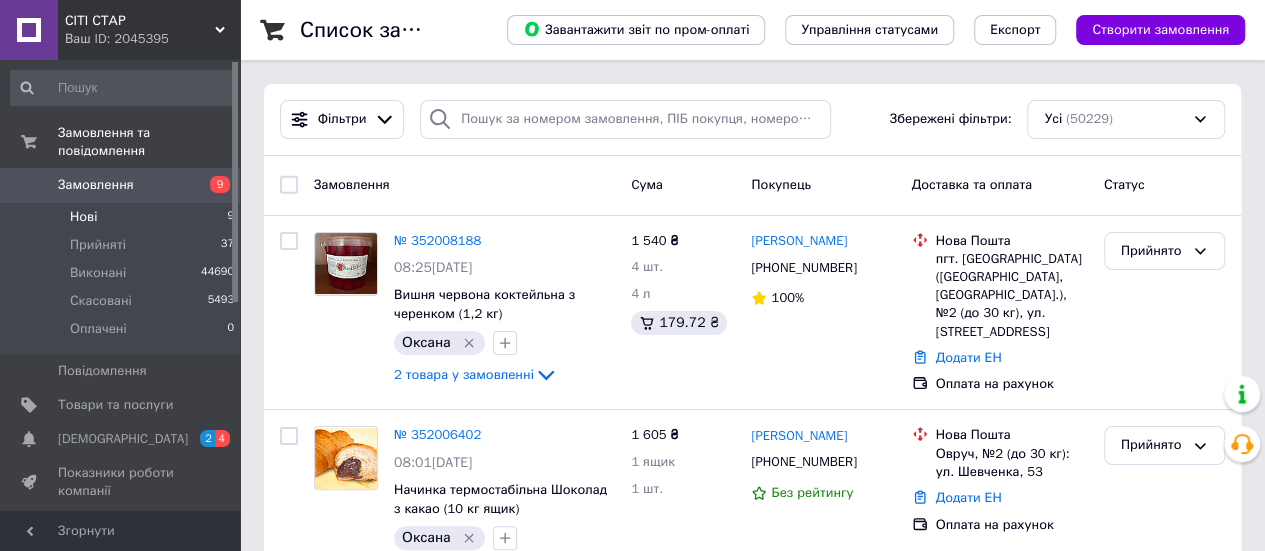 click on "Нові 9" at bounding box center [123, 217] 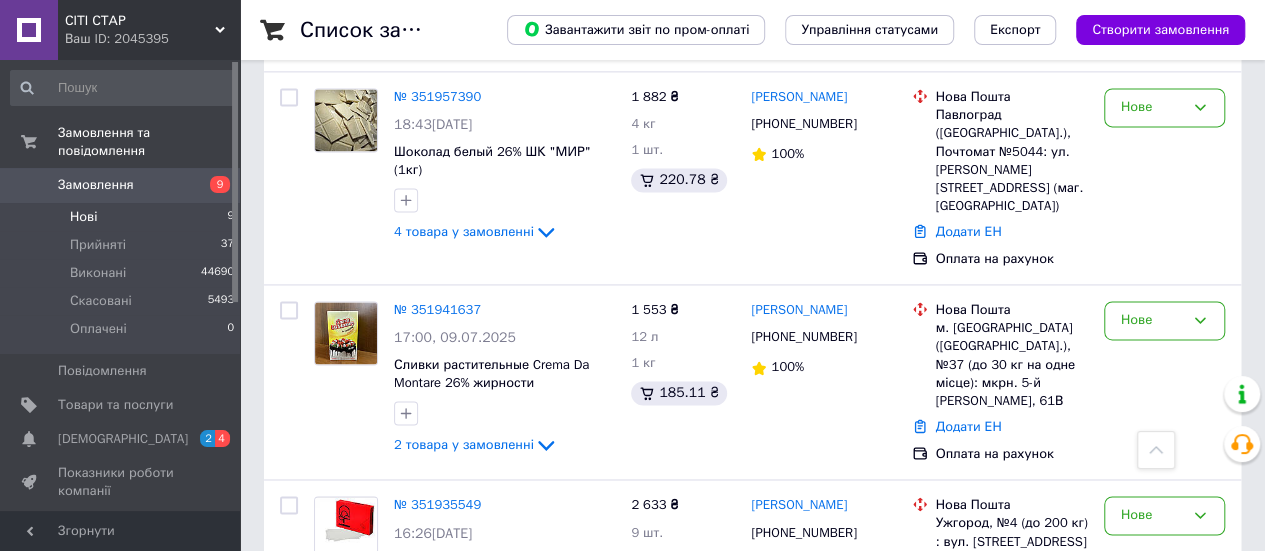 scroll, scrollTop: 1423, scrollLeft: 0, axis: vertical 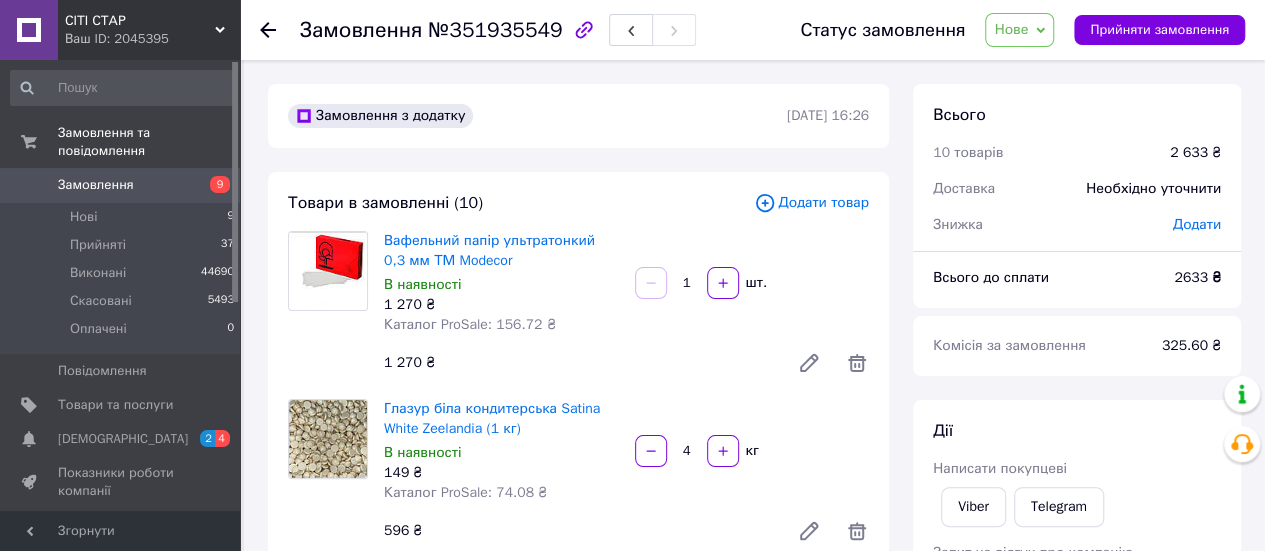 click on "Нове" at bounding box center (1011, 29) 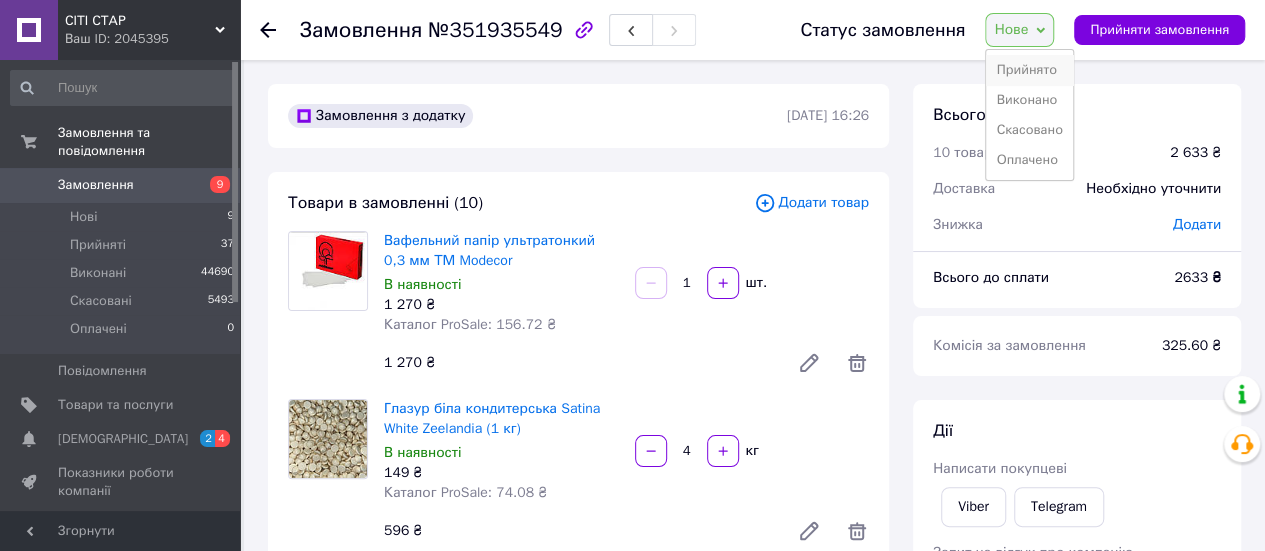 click on "Прийнято" at bounding box center (1029, 70) 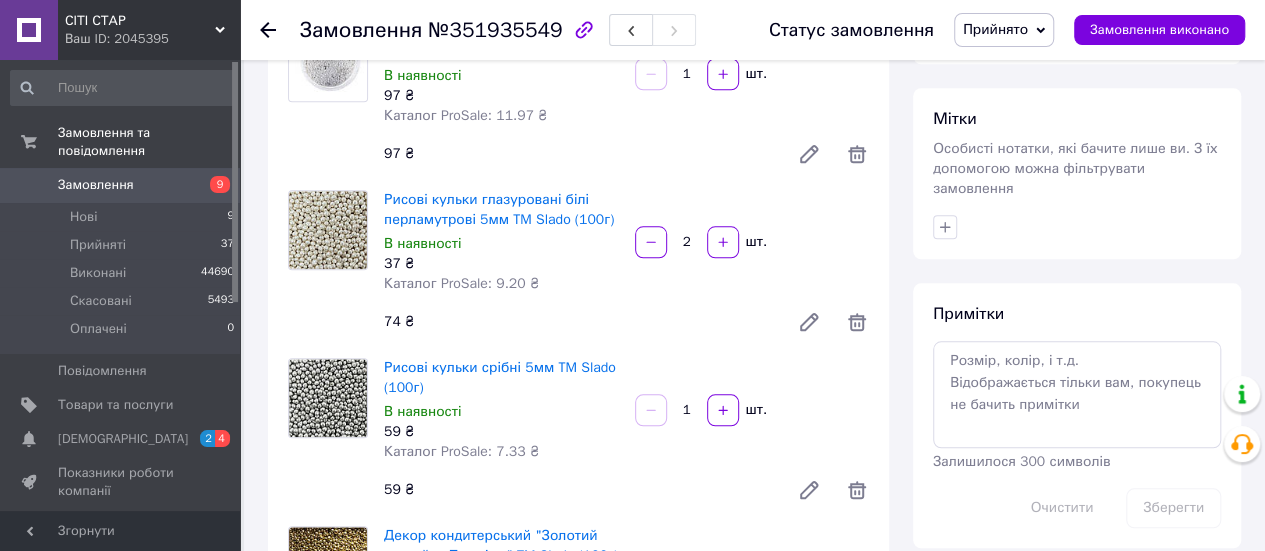 scroll, scrollTop: 241, scrollLeft: 0, axis: vertical 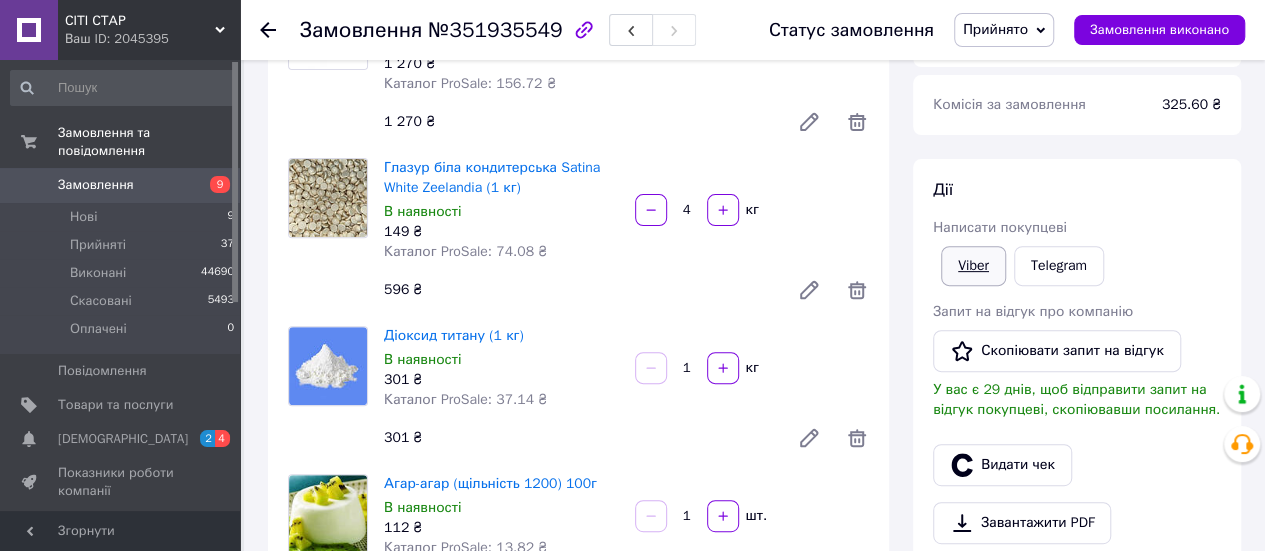 click on "Viber" at bounding box center (973, 266) 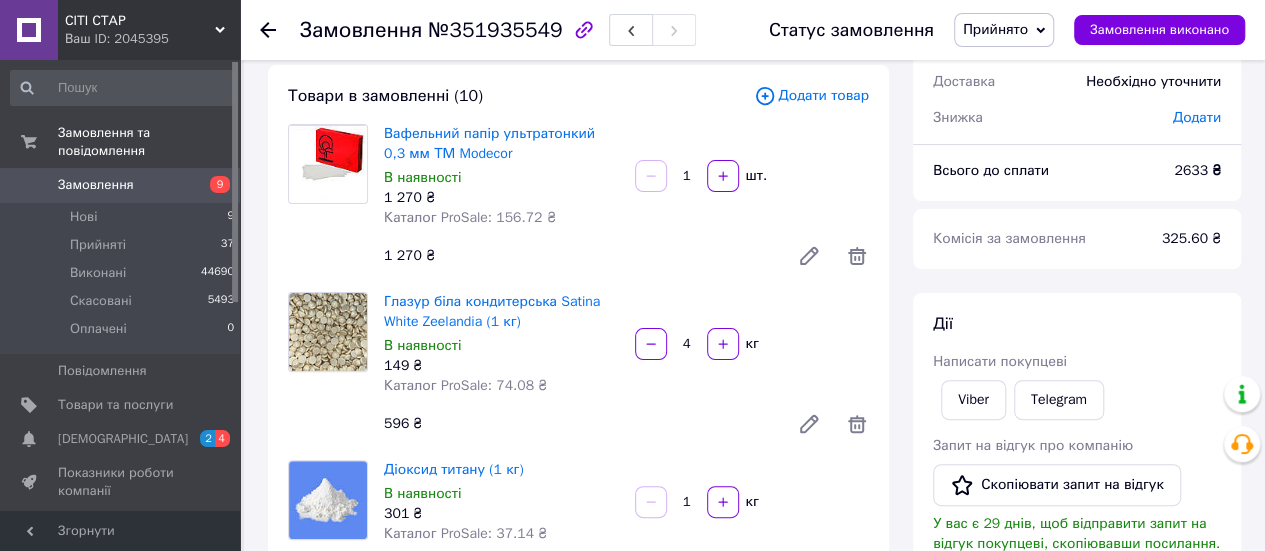 scroll, scrollTop: 0, scrollLeft: 0, axis: both 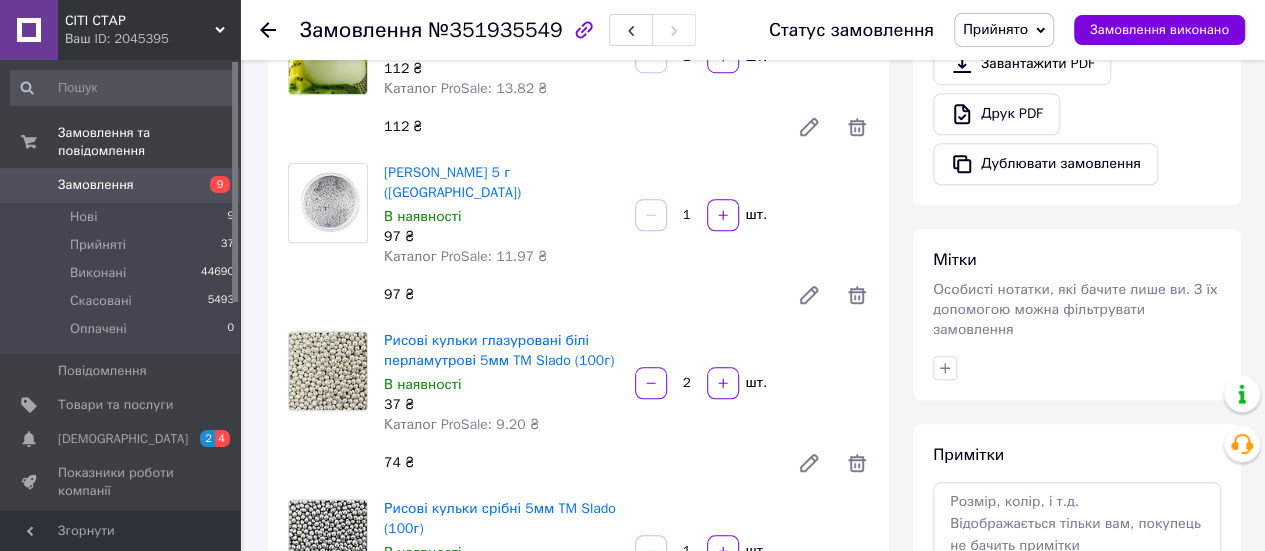 drag, startPoint x: 940, startPoint y: 351, endPoint x: 973, endPoint y: 337, distance: 35.846897 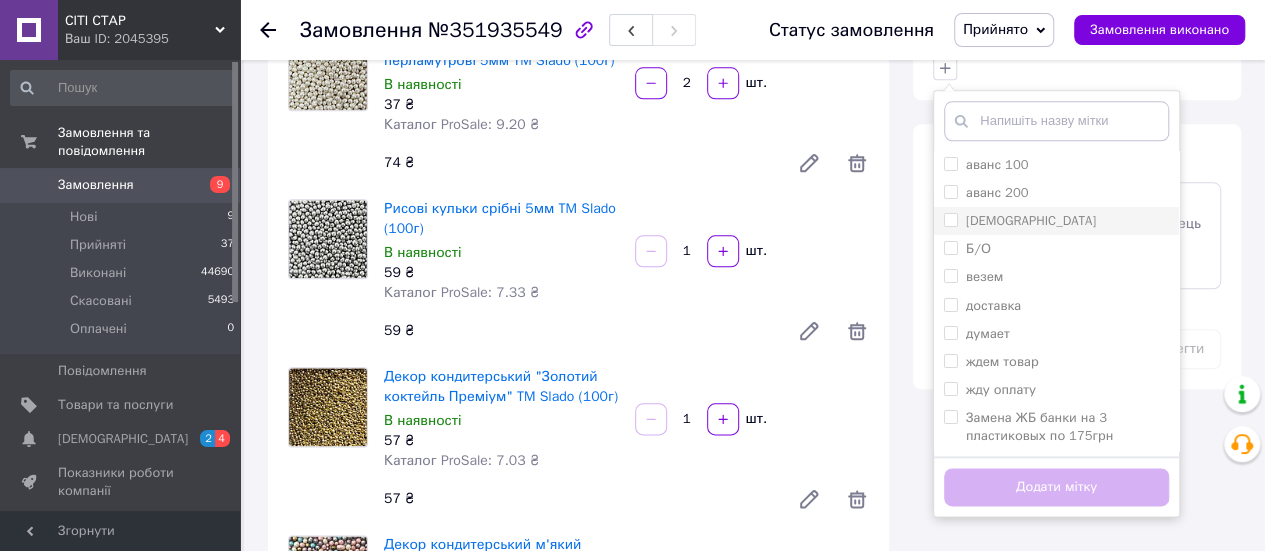 click on "[DEMOGRAPHIC_DATA]" at bounding box center [1056, 221] 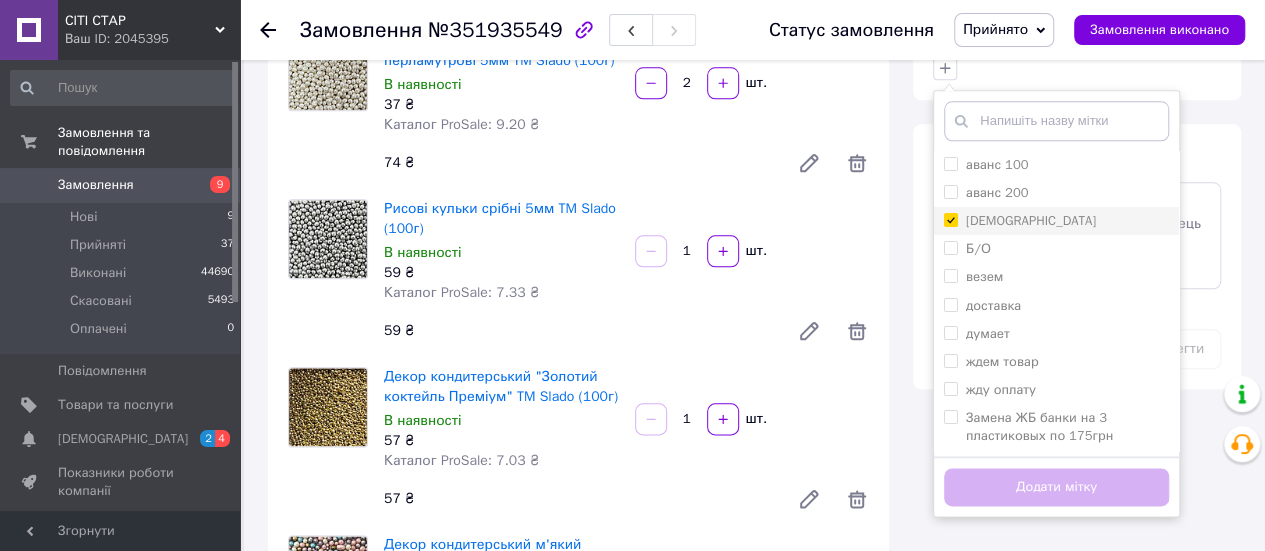 checkbox on "true" 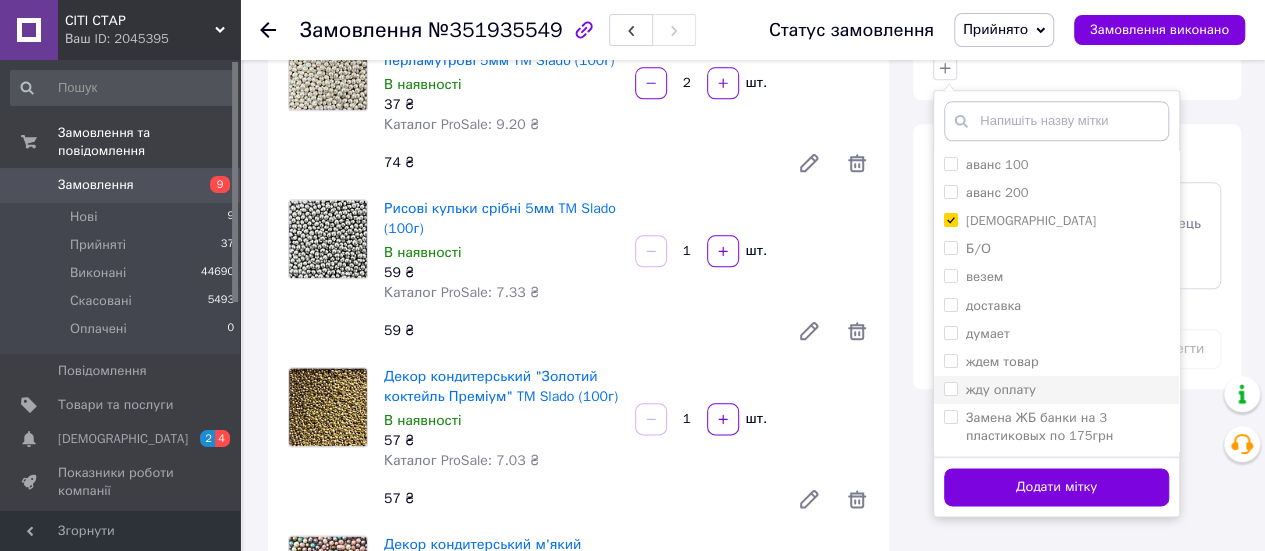 click on "жду оплату" at bounding box center (1056, 390) 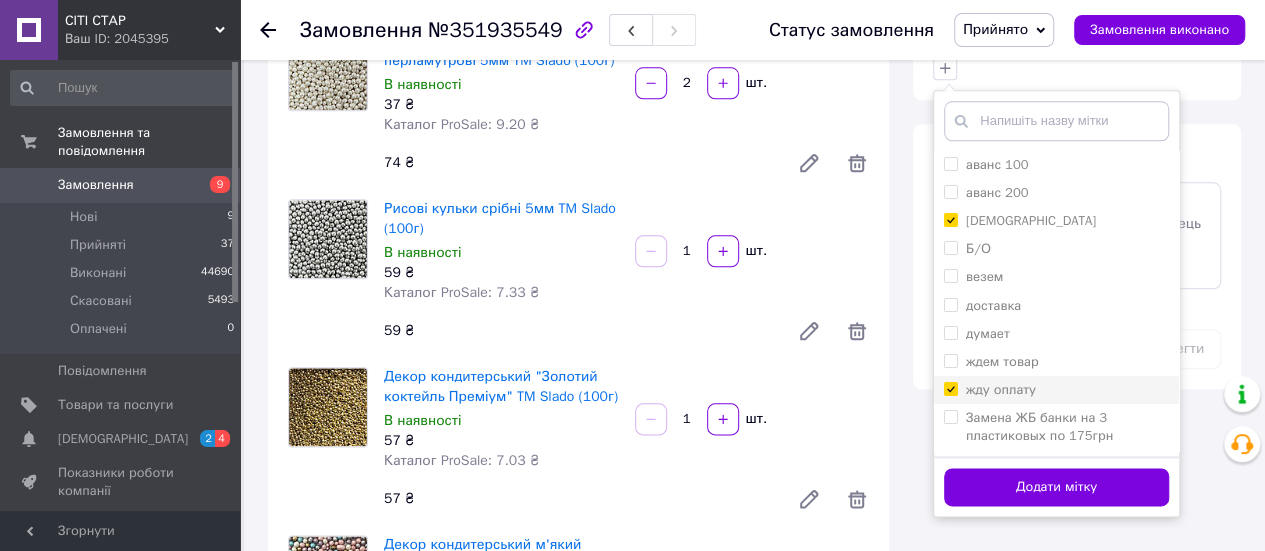 checkbox on "true" 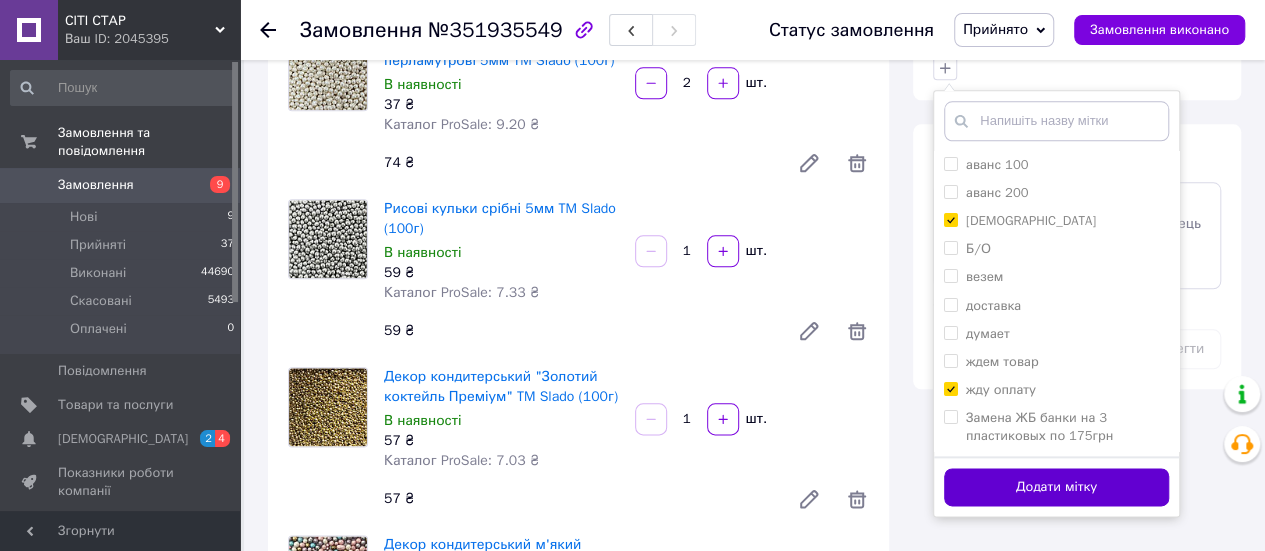 click on "Додати мітку" at bounding box center (1056, 487) 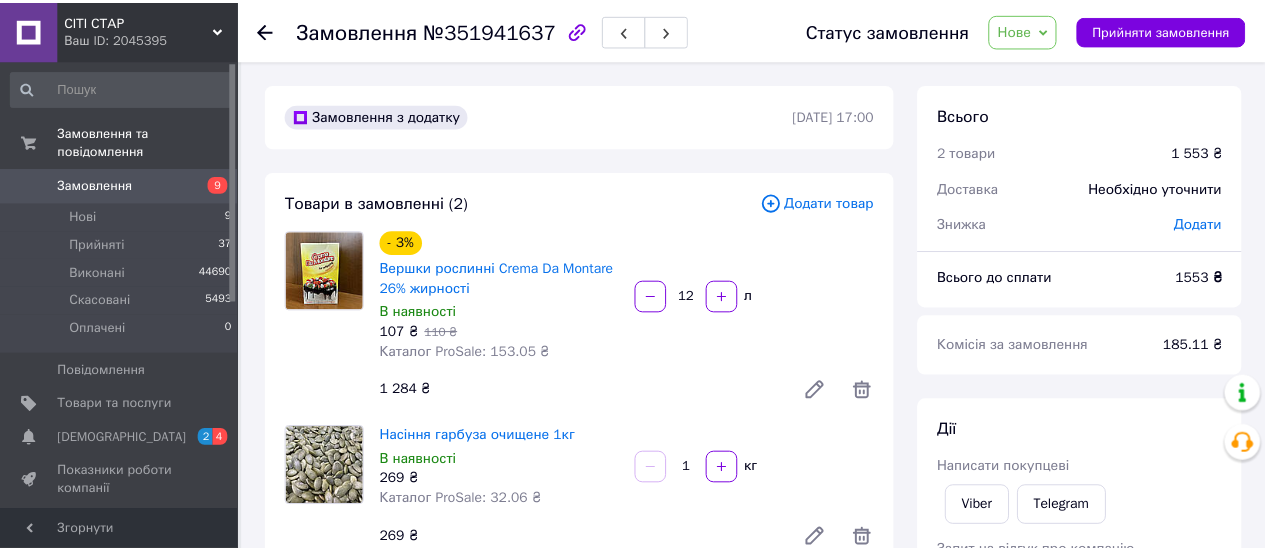 scroll, scrollTop: 0, scrollLeft: 0, axis: both 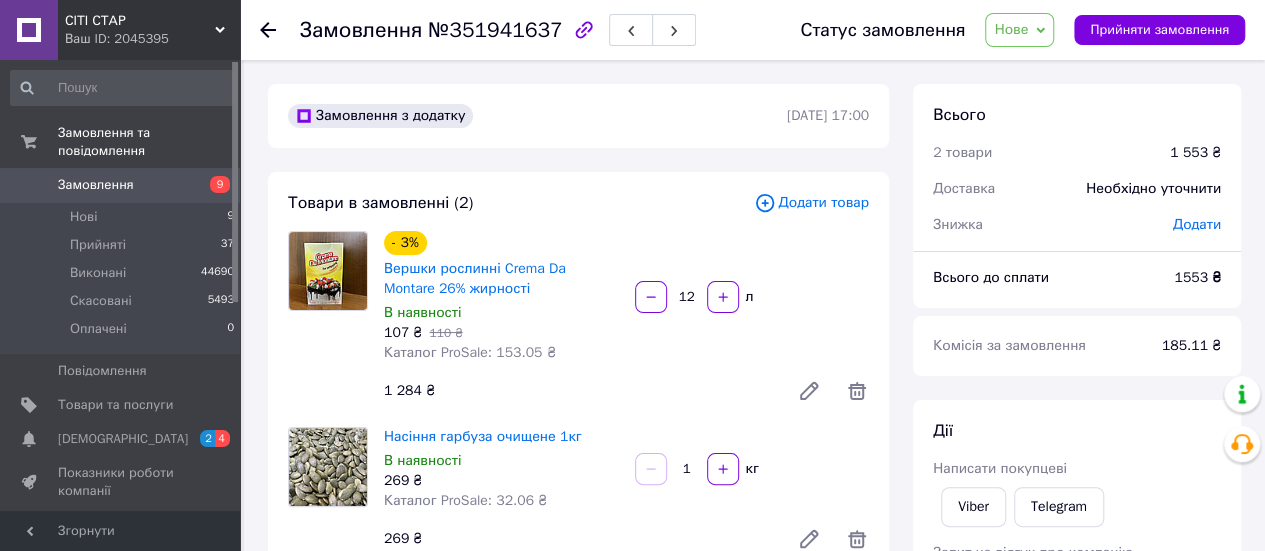 click 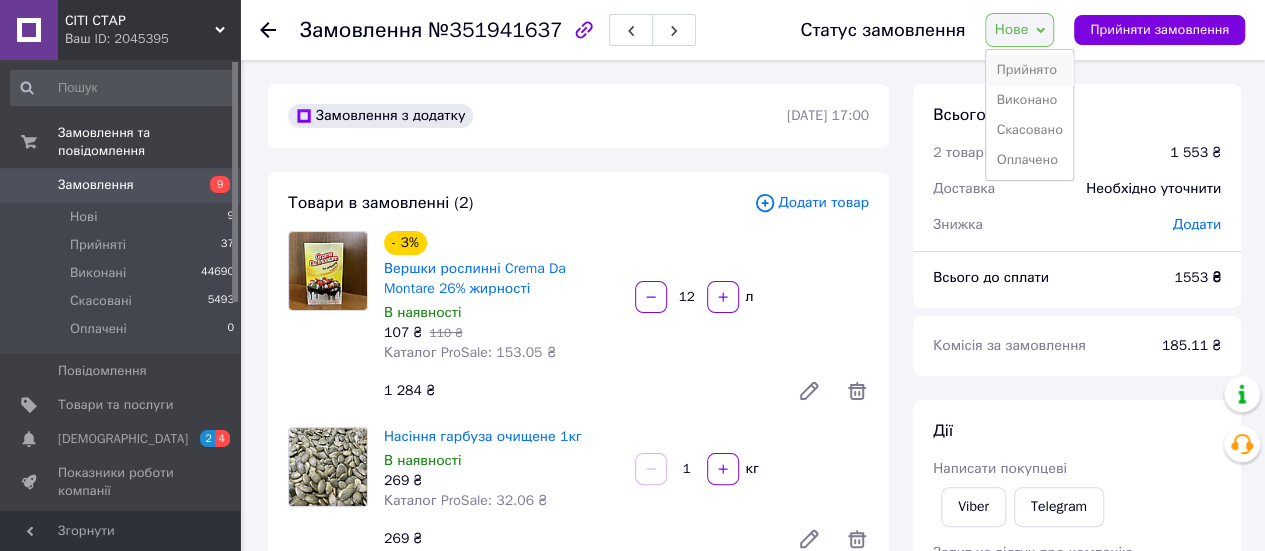 click on "Прийнято" at bounding box center [1029, 70] 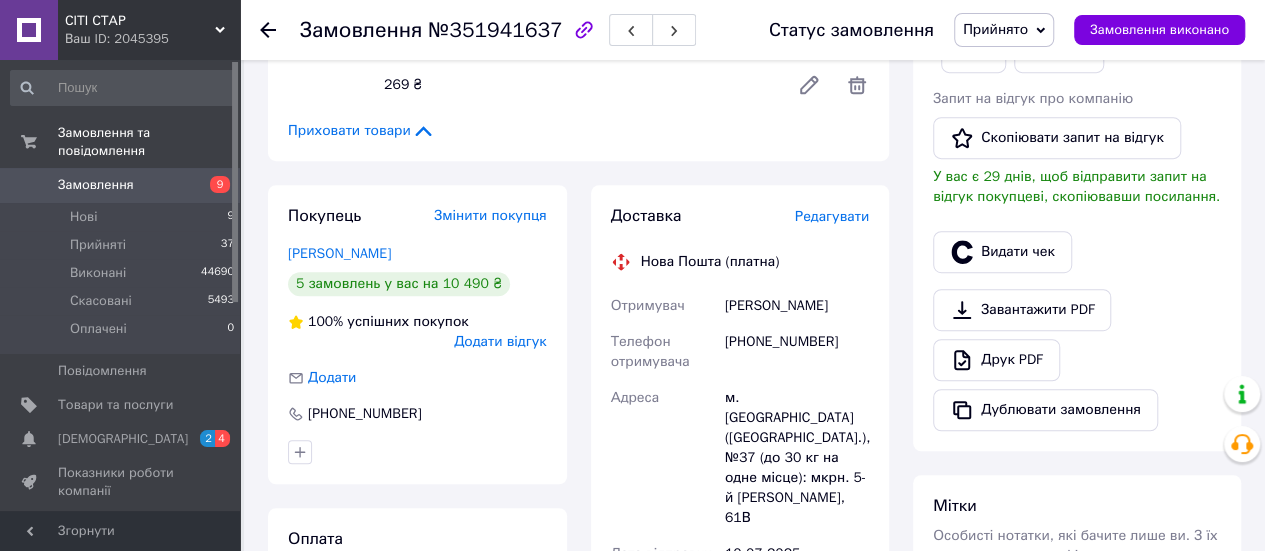 scroll, scrollTop: 254, scrollLeft: 0, axis: vertical 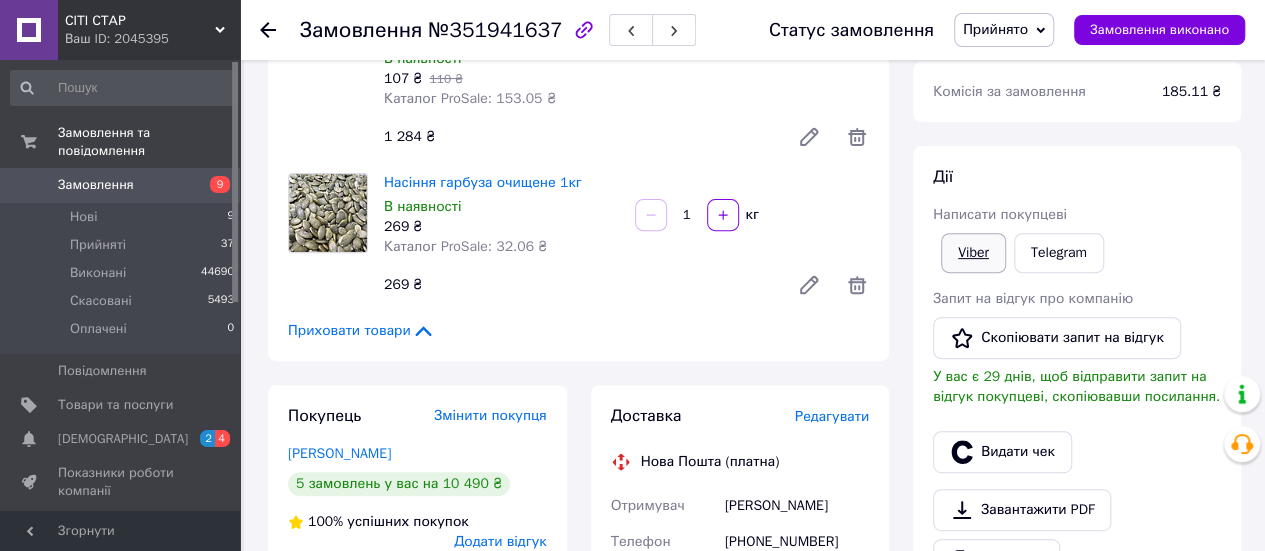 click on "Viber" at bounding box center [973, 253] 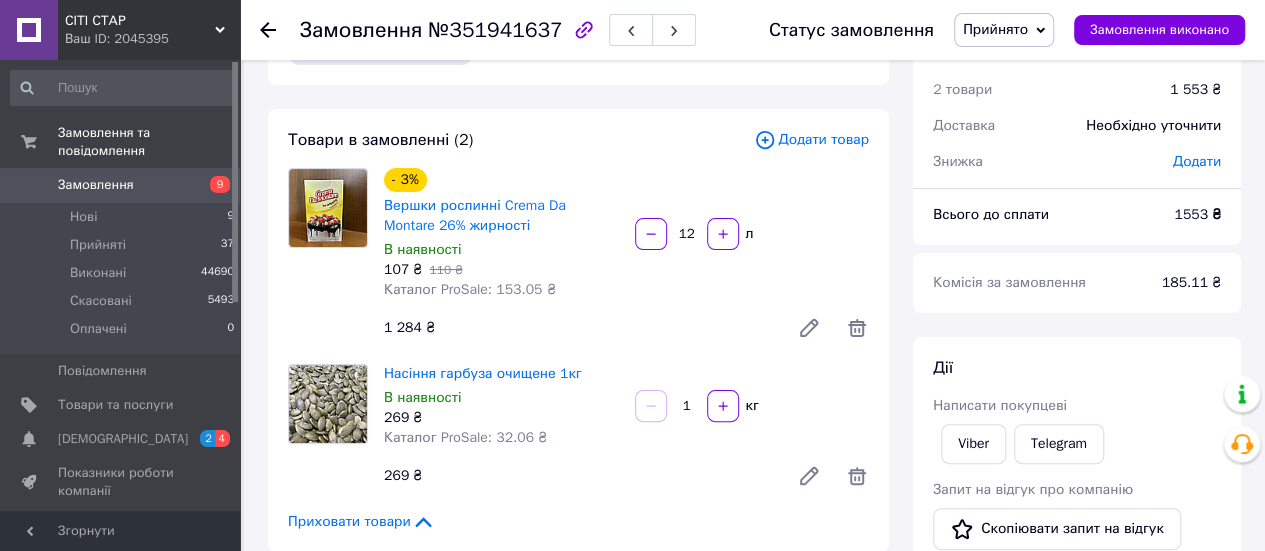 scroll, scrollTop: 0, scrollLeft: 0, axis: both 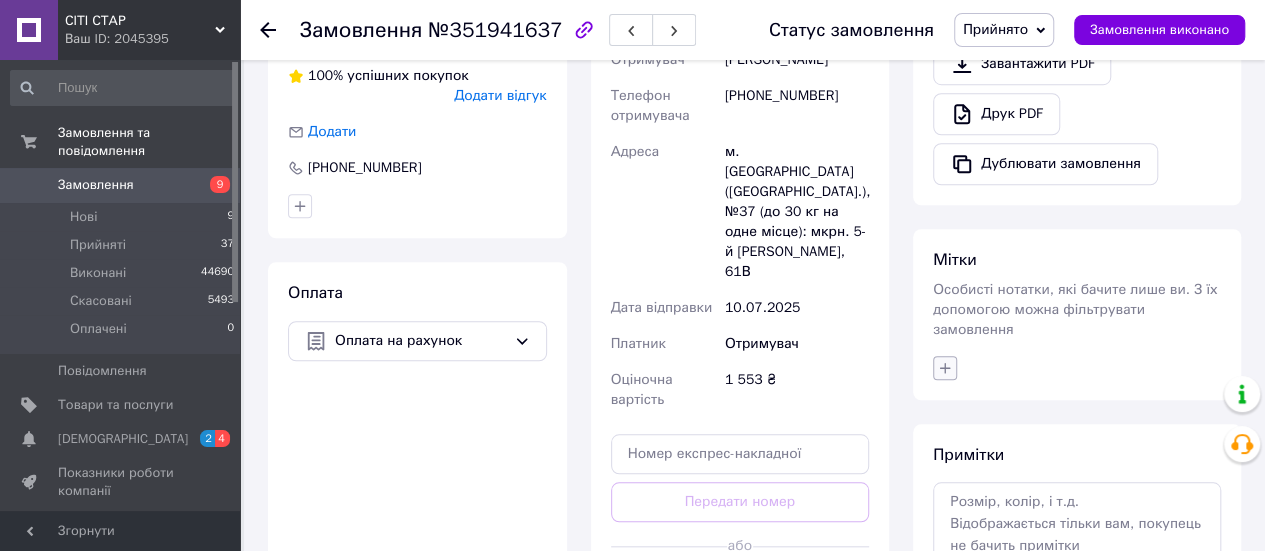 click at bounding box center [945, 368] 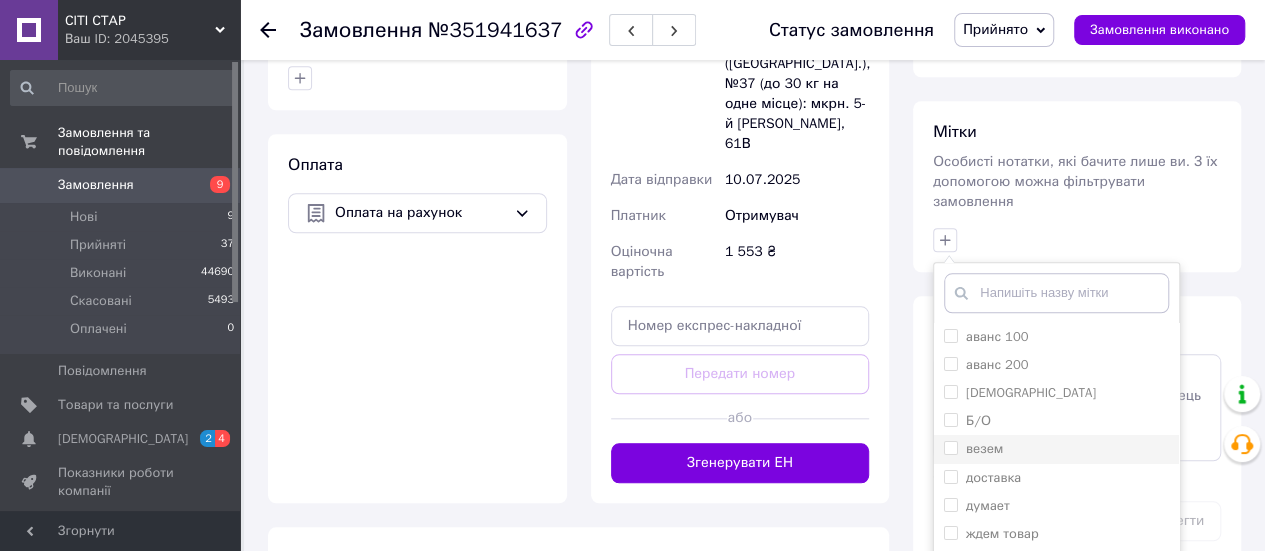 scroll, scrollTop: 954, scrollLeft: 0, axis: vertical 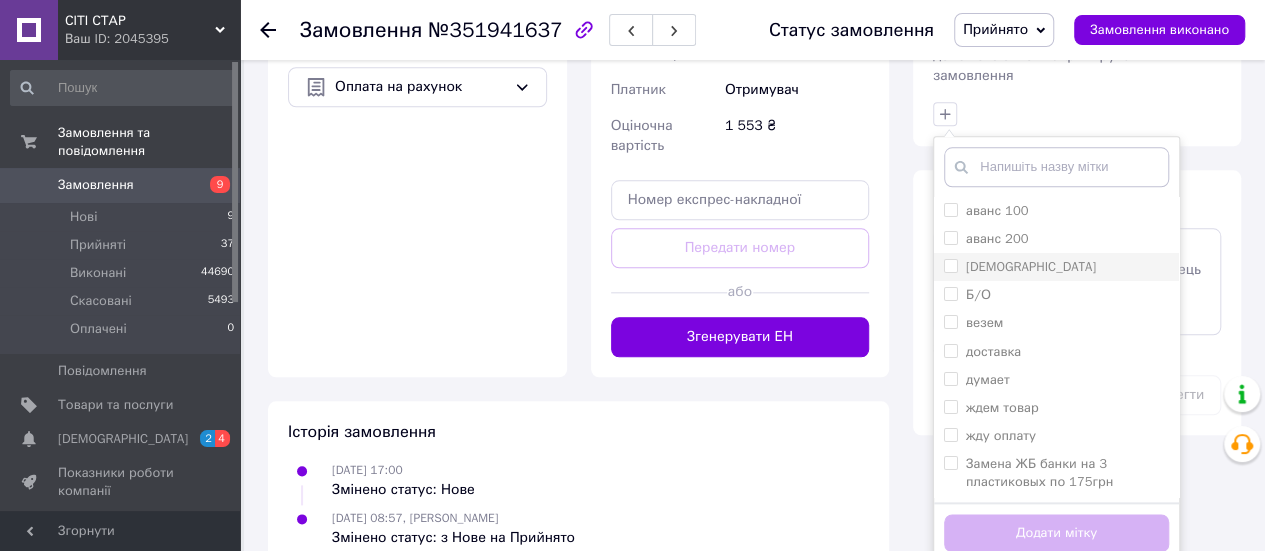 click on "[DEMOGRAPHIC_DATA]" at bounding box center (1056, 267) 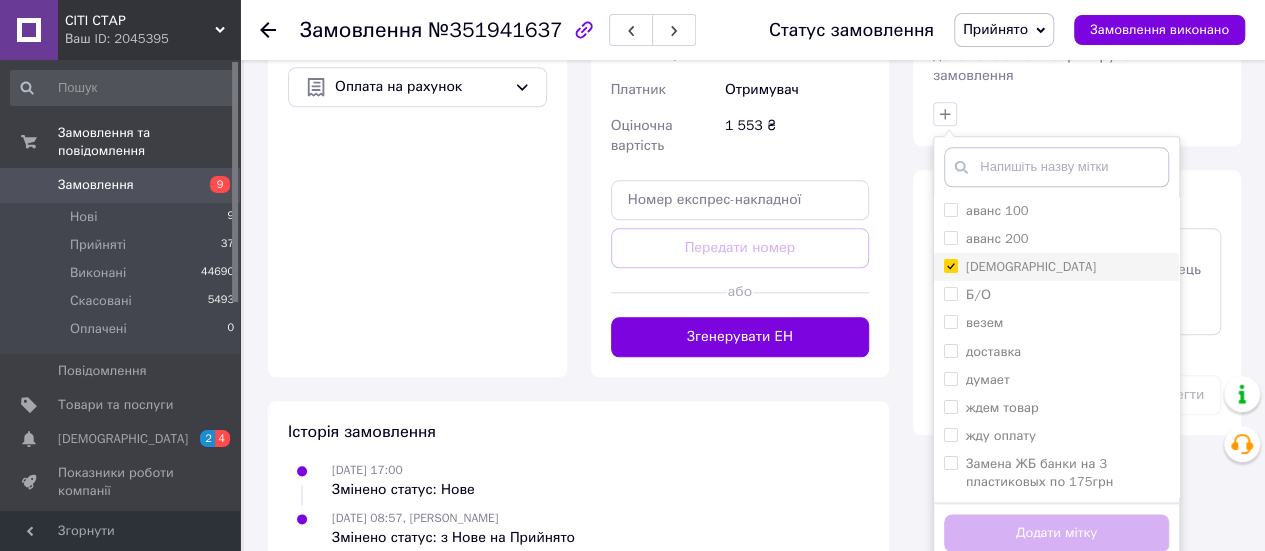 checkbox on "true" 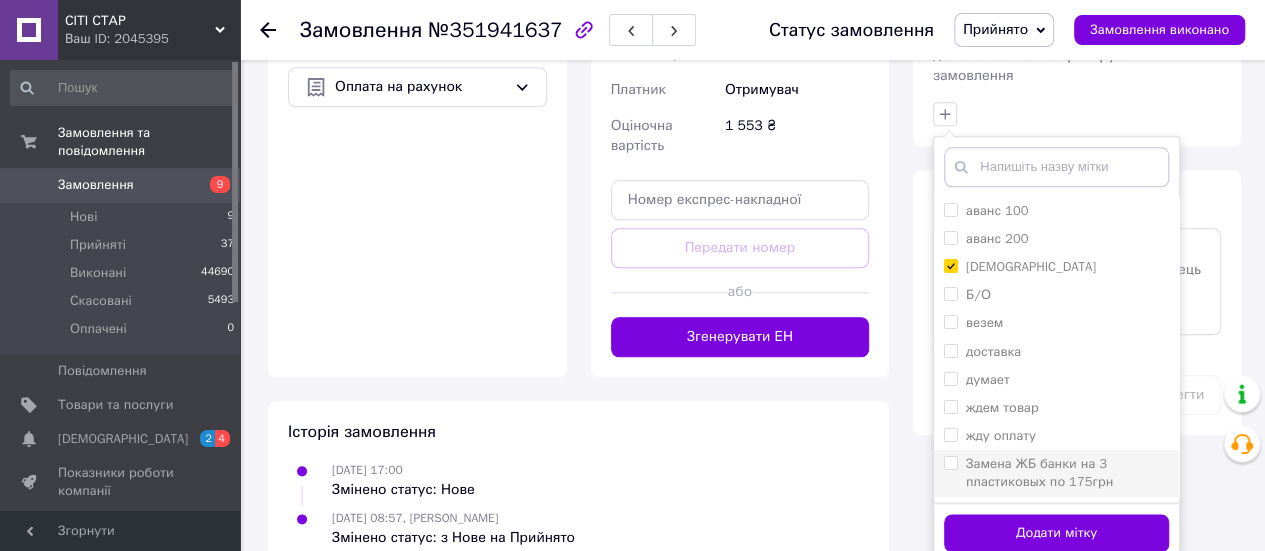 click on "Замена ЖБ банки на 3 пластиковых по 175грн" at bounding box center (1056, 473) 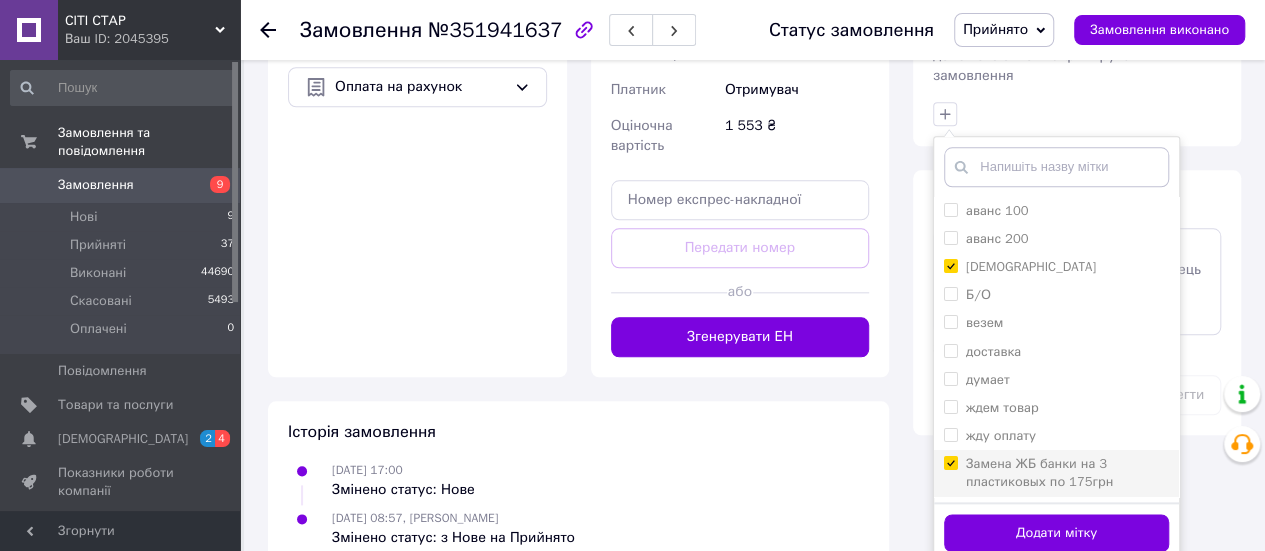 checkbox on "true" 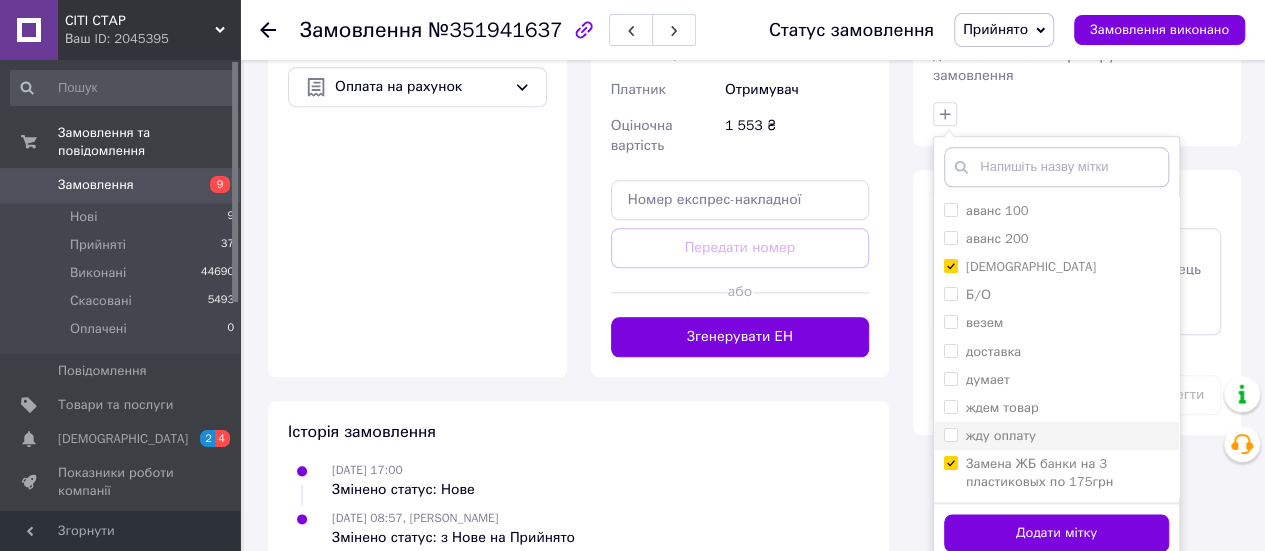 click on "жду оплату" at bounding box center (1001, 435) 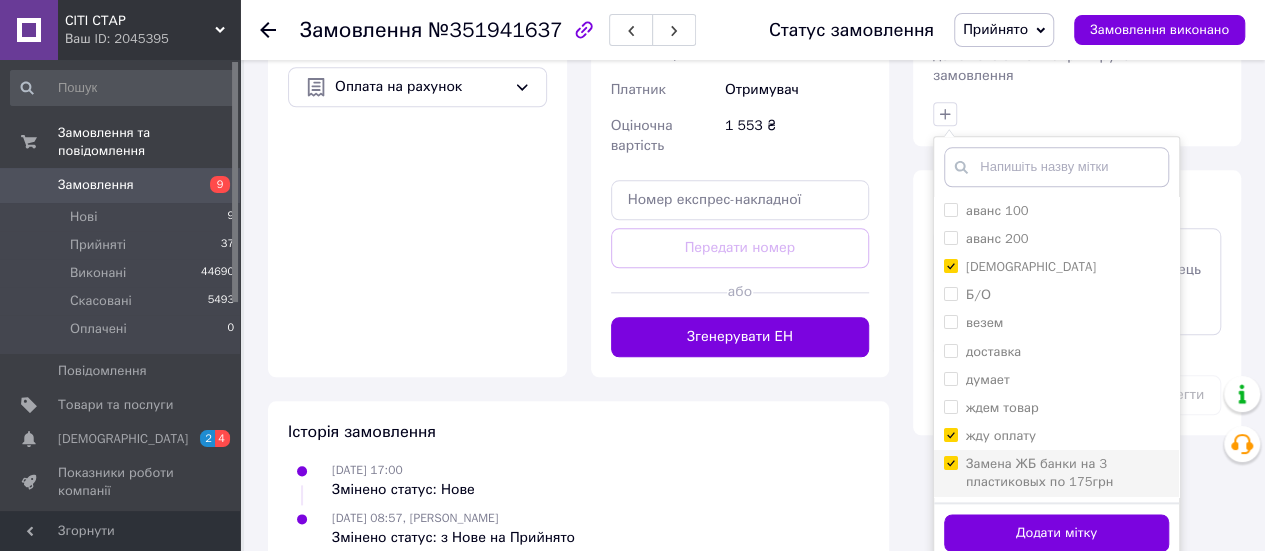 click on "Замена ЖБ банки на 3 пластиковых по 175грн" at bounding box center (1039, 472) 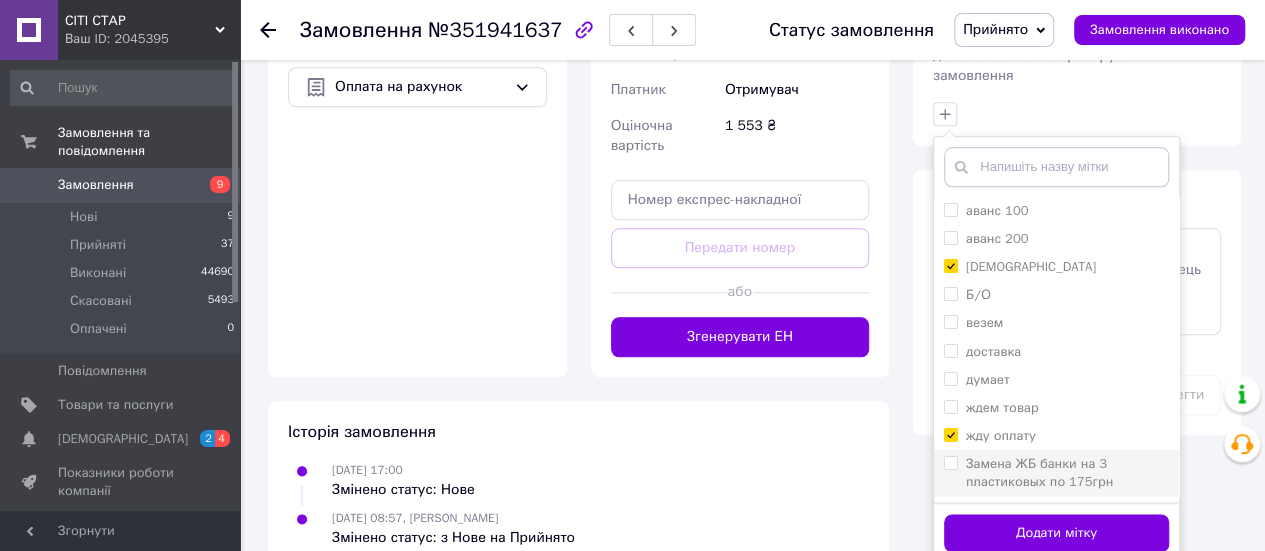 checkbox on "false" 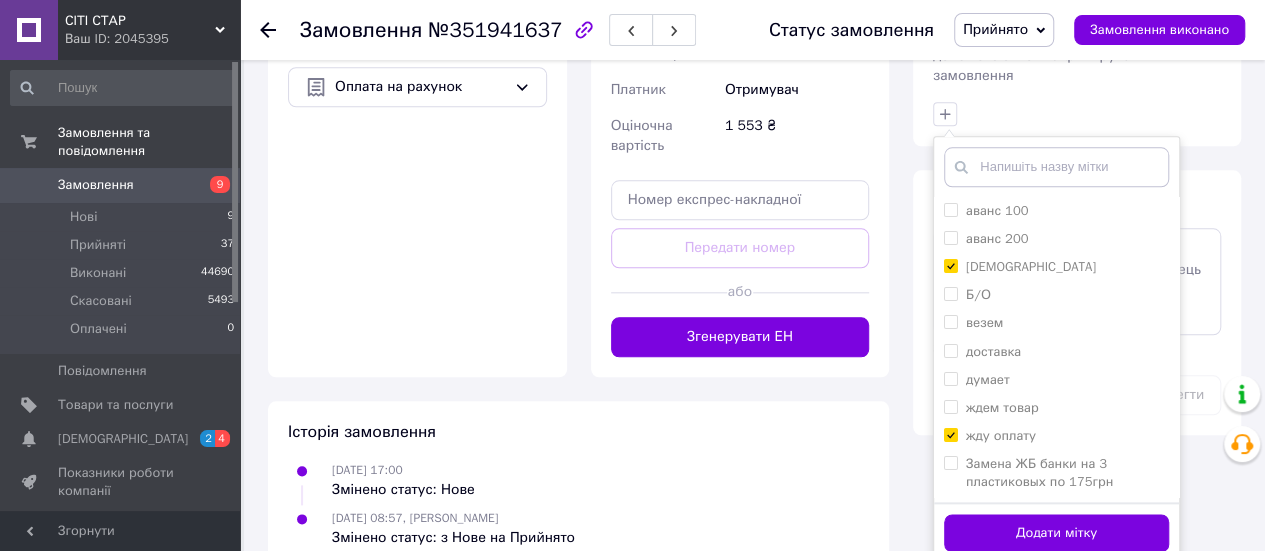 click on "Додати мітку" at bounding box center [1056, 533] 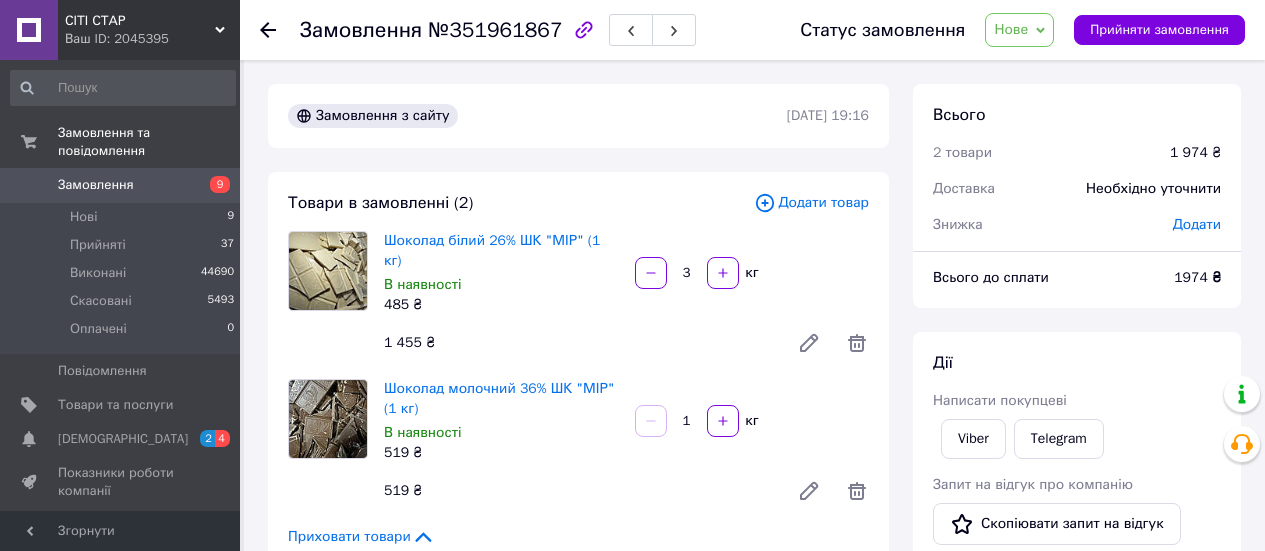 scroll, scrollTop: 0, scrollLeft: 0, axis: both 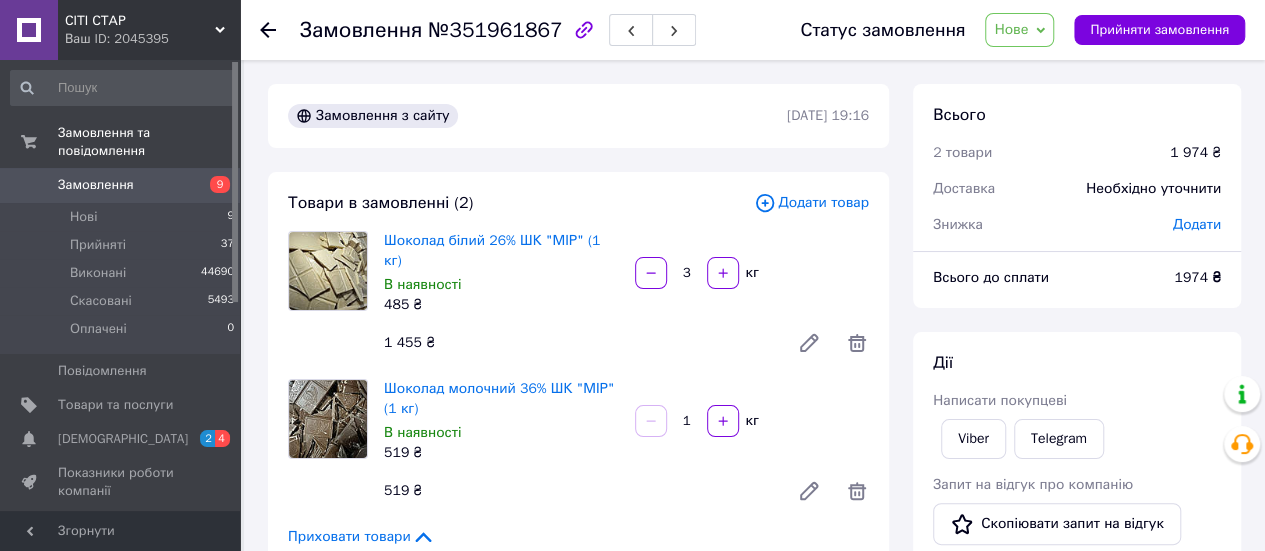 click on "Нове" at bounding box center (1011, 29) 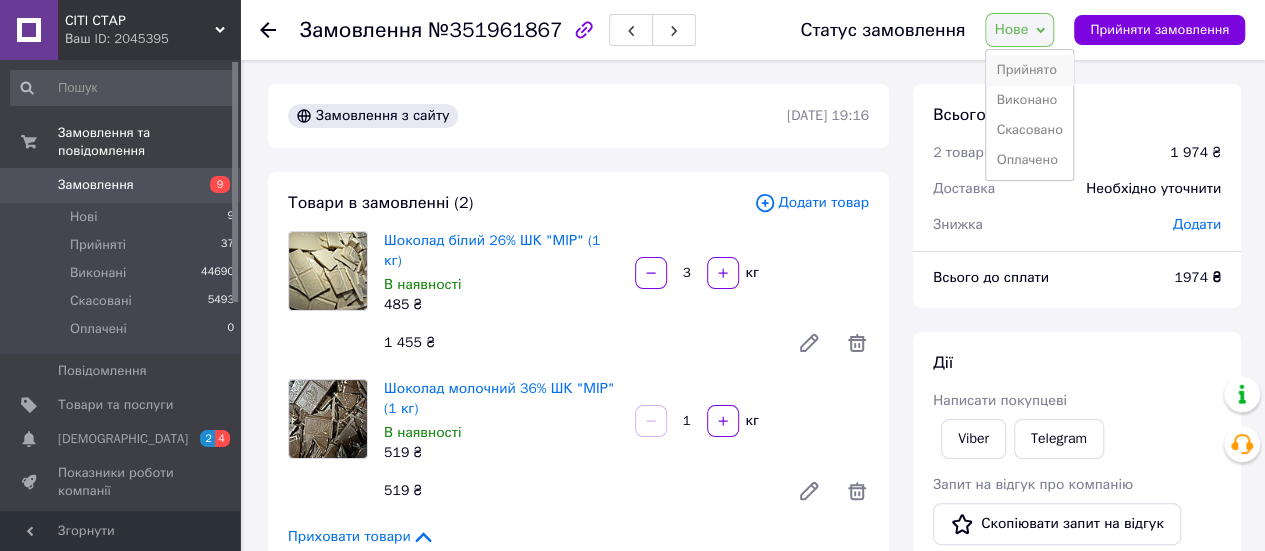 click on "Прийнято" at bounding box center [1029, 70] 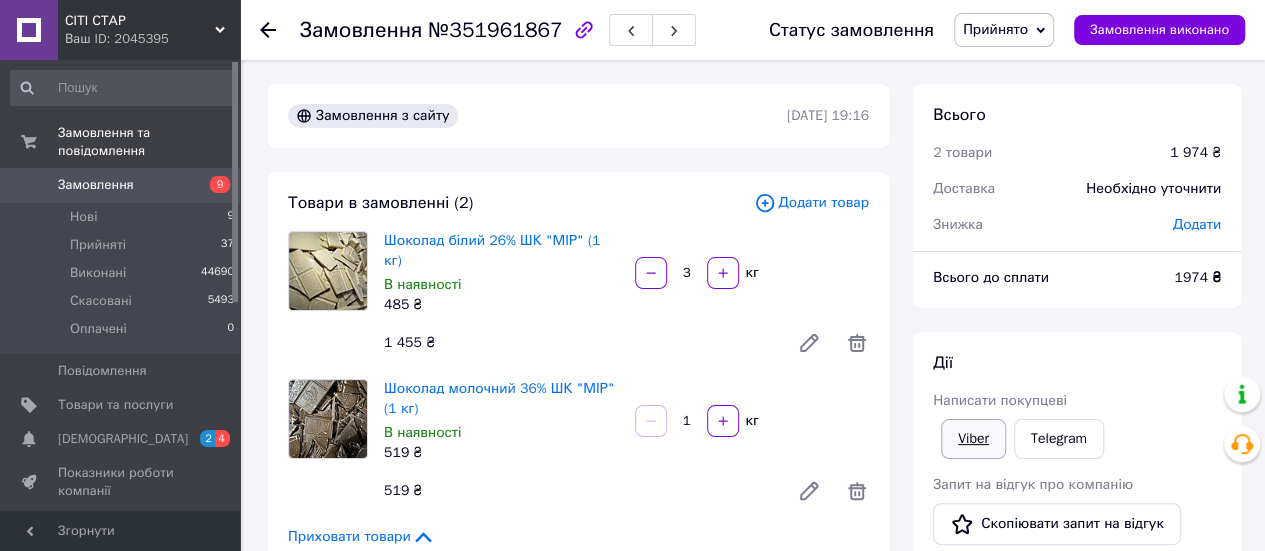 click on "Viber" at bounding box center [973, 439] 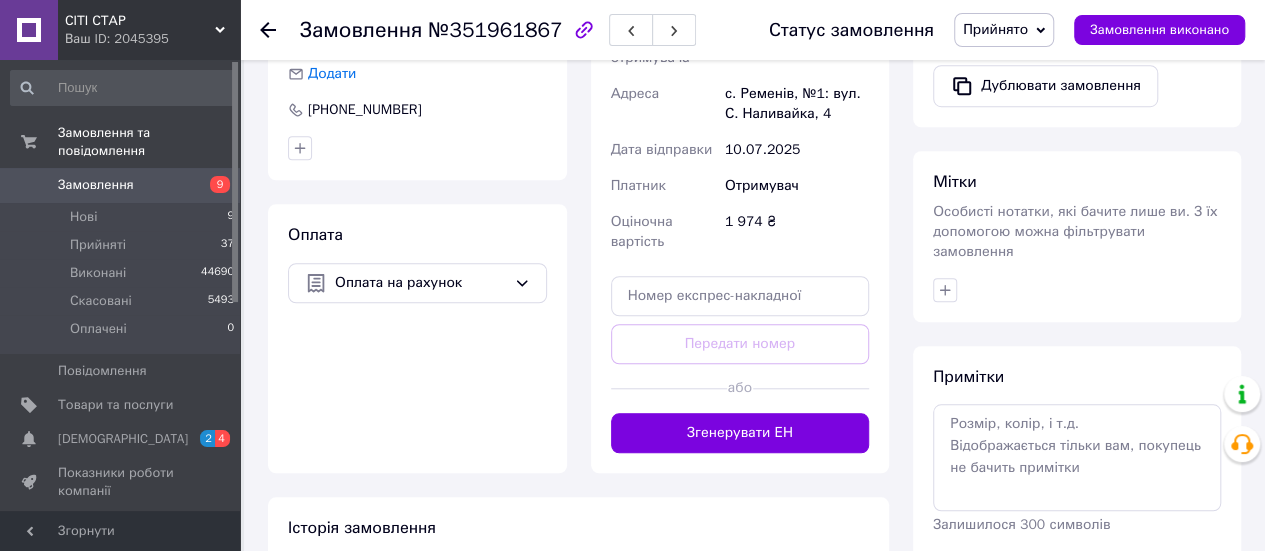 scroll, scrollTop: 825, scrollLeft: 0, axis: vertical 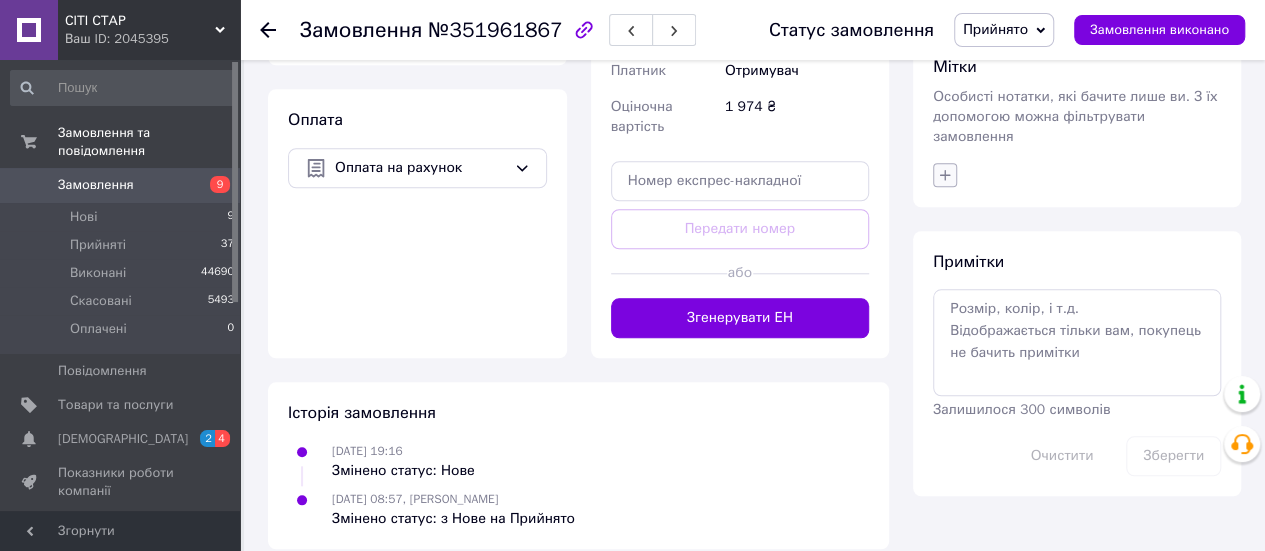 click at bounding box center (945, 175) 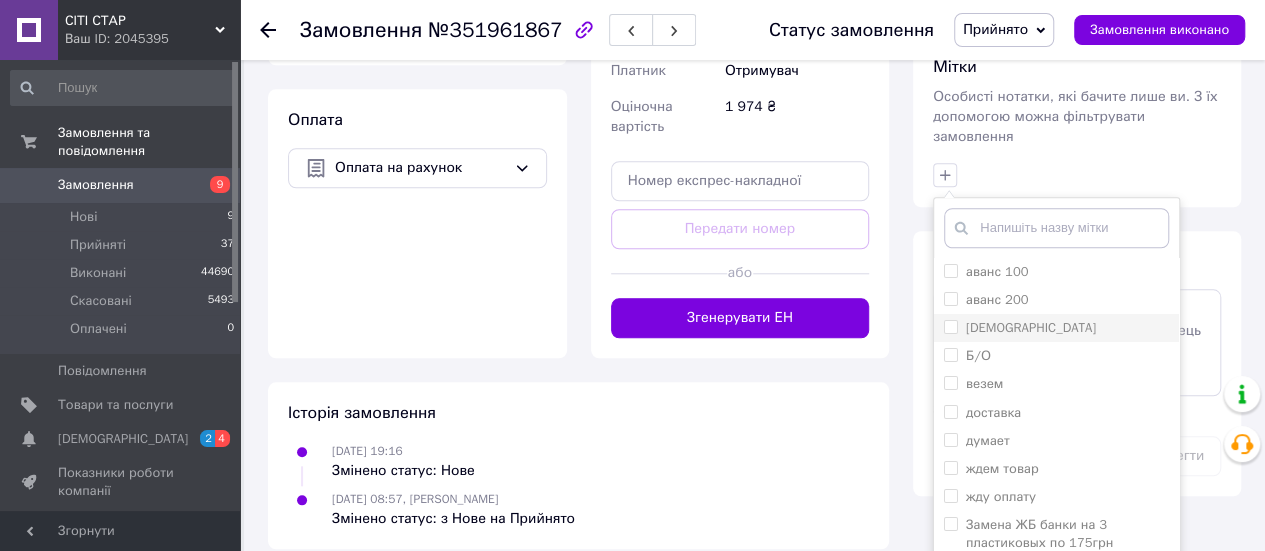 click on "[DEMOGRAPHIC_DATA]" at bounding box center [1056, 328] 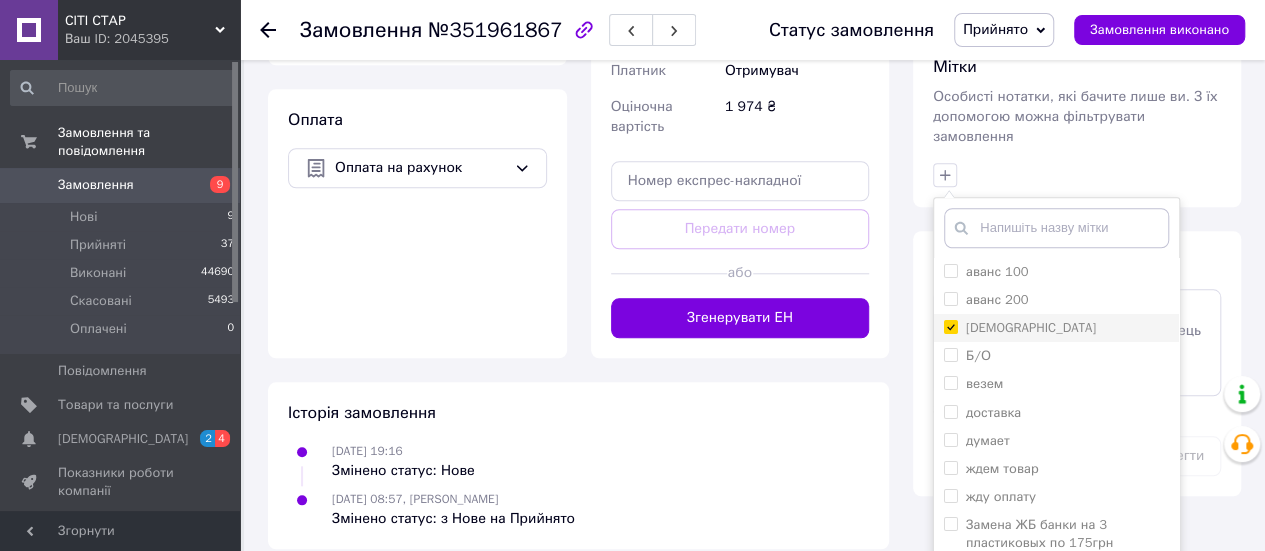 checkbox on "true" 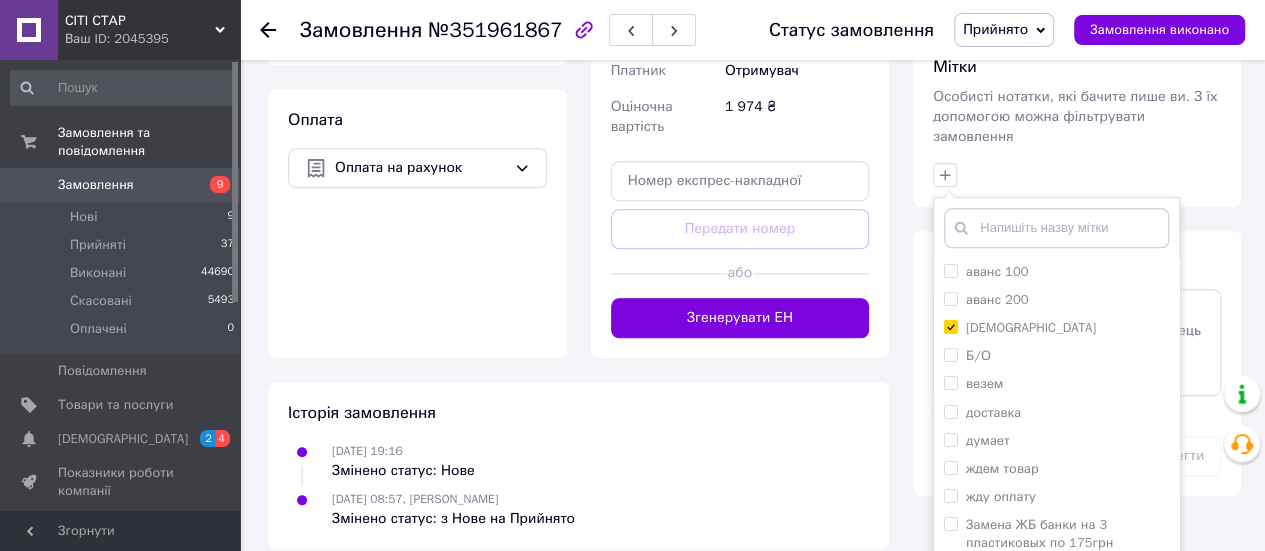 drag, startPoint x: 1024, startPoint y: 479, endPoint x: 1270, endPoint y: 347, distance: 279.17737 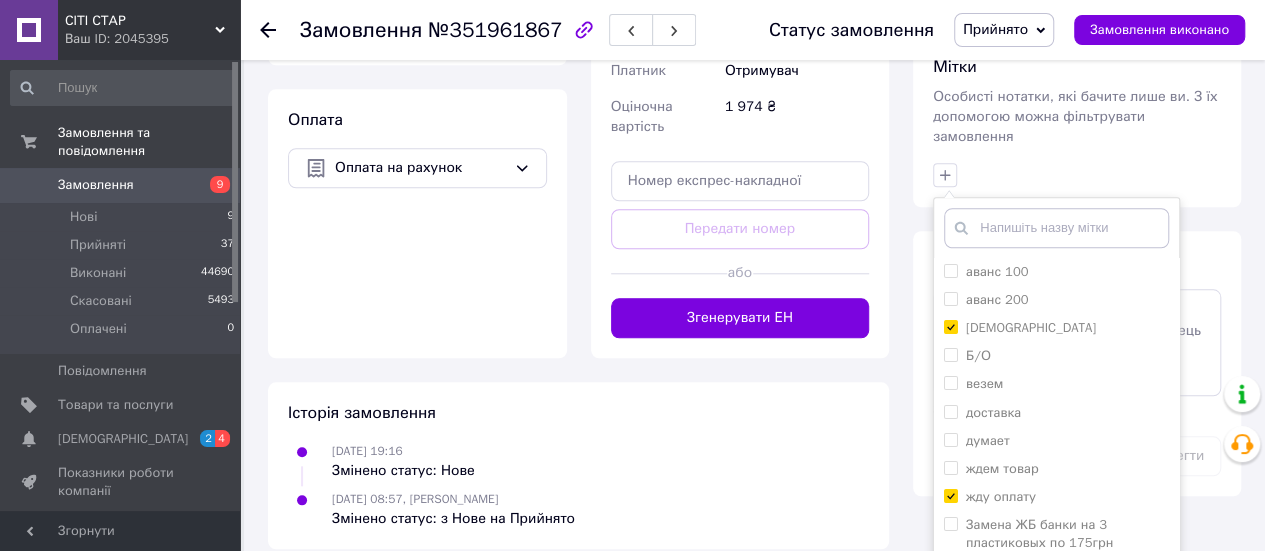 checkbox on "true" 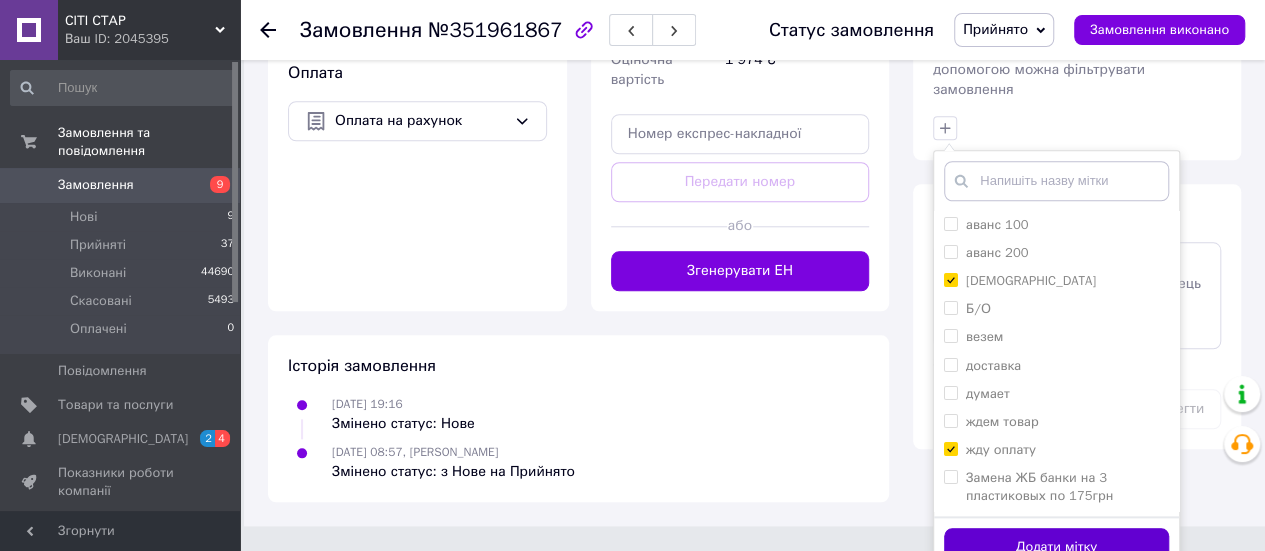 click on "Додати мітку" at bounding box center [1056, 547] 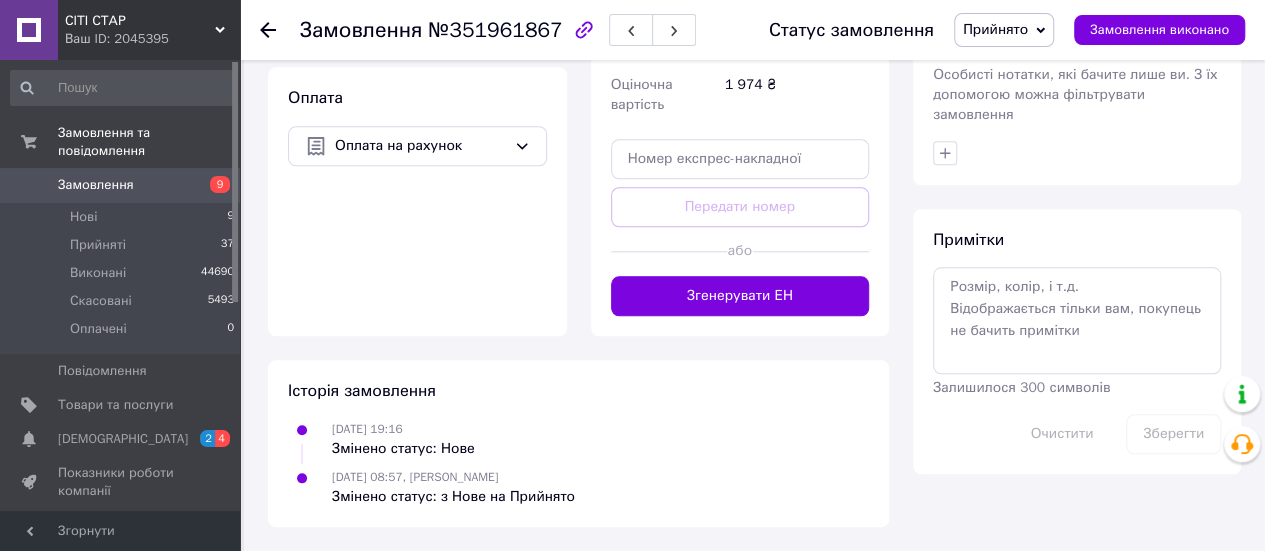 scroll, scrollTop: 825, scrollLeft: 0, axis: vertical 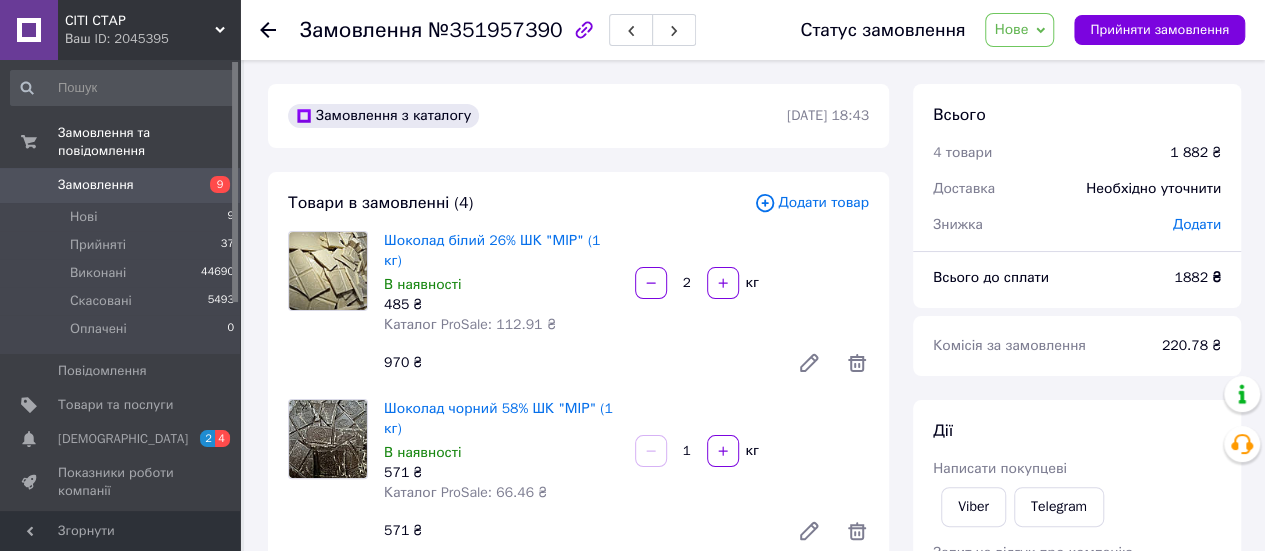 click on "Статус замовлення Нове Прийнято Виконано Скасовано Оплачено Прийняти замовлення" at bounding box center (1002, 30) 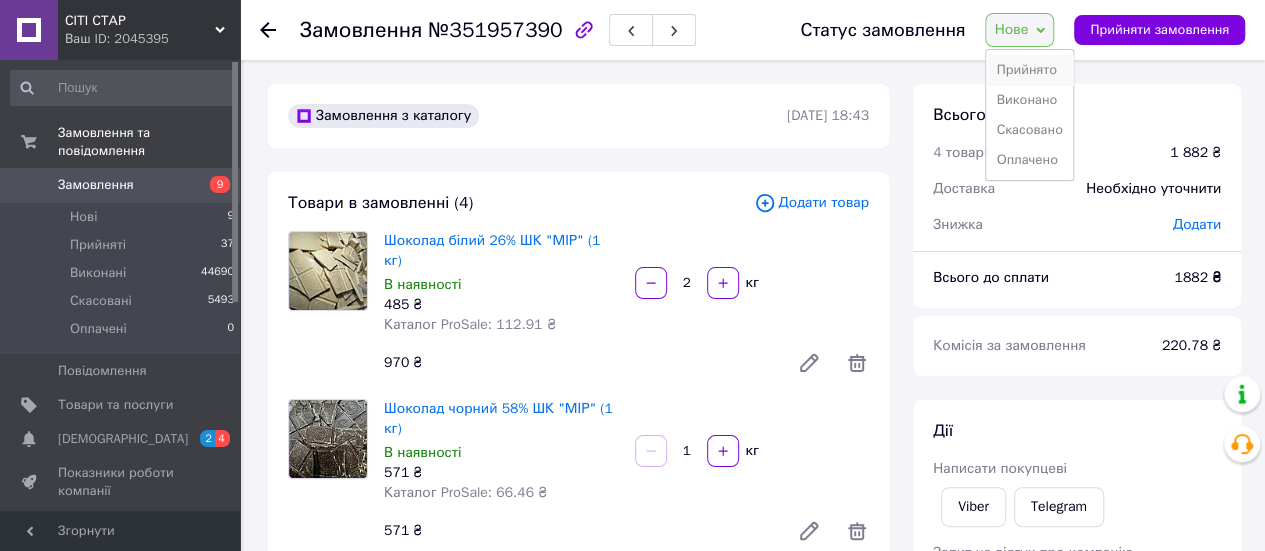 click on "Прийнято" at bounding box center (1029, 70) 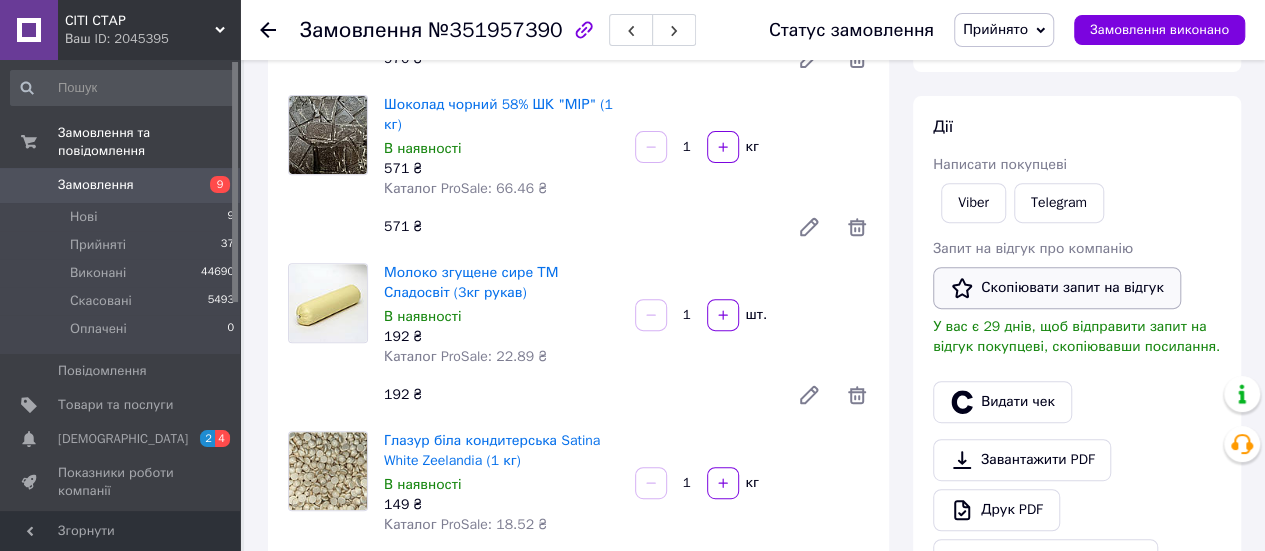 scroll, scrollTop: 300, scrollLeft: 0, axis: vertical 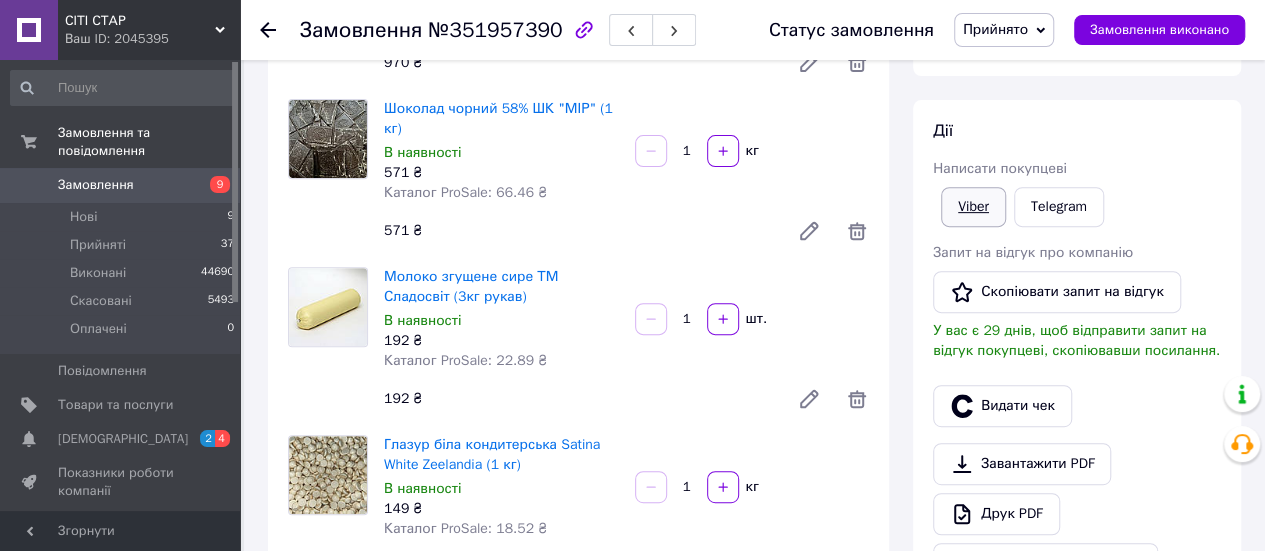 click on "Viber" at bounding box center [973, 207] 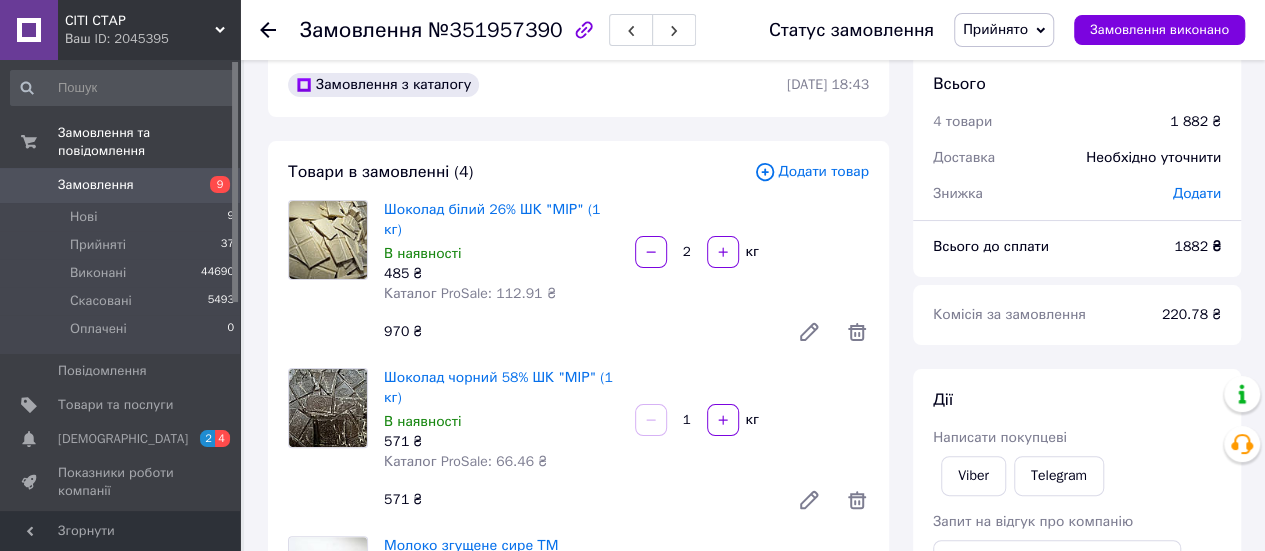 scroll, scrollTop: 0, scrollLeft: 0, axis: both 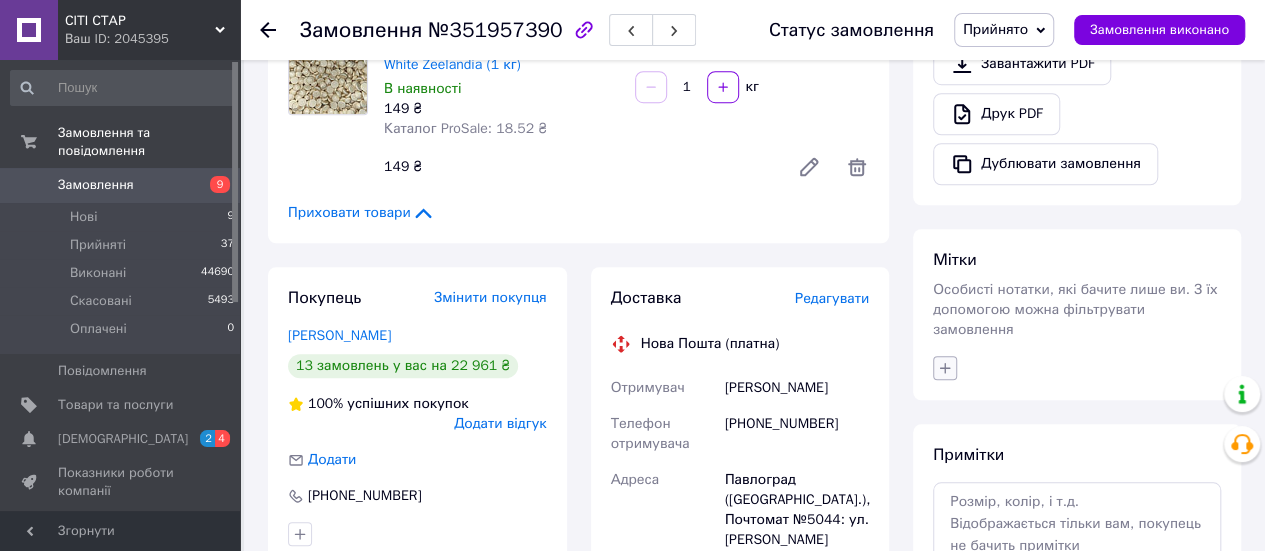 click at bounding box center (945, 368) 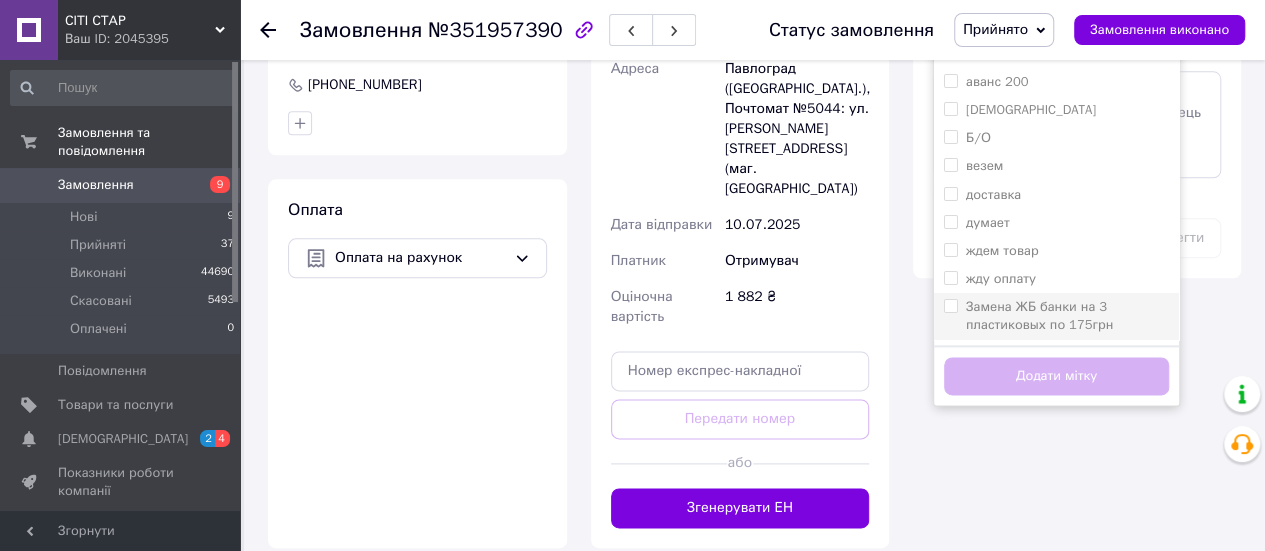 scroll, scrollTop: 1000, scrollLeft: 0, axis: vertical 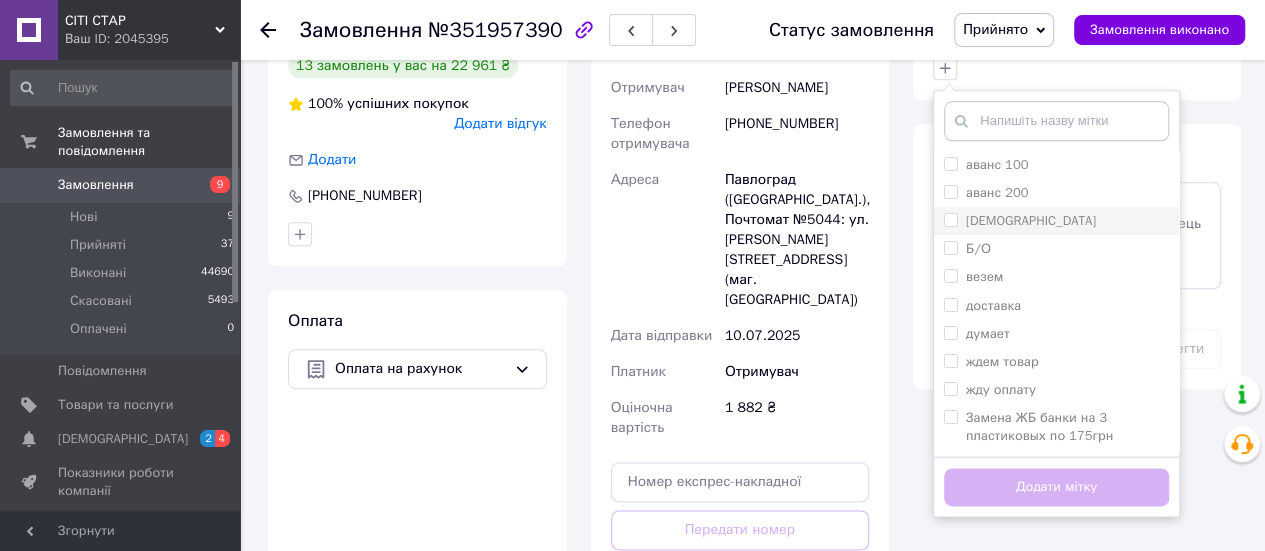 click on "Алла" at bounding box center (1056, 221) 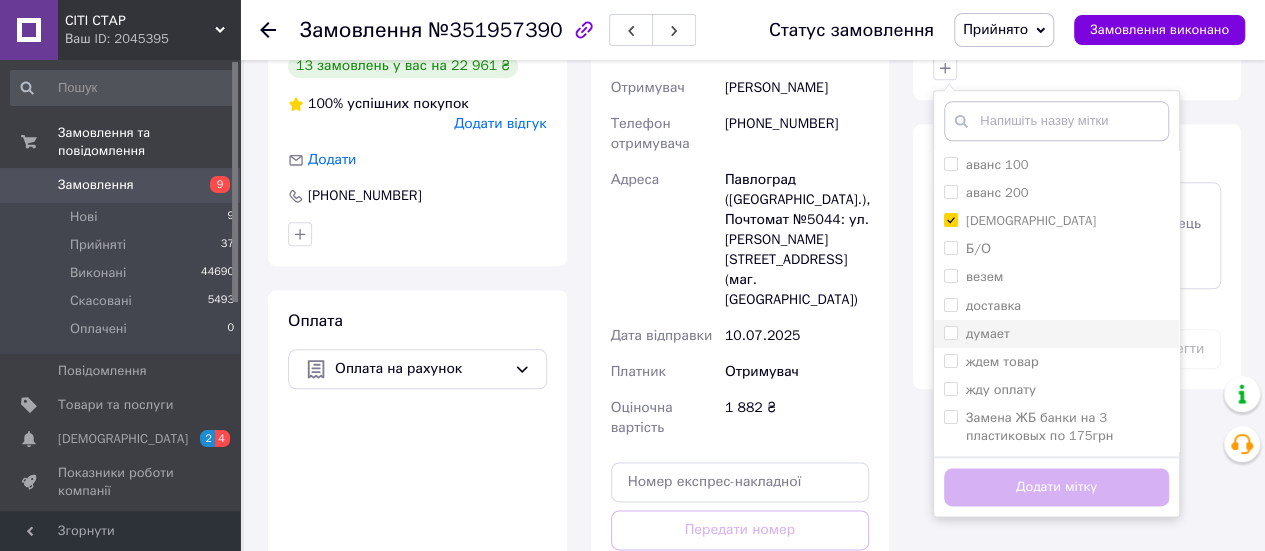 checkbox on "true" 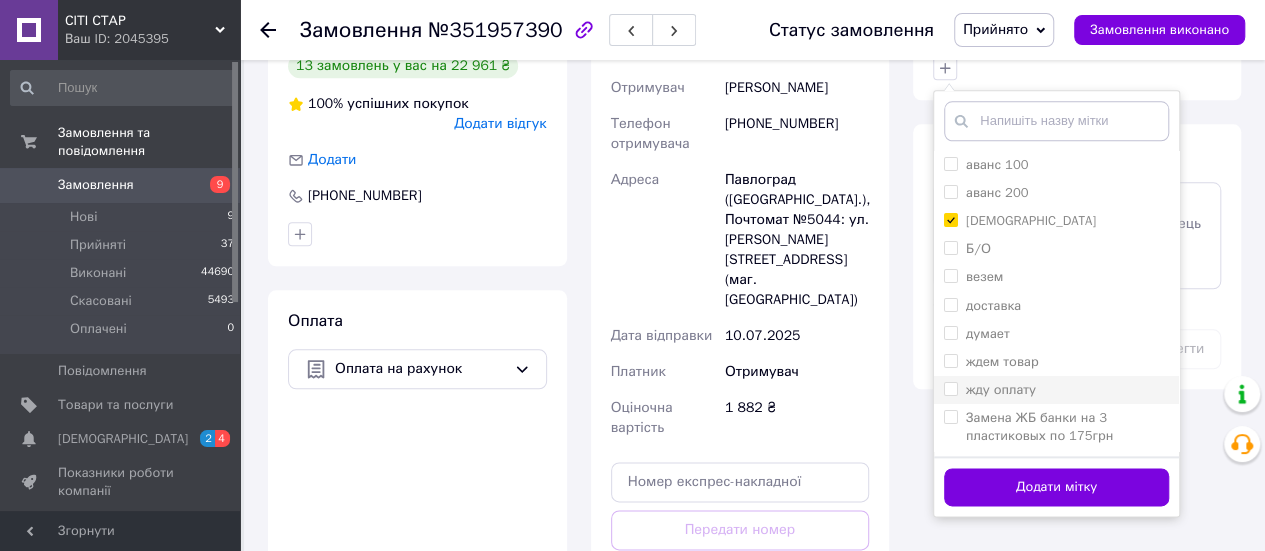 click on "жду оплату" at bounding box center [1001, 389] 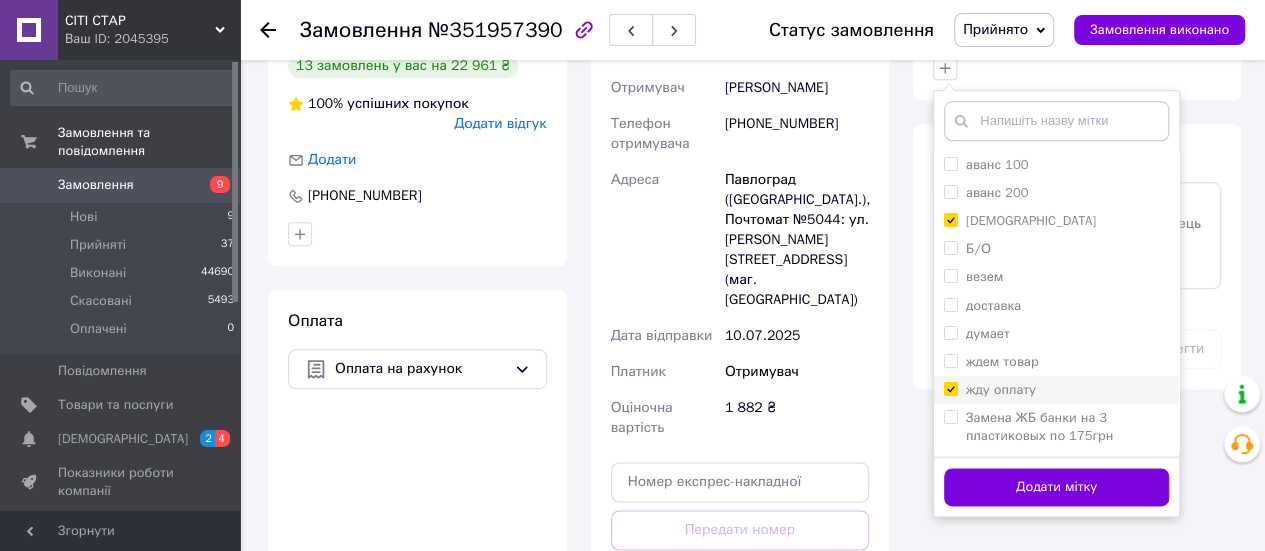 checkbox on "true" 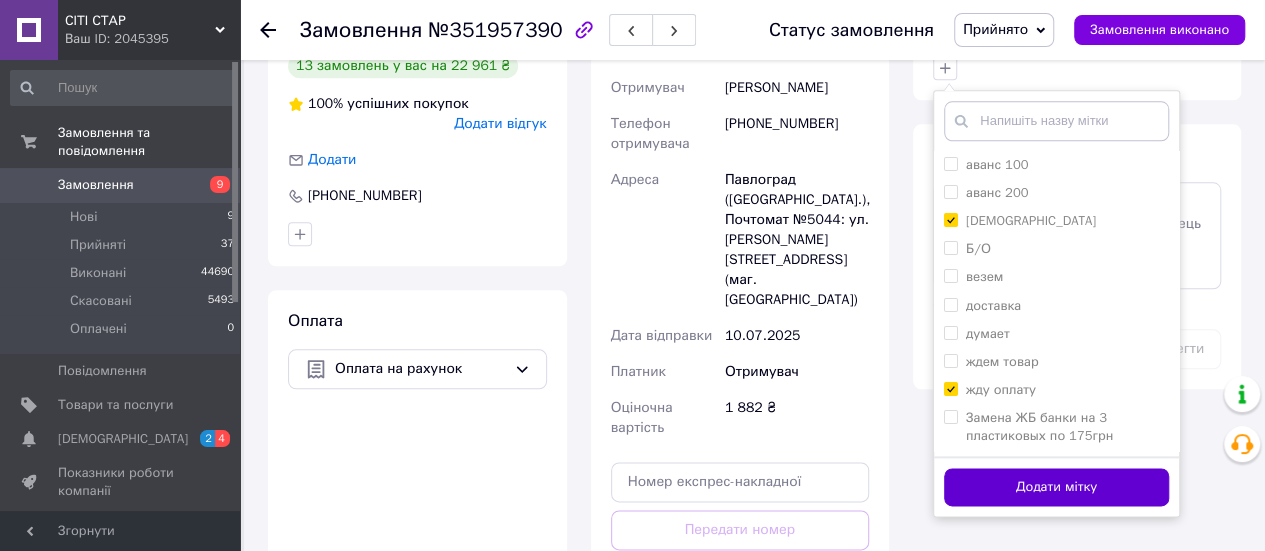 click on "Додати мітку" at bounding box center (1056, 487) 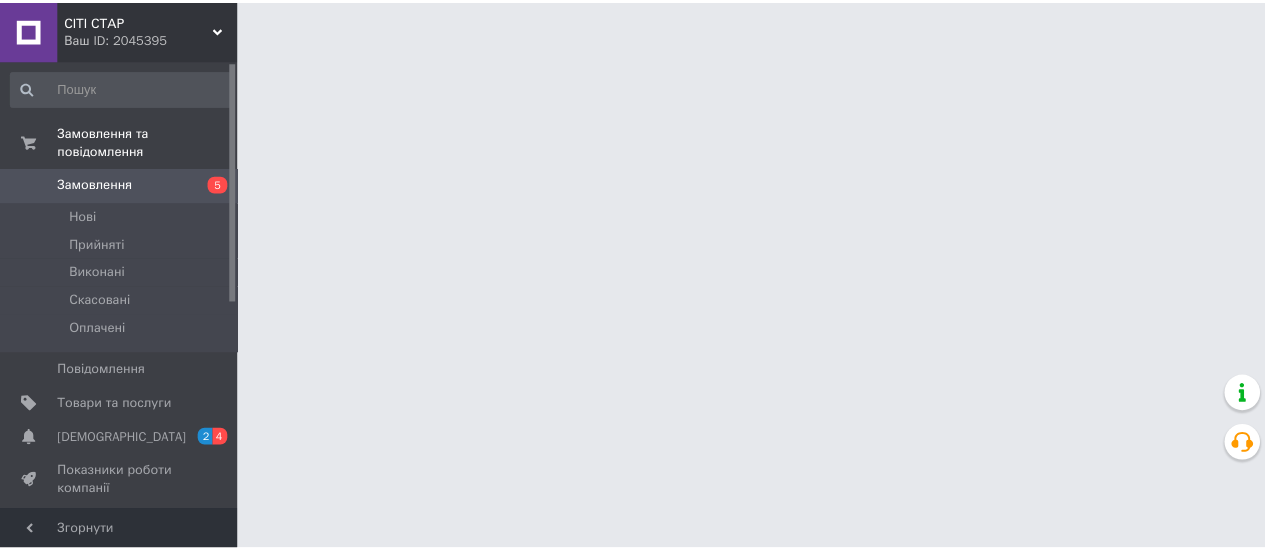 scroll, scrollTop: 0, scrollLeft: 0, axis: both 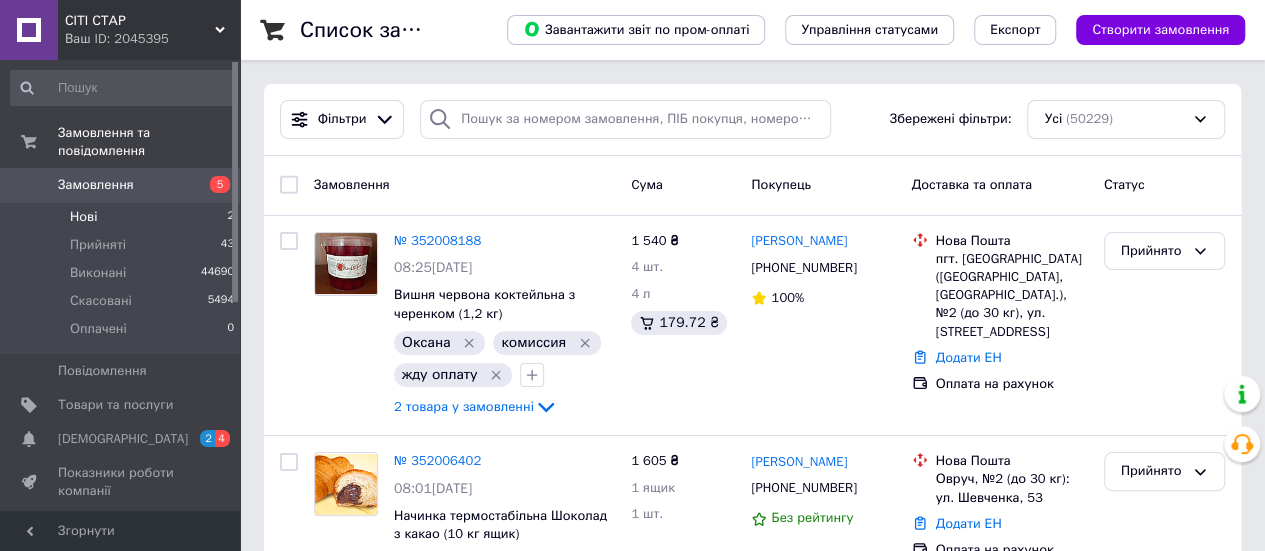 click on "Нові 2" at bounding box center [123, 217] 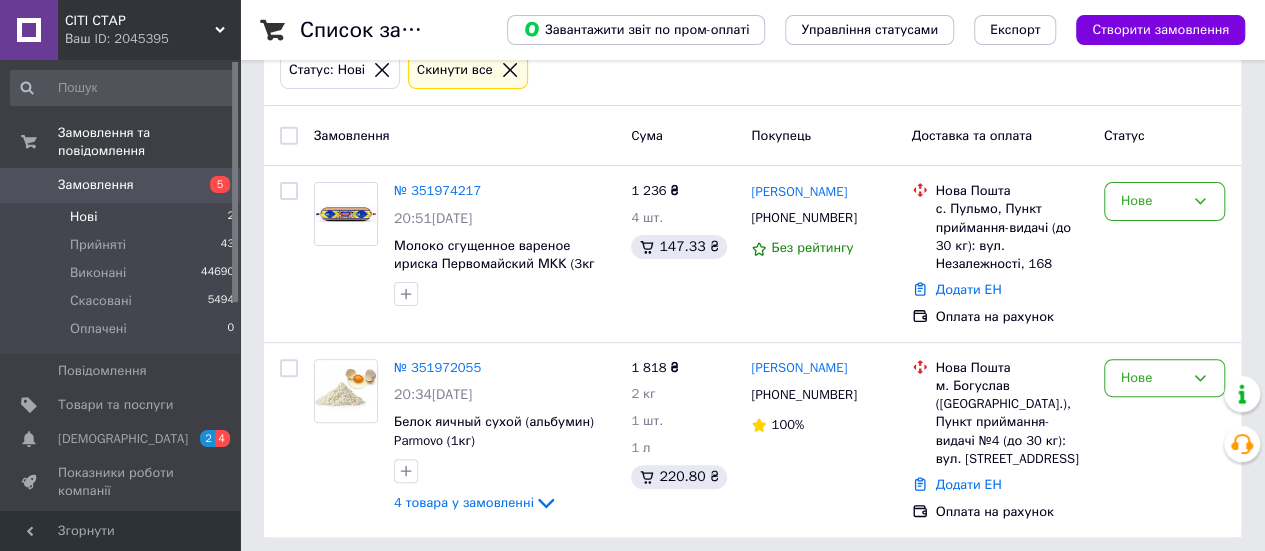 scroll, scrollTop: 122, scrollLeft: 0, axis: vertical 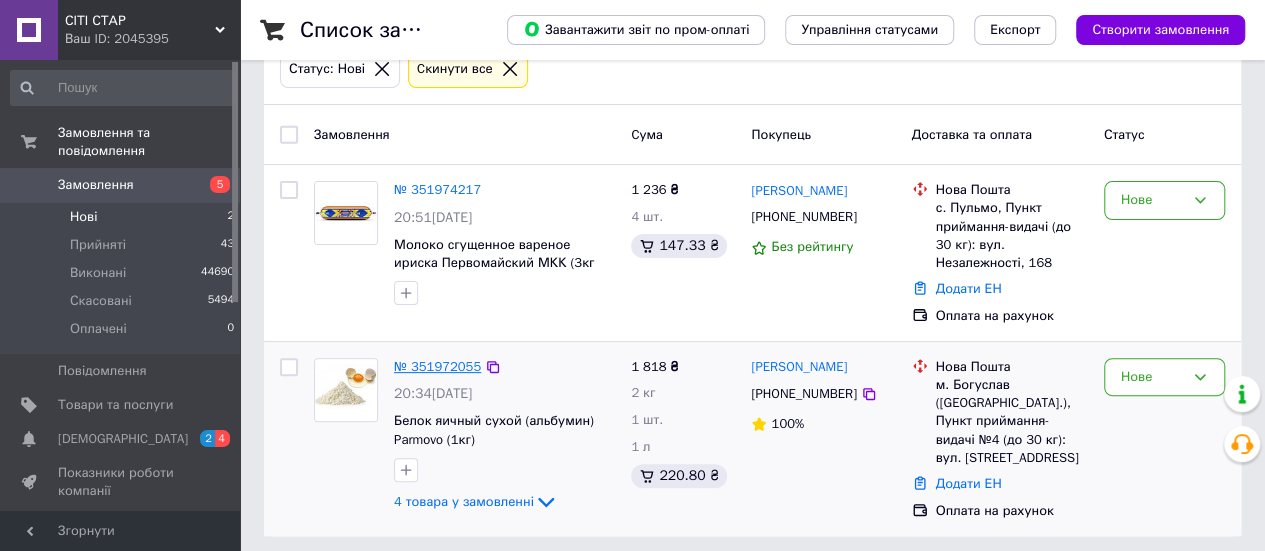 click on "№ 351972055" at bounding box center (437, 366) 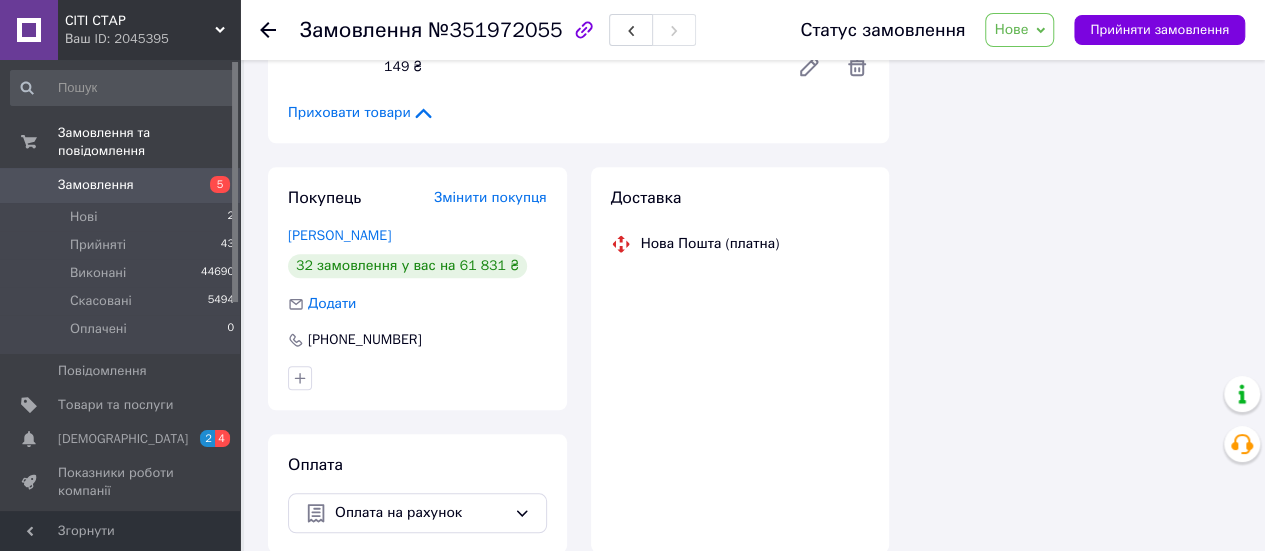 scroll, scrollTop: 870, scrollLeft: 0, axis: vertical 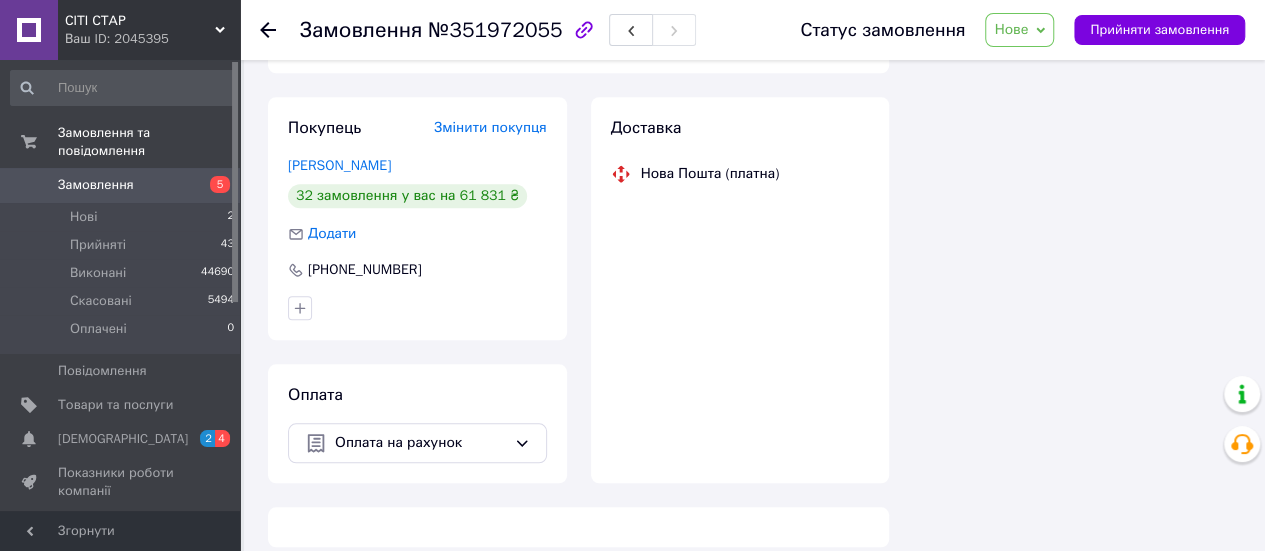 click on "Нове" at bounding box center (1011, 29) 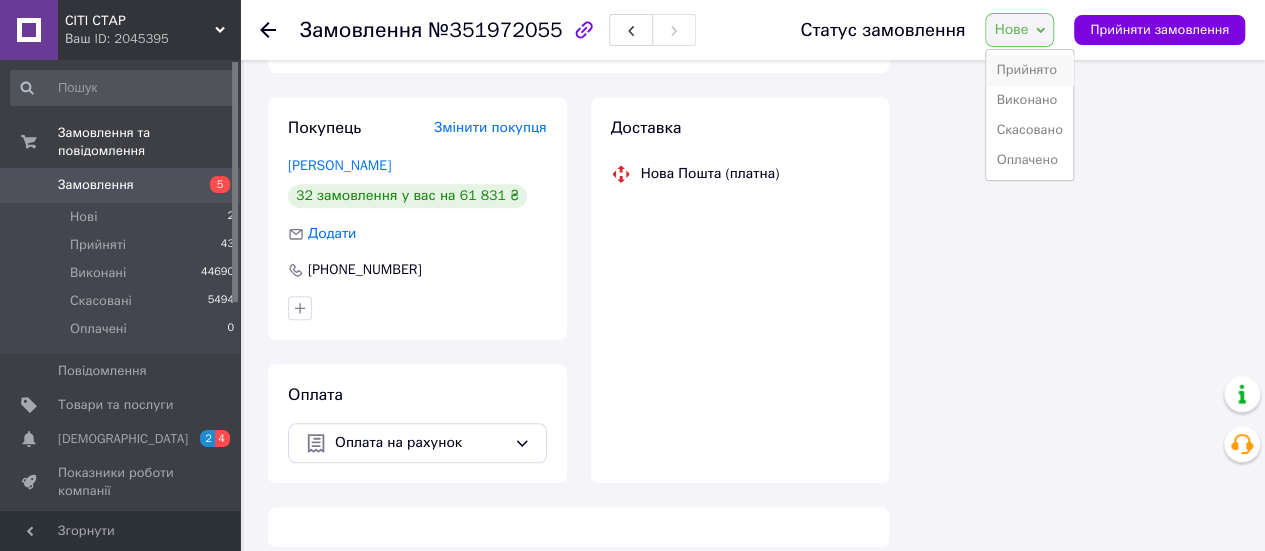 click on "Прийнято" at bounding box center (1029, 70) 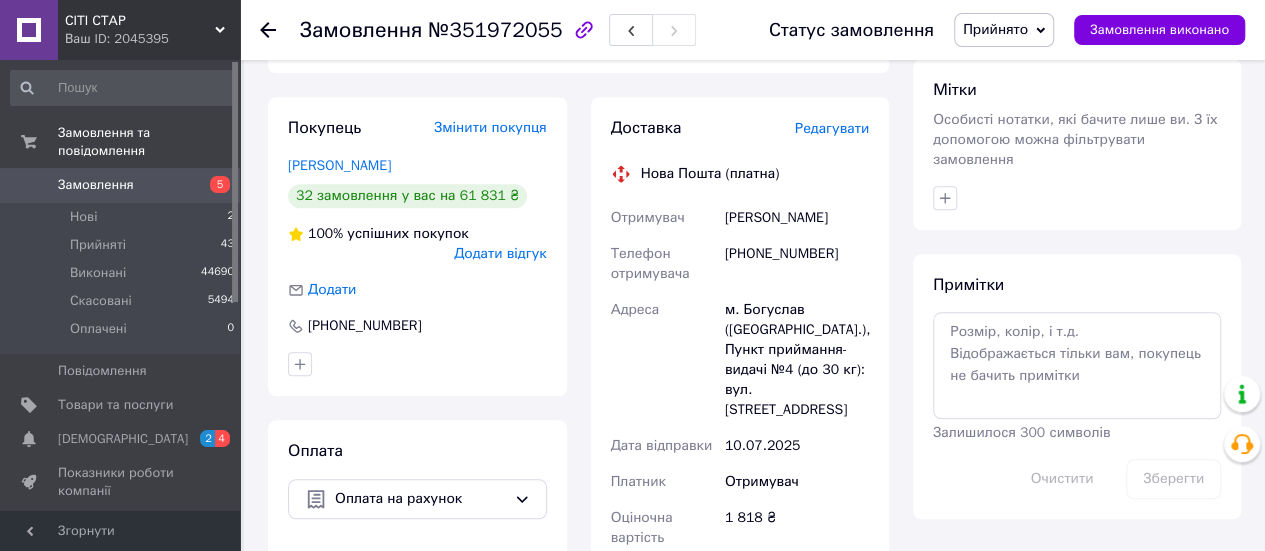 scroll, scrollTop: 1262, scrollLeft: 0, axis: vertical 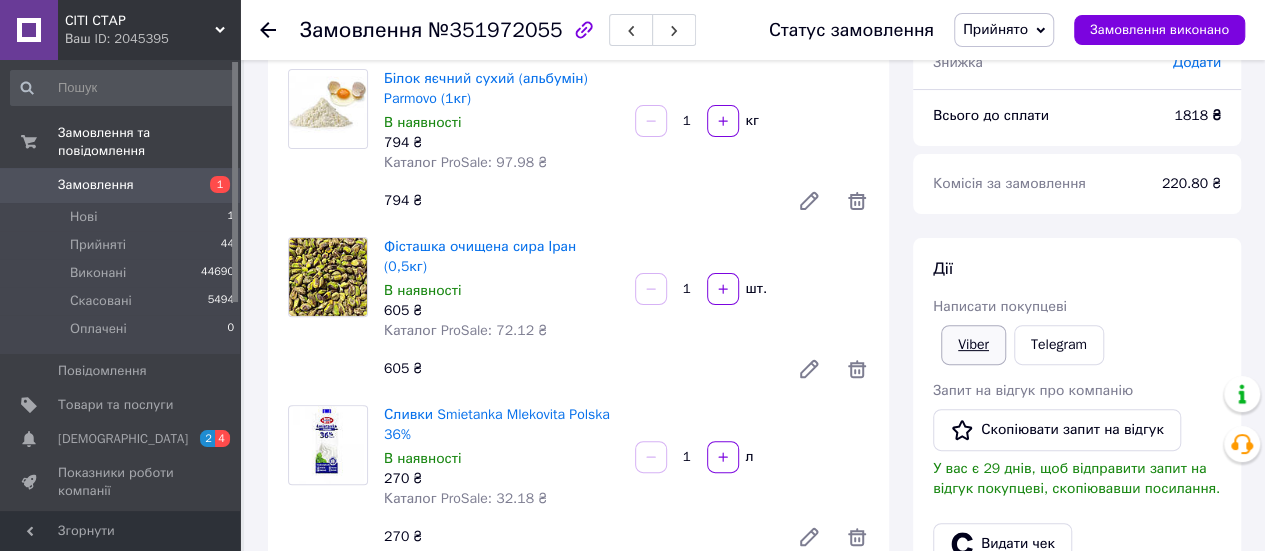 click on "Viber" at bounding box center [973, 345] 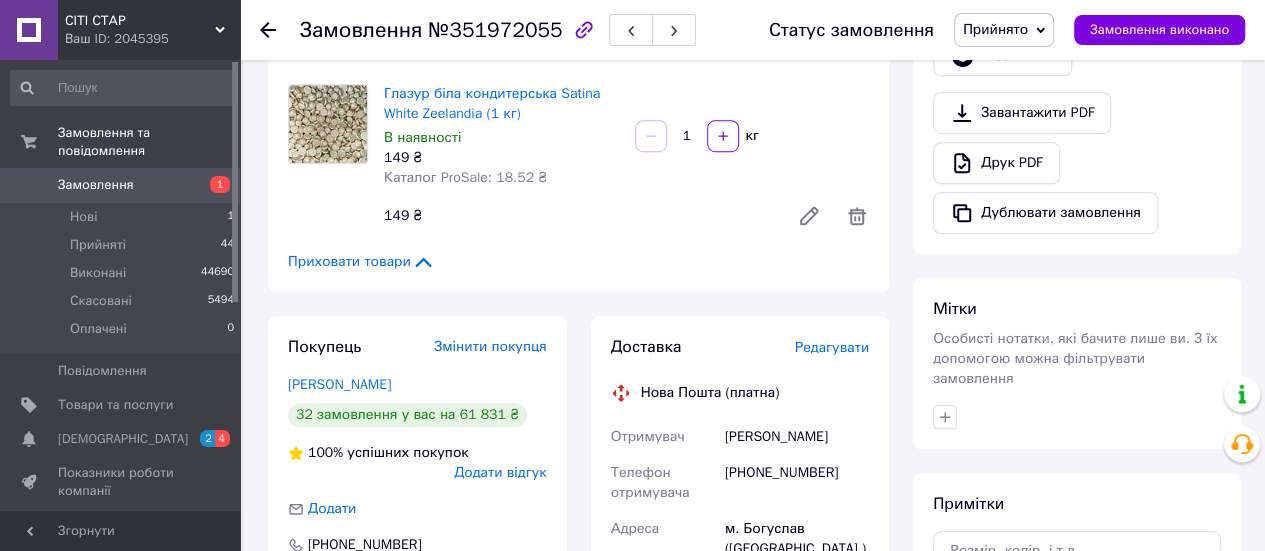 scroll, scrollTop: 762, scrollLeft: 0, axis: vertical 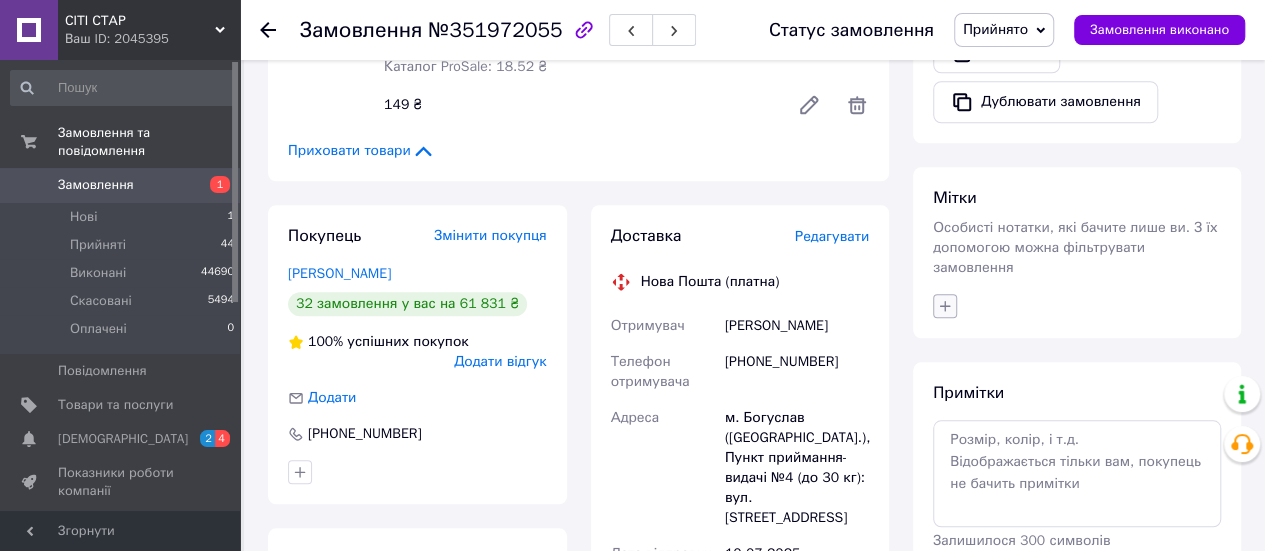 click 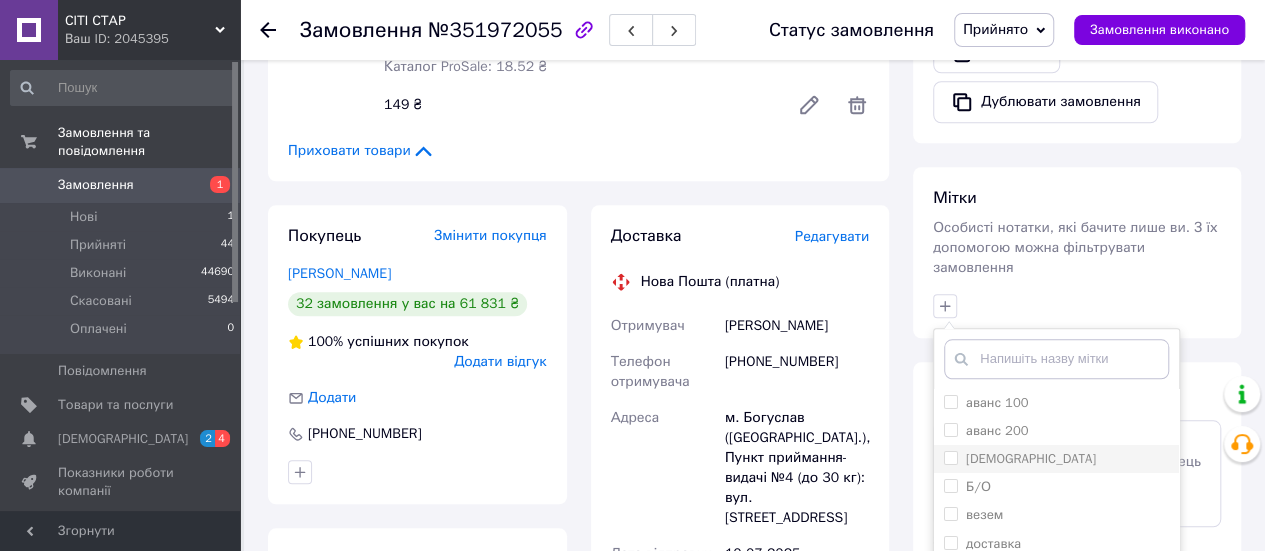 click on "[DEMOGRAPHIC_DATA]" at bounding box center [1056, 459] 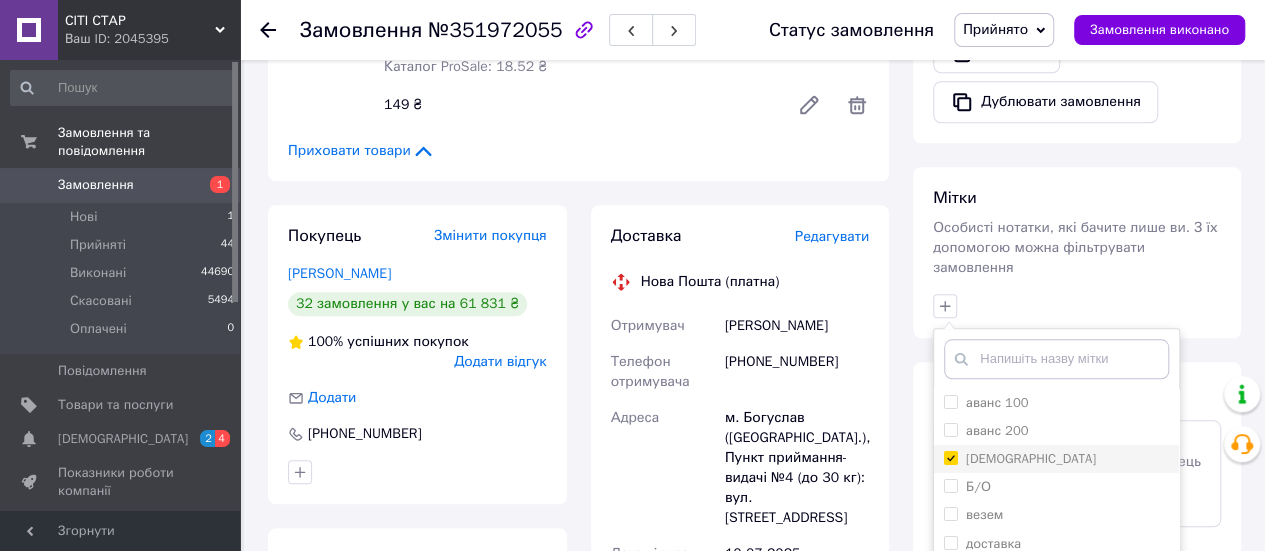 checkbox on "true" 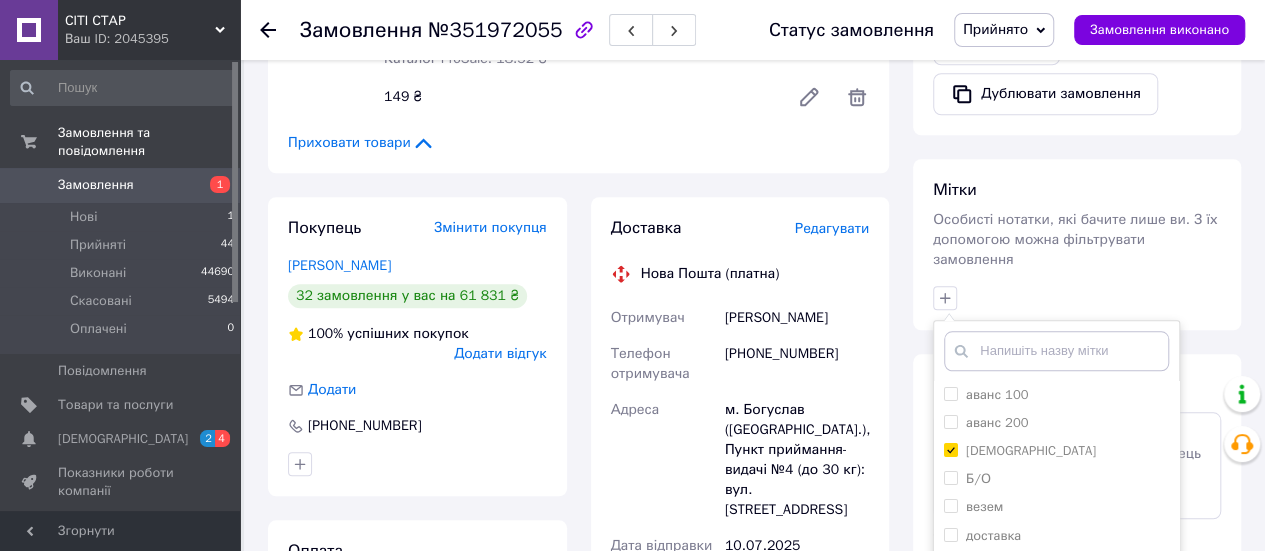 scroll, scrollTop: 1062, scrollLeft: 0, axis: vertical 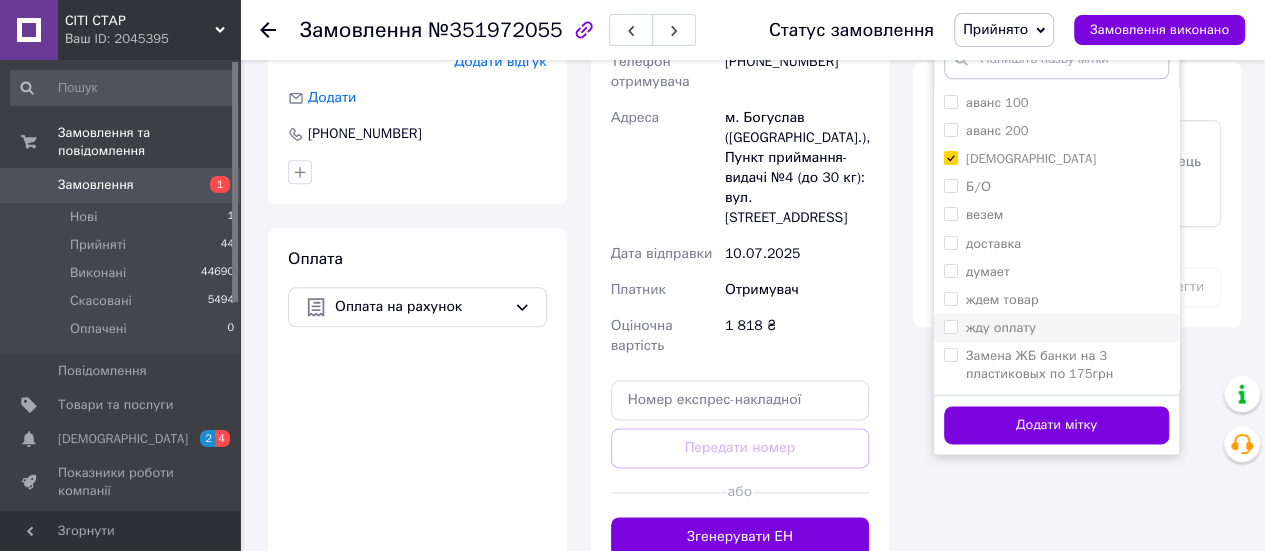click on "жду оплату" at bounding box center (1056, 328) 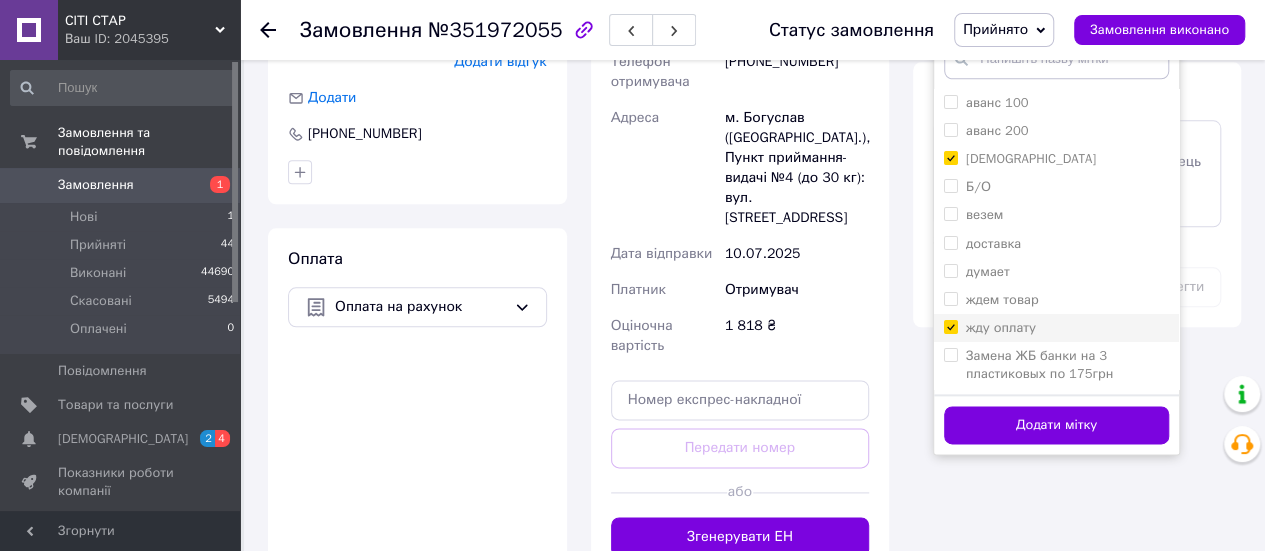 checkbox on "true" 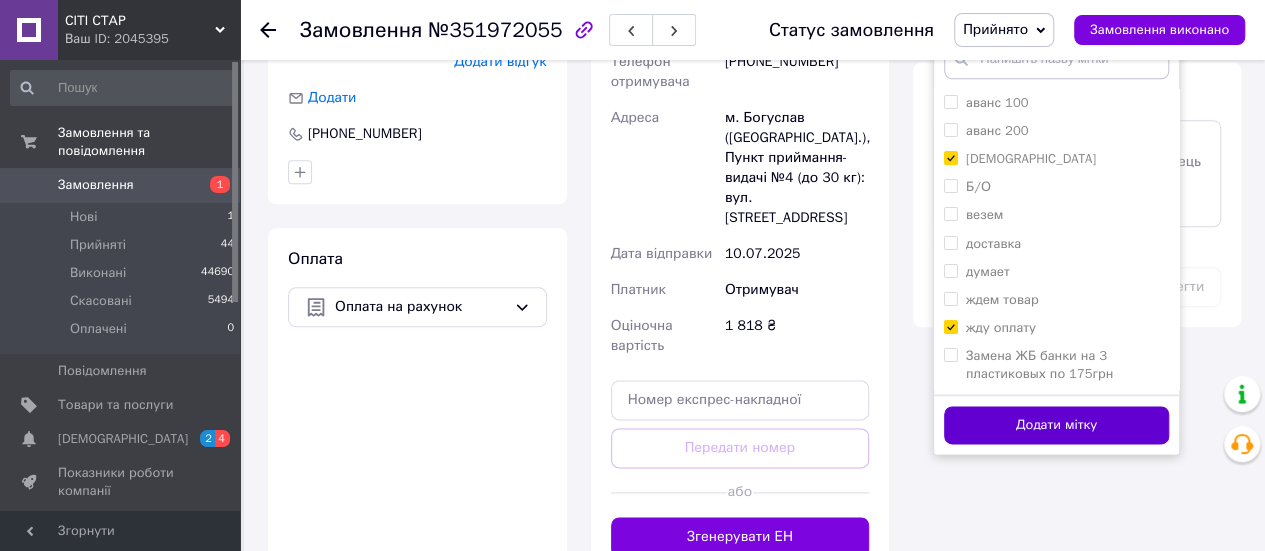 click on "Додати мітку" at bounding box center (1056, 425) 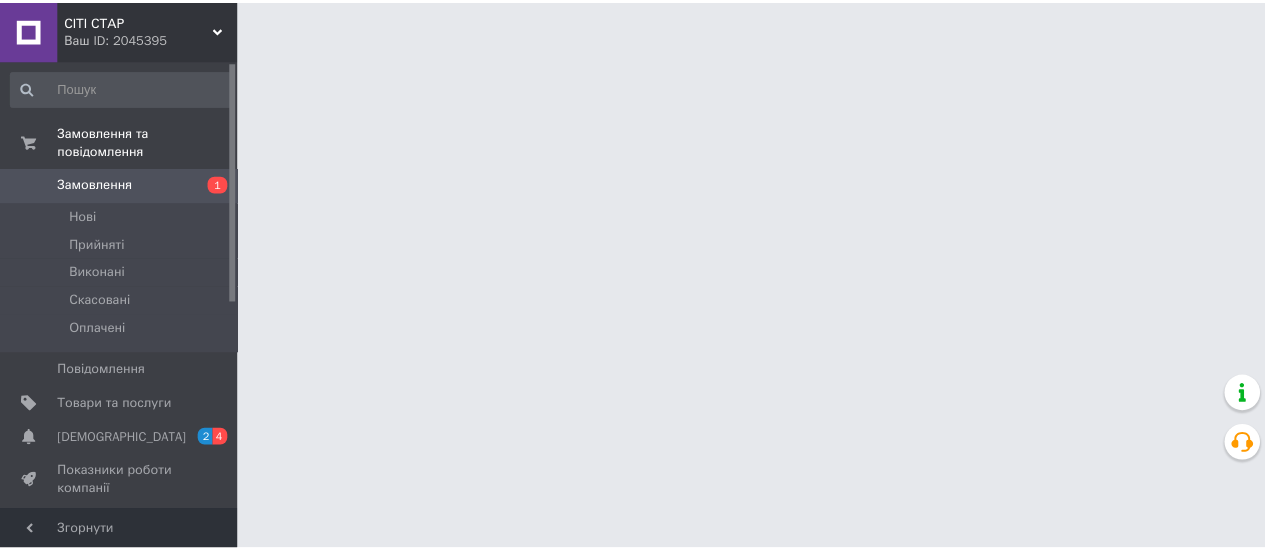 scroll, scrollTop: 0, scrollLeft: 0, axis: both 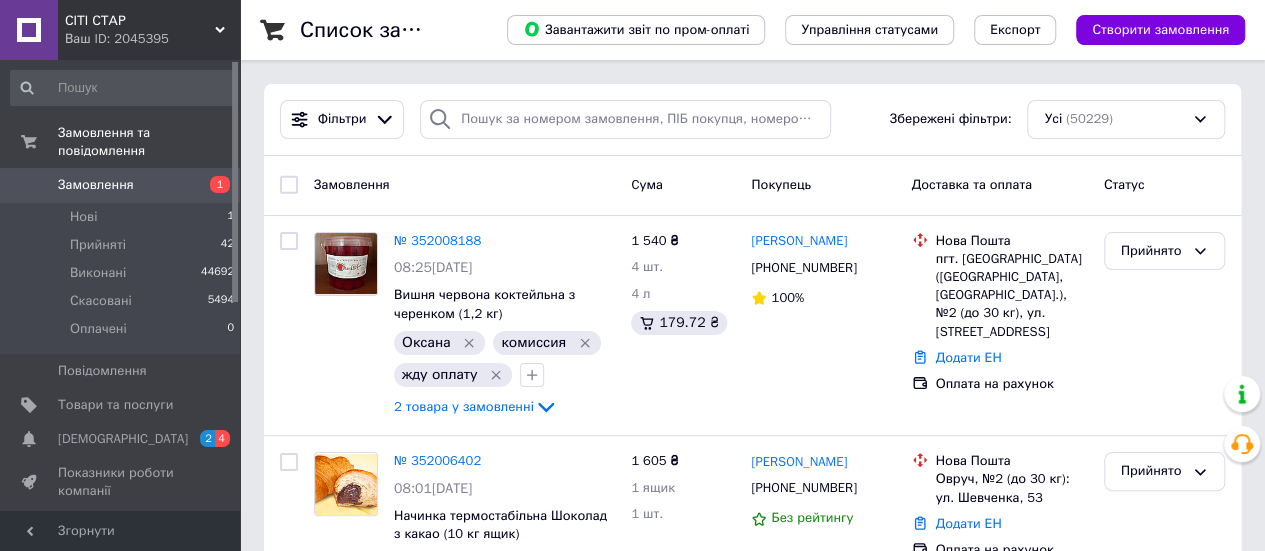 drag, startPoint x: 84, startPoint y: 206, endPoint x: 228, endPoint y: 158, distance: 151.78932 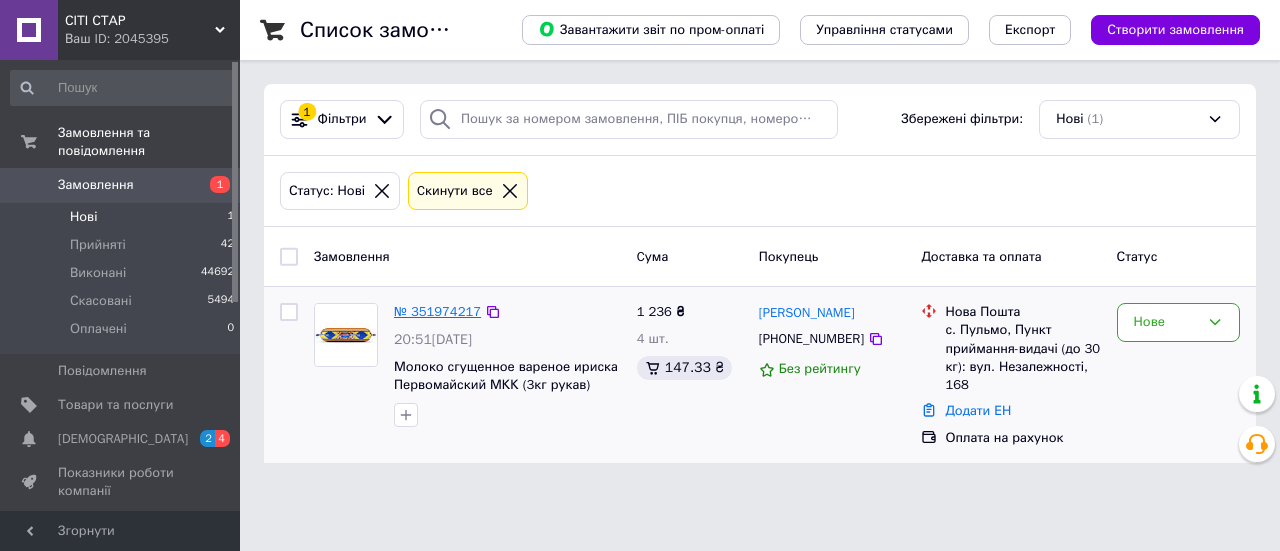click on "№ 351974217" at bounding box center (437, 311) 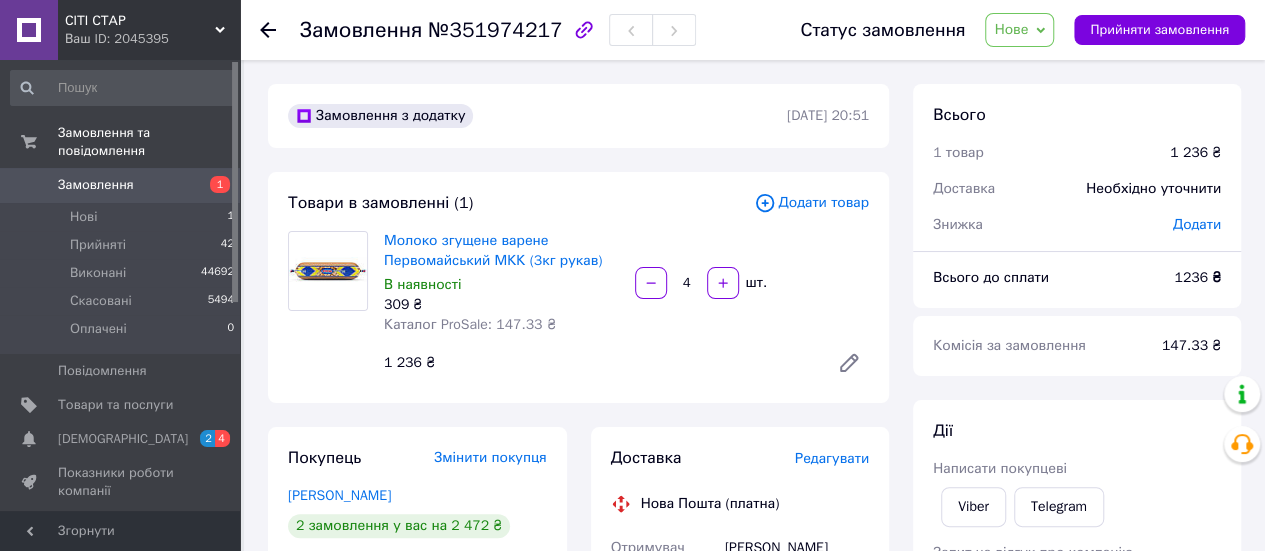 click on "Нове" at bounding box center [1011, 29] 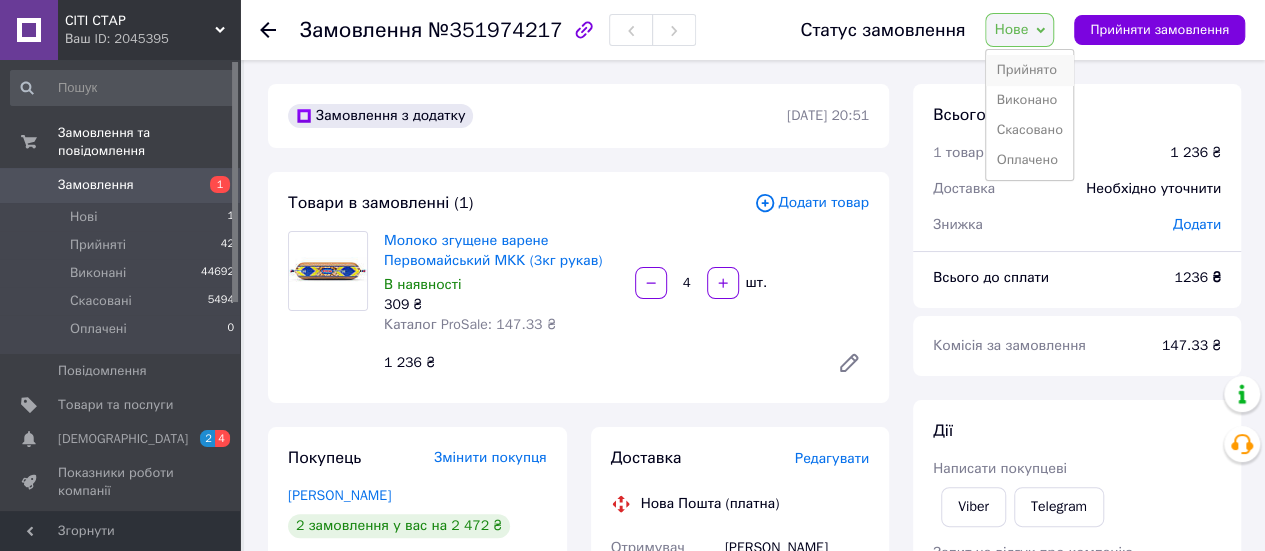 click on "Прийнято" at bounding box center [1029, 70] 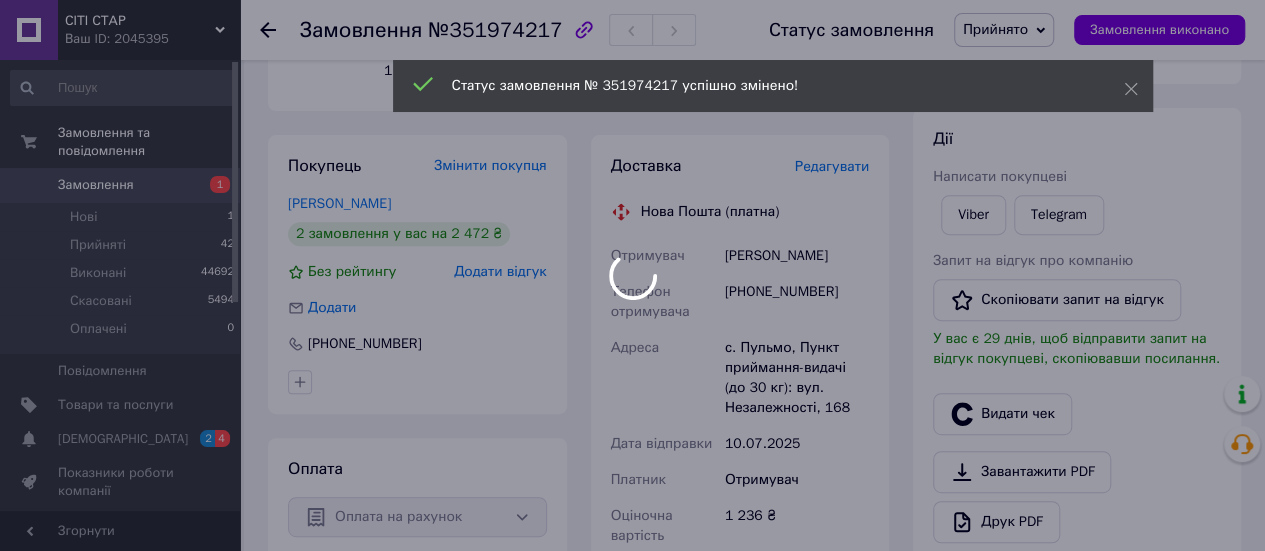 scroll, scrollTop: 200, scrollLeft: 0, axis: vertical 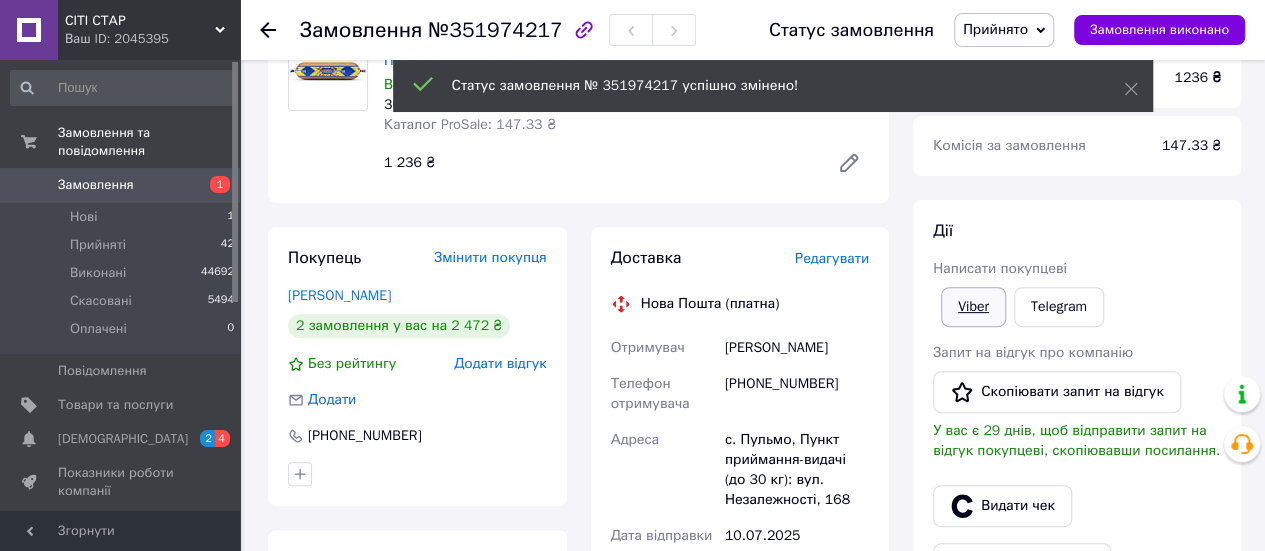click on "Viber" at bounding box center (973, 307) 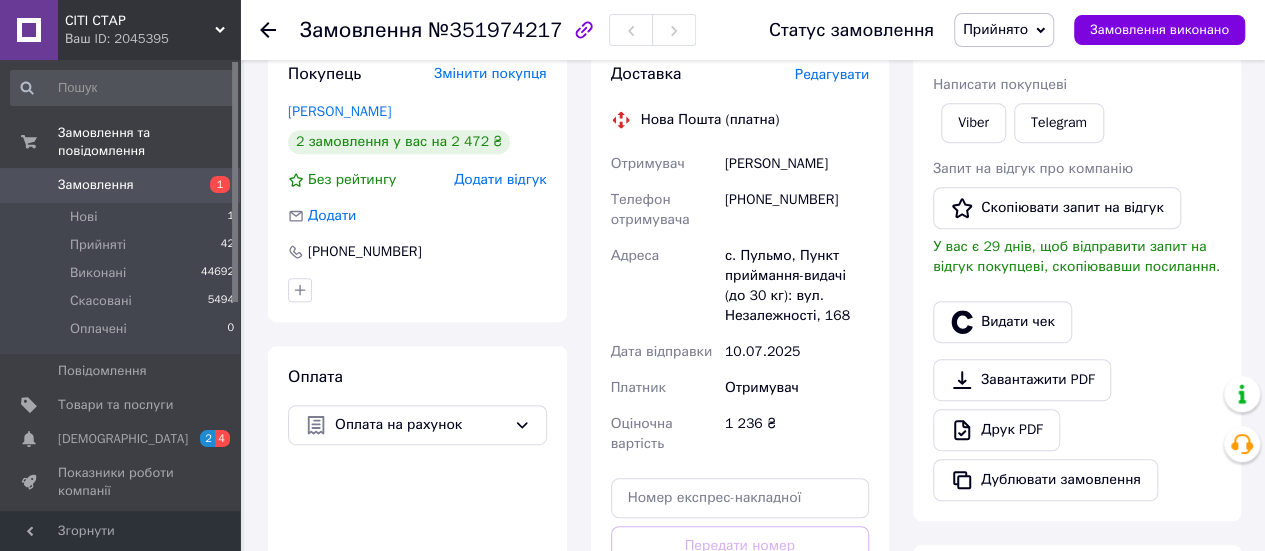 scroll, scrollTop: 700, scrollLeft: 0, axis: vertical 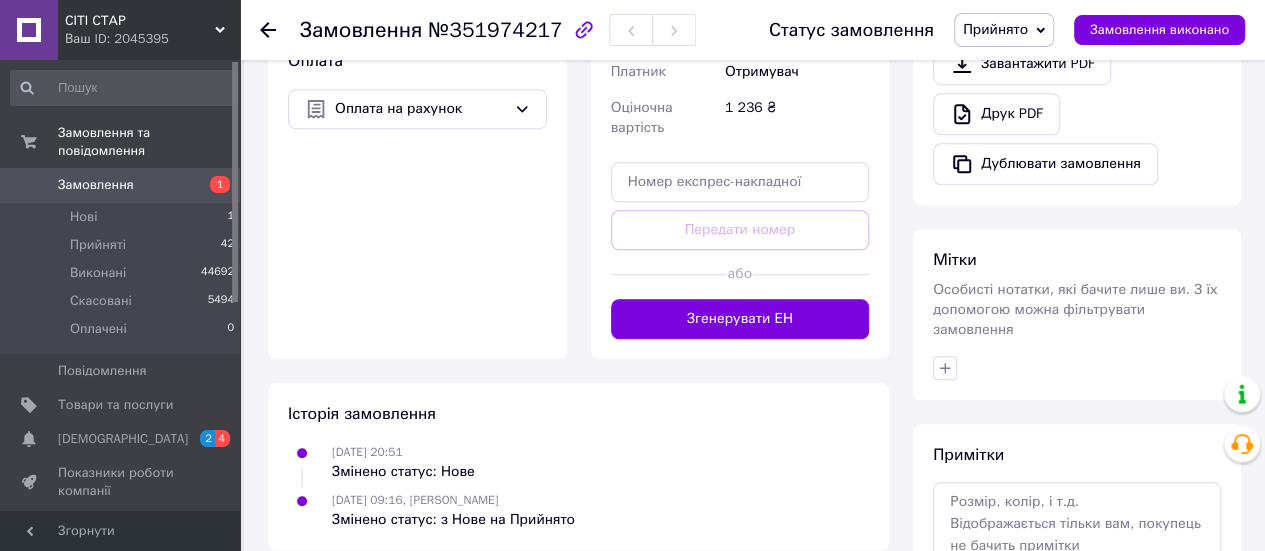 drag, startPoint x: 951, startPoint y: 345, endPoint x: 976, endPoint y: 325, distance: 32.01562 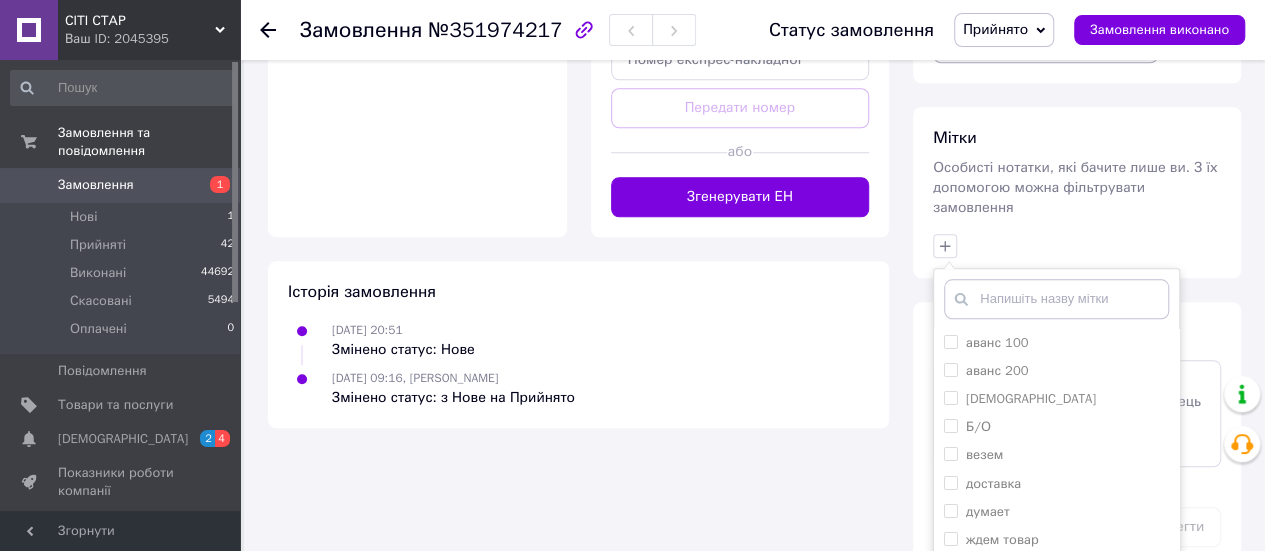 scroll, scrollTop: 940, scrollLeft: 0, axis: vertical 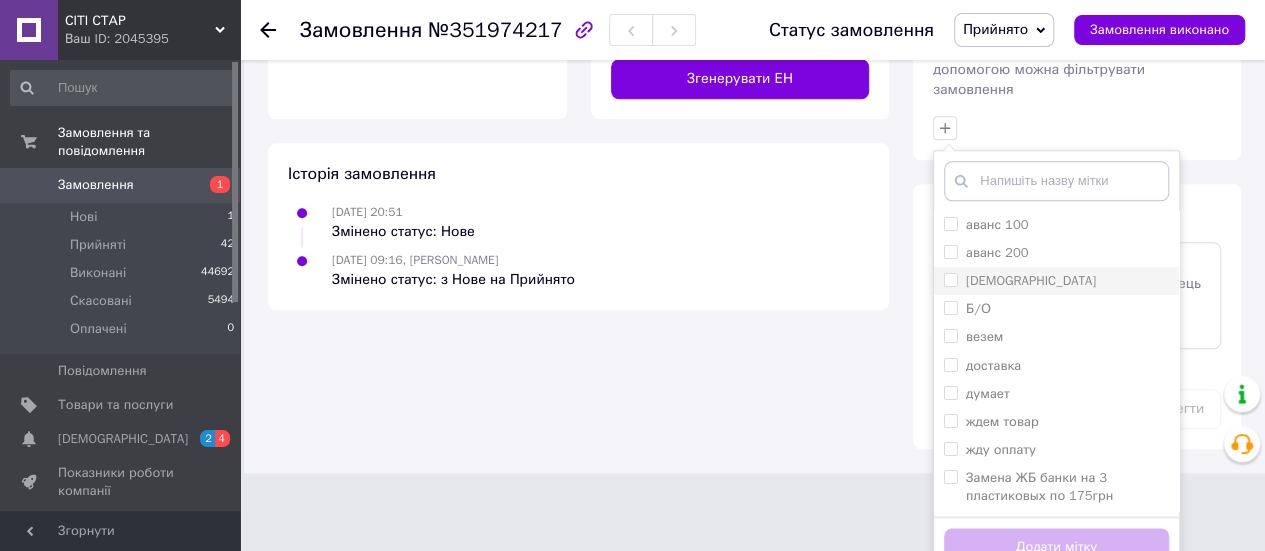 click on "[DEMOGRAPHIC_DATA]" at bounding box center [1056, 281] 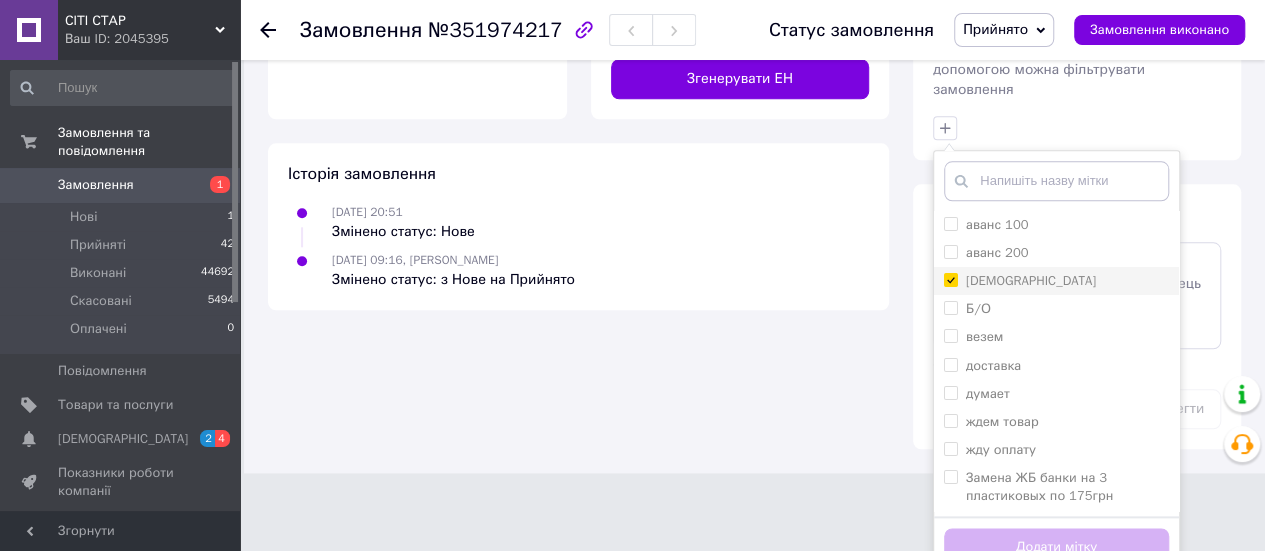 checkbox on "true" 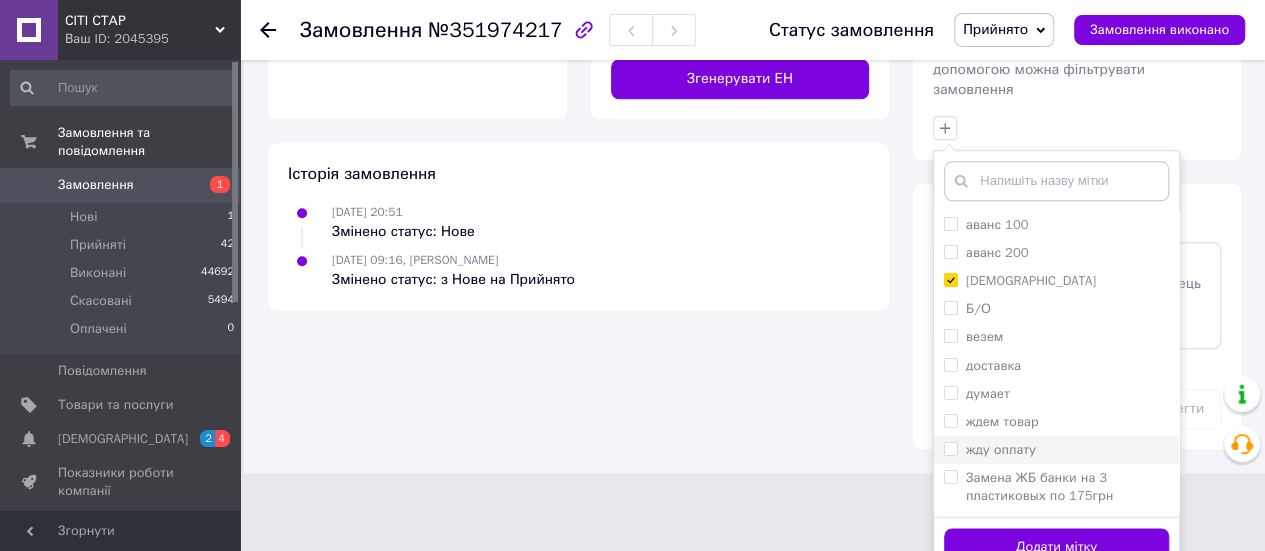 click on "жду оплату" at bounding box center [1001, 449] 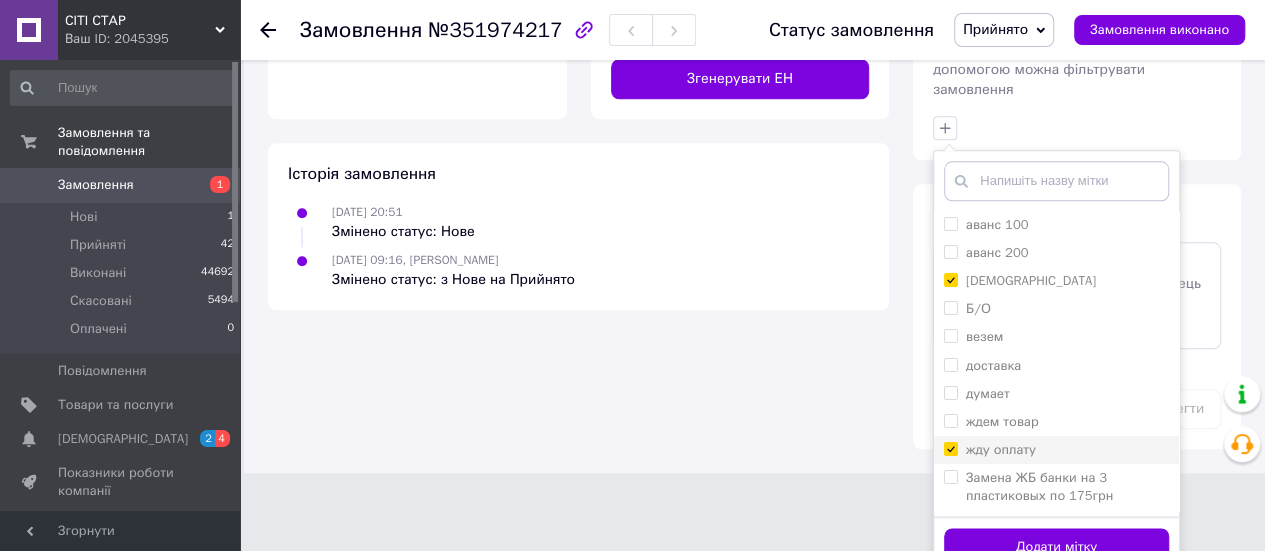 checkbox on "true" 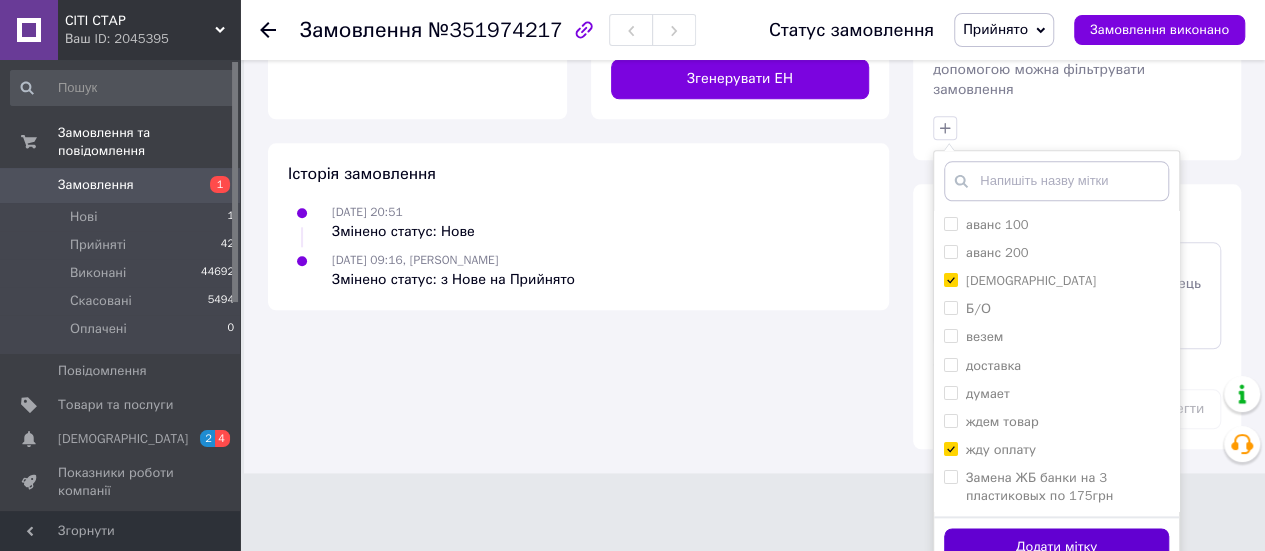 click on "Додати мітку" at bounding box center (1056, 547) 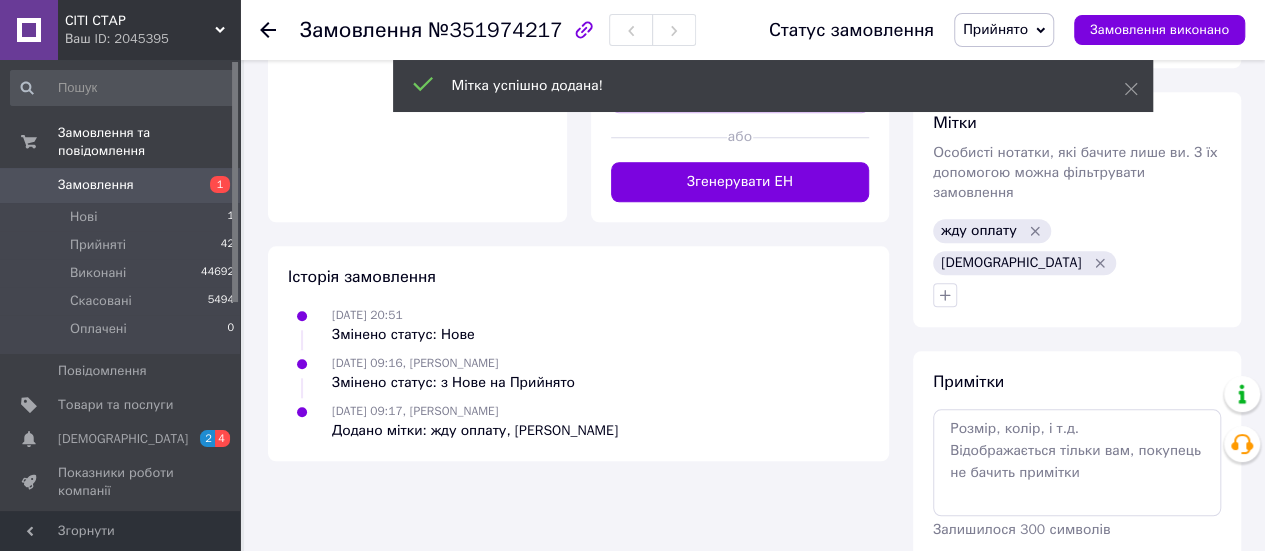 scroll, scrollTop: 870, scrollLeft: 0, axis: vertical 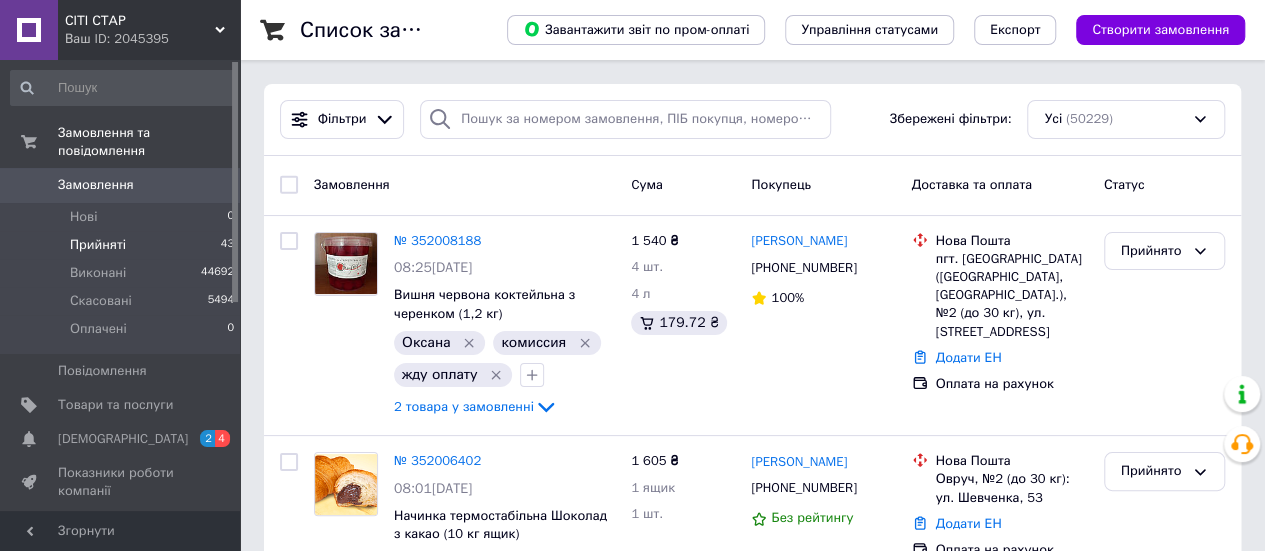 click on "Прийняті" at bounding box center (98, 245) 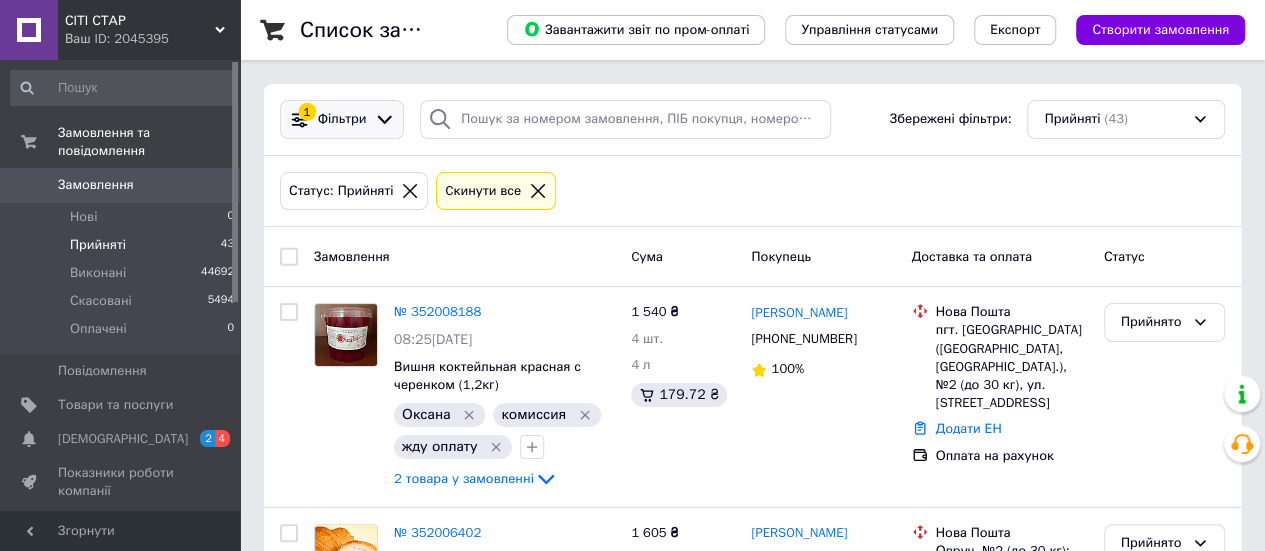 click at bounding box center [384, 119] 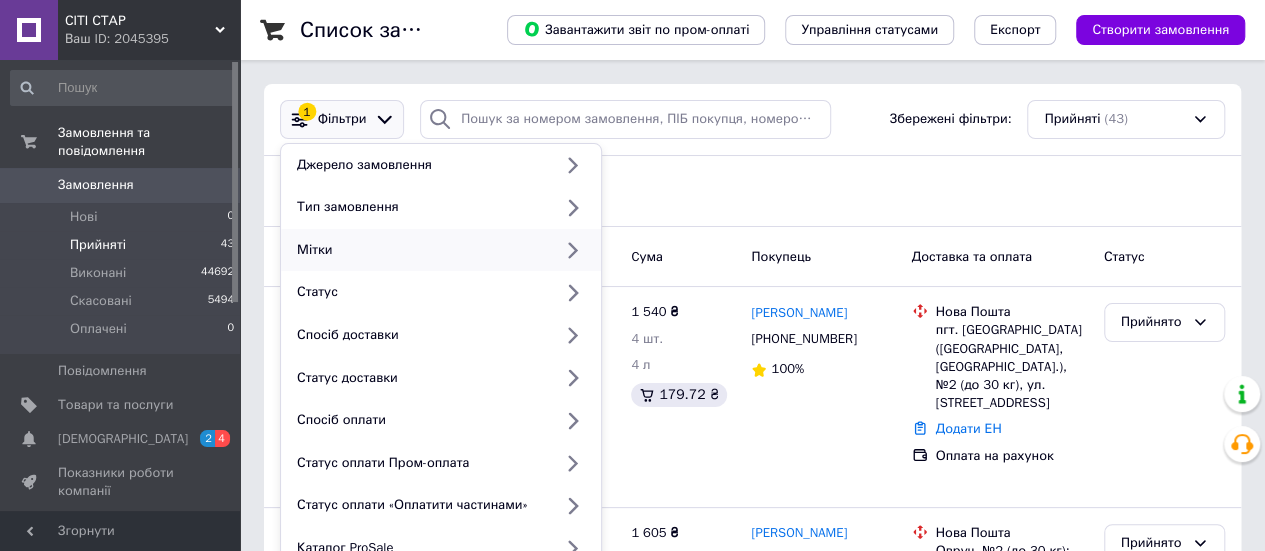 click on "Мітки" at bounding box center (420, 250) 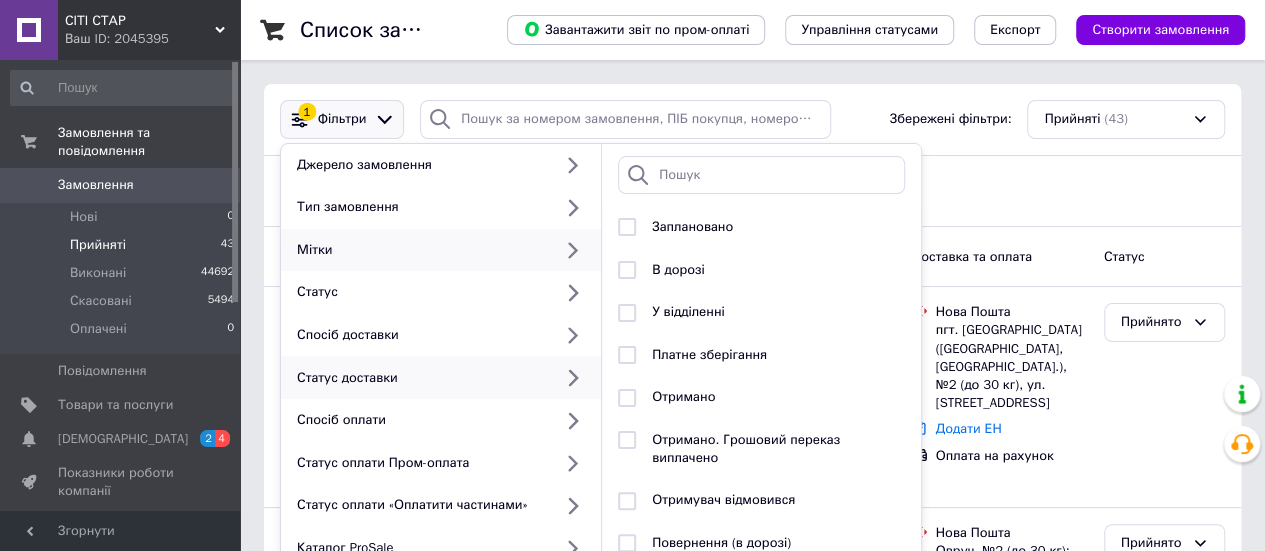 click on "Мітки" at bounding box center [420, 250] 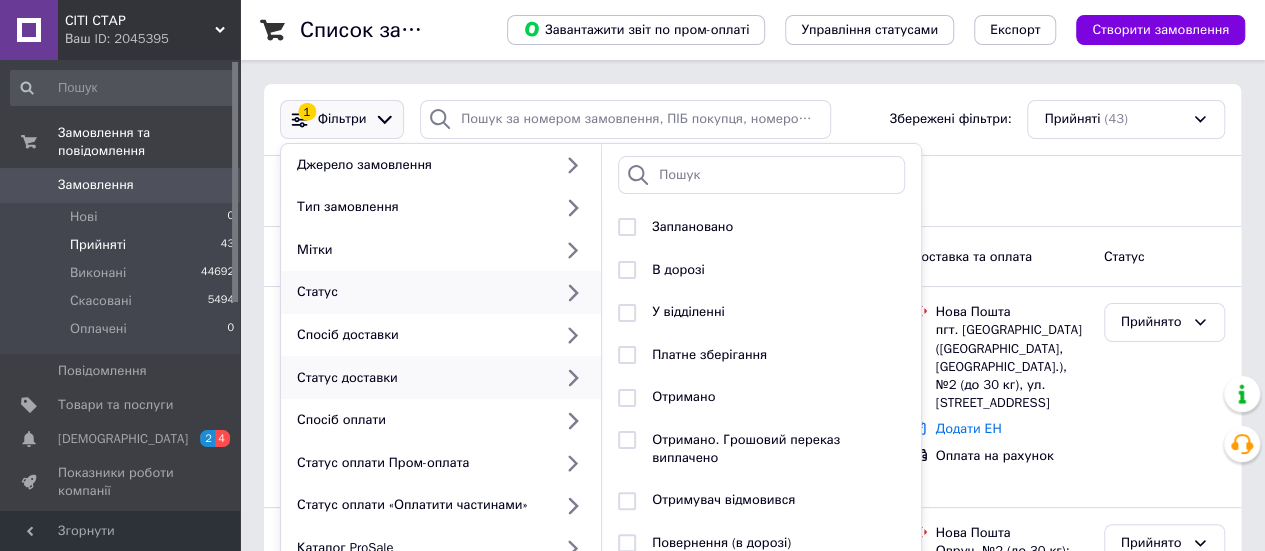 click on "Статус" at bounding box center [441, 292] 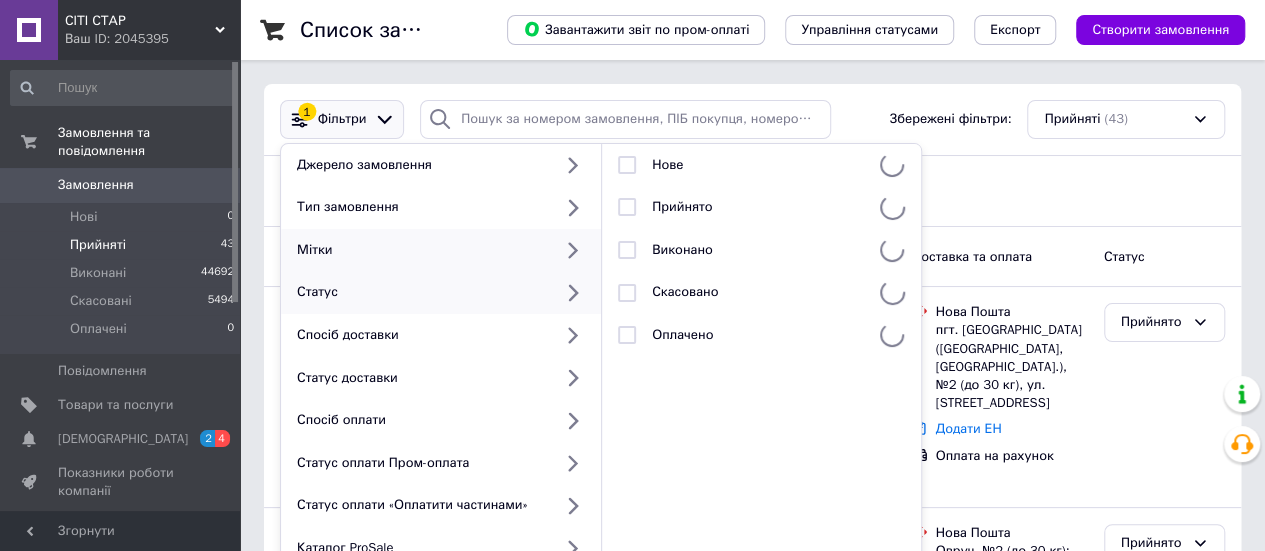 click on "Мітки" at bounding box center [420, 250] 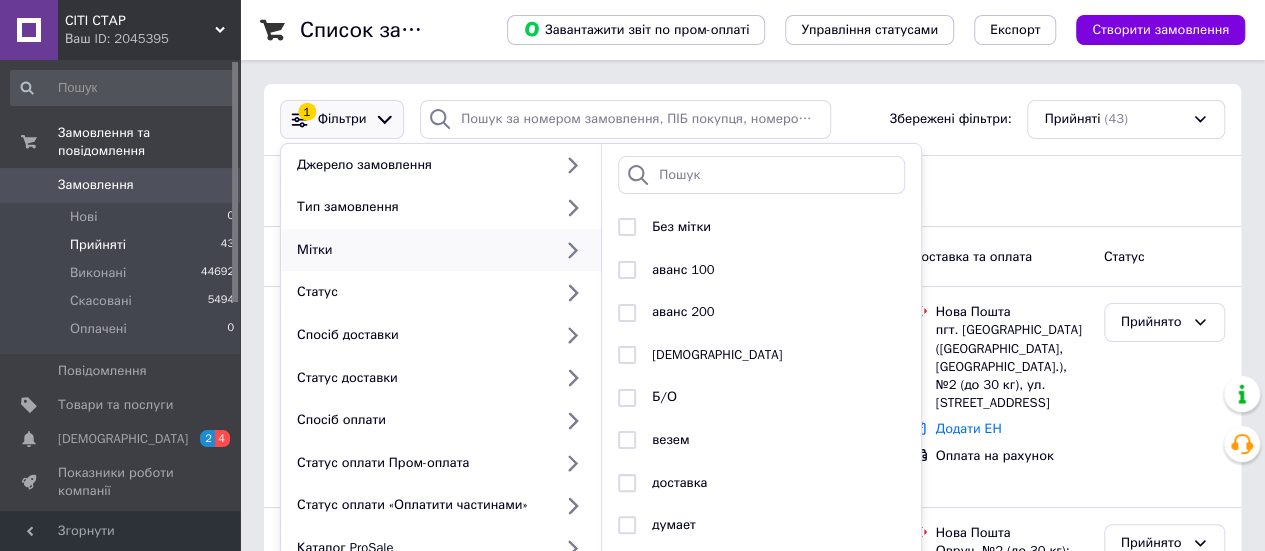 click on "Мітки" at bounding box center (420, 250) 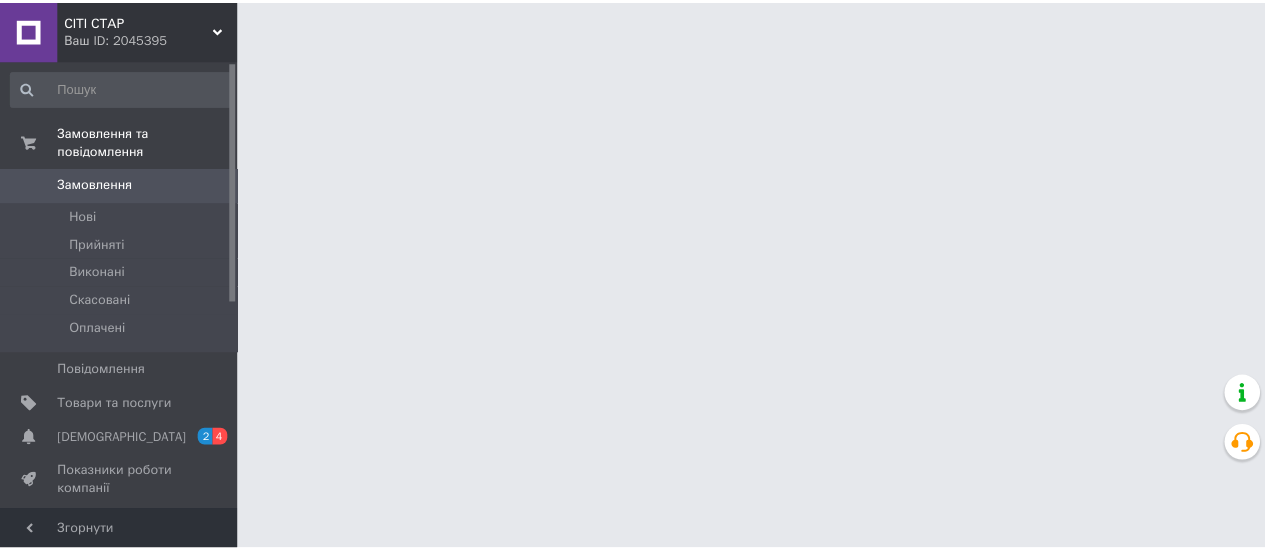 scroll, scrollTop: 0, scrollLeft: 0, axis: both 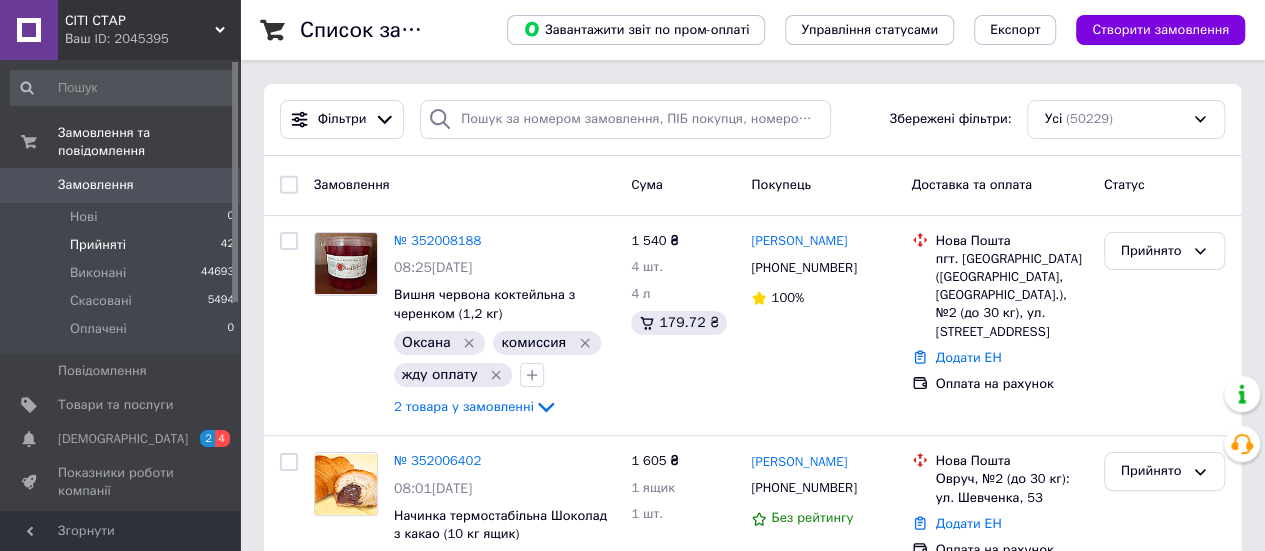click on "Прийняті" at bounding box center (98, 245) 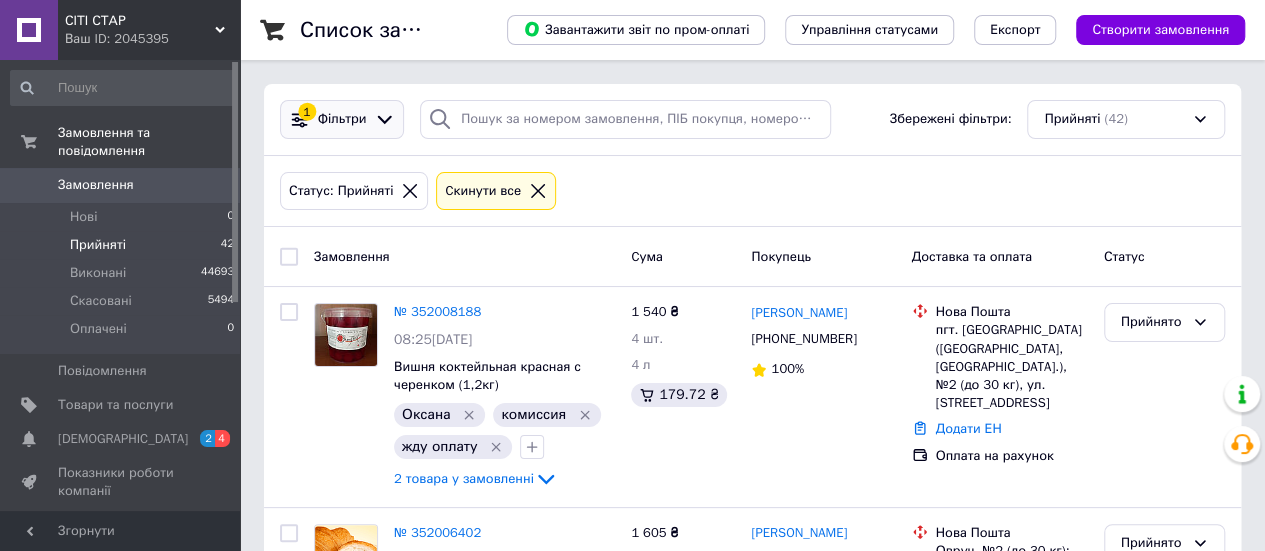 click on "1 Фільтри" at bounding box center (342, 119) 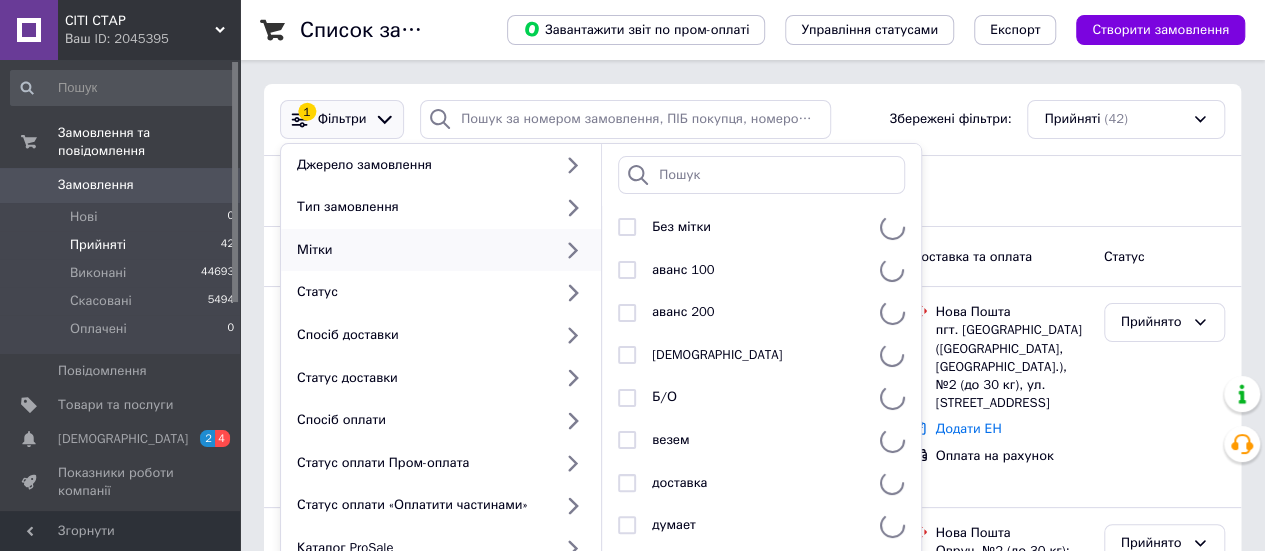 click on "Мітки" at bounding box center (441, 250) 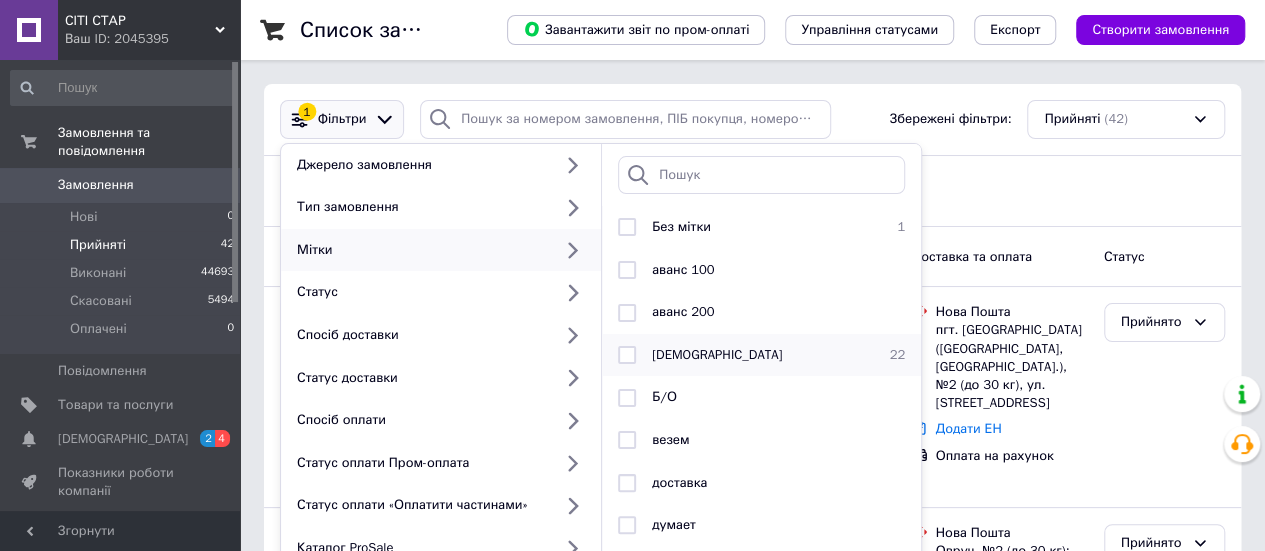 click on "[DEMOGRAPHIC_DATA]" at bounding box center [717, 354] 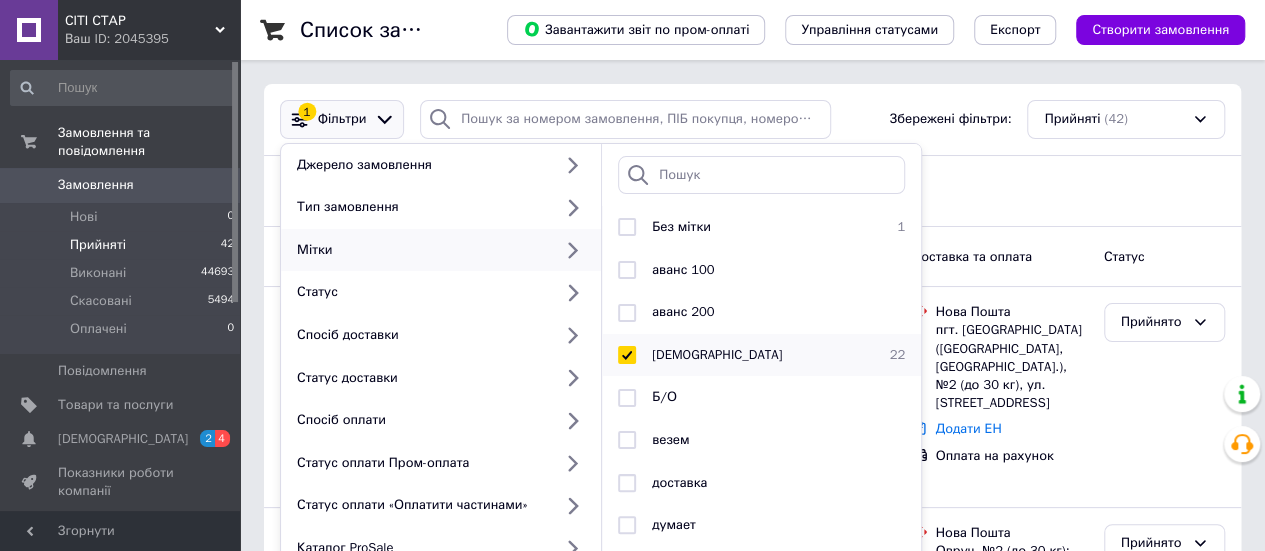 checkbox on "true" 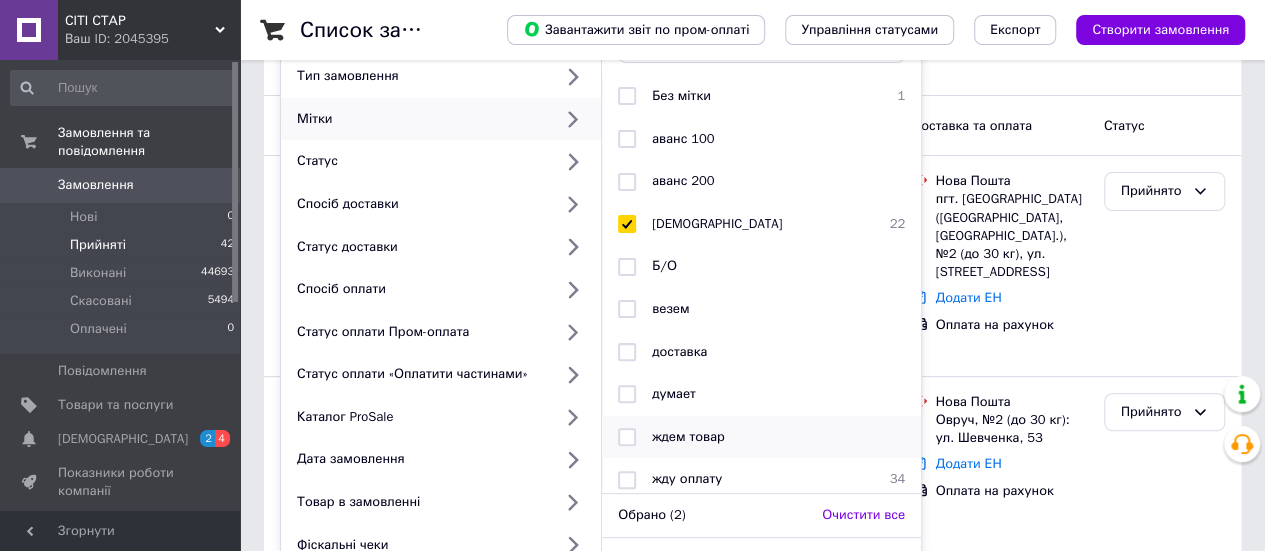 scroll, scrollTop: 200, scrollLeft: 0, axis: vertical 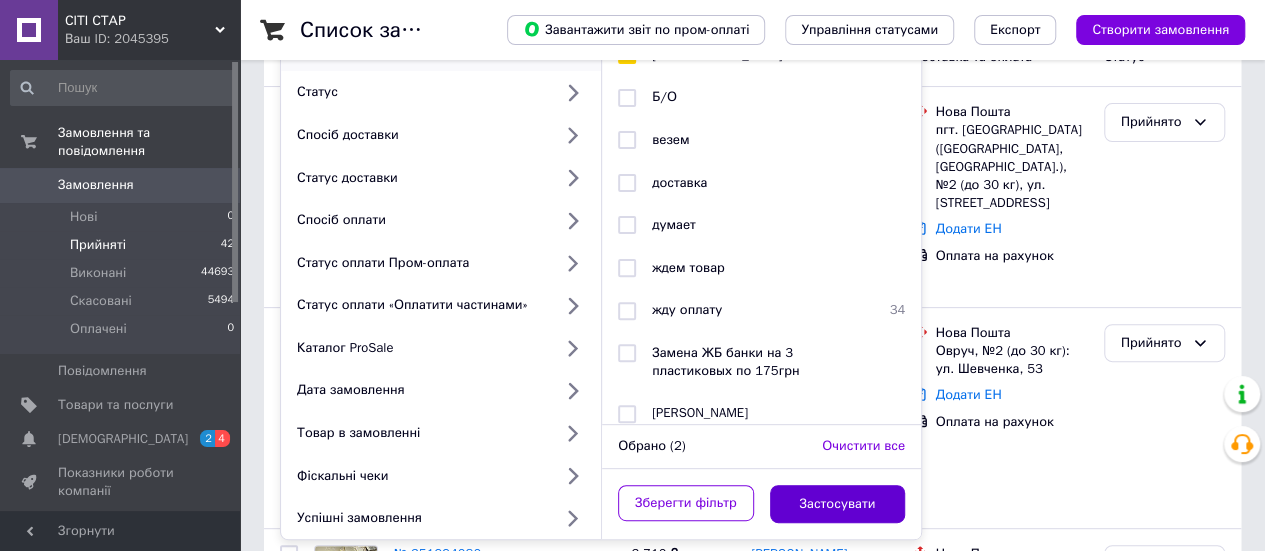 click on "Застосувати" at bounding box center (838, 504) 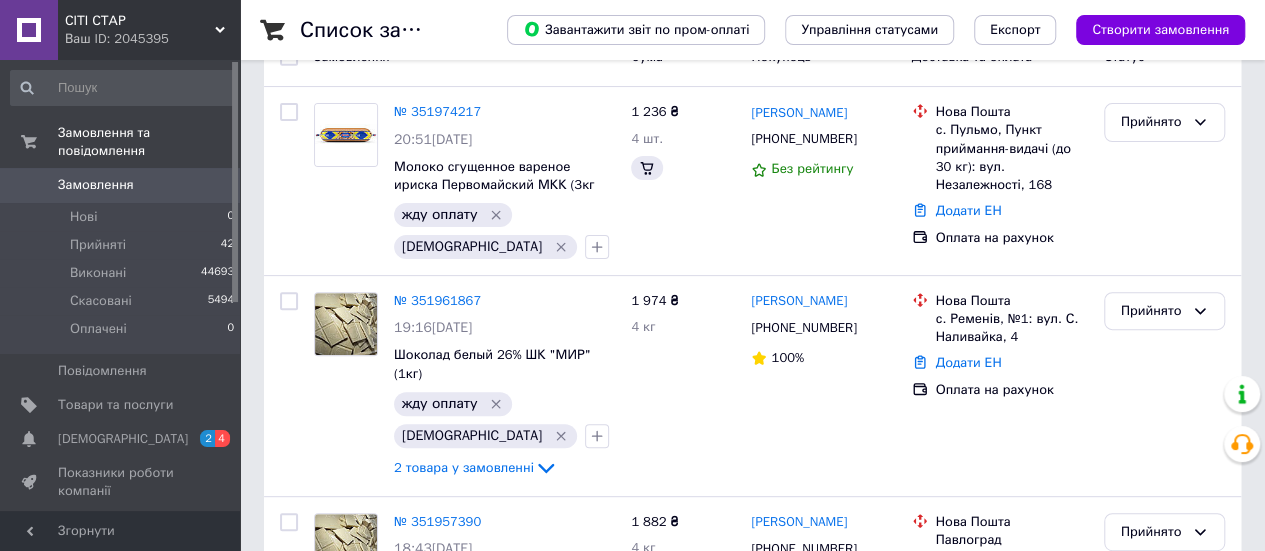 scroll, scrollTop: 0, scrollLeft: 0, axis: both 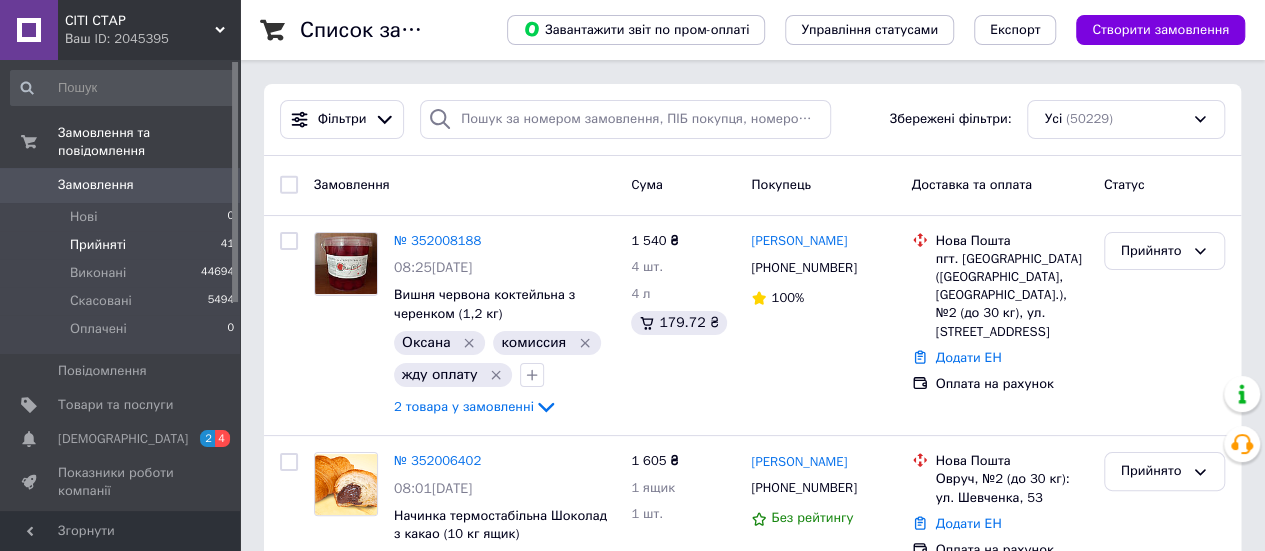 click on "Прийняті" at bounding box center [98, 245] 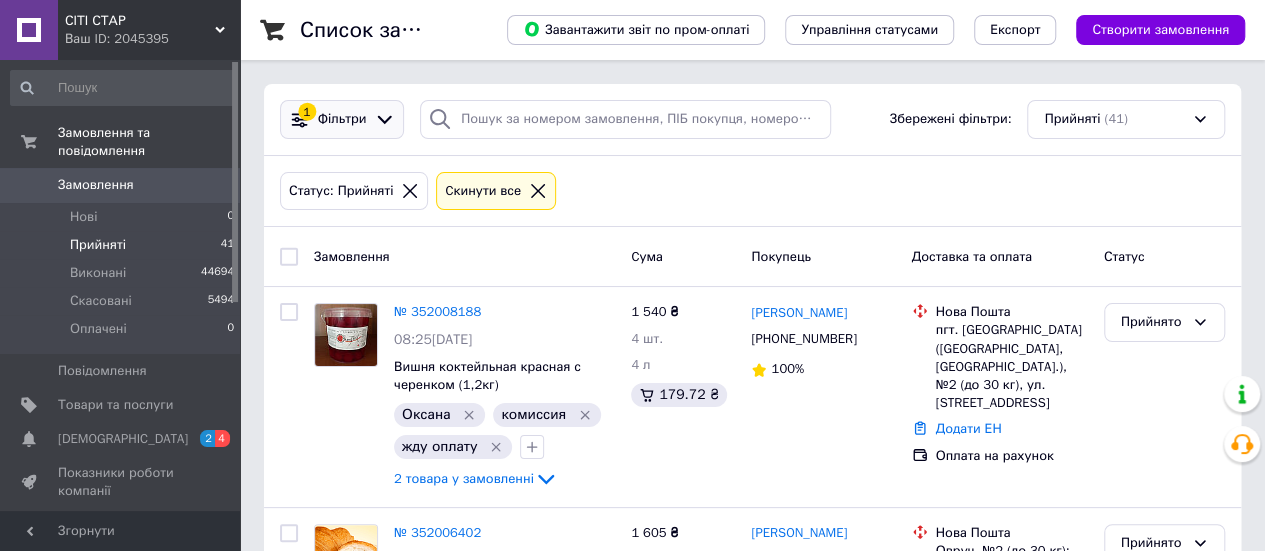 click 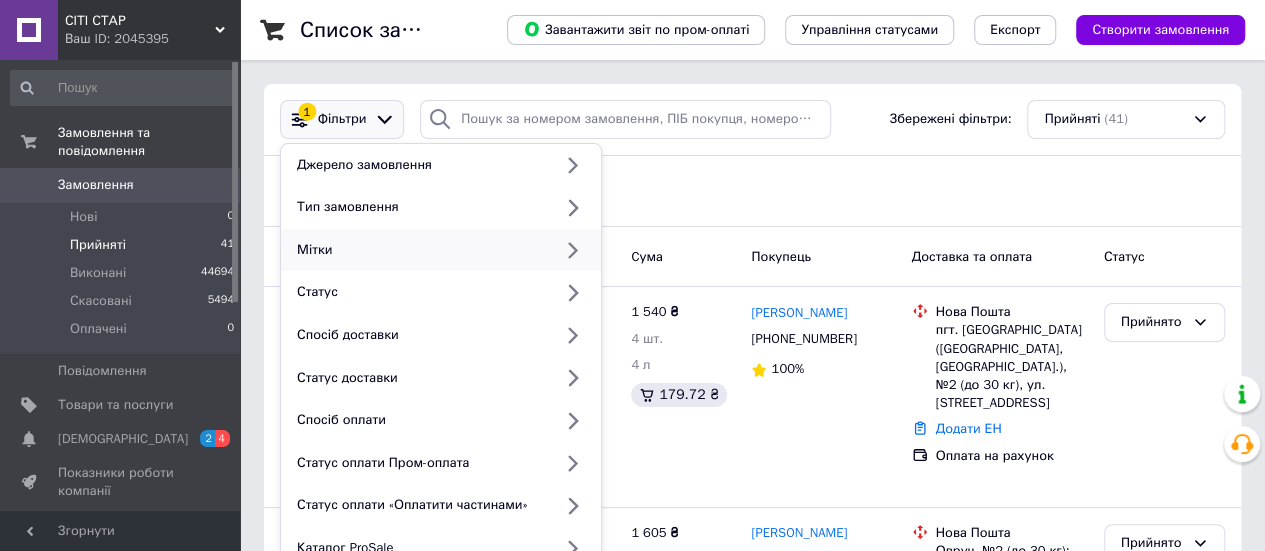 click on "Мітки" at bounding box center (441, 250) 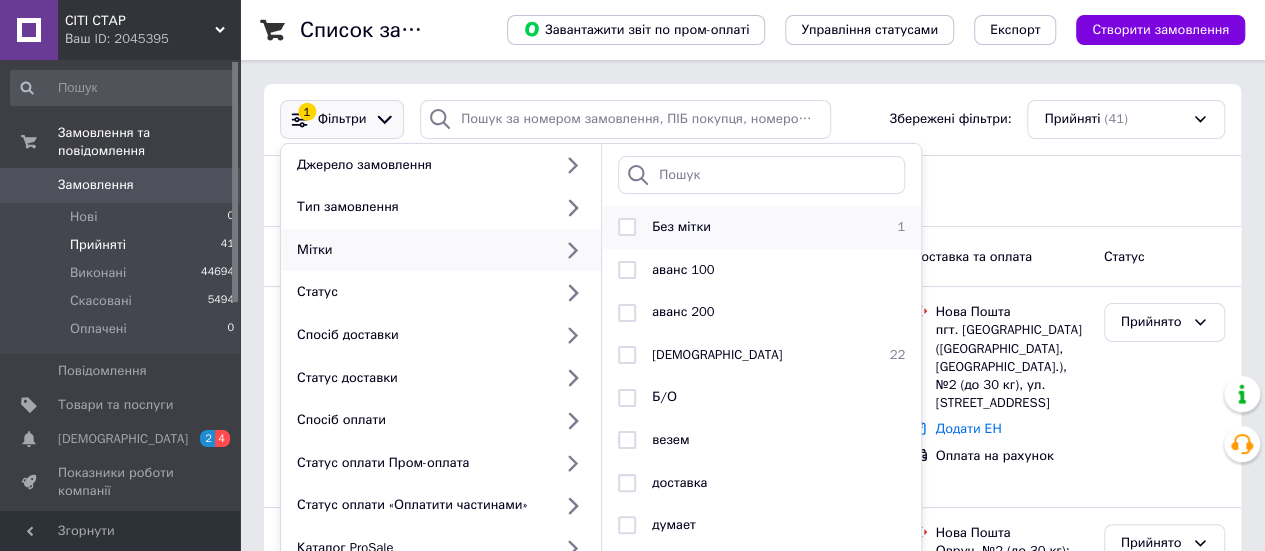 click on "Без мітки" at bounding box center (758, 227) 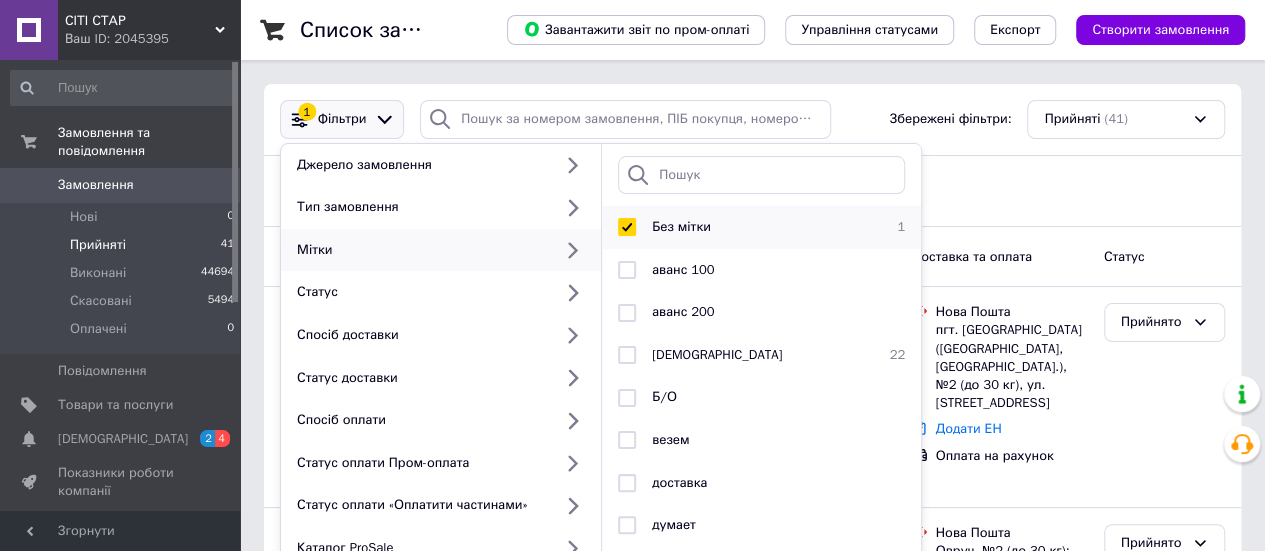checkbox on "true" 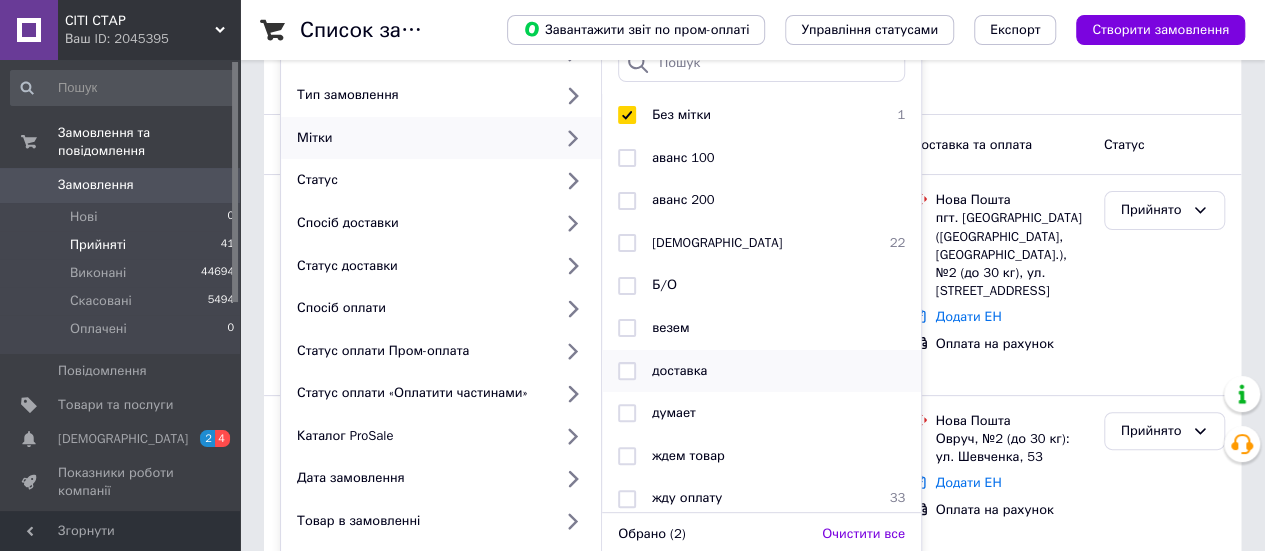 scroll, scrollTop: 200, scrollLeft: 0, axis: vertical 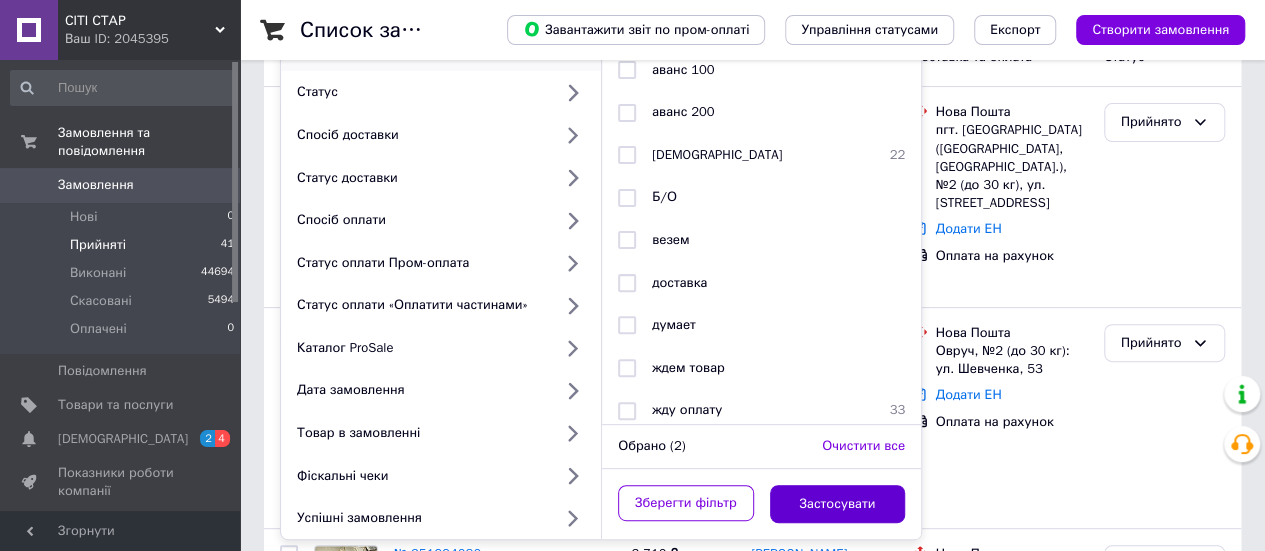 click on "Застосувати" at bounding box center [838, 504] 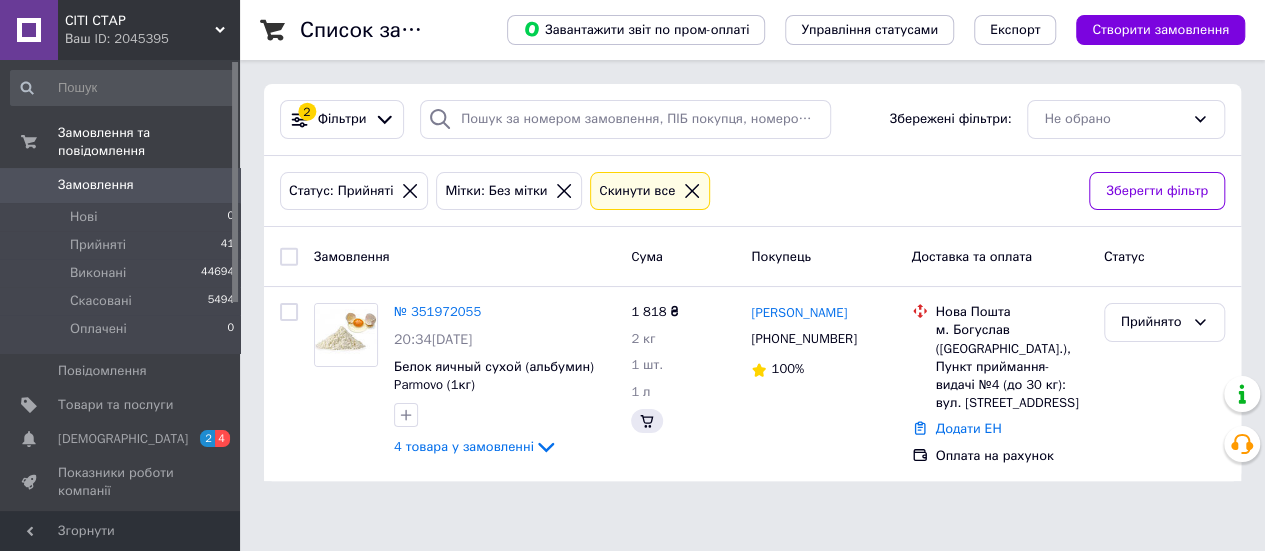 scroll, scrollTop: 0, scrollLeft: 0, axis: both 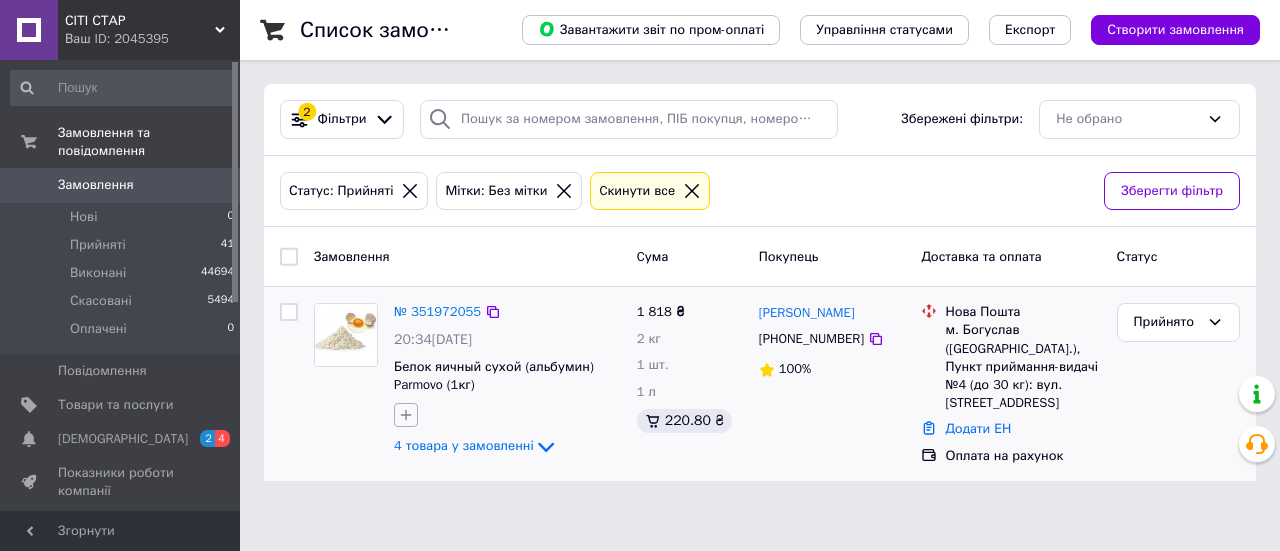 click 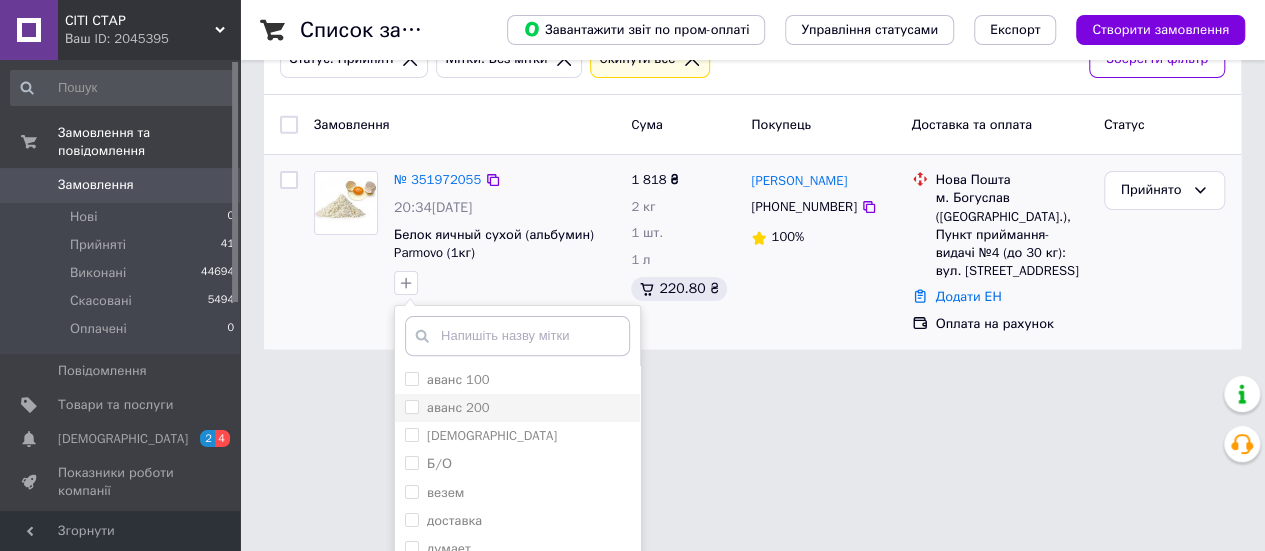 scroll, scrollTop: 200, scrollLeft: 0, axis: vertical 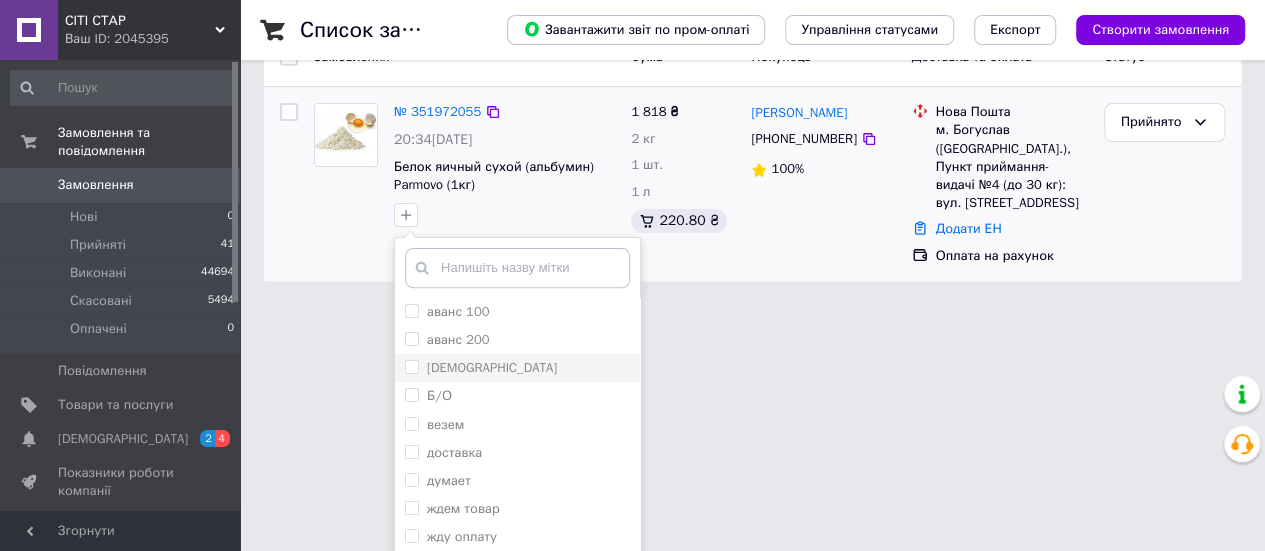 click on "[DEMOGRAPHIC_DATA]" at bounding box center [517, 368] 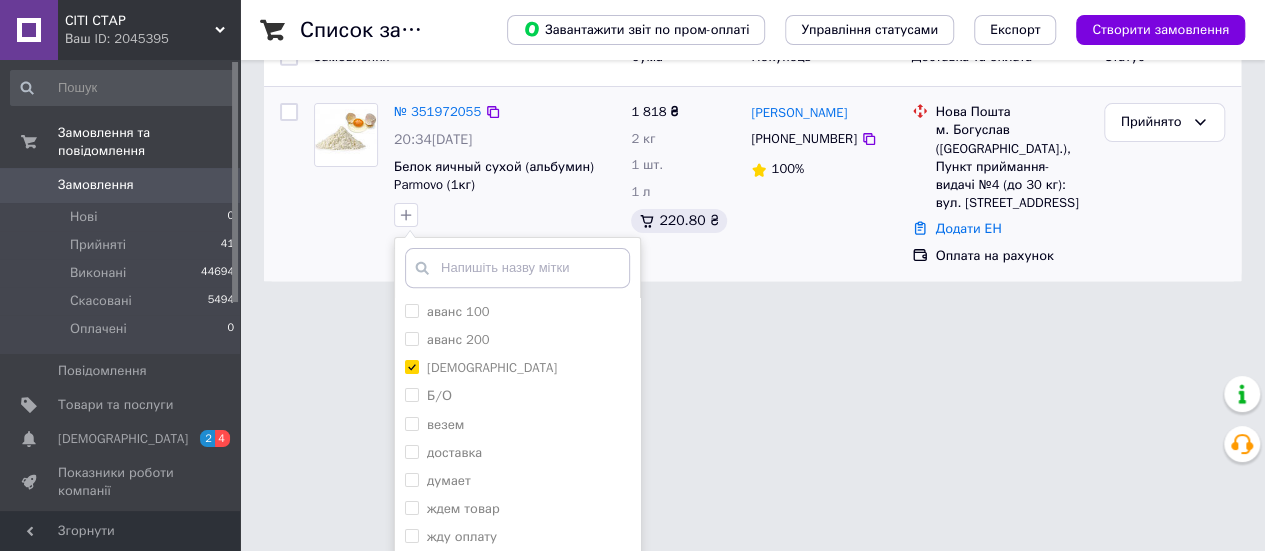 checkbox on "true" 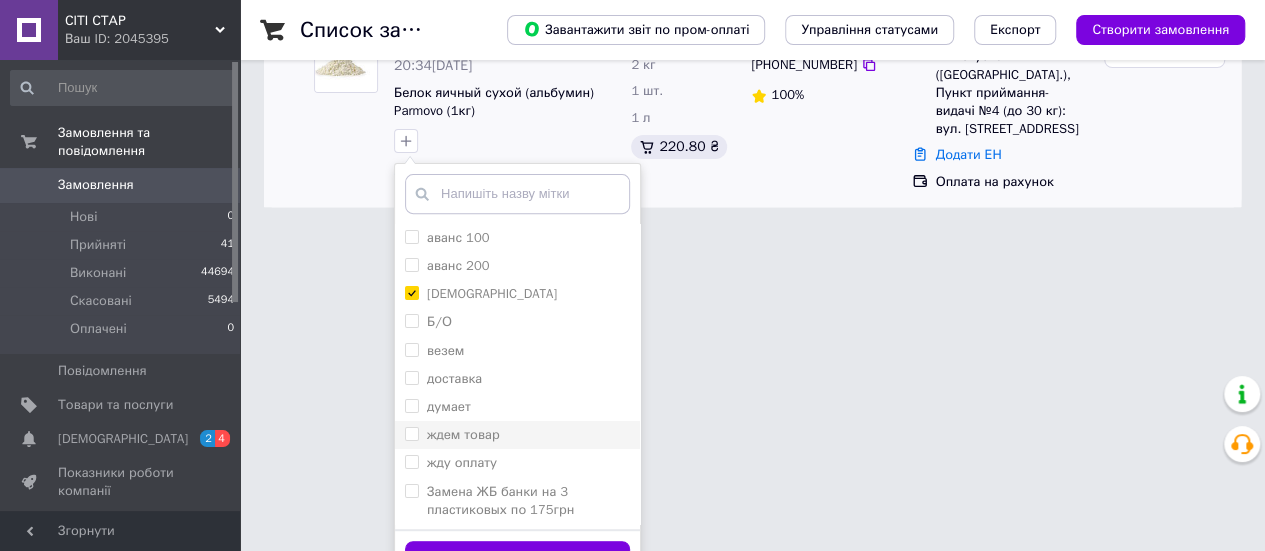 scroll, scrollTop: 300, scrollLeft: 0, axis: vertical 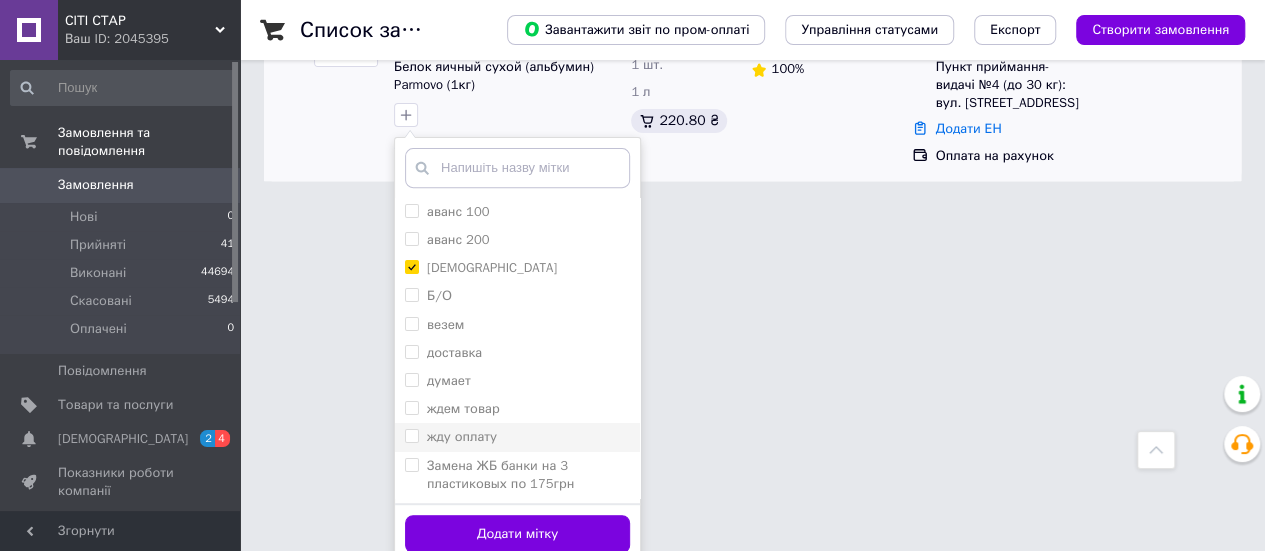 click on "жду оплату" at bounding box center [462, 436] 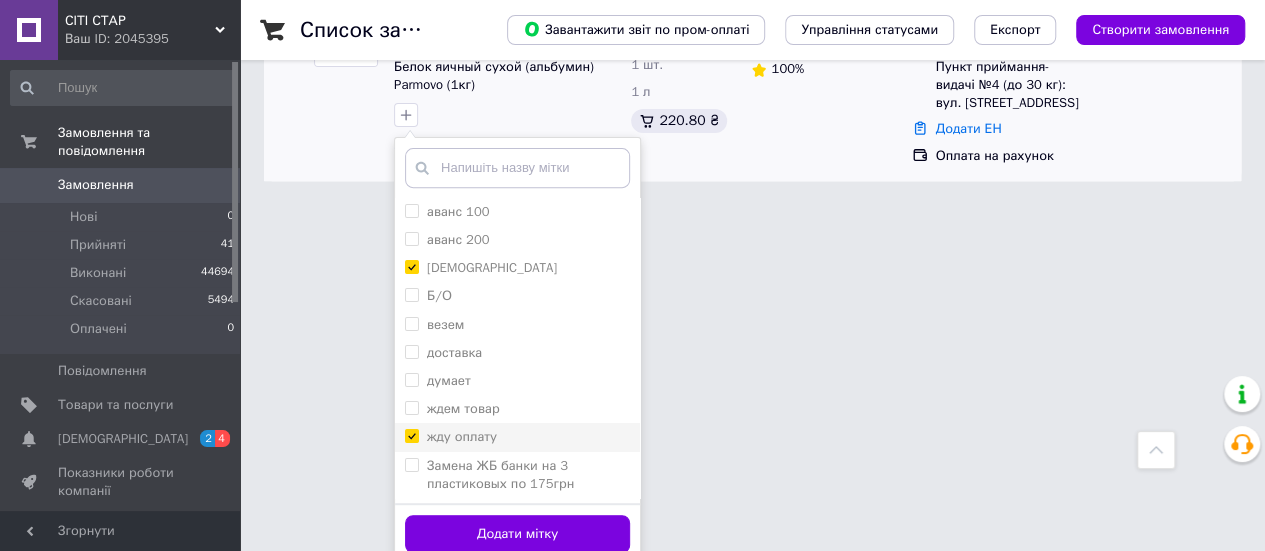 checkbox on "true" 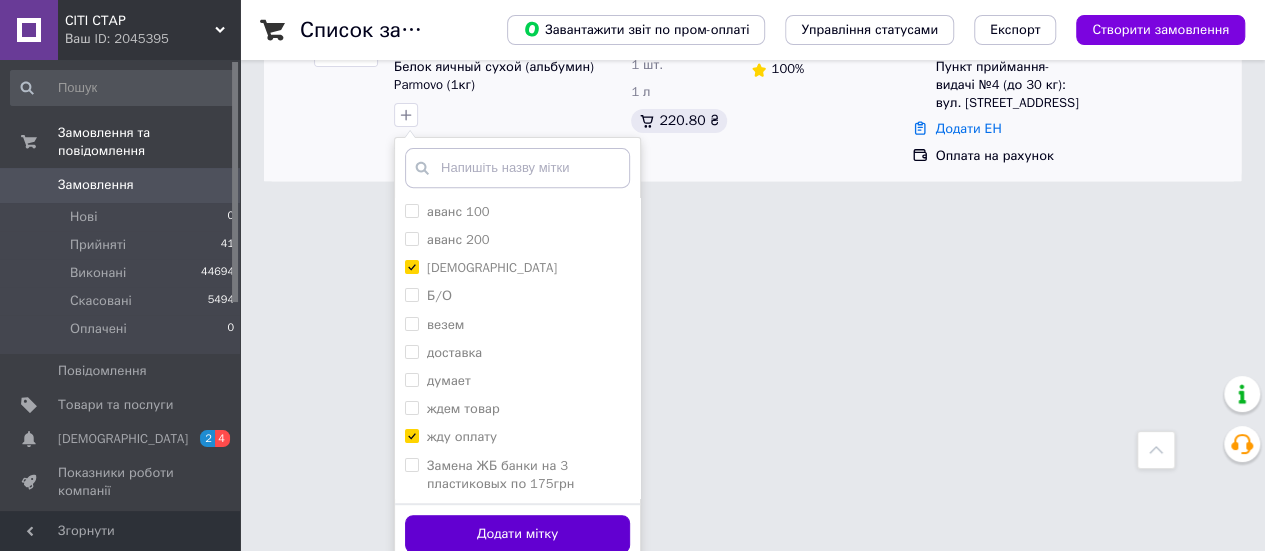 click on "Додати мітку" at bounding box center (517, 534) 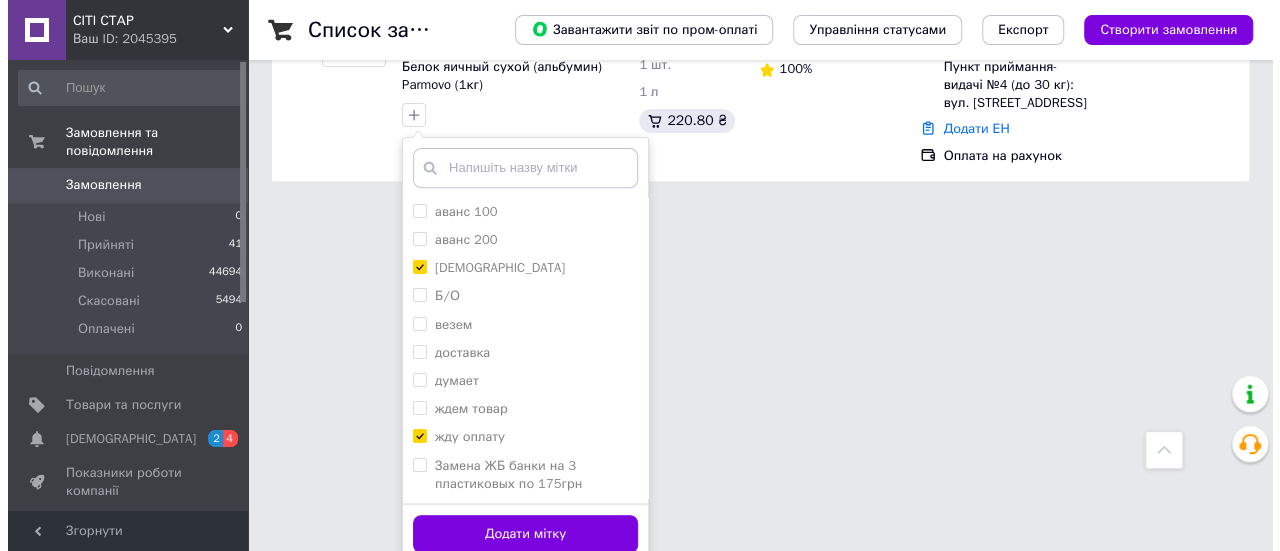 scroll, scrollTop: 0, scrollLeft: 0, axis: both 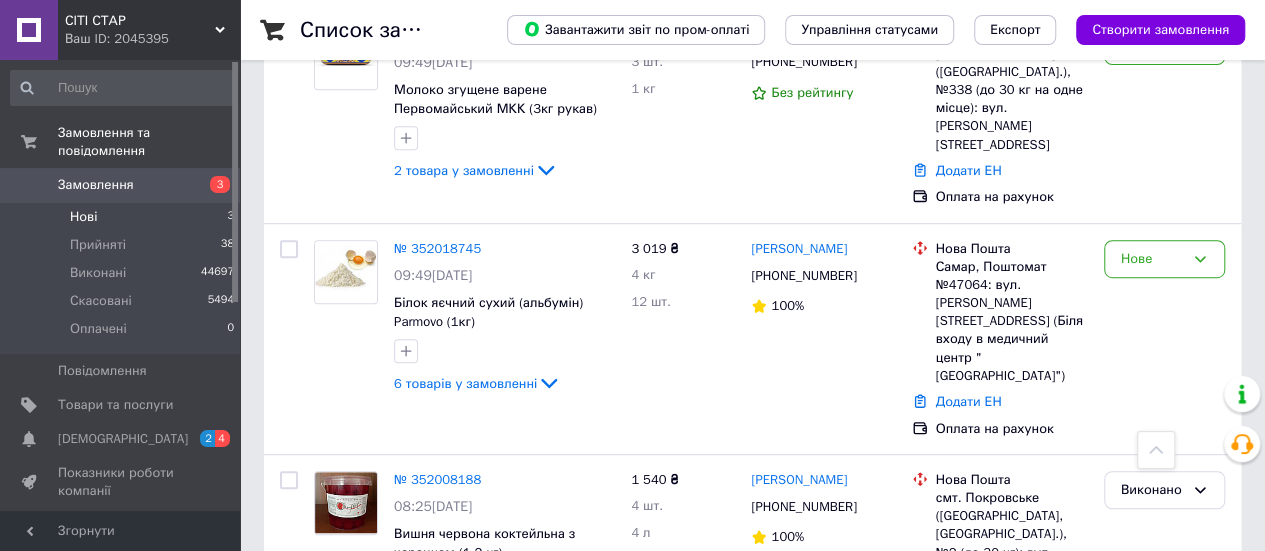 click on "Нові 3" at bounding box center (123, 217) 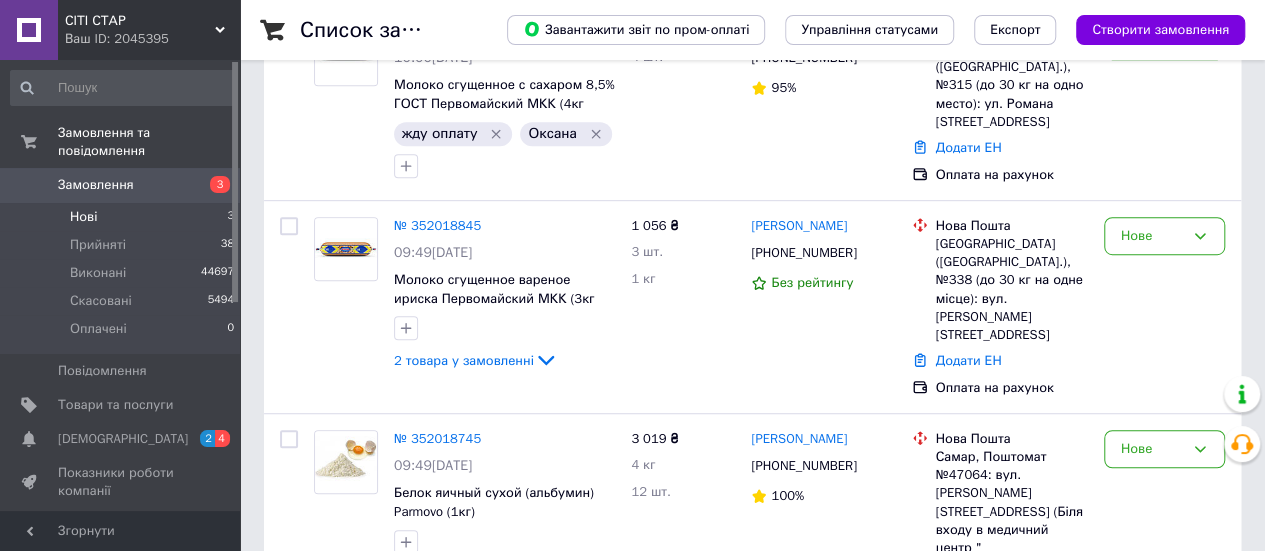 scroll, scrollTop: 0, scrollLeft: 0, axis: both 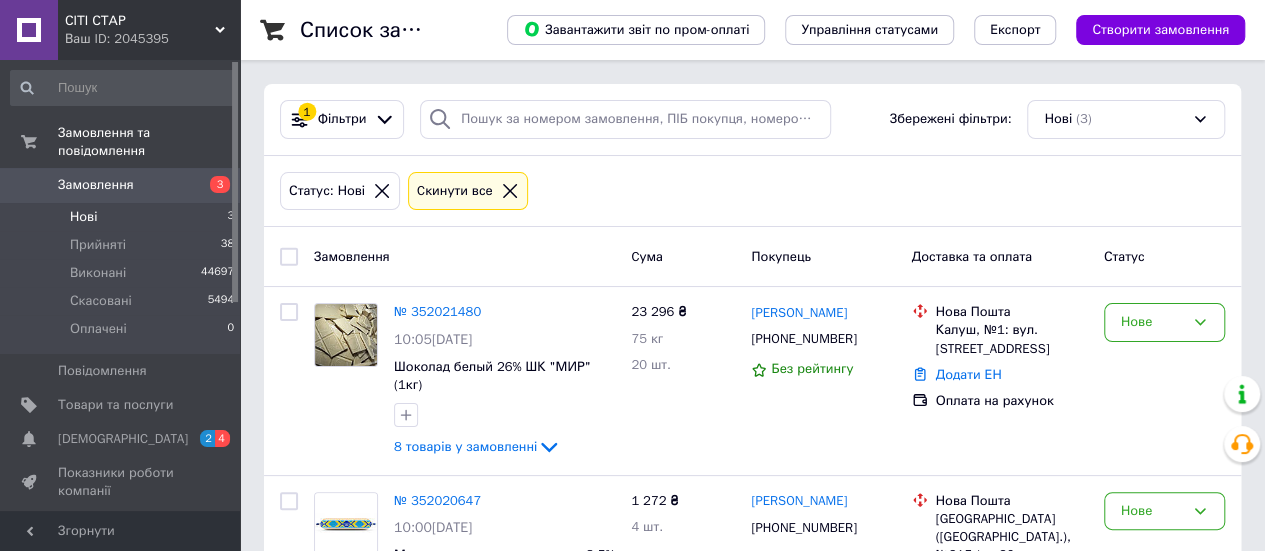 click on "Нові 3" at bounding box center [123, 217] 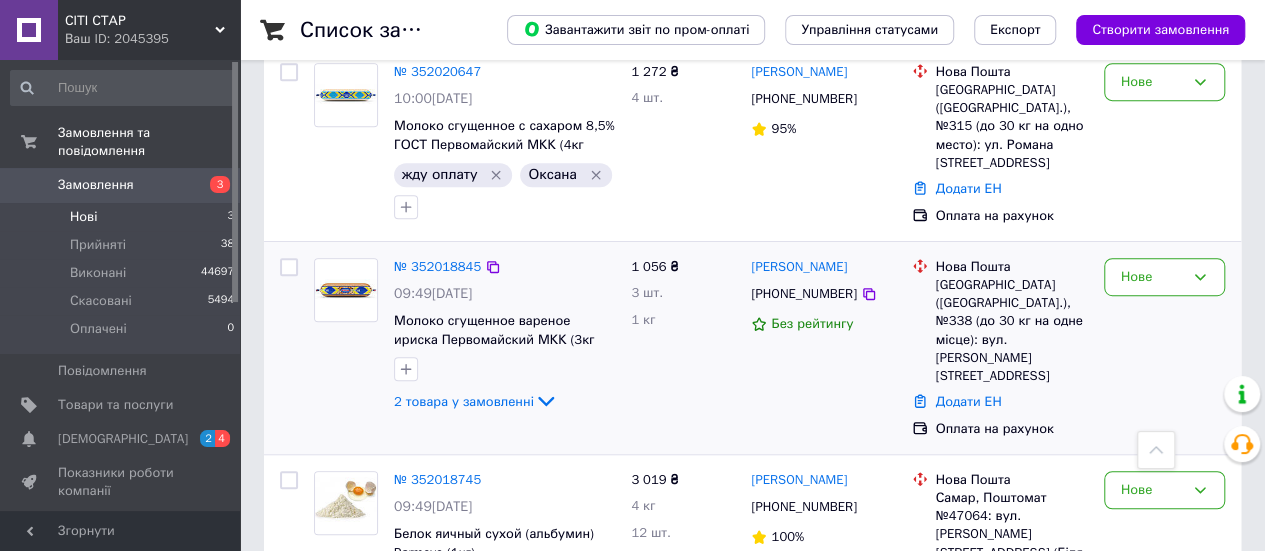 scroll, scrollTop: 498, scrollLeft: 0, axis: vertical 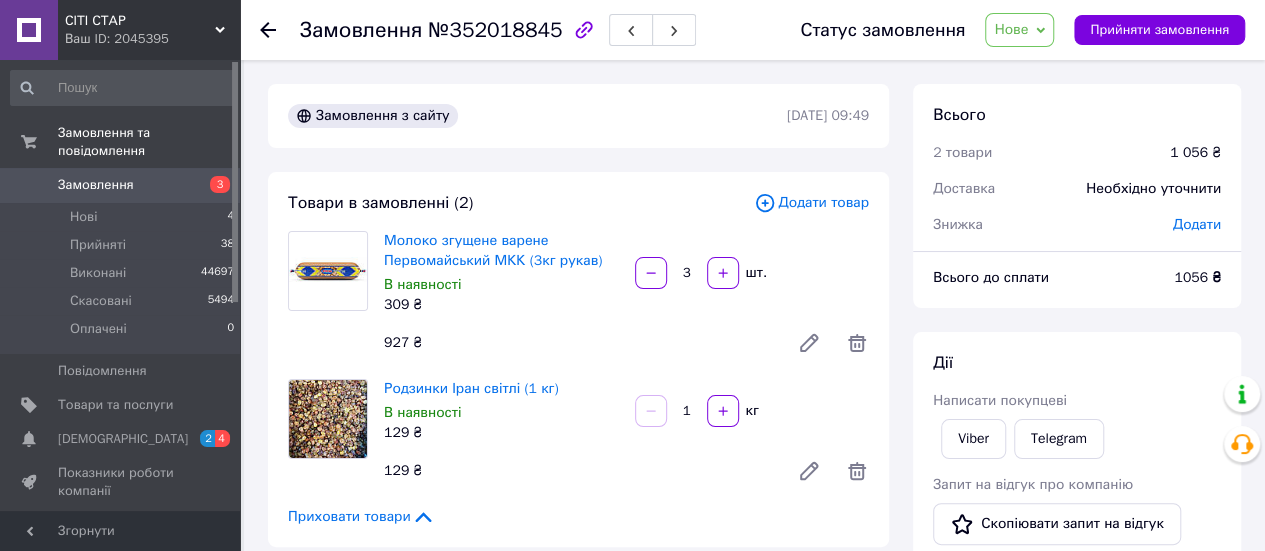 click on "Нове" at bounding box center [1011, 29] 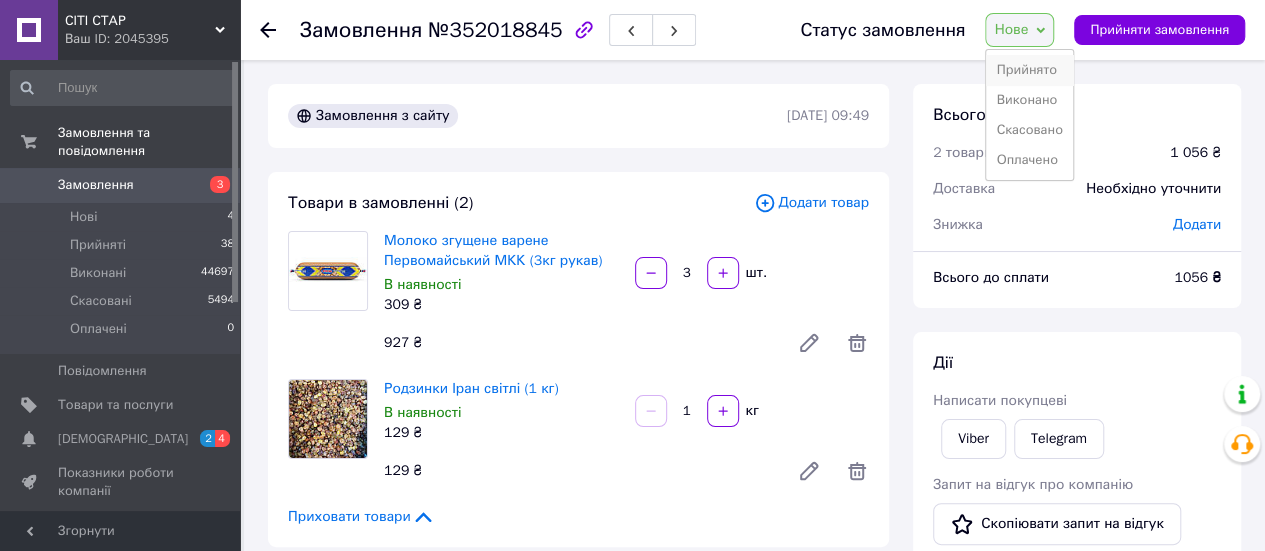 click on "Прийнято" at bounding box center [1029, 70] 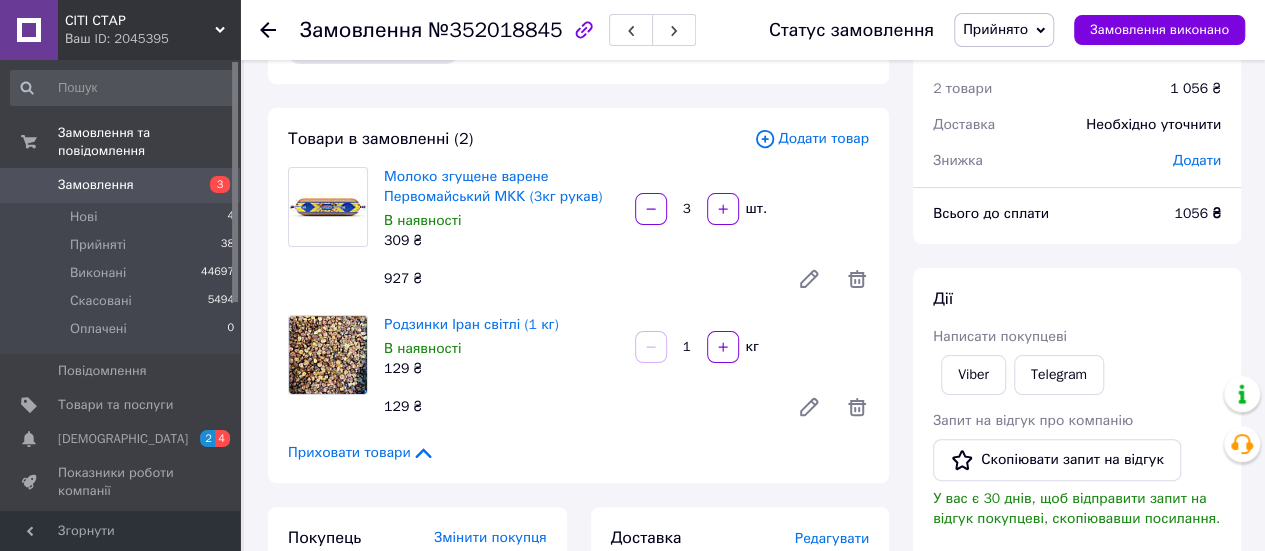 scroll, scrollTop: 0, scrollLeft: 0, axis: both 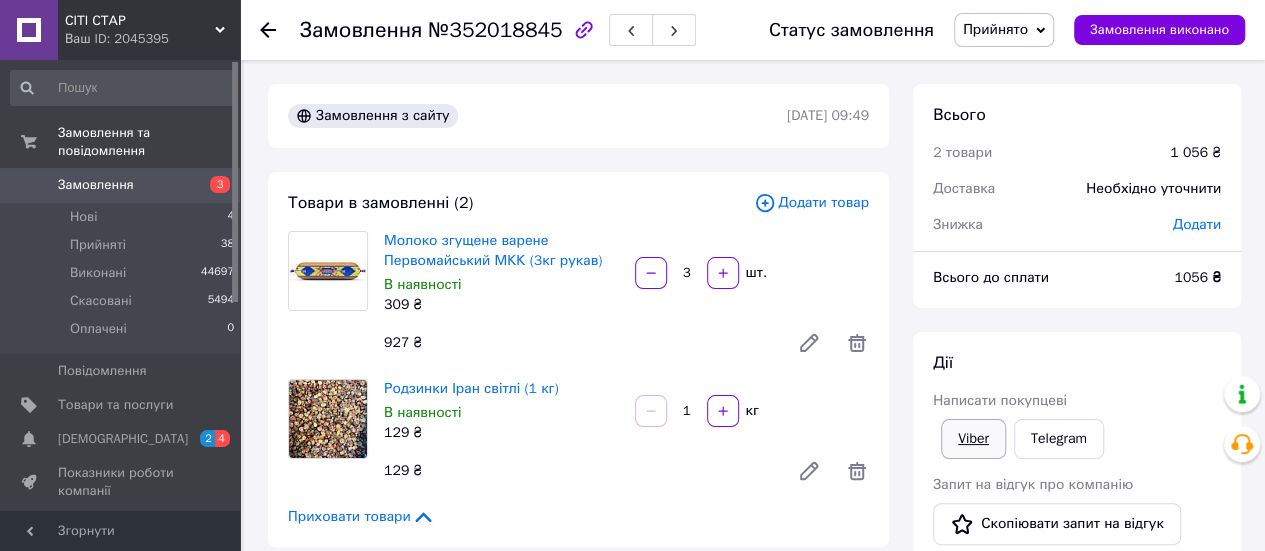 click on "Viber" at bounding box center (973, 439) 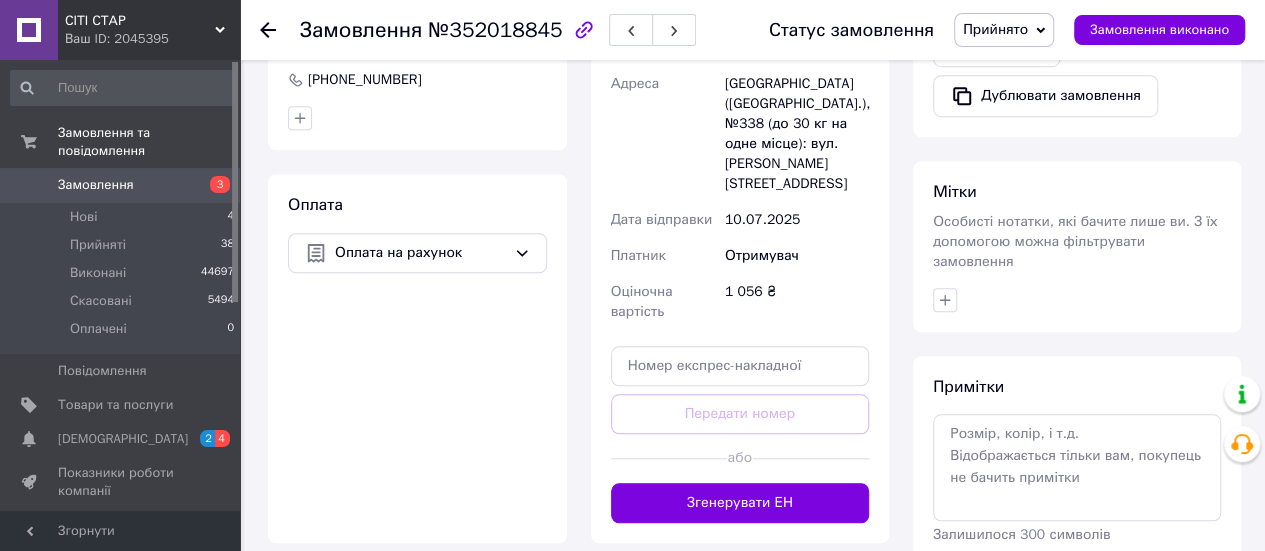 click 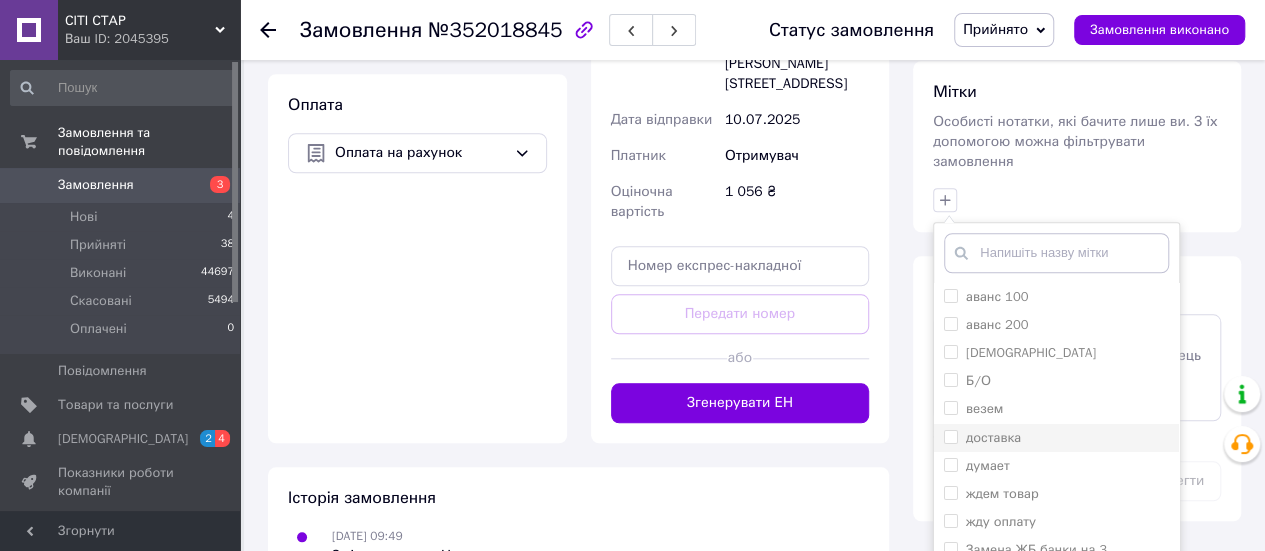 drag, startPoint x: 1044, startPoint y: 330, endPoint x: 1059, endPoint y: 415, distance: 86.313385 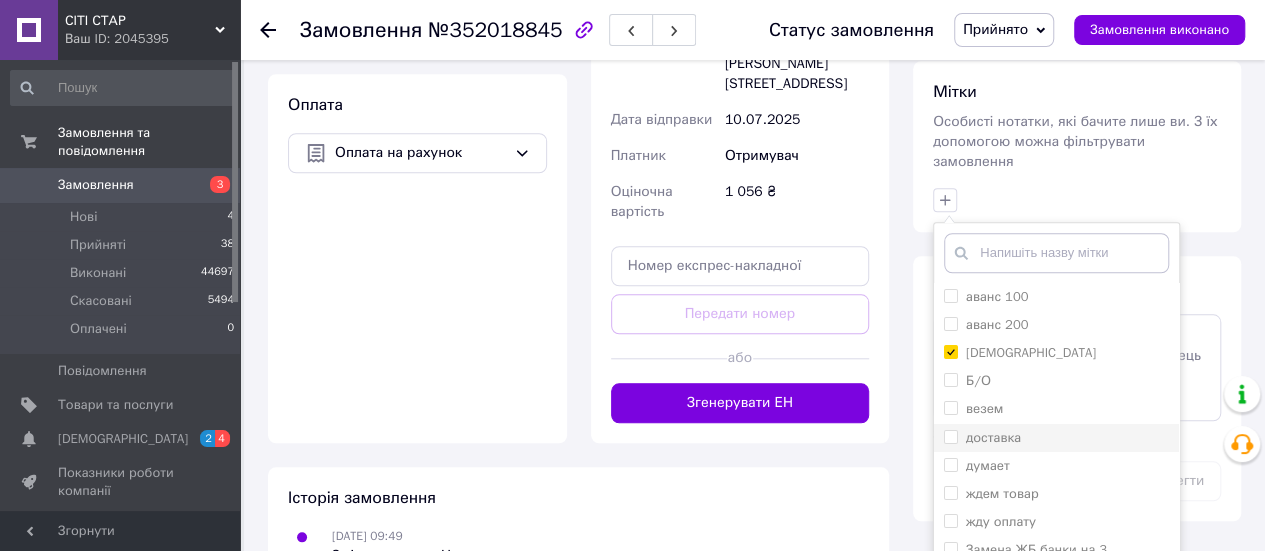 checkbox on "true" 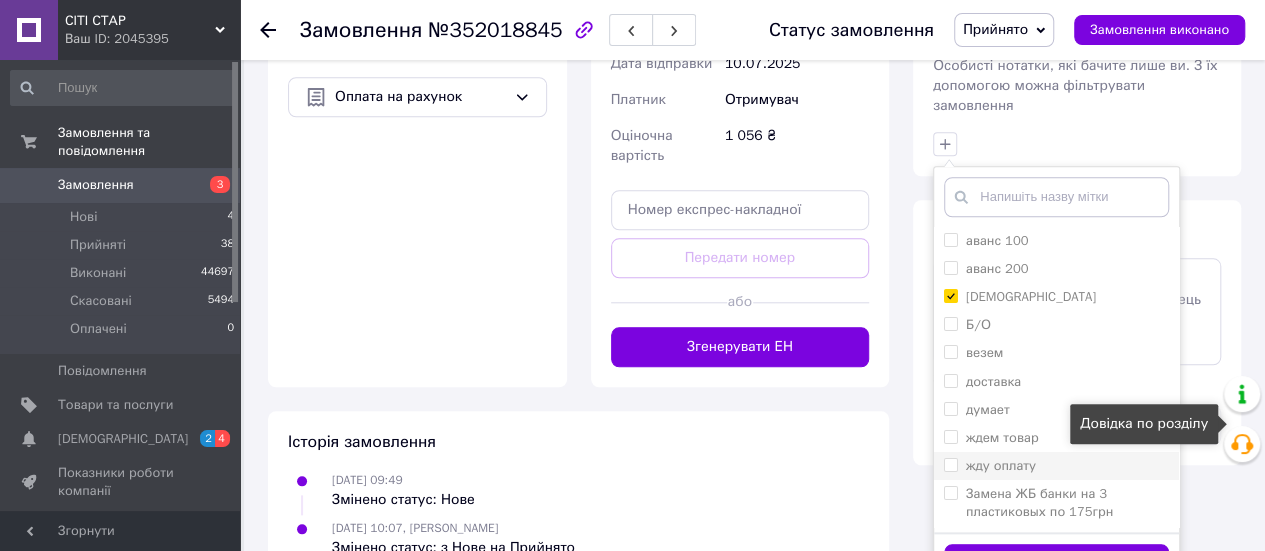 scroll, scrollTop: 885, scrollLeft: 0, axis: vertical 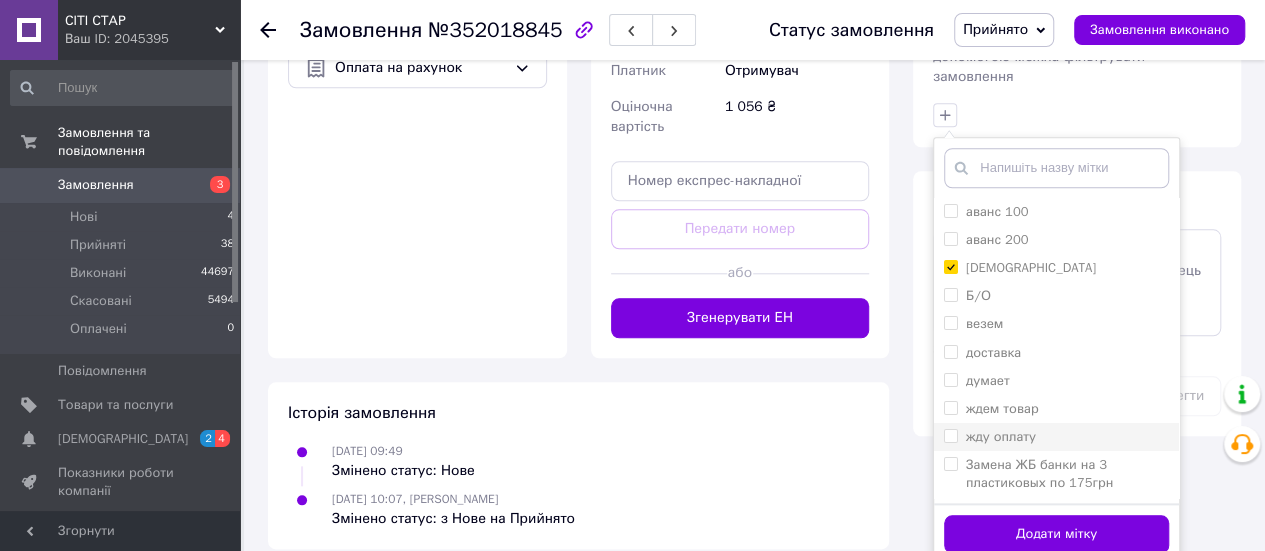 click on "жду оплату" at bounding box center [1056, 437] 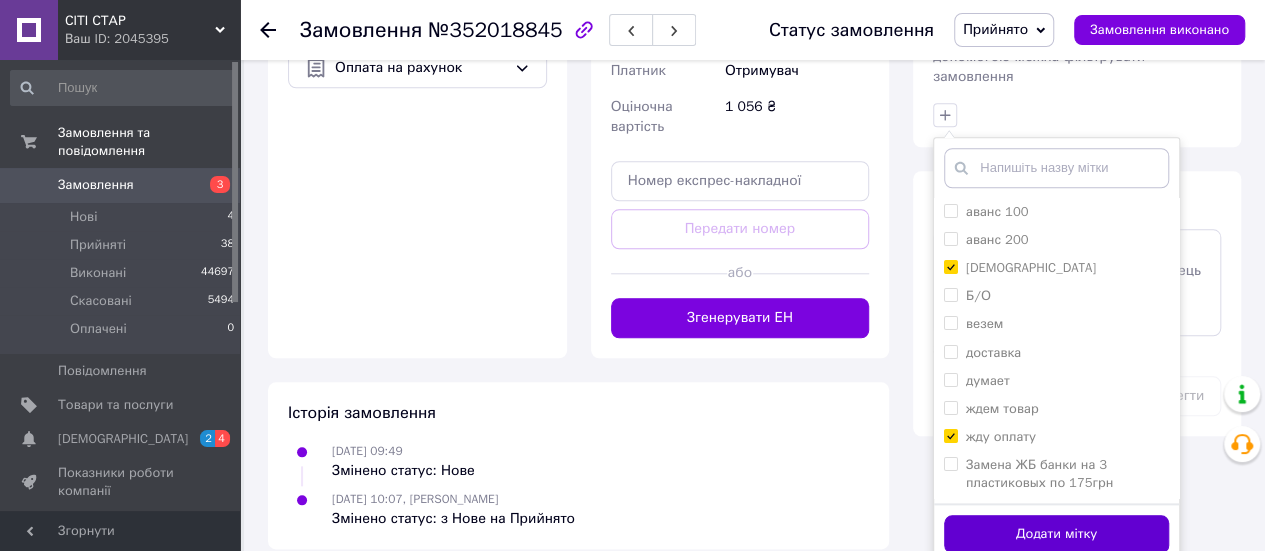 checkbox on "true" 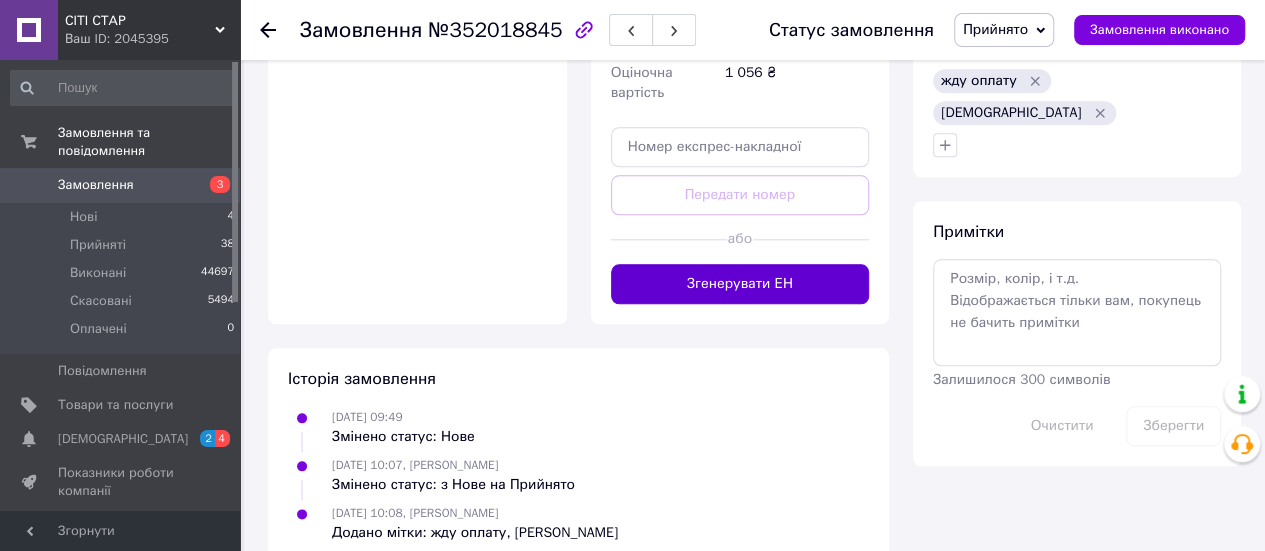 scroll, scrollTop: 934, scrollLeft: 0, axis: vertical 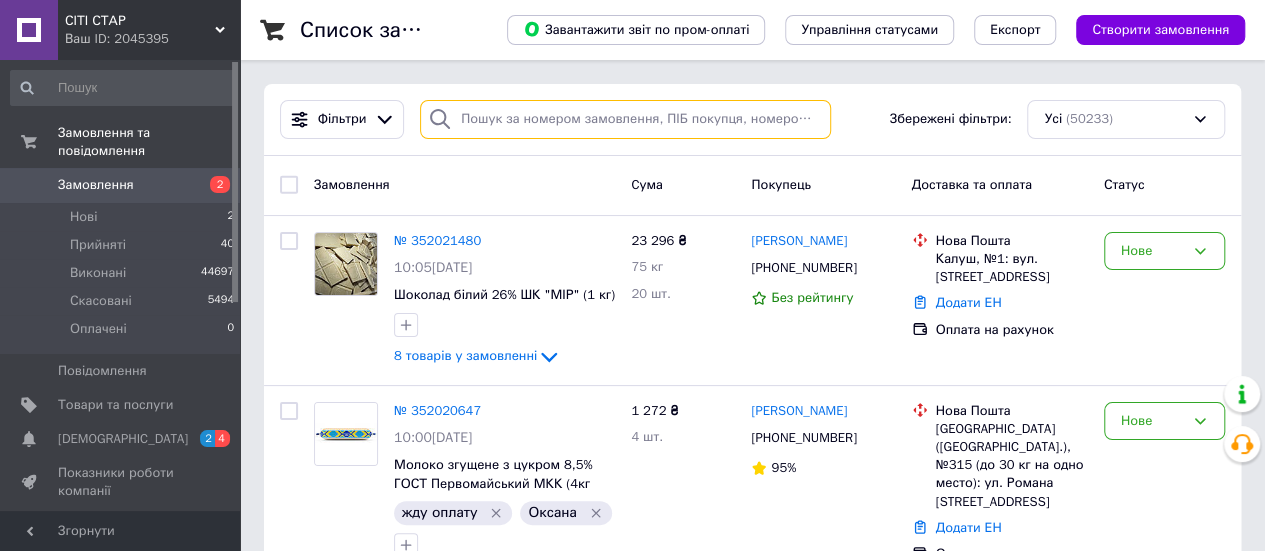 click at bounding box center (625, 119) 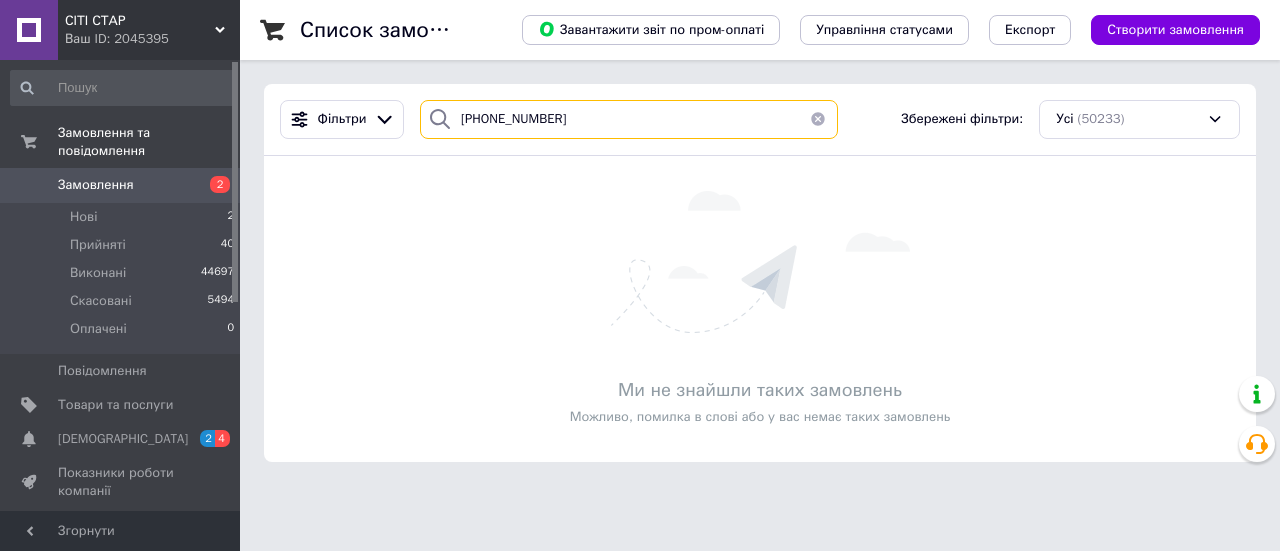 type on "+380933607596" 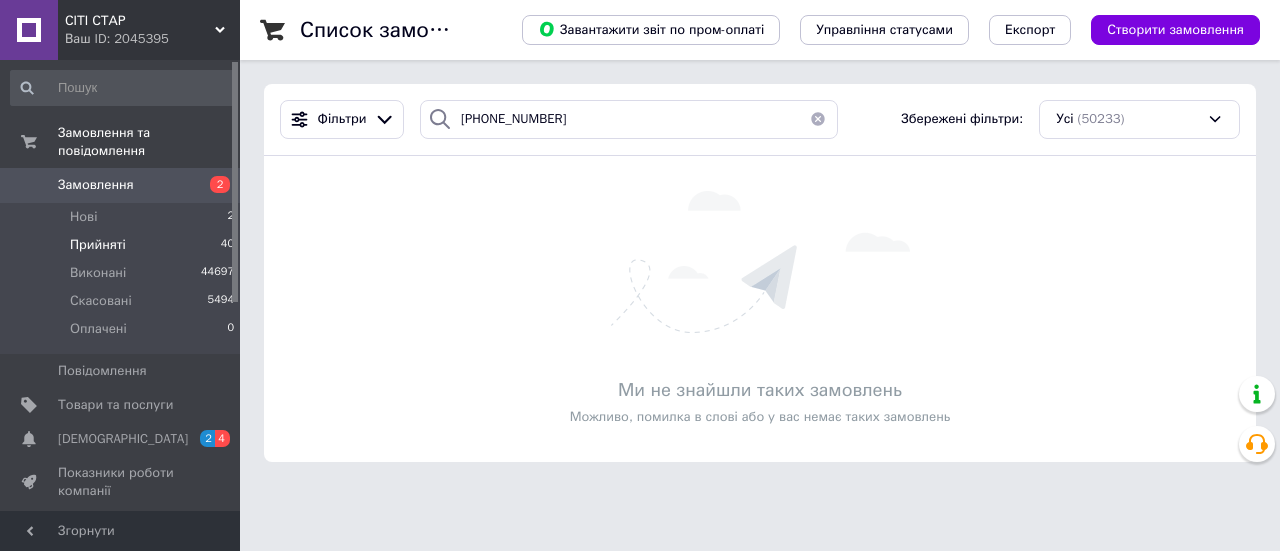 click on "Прийняті" at bounding box center [98, 245] 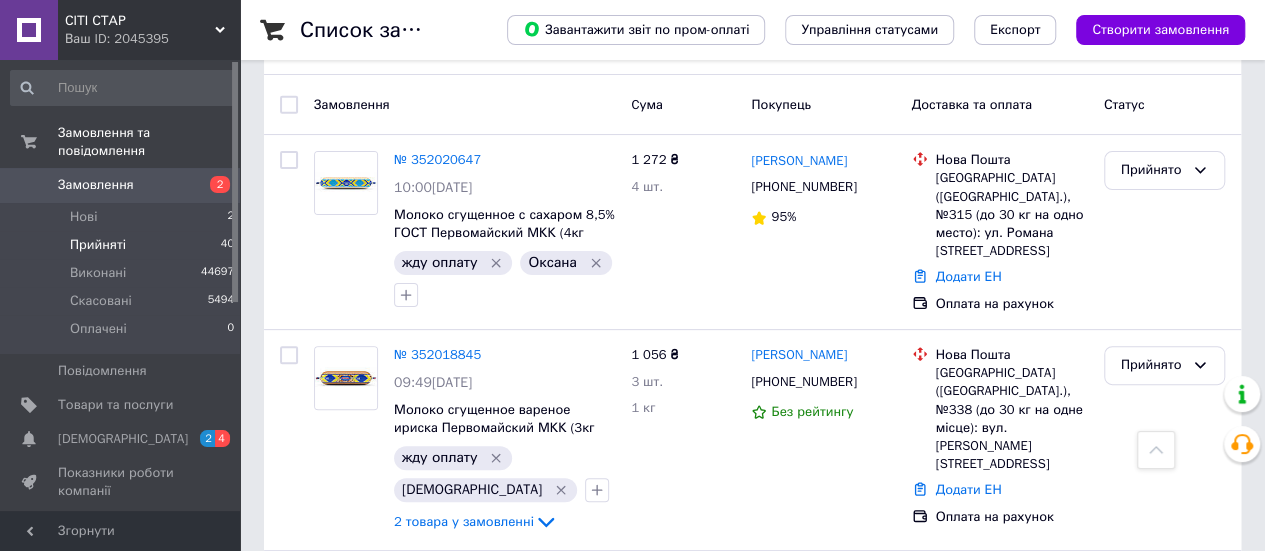scroll, scrollTop: 0, scrollLeft: 0, axis: both 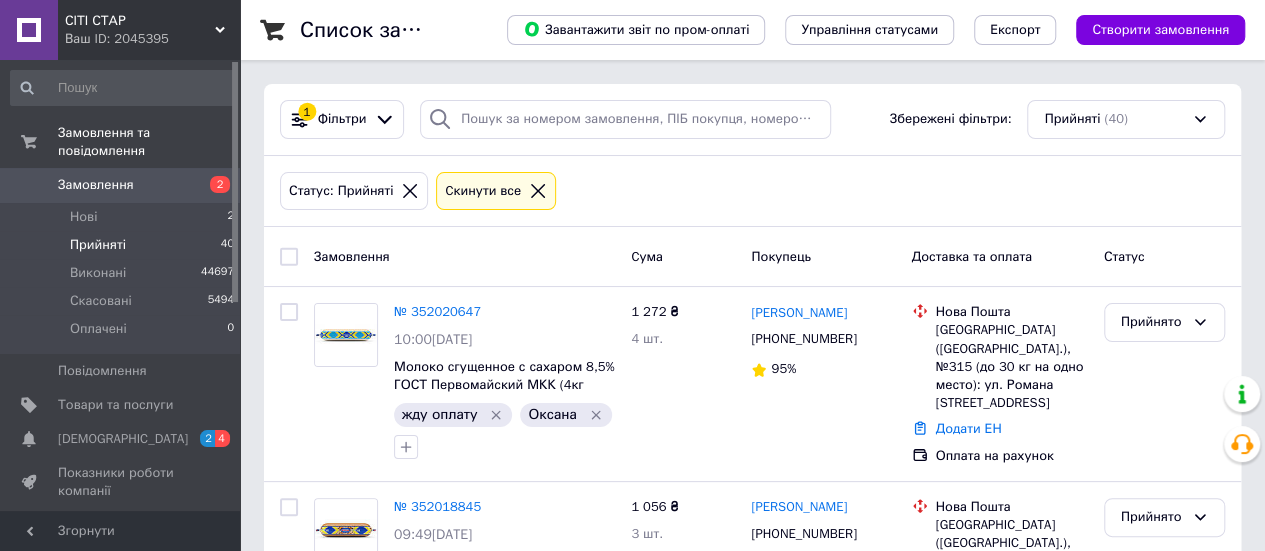 drag, startPoint x: 344, startPoint y: 107, endPoint x: 351, endPoint y: 175, distance: 68.359344 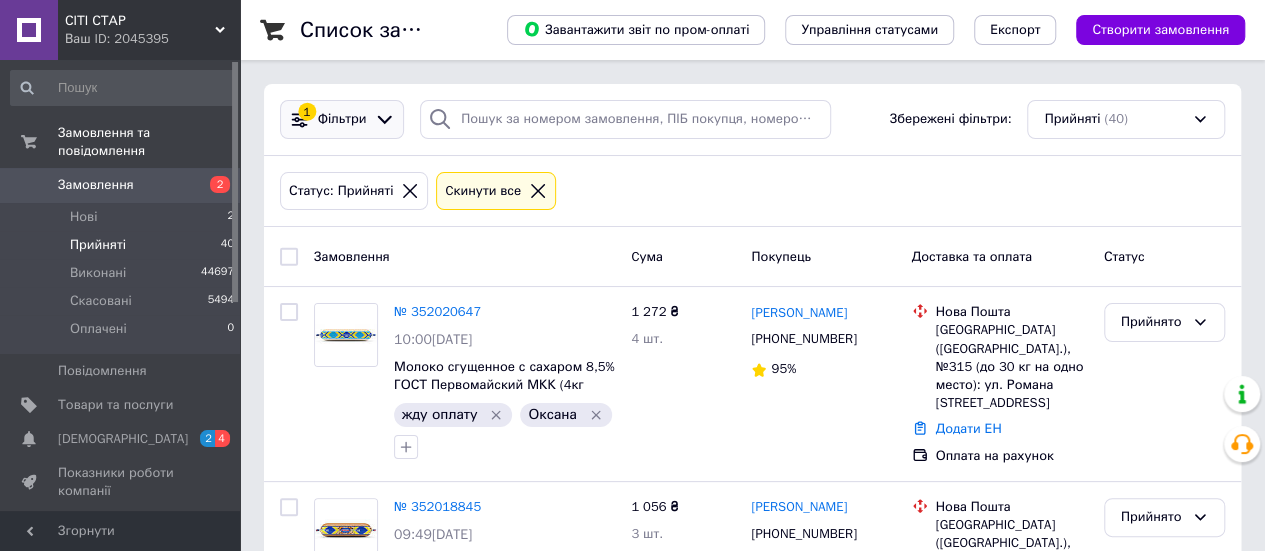 click on "Фільтри" at bounding box center (342, 119) 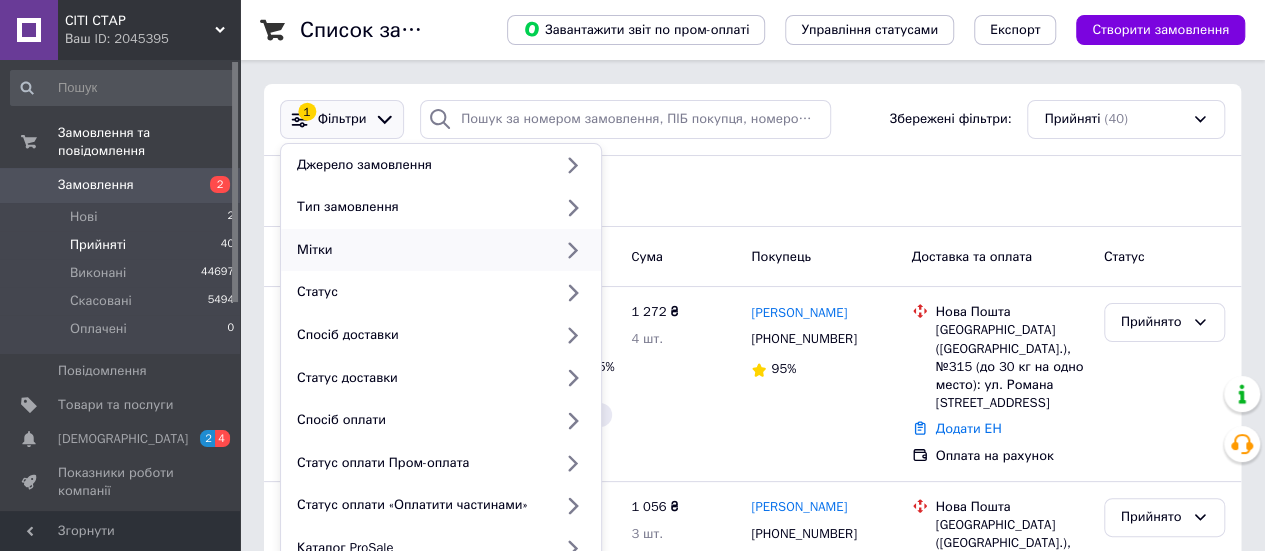 click on "Мітки" at bounding box center (420, 250) 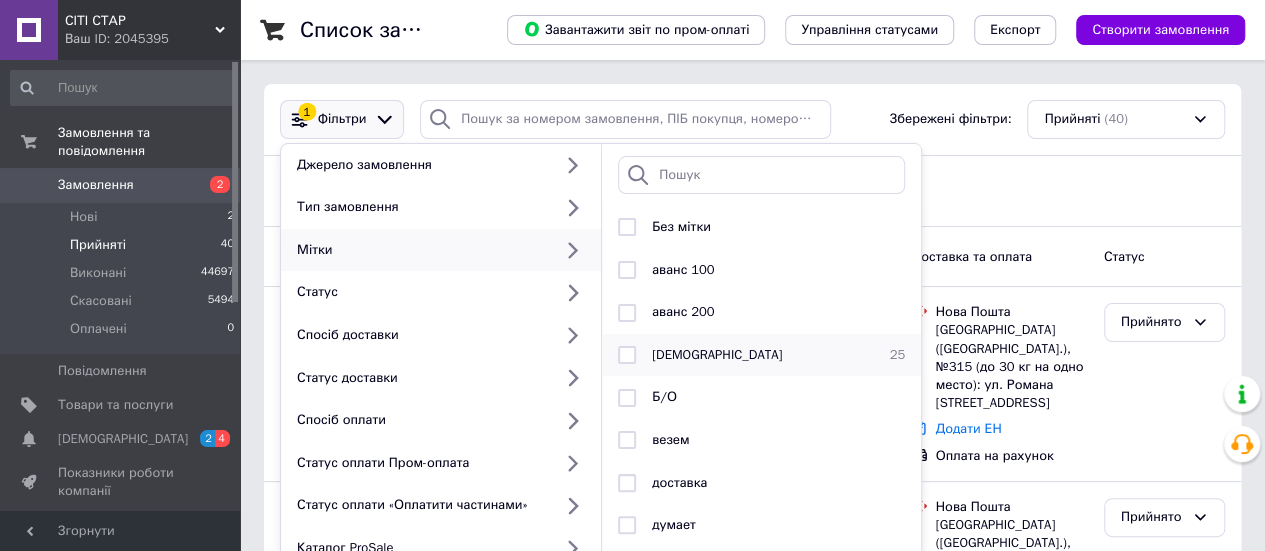 click on "[DEMOGRAPHIC_DATA]" at bounding box center [758, 355] 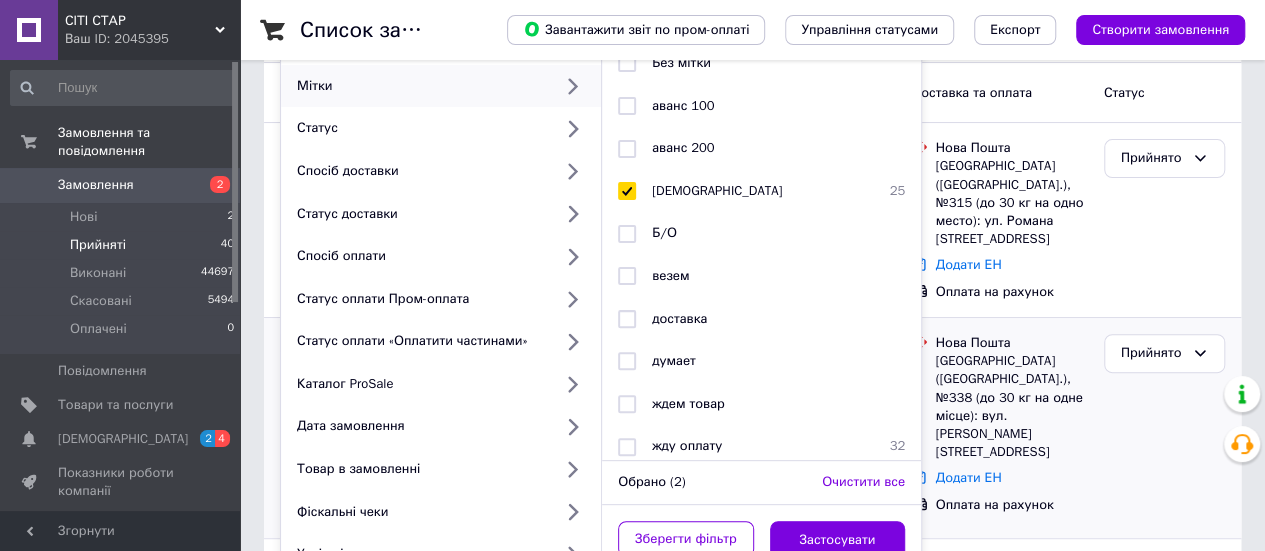 scroll, scrollTop: 300, scrollLeft: 0, axis: vertical 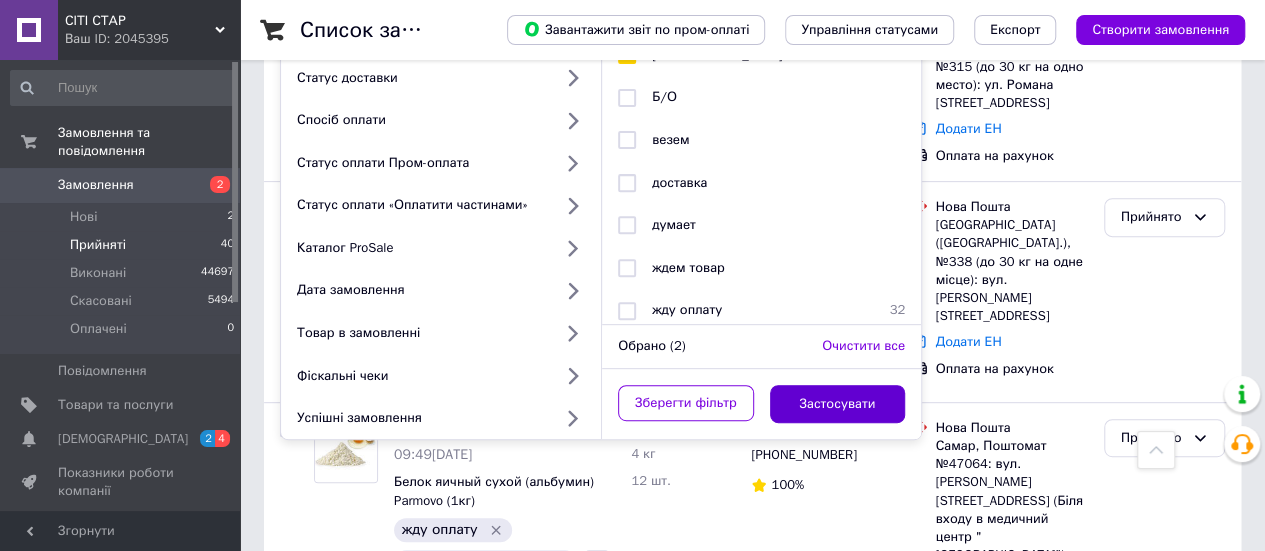 click on "Застосувати" at bounding box center (838, 404) 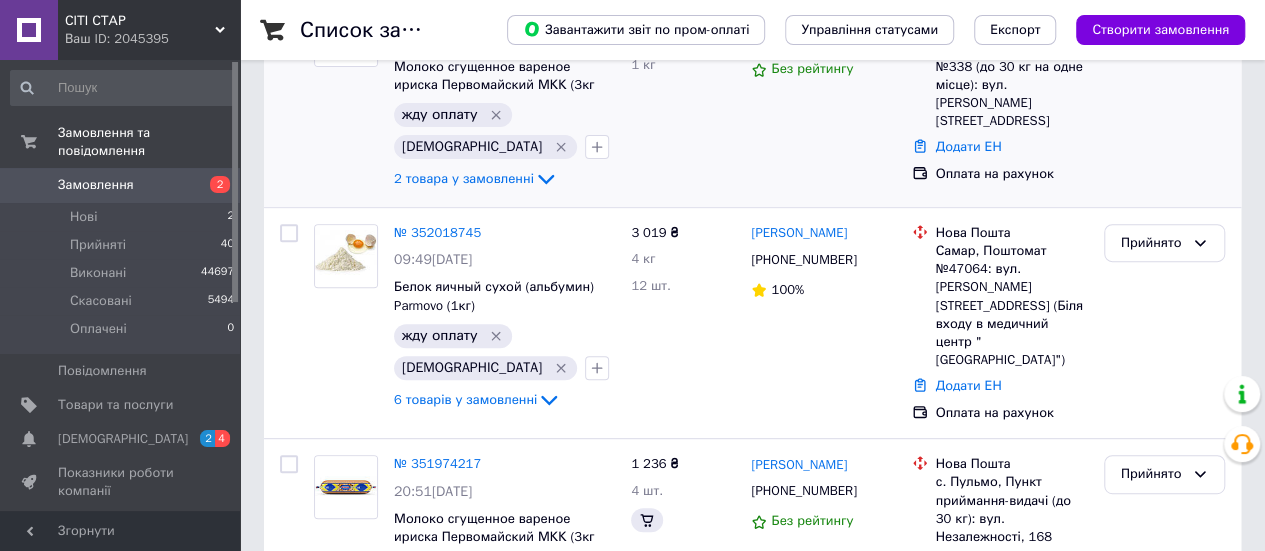 scroll, scrollTop: 0, scrollLeft: 0, axis: both 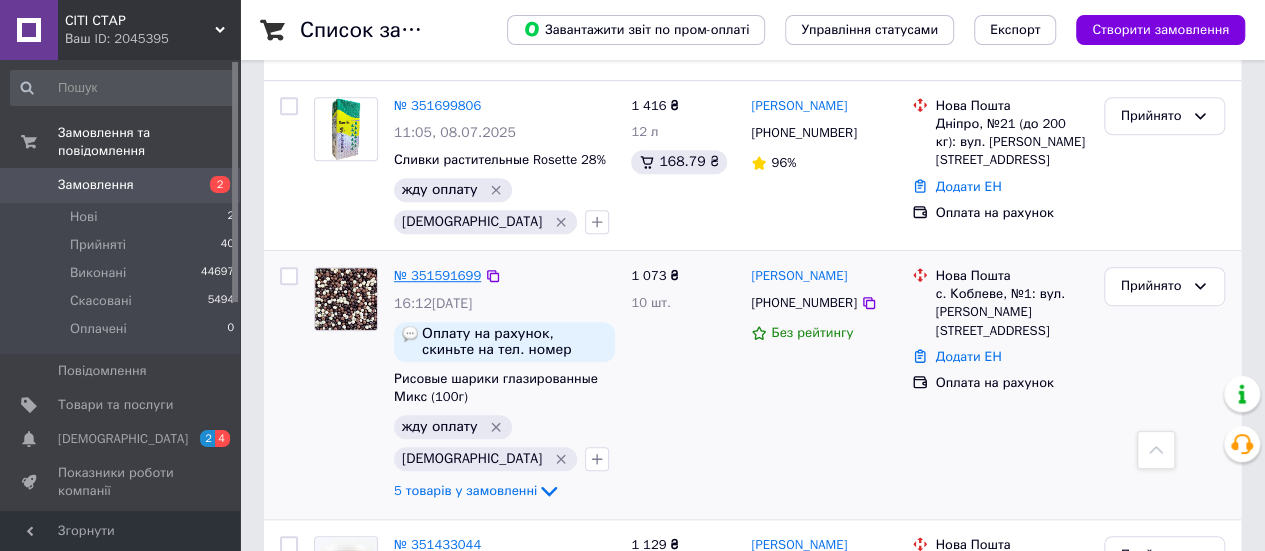 click on "№ 351591699" at bounding box center [437, 275] 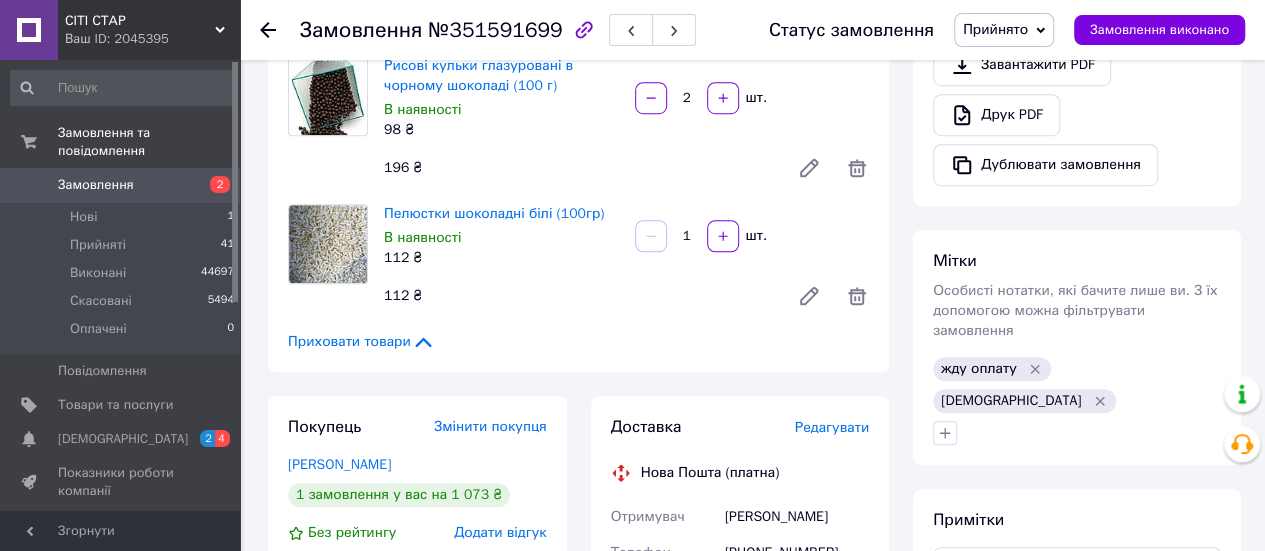 scroll, scrollTop: 400, scrollLeft: 0, axis: vertical 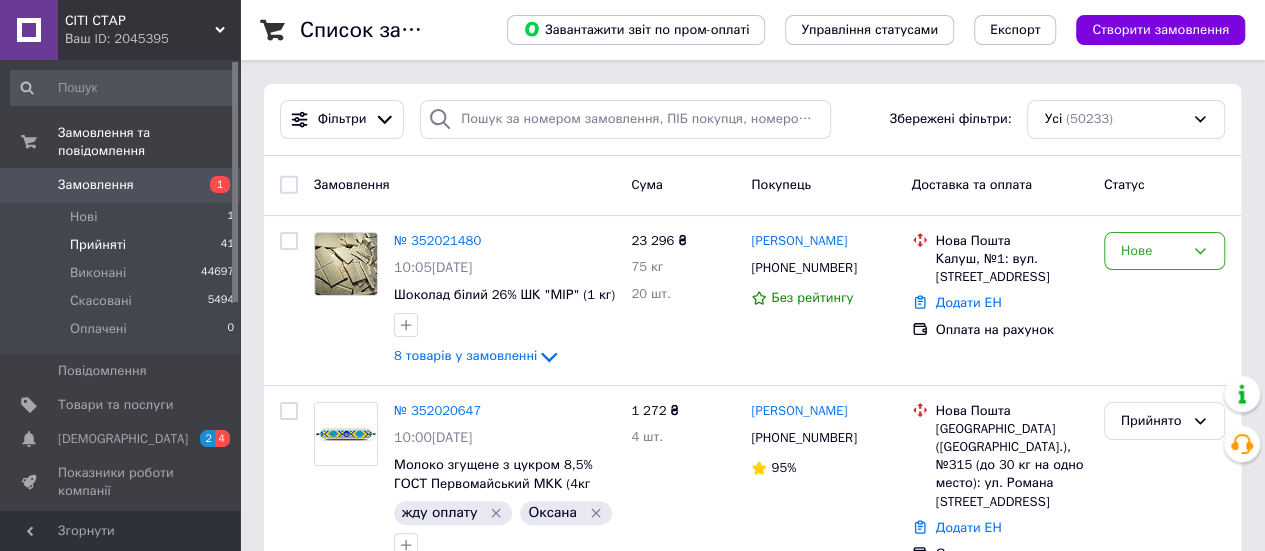 click on "Прийняті" at bounding box center [98, 245] 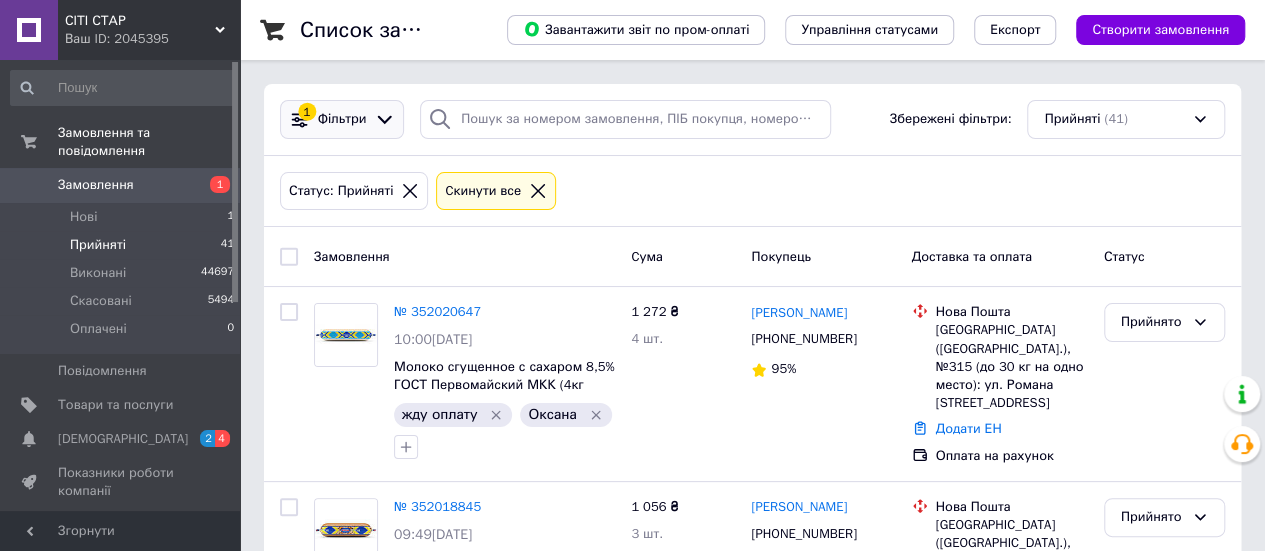 click on "1" at bounding box center (307, 112) 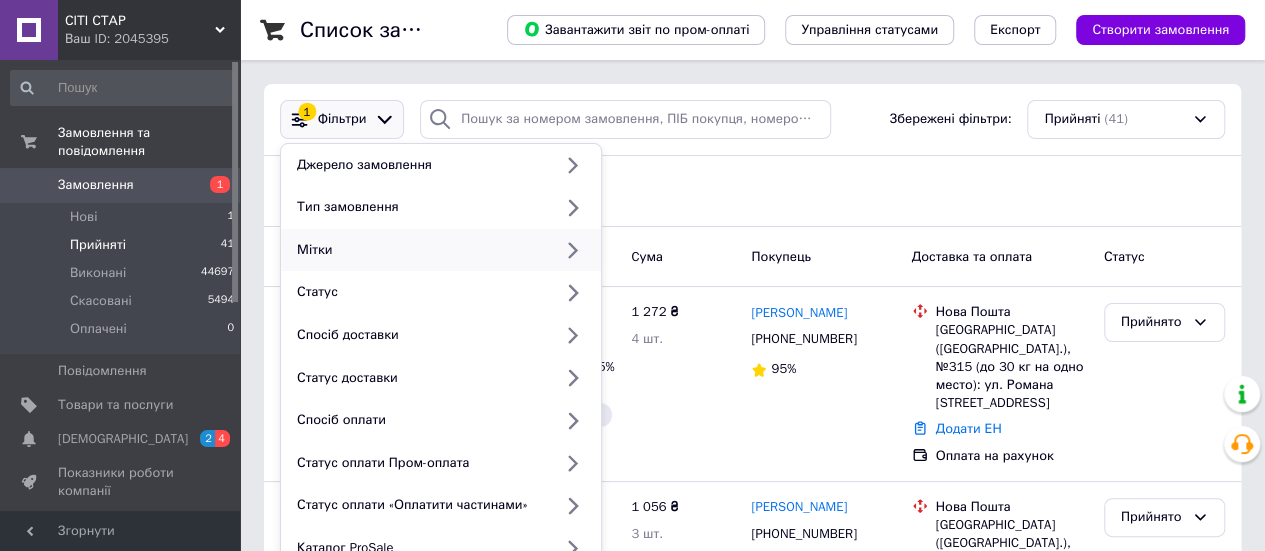 click on "Мітки" at bounding box center [420, 250] 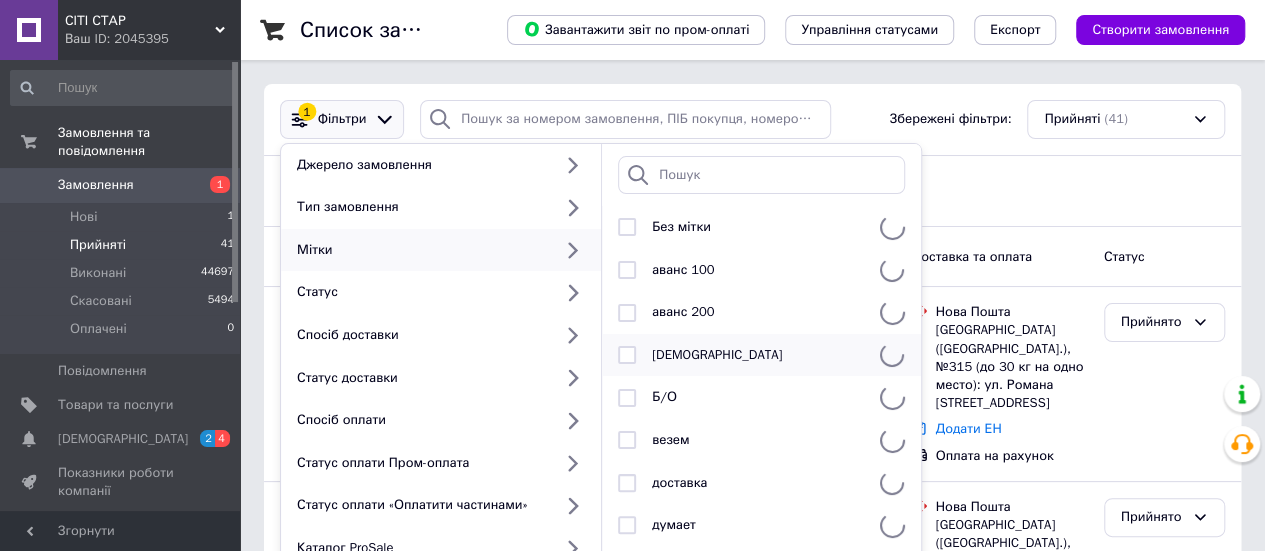 click on "[DEMOGRAPHIC_DATA]" at bounding box center (758, 355) 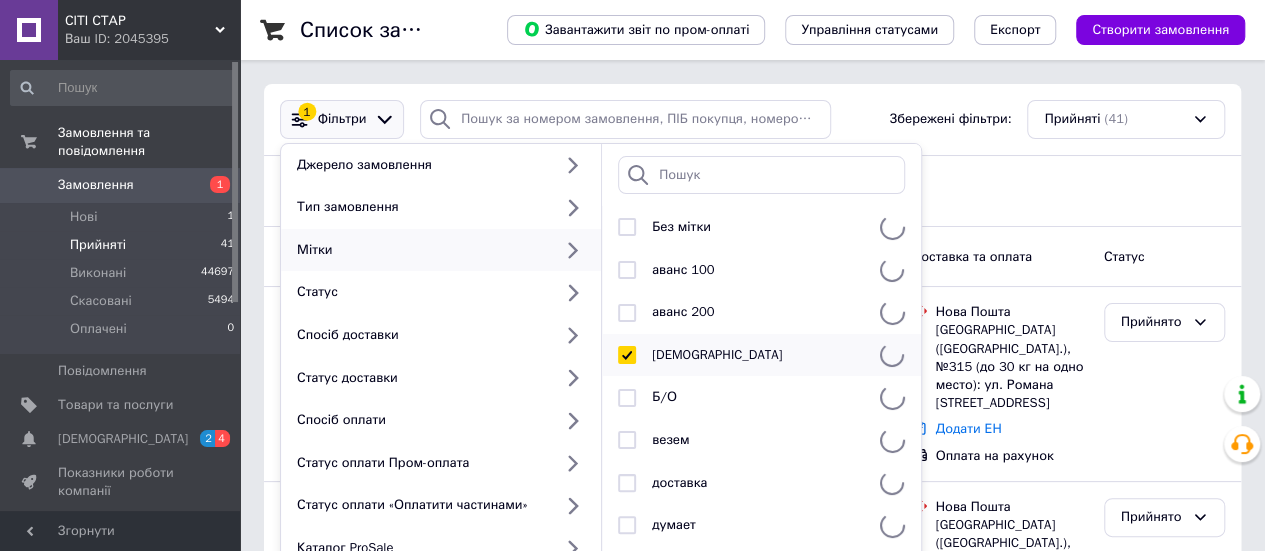checkbox on "true" 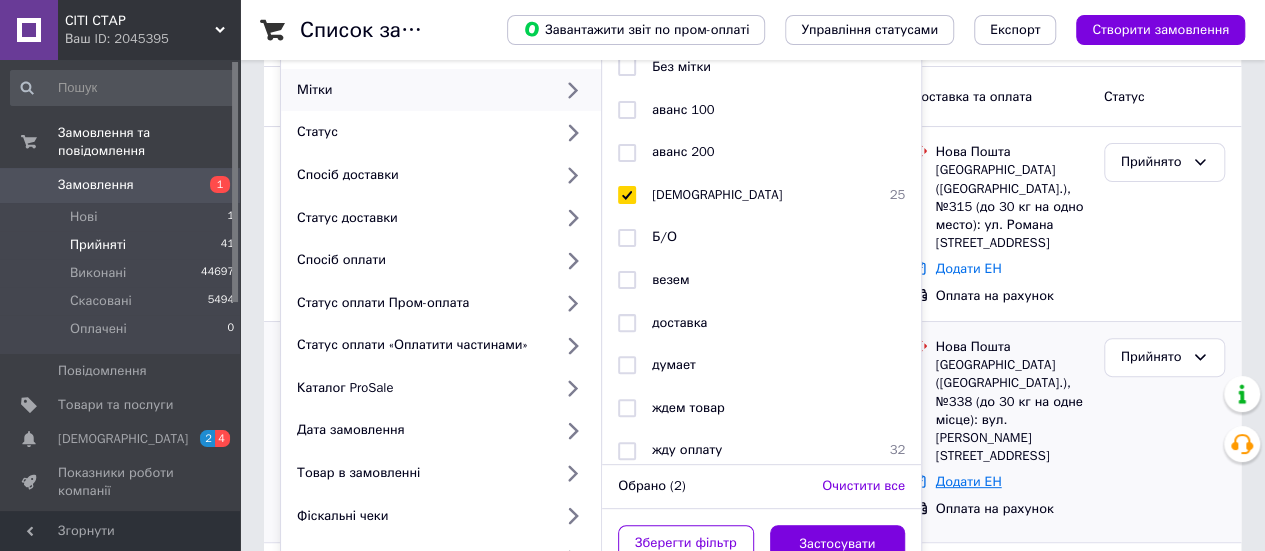 scroll, scrollTop: 200, scrollLeft: 0, axis: vertical 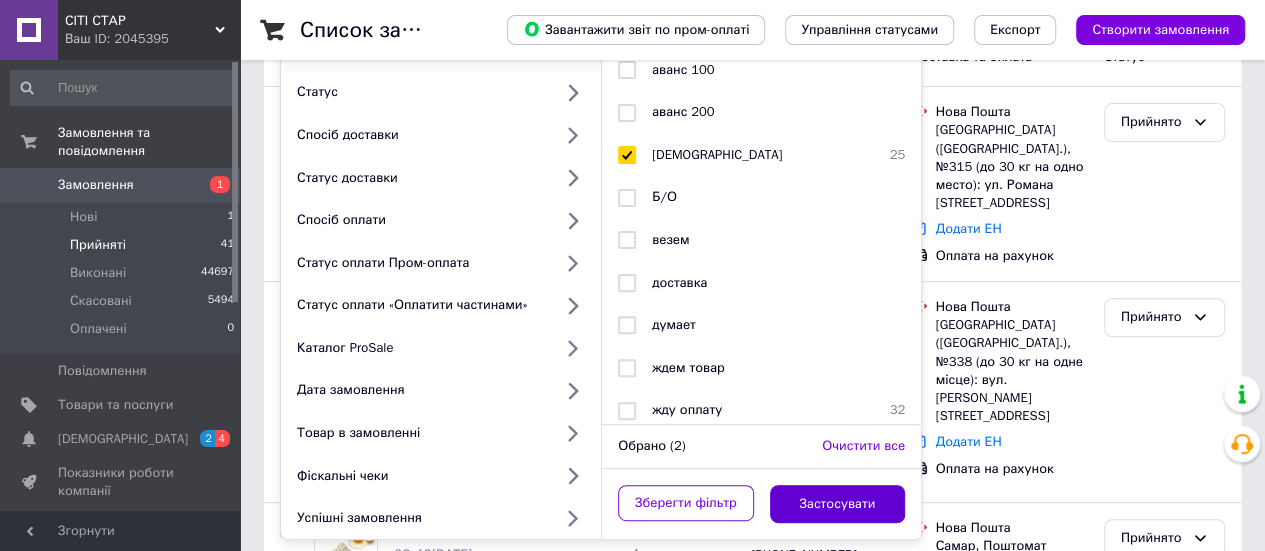 click on "Застосувати" at bounding box center [838, 504] 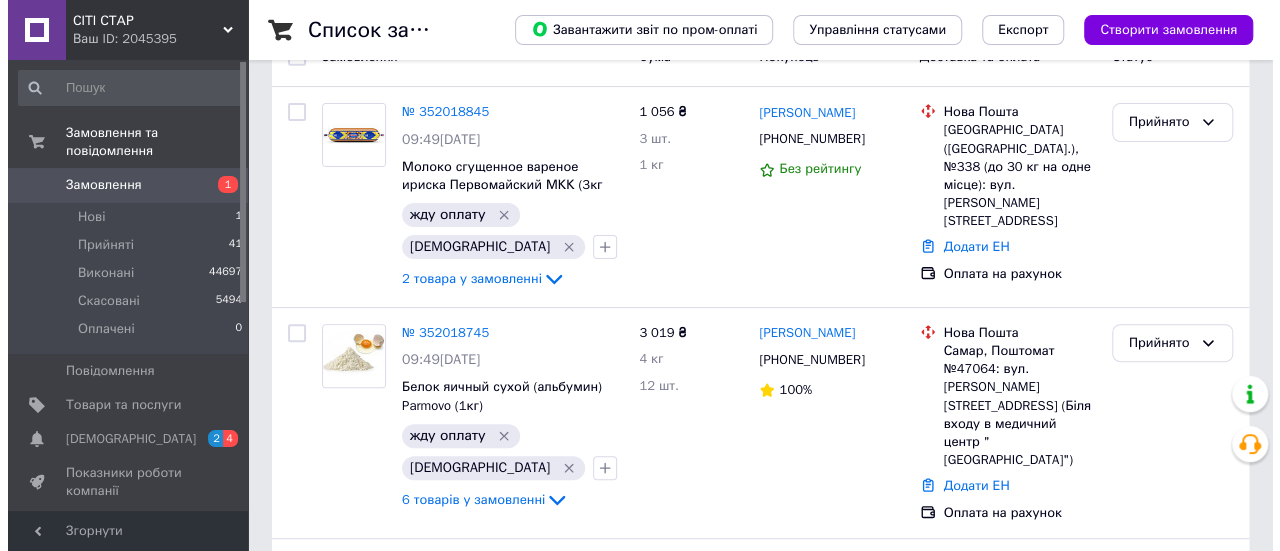 scroll, scrollTop: 0, scrollLeft: 0, axis: both 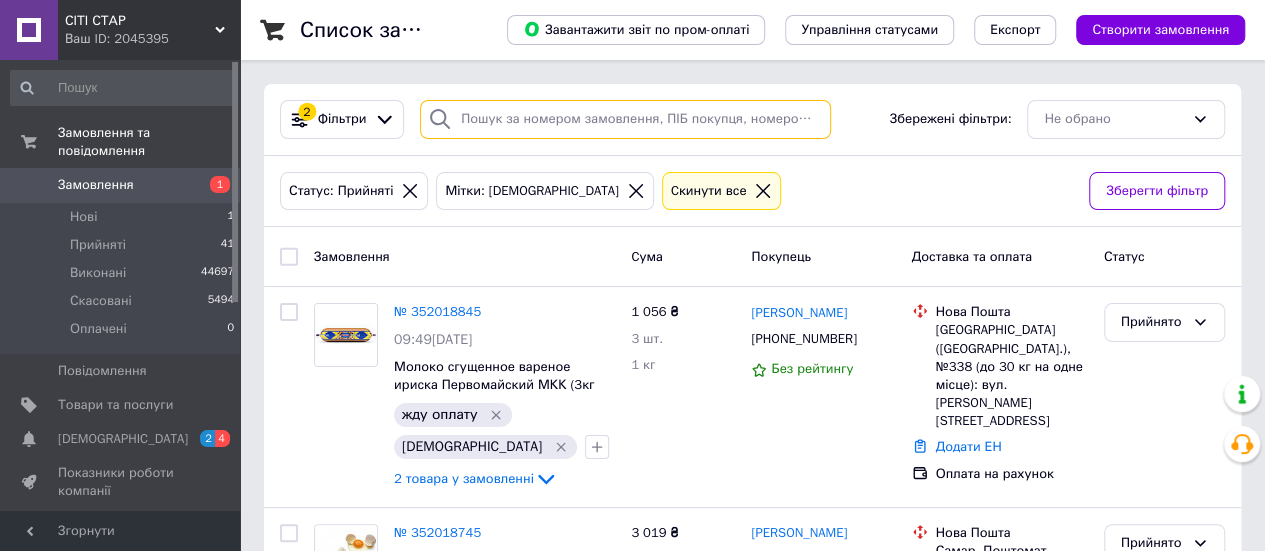 click at bounding box center (625, 119) 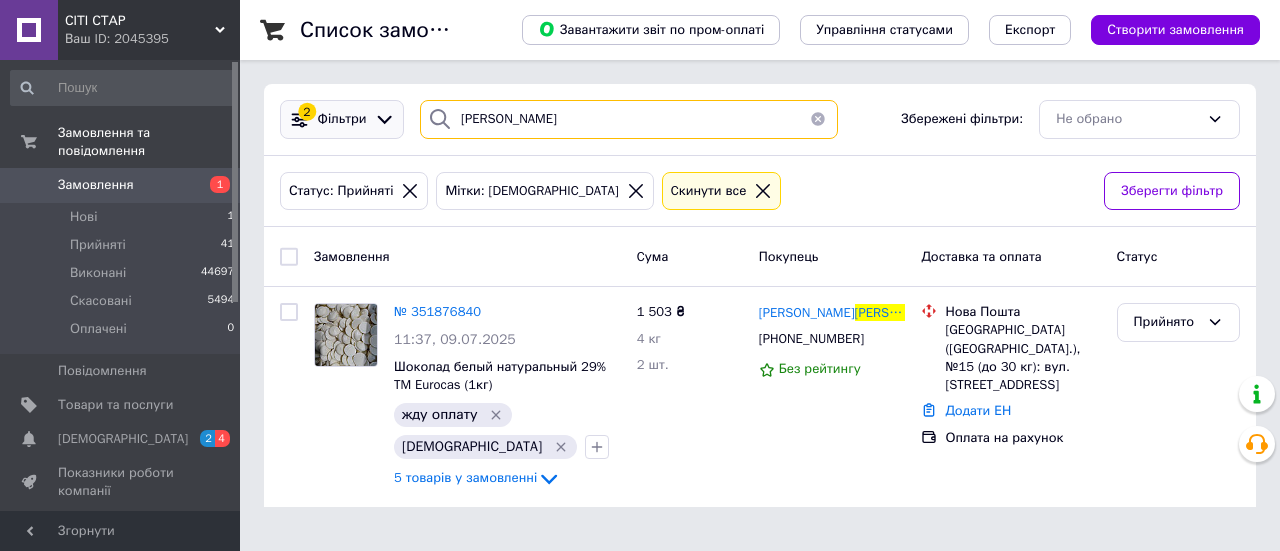 drag, startPoint x: 565, startPoint y: 121, endPoint x: 399, endPoint y: 117, distance: 166.04819 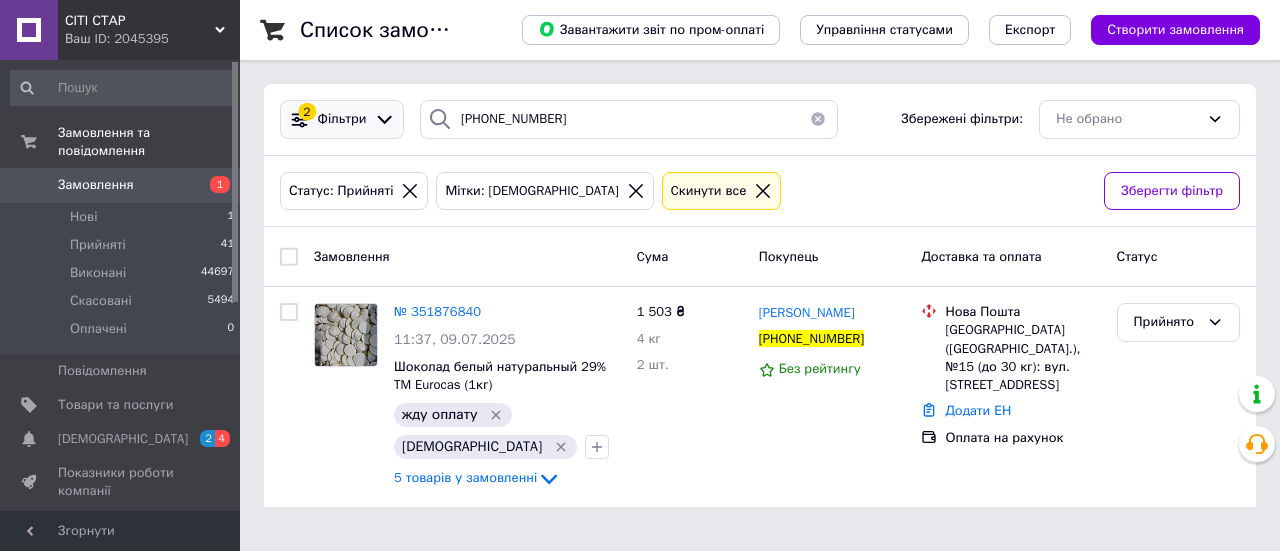 drag, startPoint x: 554, startPoint y: 87, endPoint x: 380, endPoint y: 113, distance: 175.93181 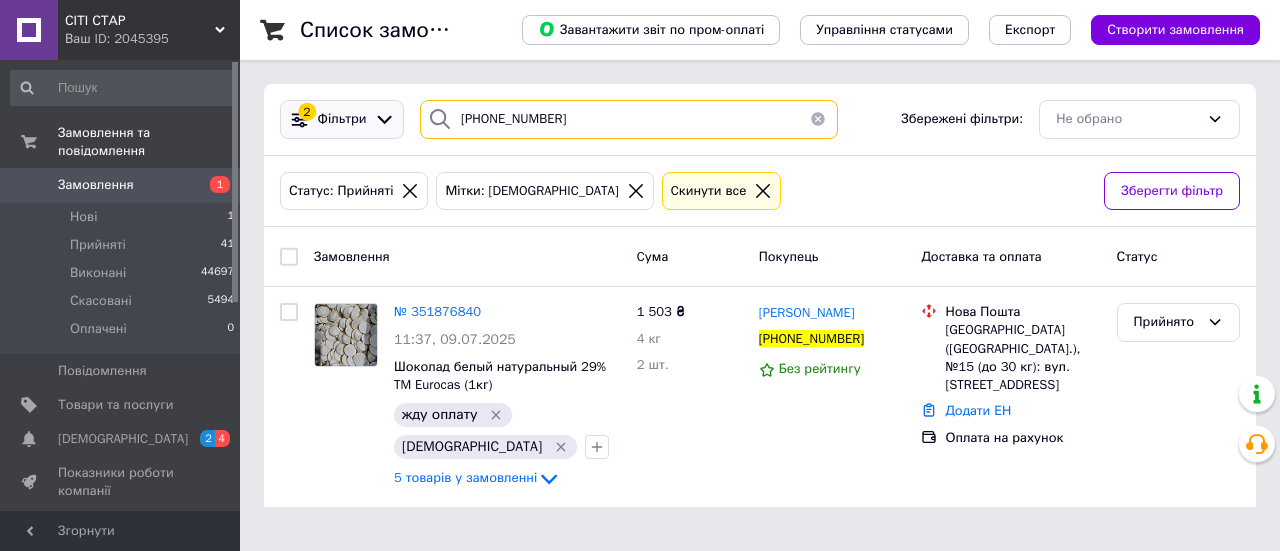 drag, startPoint x: 565, startPoint y: 130, endPoint x: 377, endPoint y: 123, distance: 188.13028 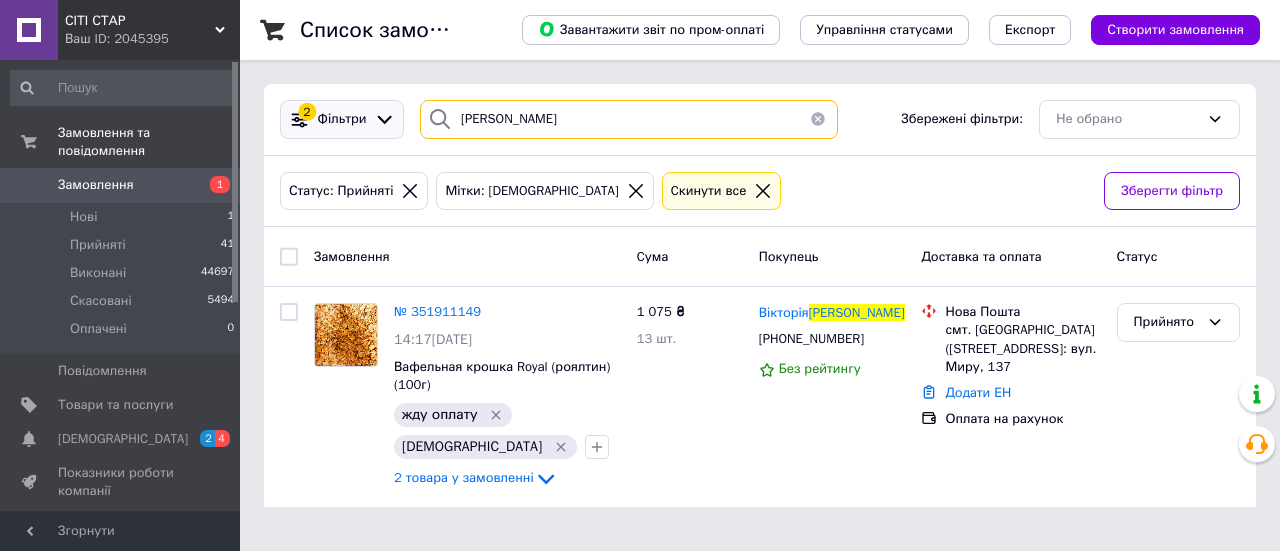 drag, startPoint x: 522, startPoint y: 129, endPoint x: 397, endPoint y: 123, distance: 125.14392 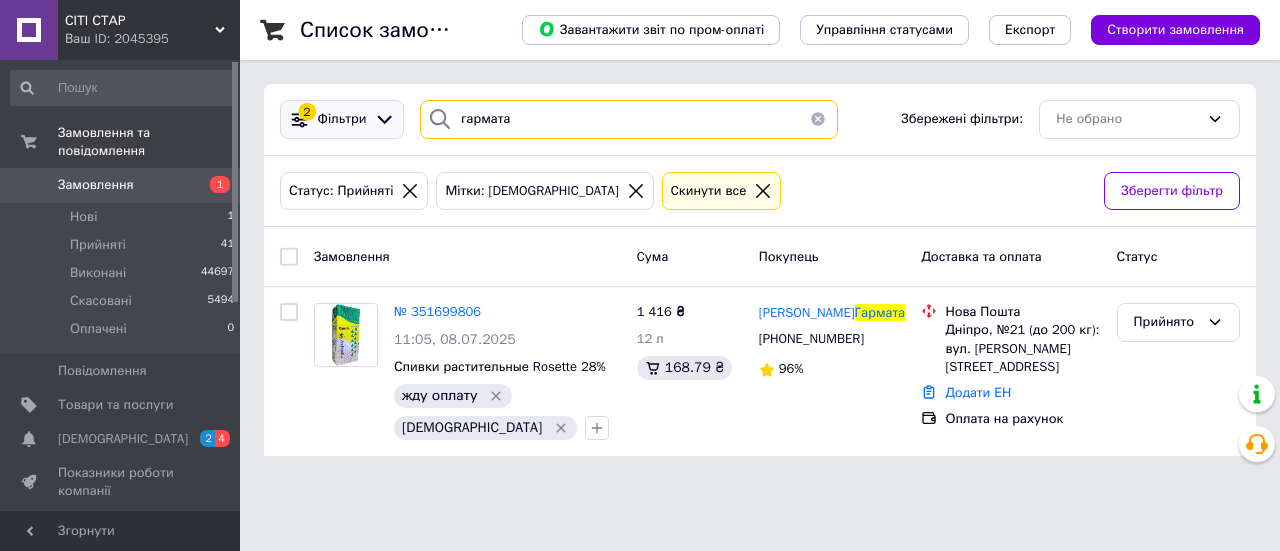 drag, startPoint x: 517, startPoint y: 127, endPoint x: 354, endPoint y: 121, distance: 163.1104 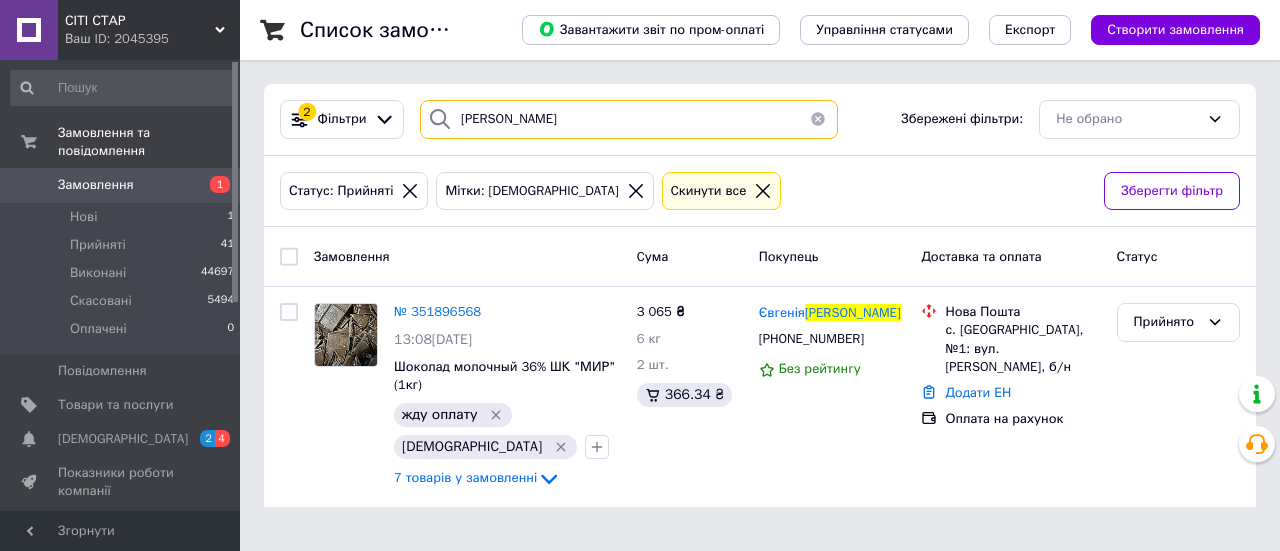 drag, startPoint x: 379, startPoint y: 93, endPoint x: 319, endPoint y: 73, distance: 63.245552 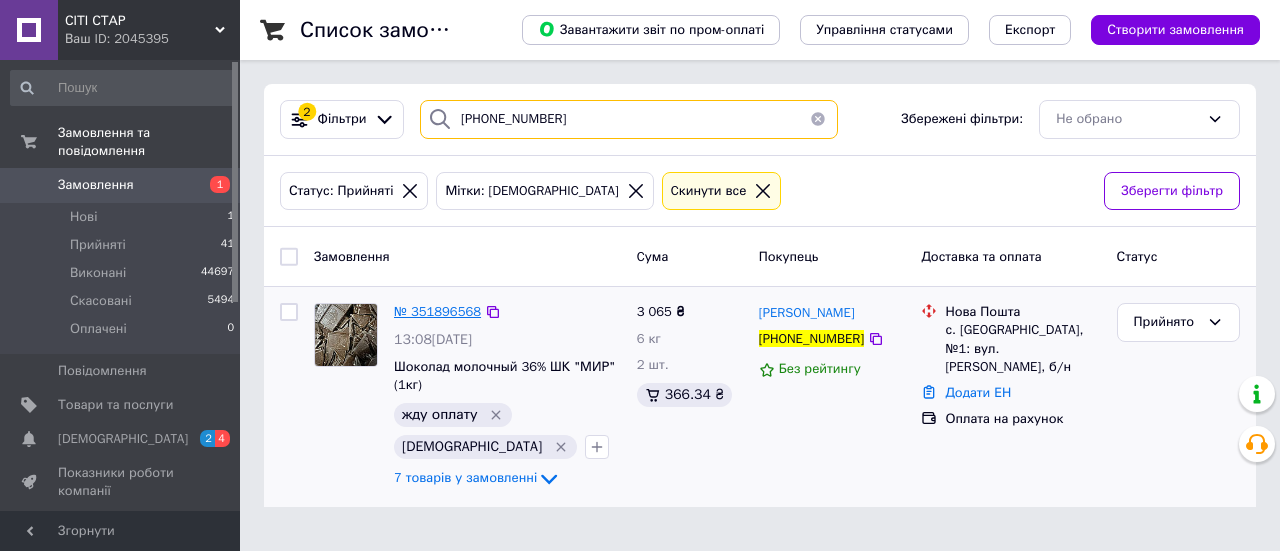 type on "+380984665004" 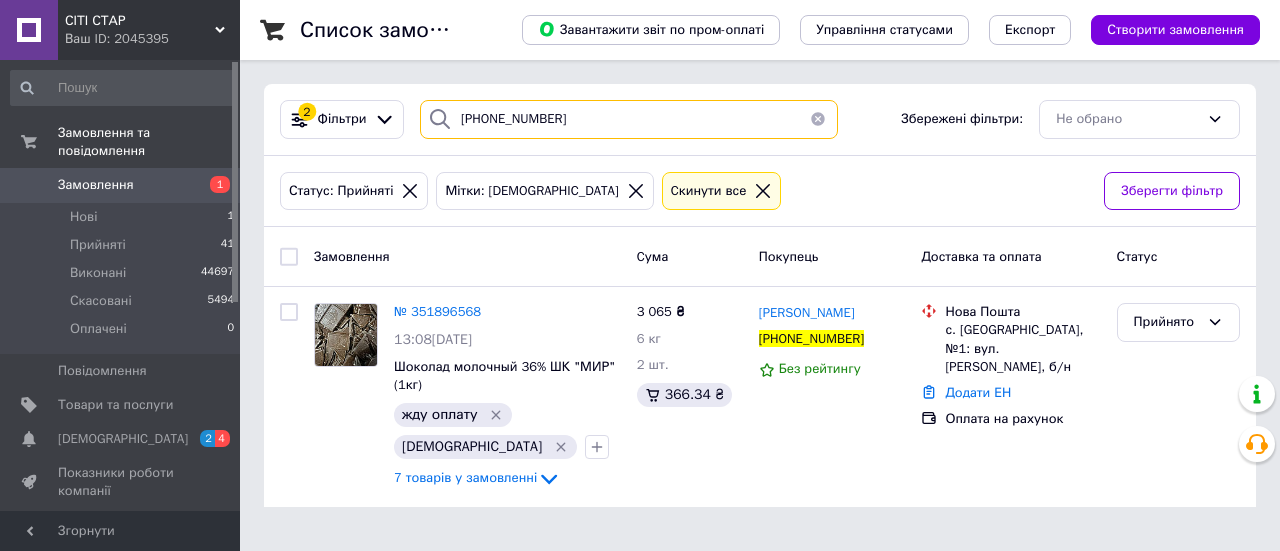 drag, startPoint x: 599, startPoint y: 135, endPoint x: 414, endPoint y: 105, distance: 187.41664 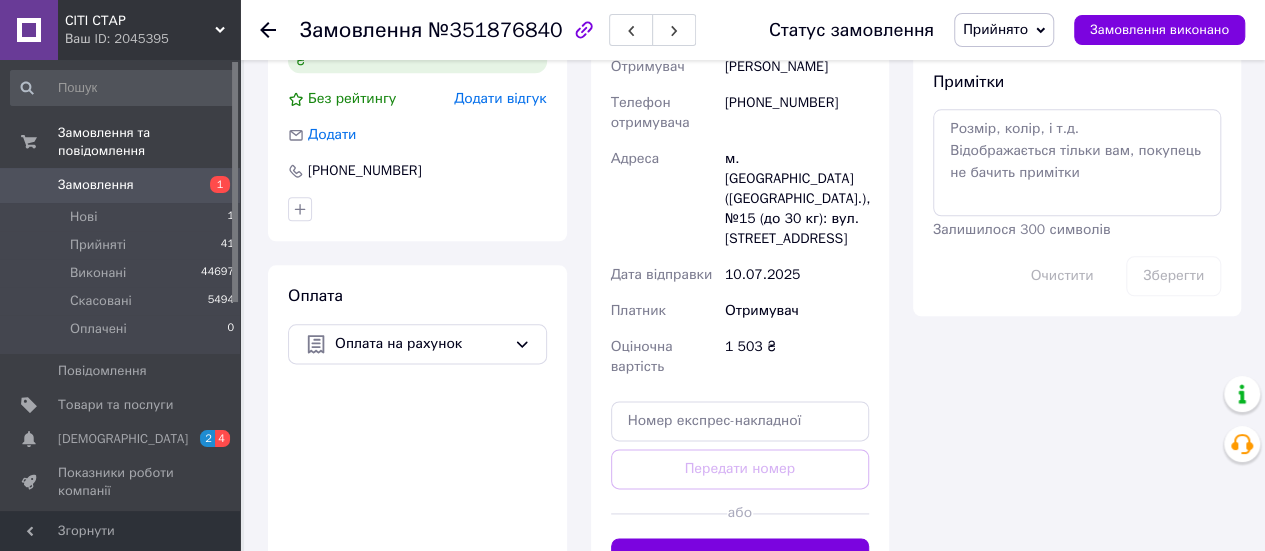 scroll, scrollTop: 1100, scrollLeft: 0, axis: vertical 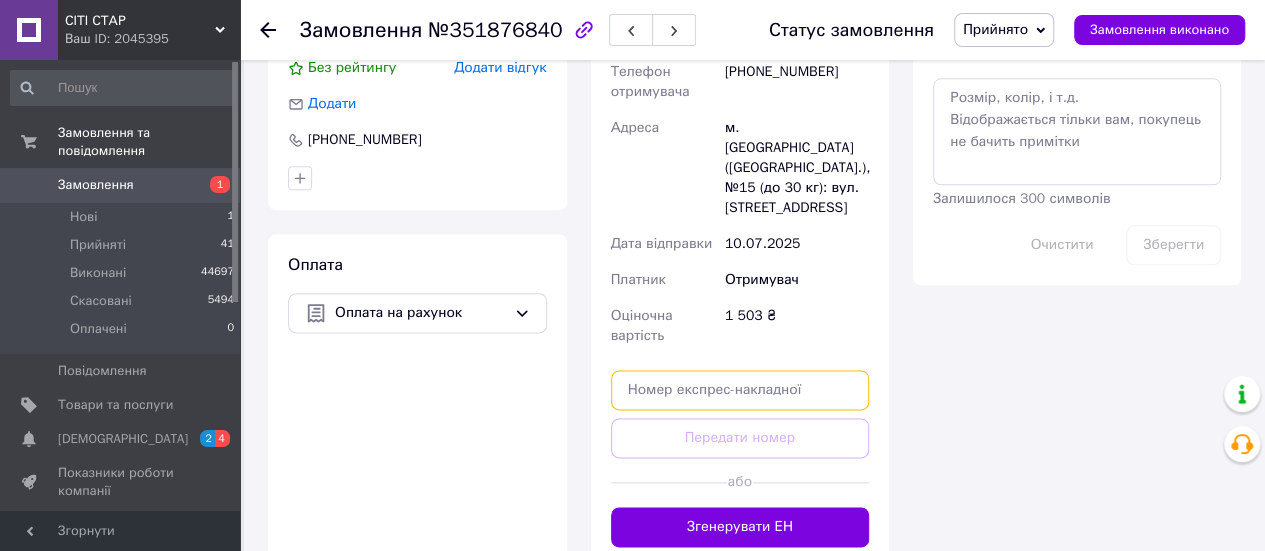 click at bounding box center (740, 390) 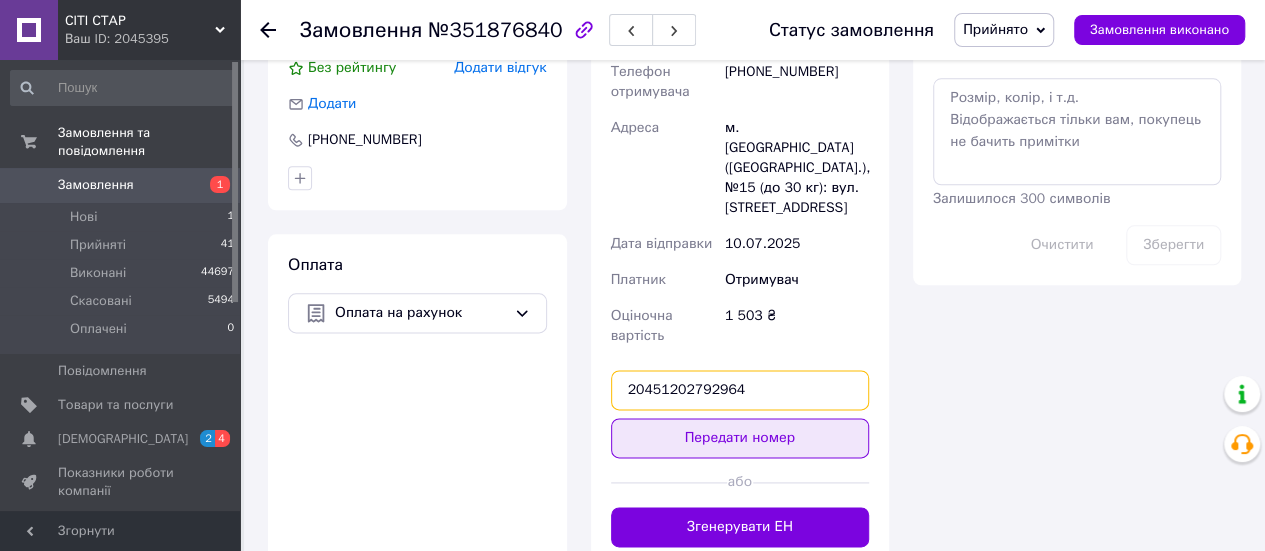 type on "20451202792964" 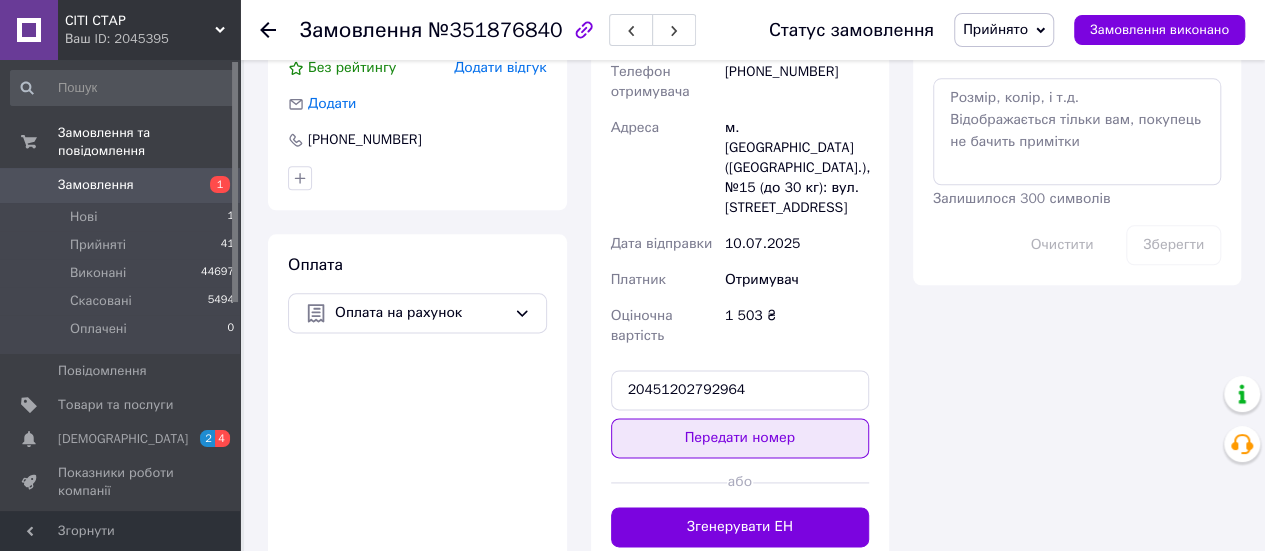 click on "Передати номер" at bounding box center [740, 438] 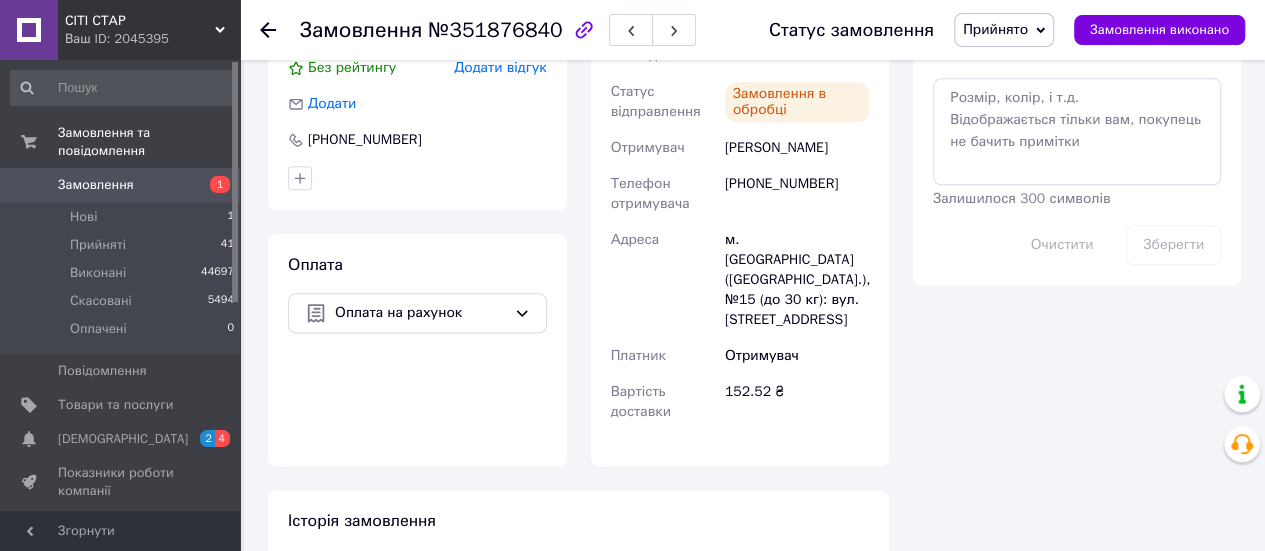 click on "Прийнято" at bounding box center (995, 29) 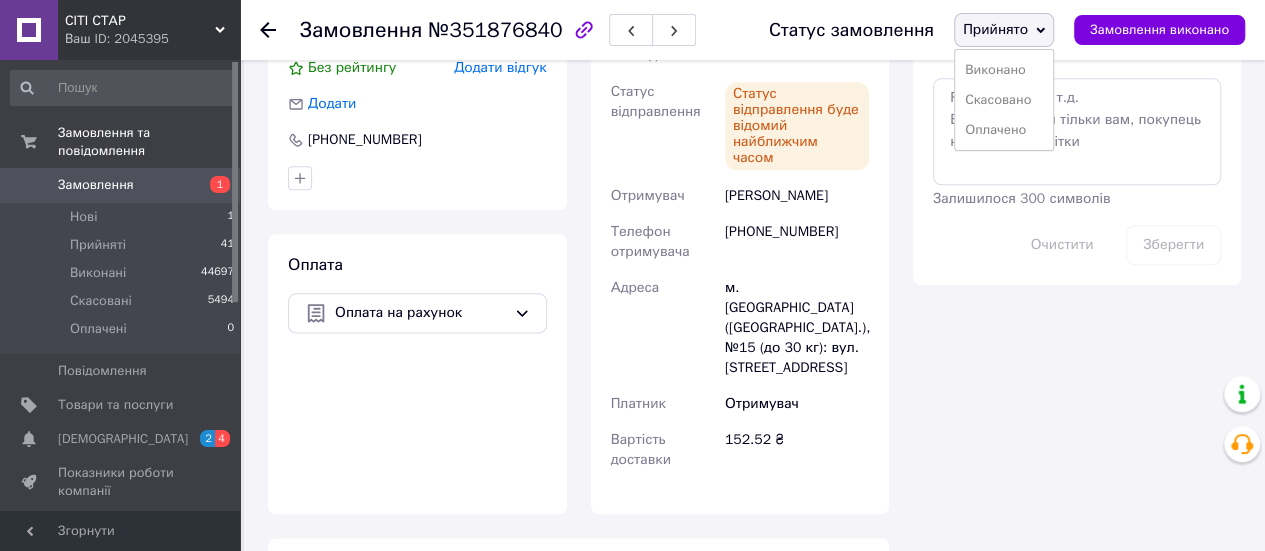 click on "Виконано" at bounding box center [1004, 70] 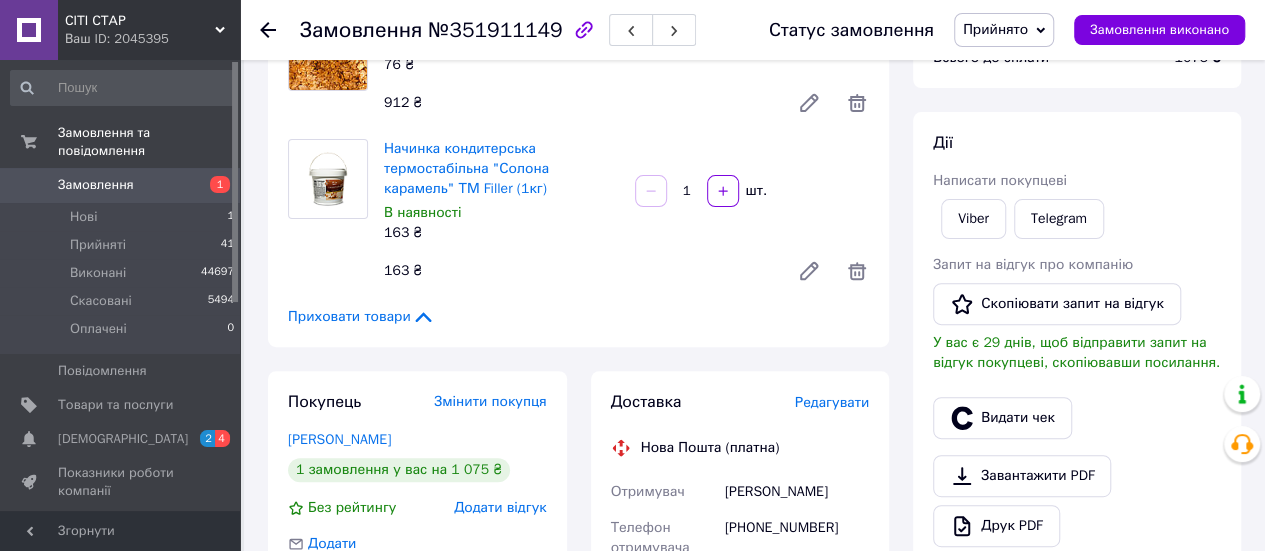 scroll, scrollTop: 500, scrollLeft: 0, axis: vertical 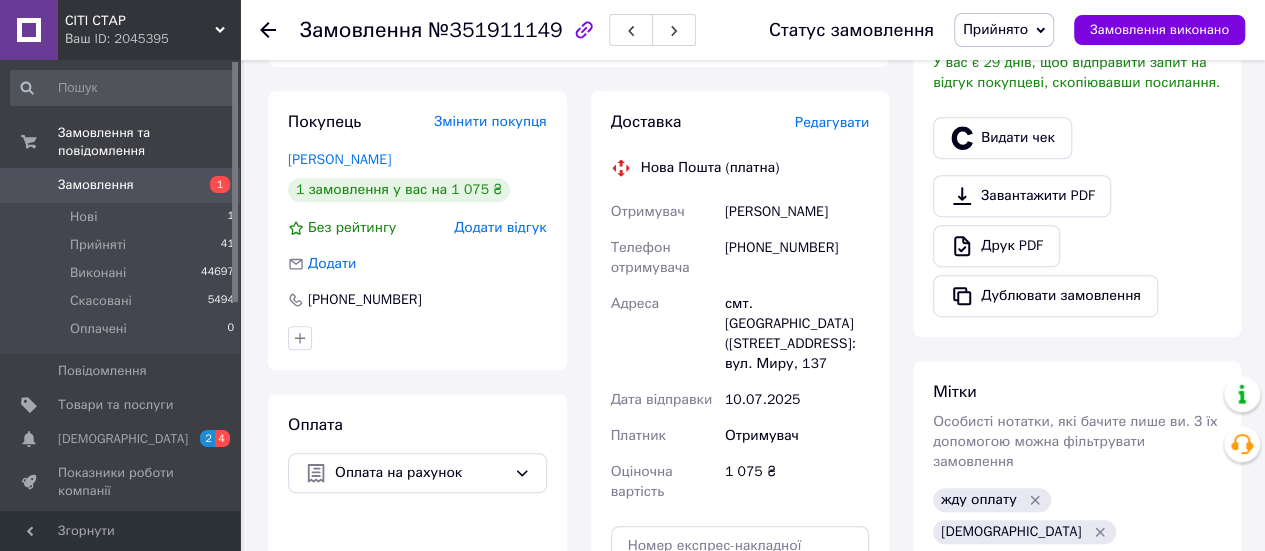 drag, startPoint x: 837, startPoint y: 239, endPoint x: 710, endPoint y: 237, distance: 127.01575 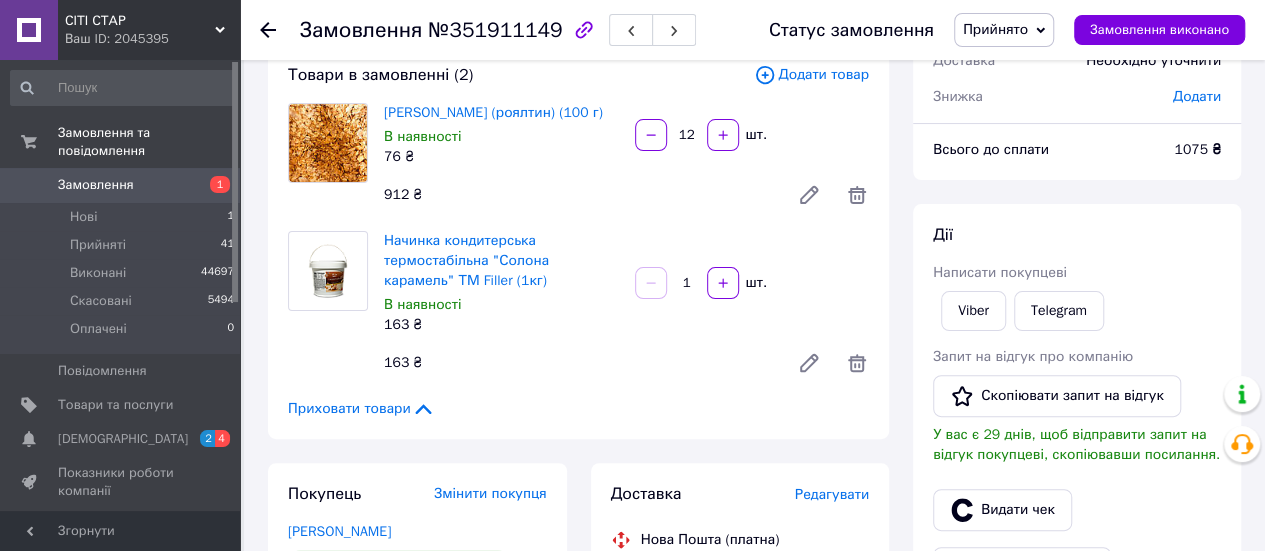 scroll, scrollTop: 400, scrollLeft: 0, axis: vertical 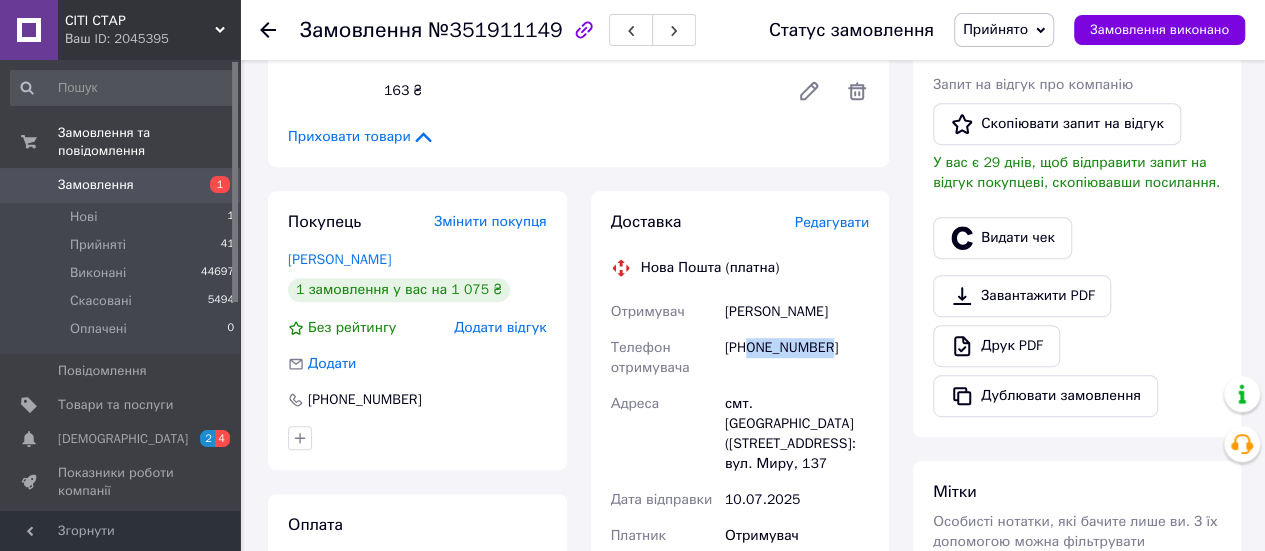 drag, startPoint x: 855, startPoint y: 377, endPoint x: 720, endPoint y: 301, distance: 154.92256 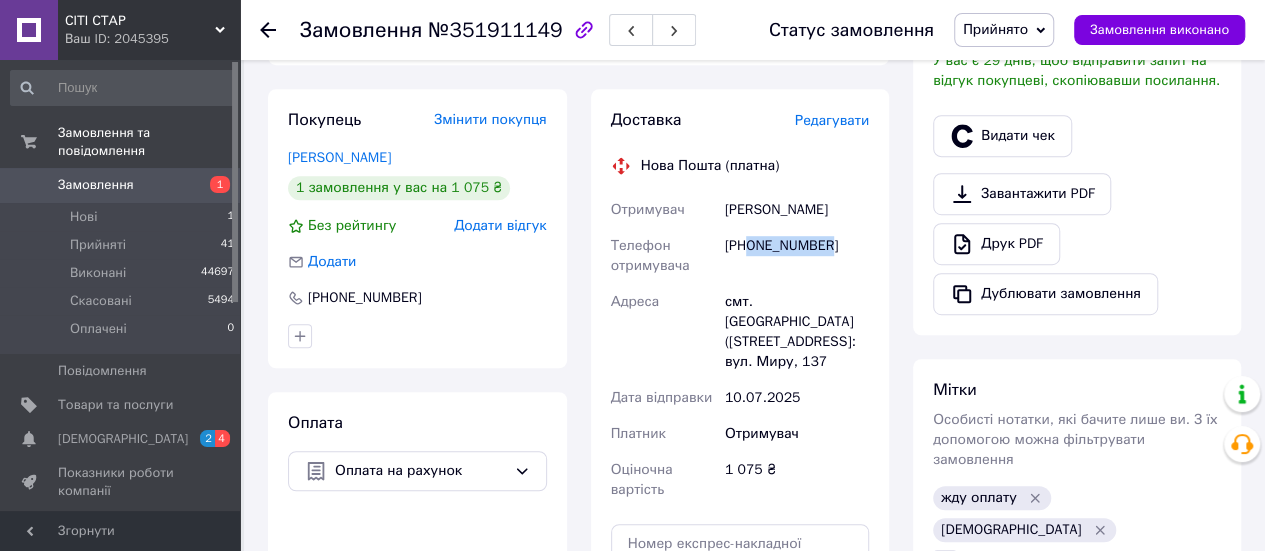 scroll, scrollTop: 600, scrollLeft: 0, axis: vertical 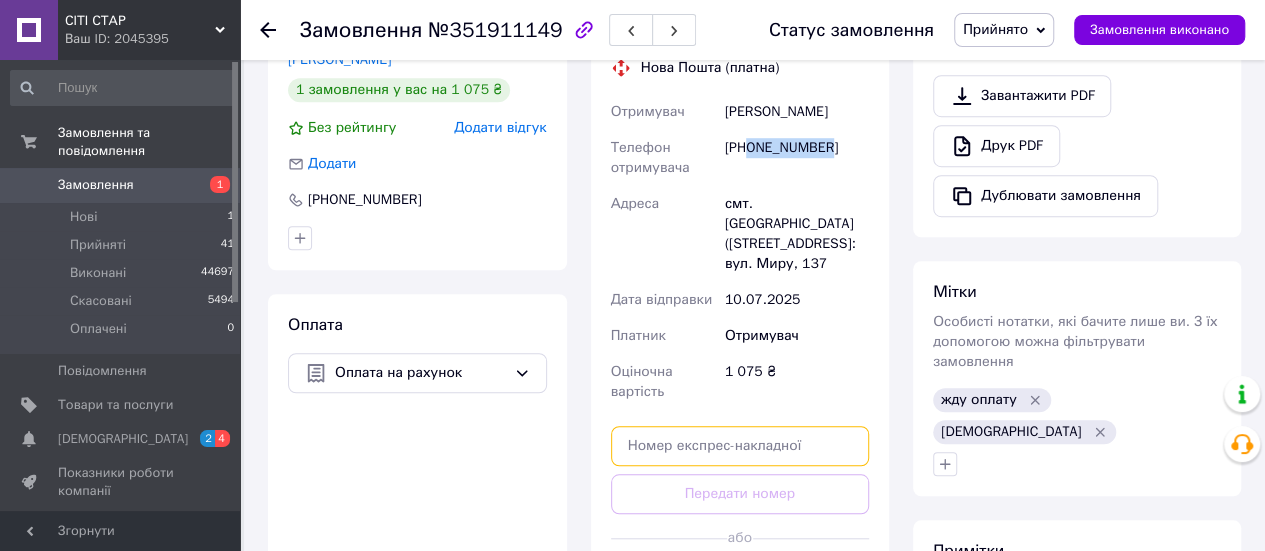 click at bounding box center [740, 446] 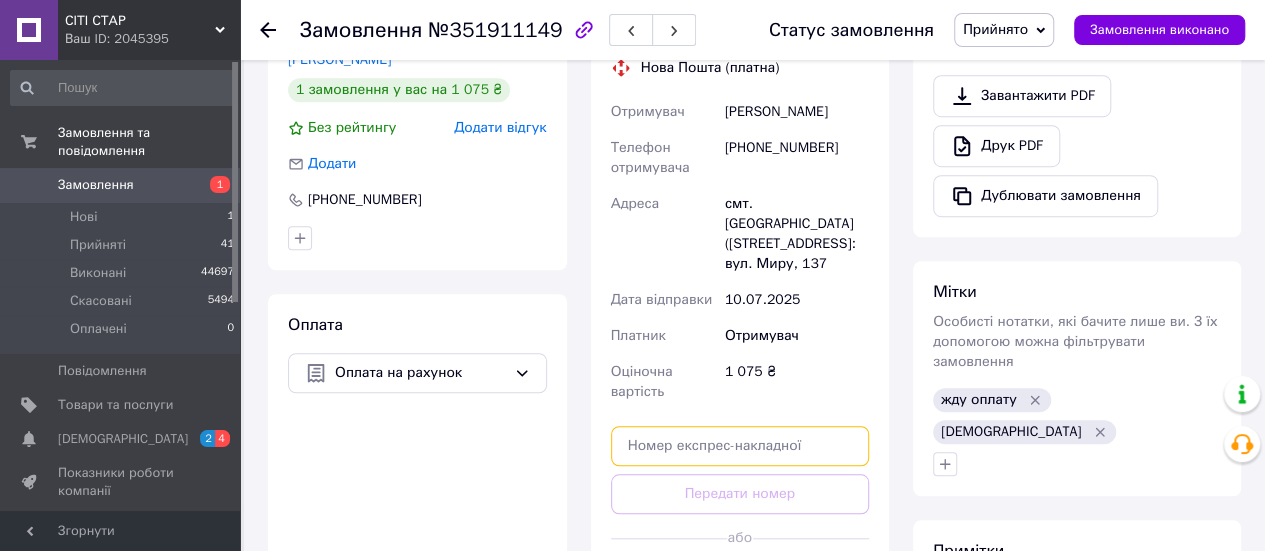 paste on "20451202799316" 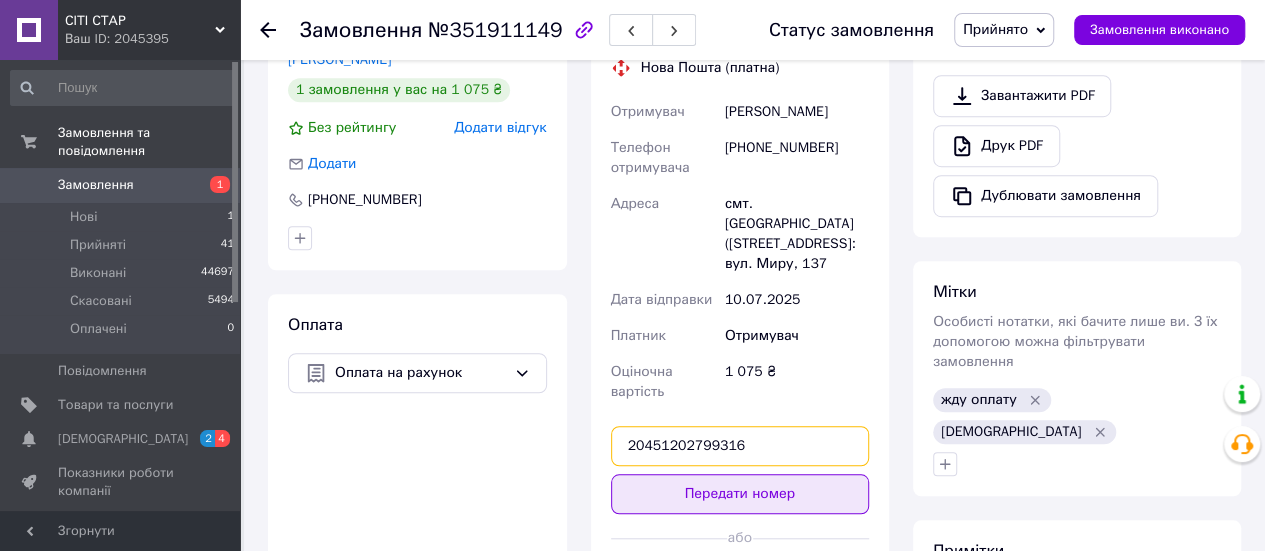 type on "20451202799316" 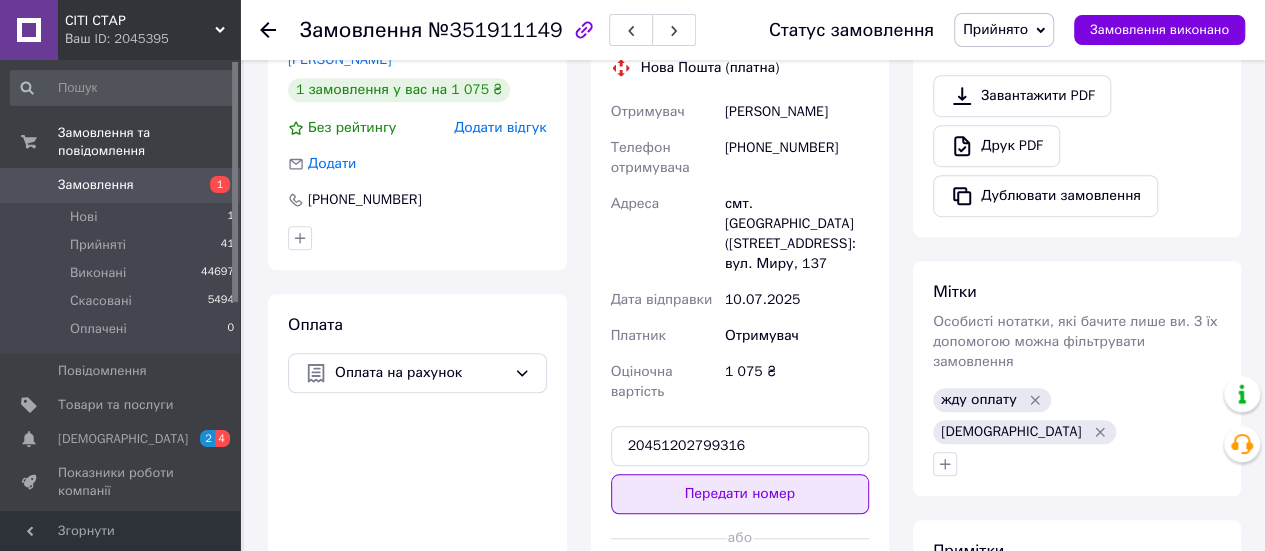 click on "Передати номер" at bounding box center (740, 494) 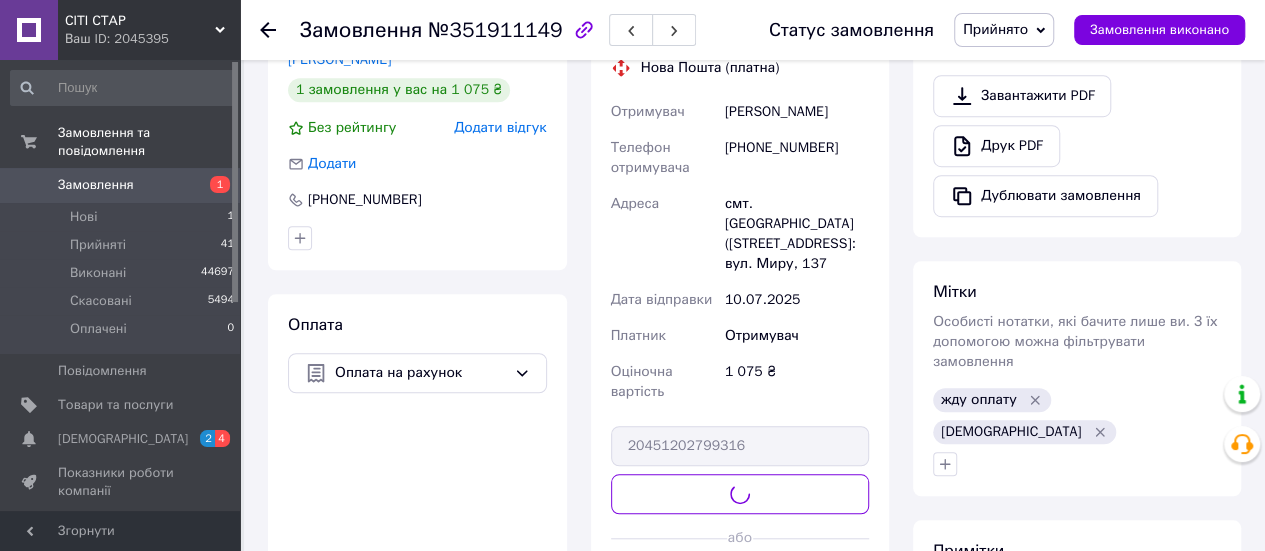 click on "Прийнято" at bounding box center [995, 29] 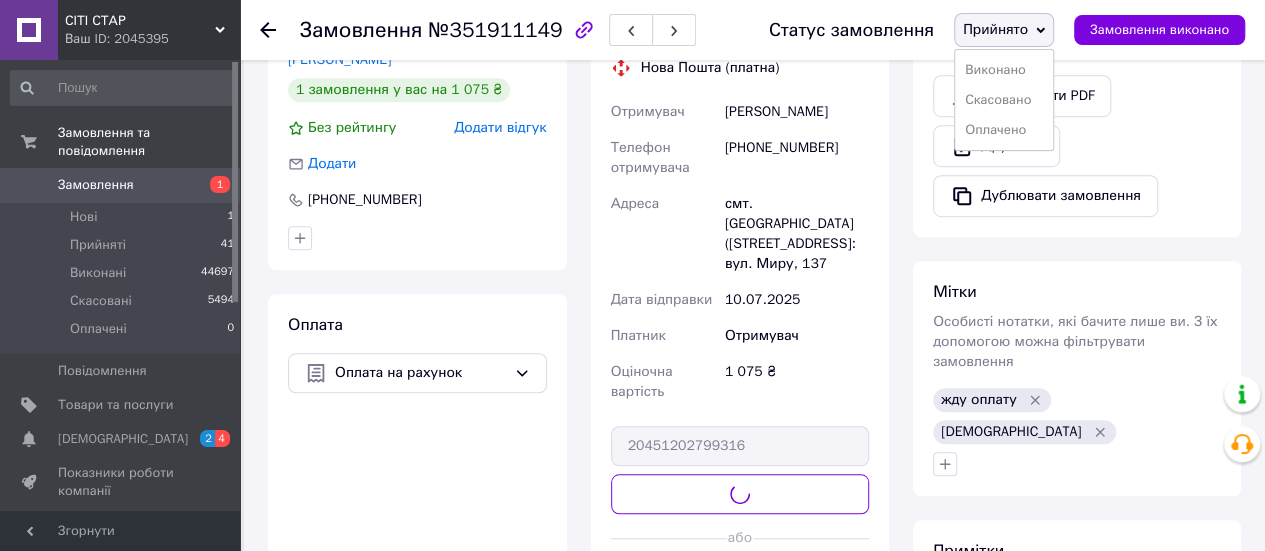 click on "Виконано" at bounding box center [1004, 70] 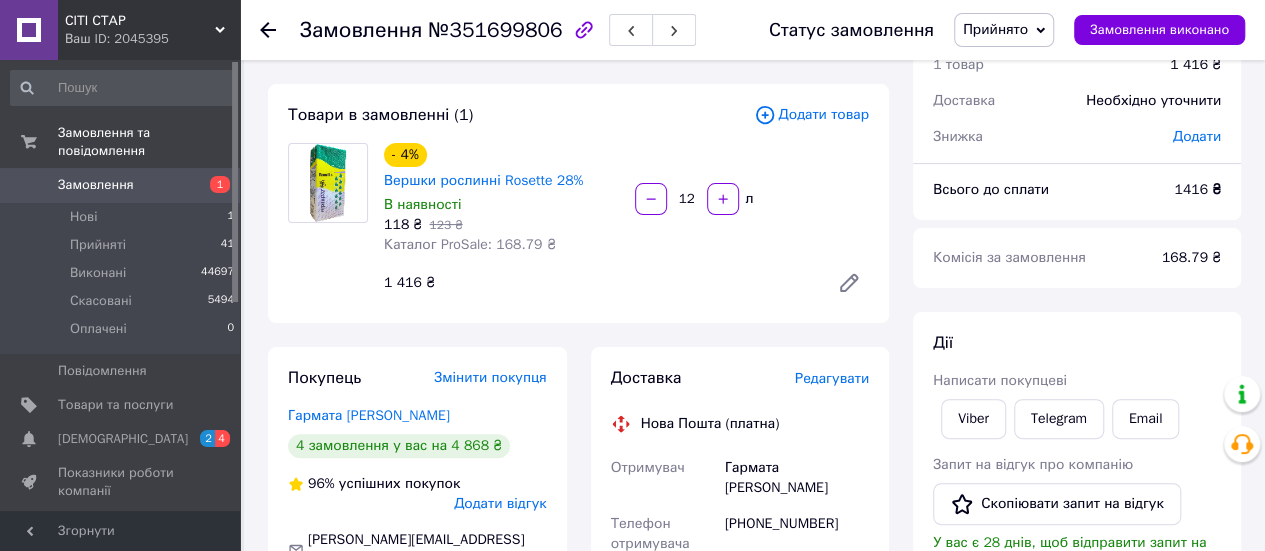 scroll, scrollTop: 200, scrollLeft: 0, axis: vertical 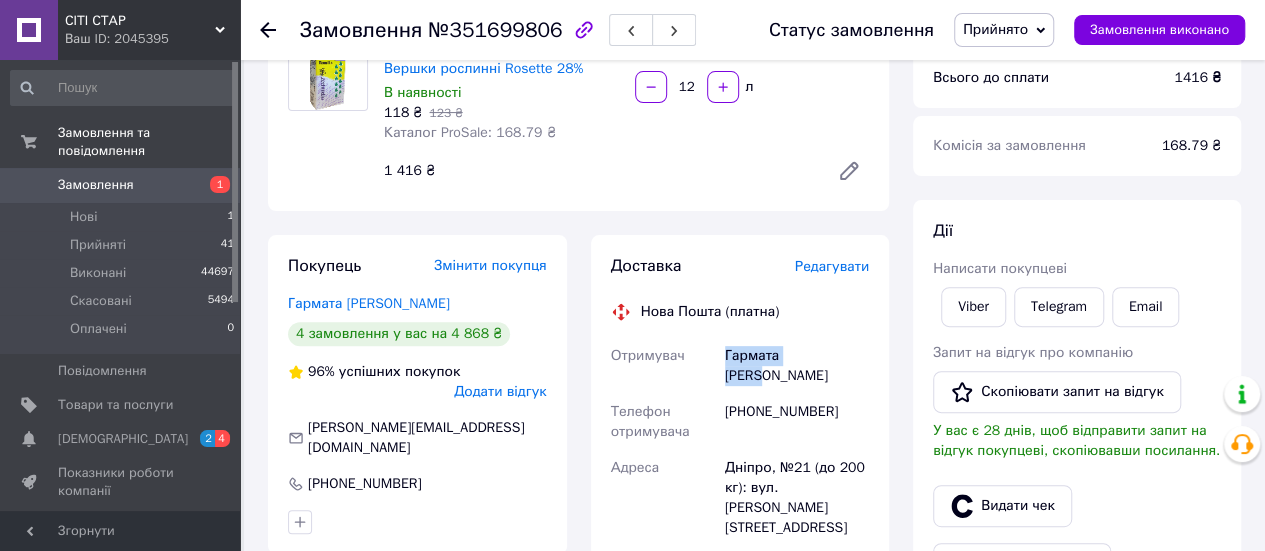 drag, startPoint x: 837, startPoint y: 362, endPoint x: 712, endPoint y: 363, distance: 125.004 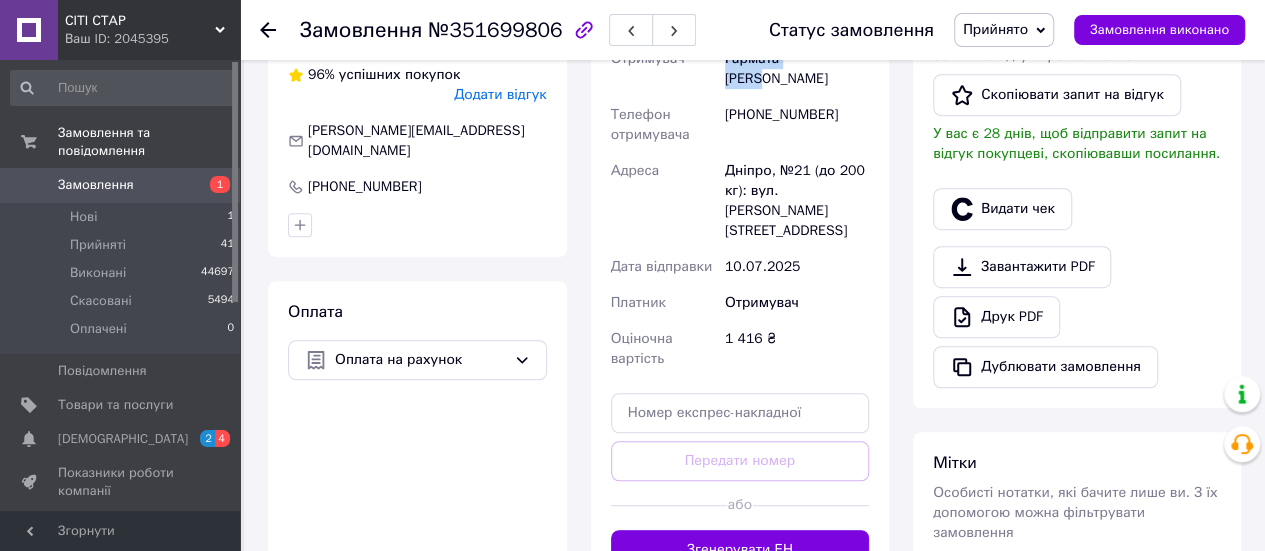 scroll, scrollTop: 600, scrollLeft: 0, axis: vertical 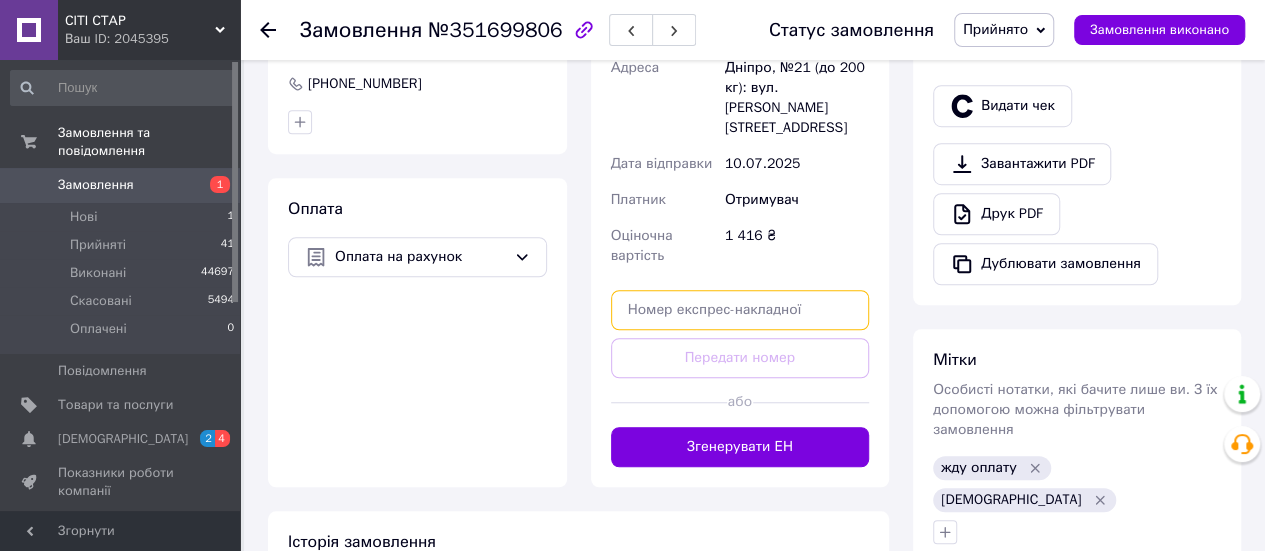 click at bounding box center [740, 310] 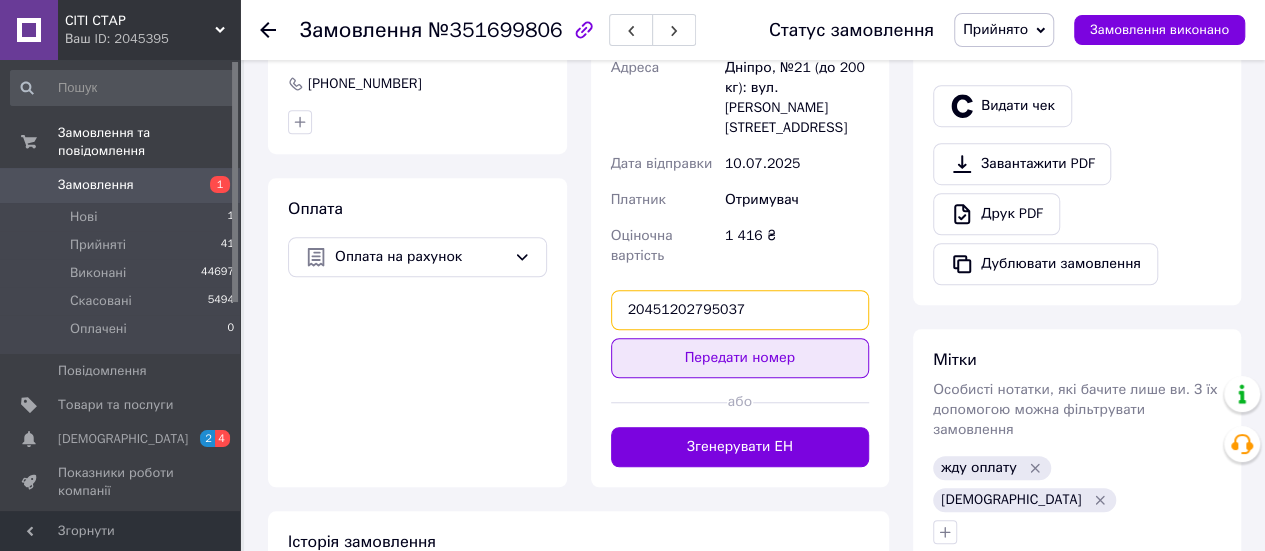 type on "20451202795037" 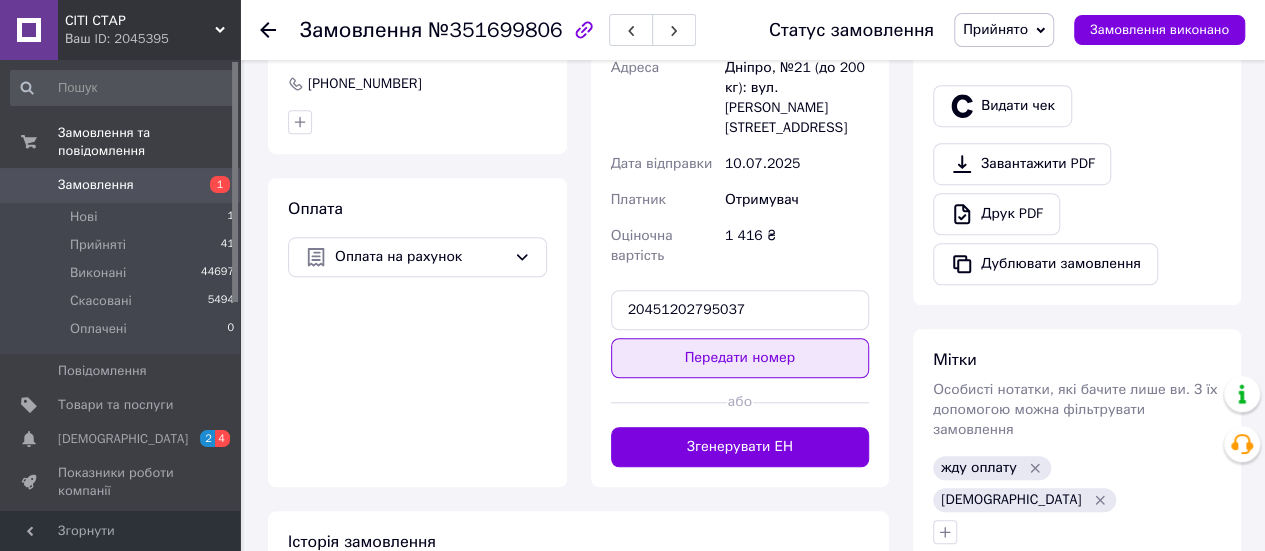 click on "Передати номер" at bounding box center [740, 358] 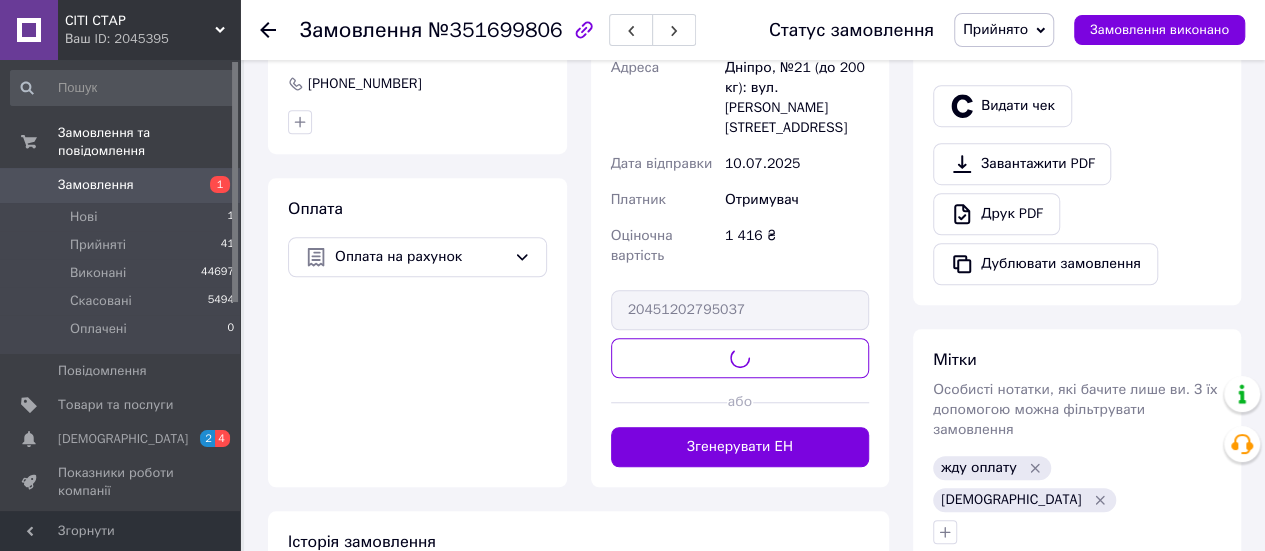 click on "Прийнято" at bounding box center (995, 29) 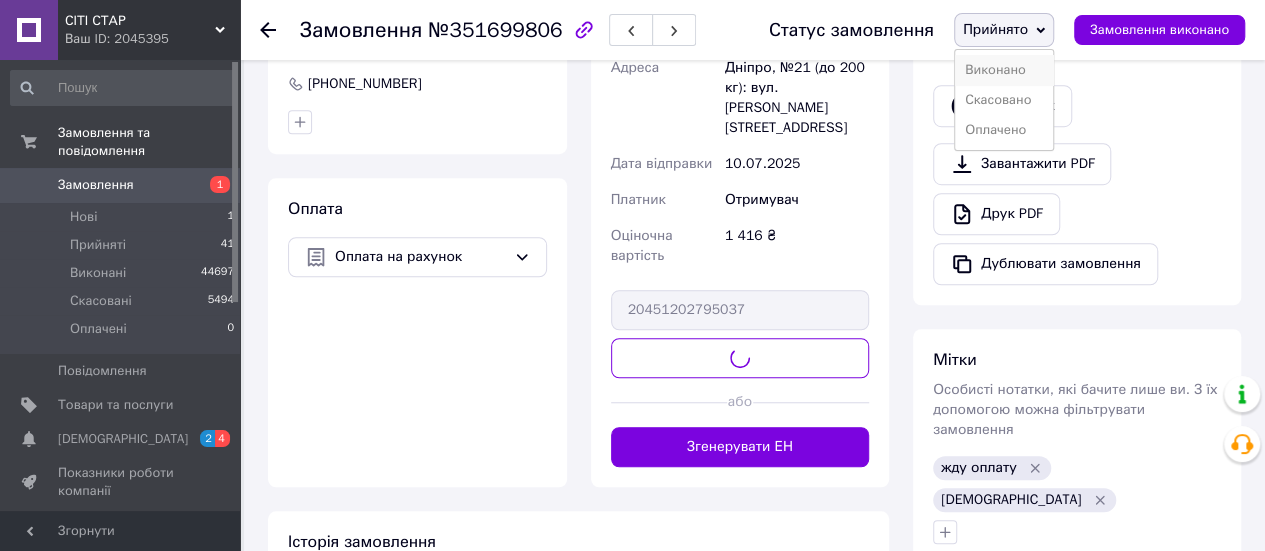 click on "Виконано" at bounding box center [1004, 70] 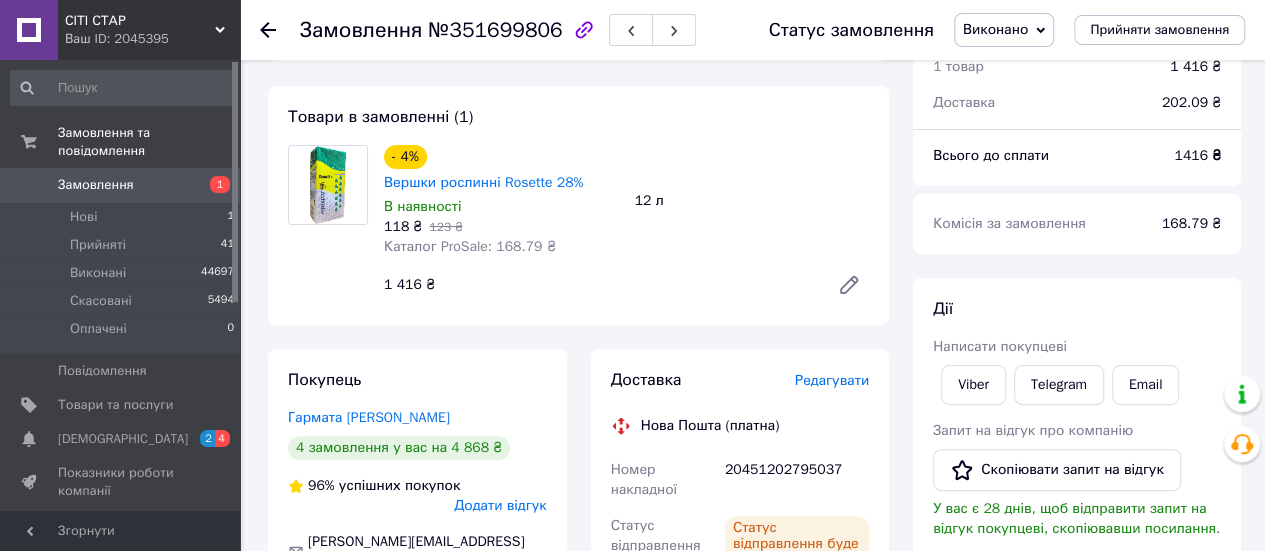 scroll, scrollTop: 200, scrollLeft: 0, axis: vertical 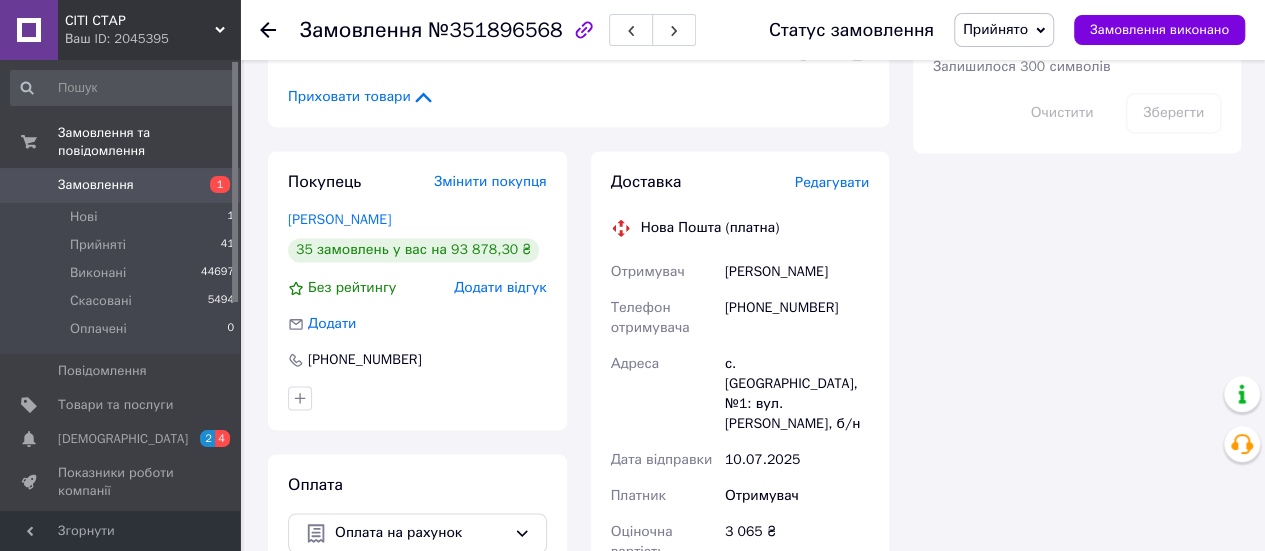 drag, startPoint x: 854, startPoint y: 226, endPoint x: 715, endPoint y: 210, distance: 139.91783 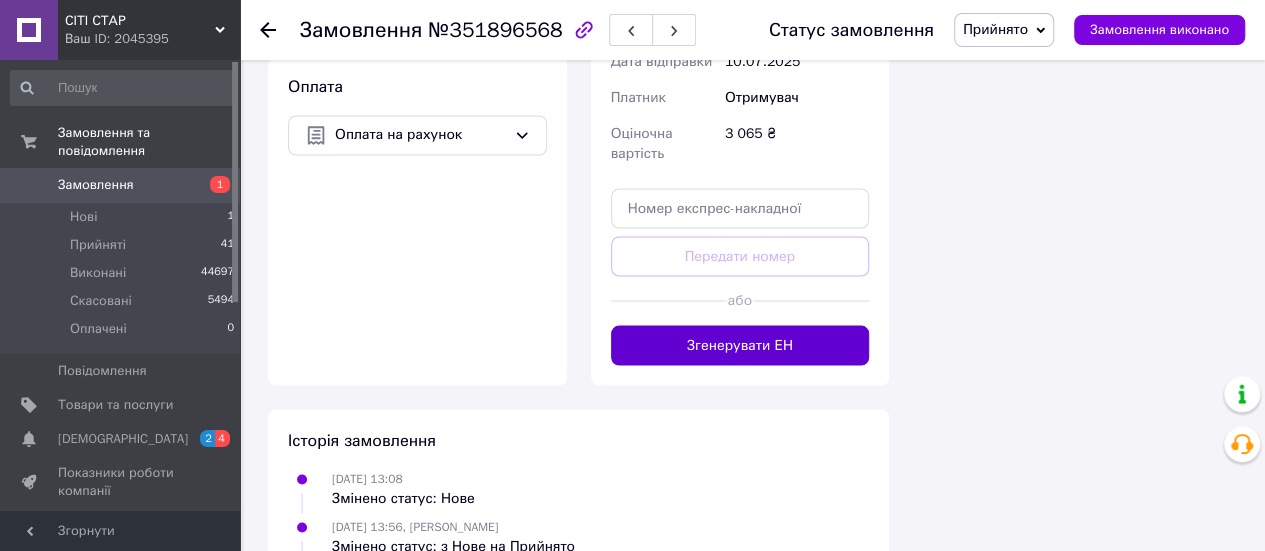 scroll, scrollTop: 1700, scrollLeft: 0, axis: vertical 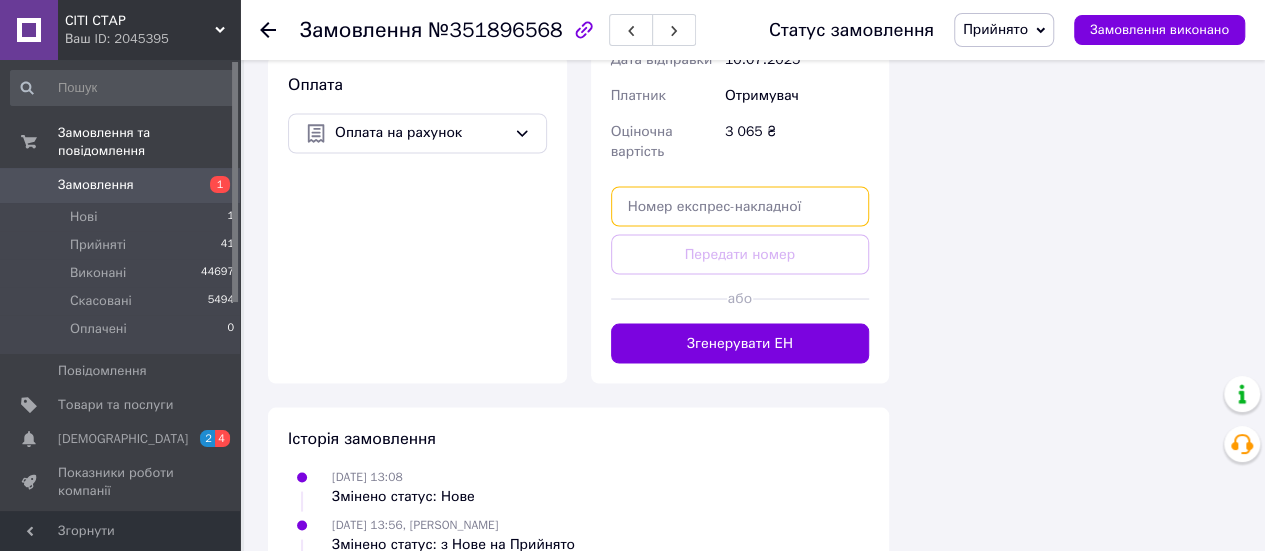 click at bounding box center (740, 206) 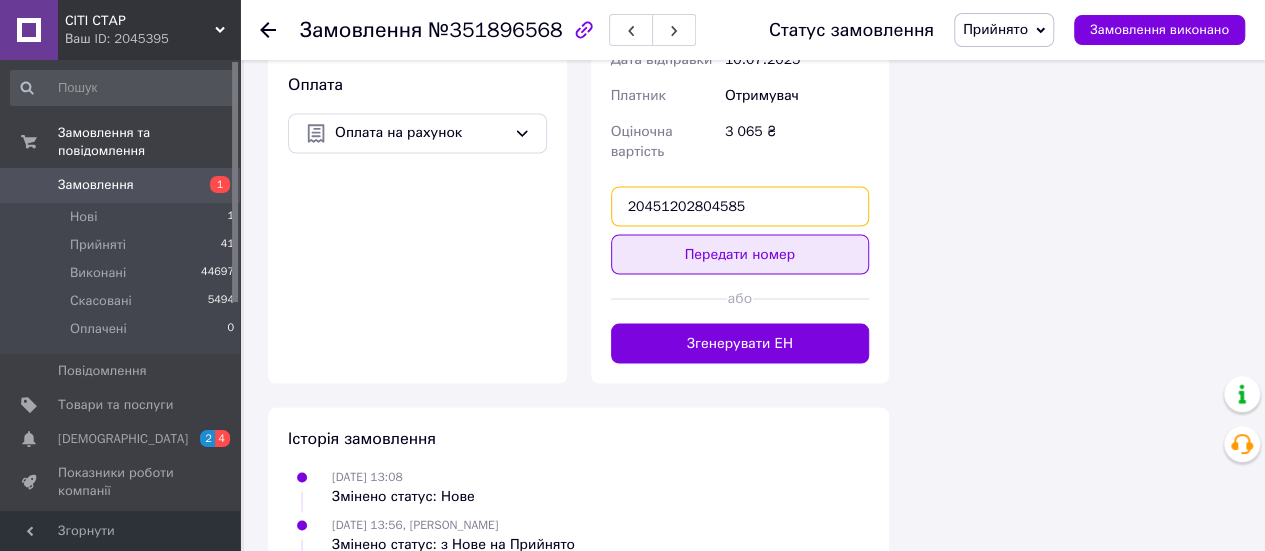 type on "20451202804585" 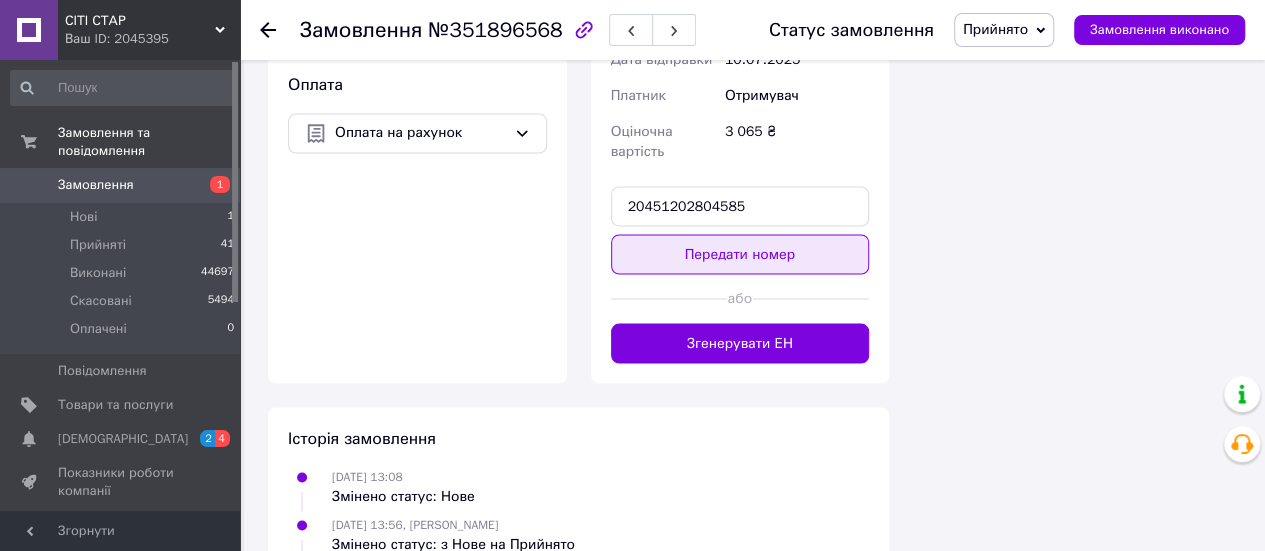 click on "Передати номер" at bounding box center (740, 254) 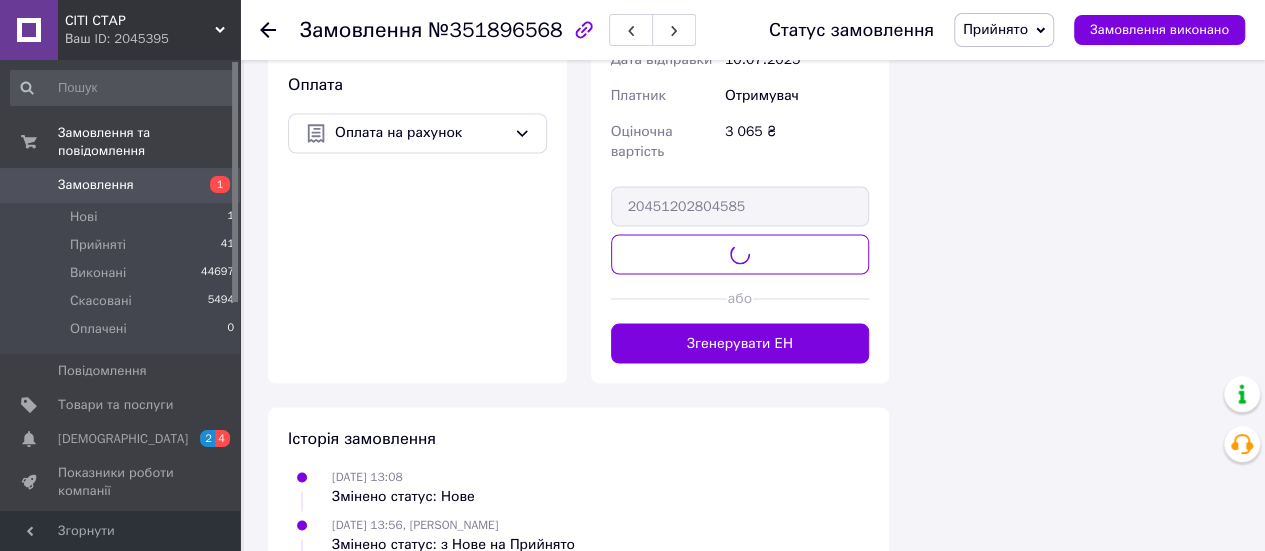click on "Прийнято" at bounding box center (995, 29) 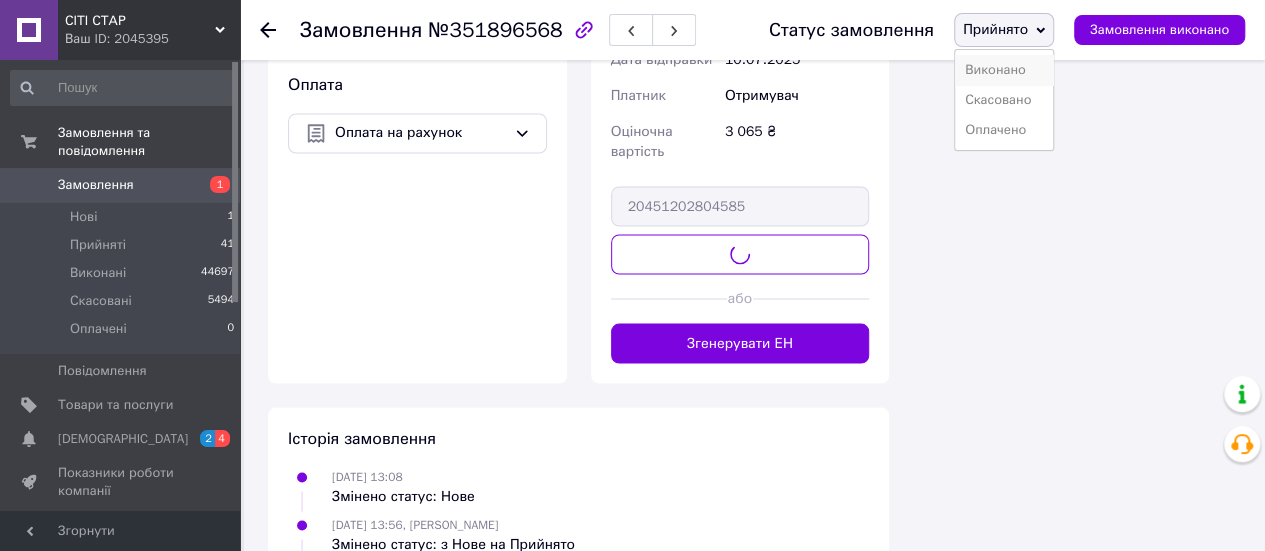 click on "Виконано" at bounding box center (1004, 70) 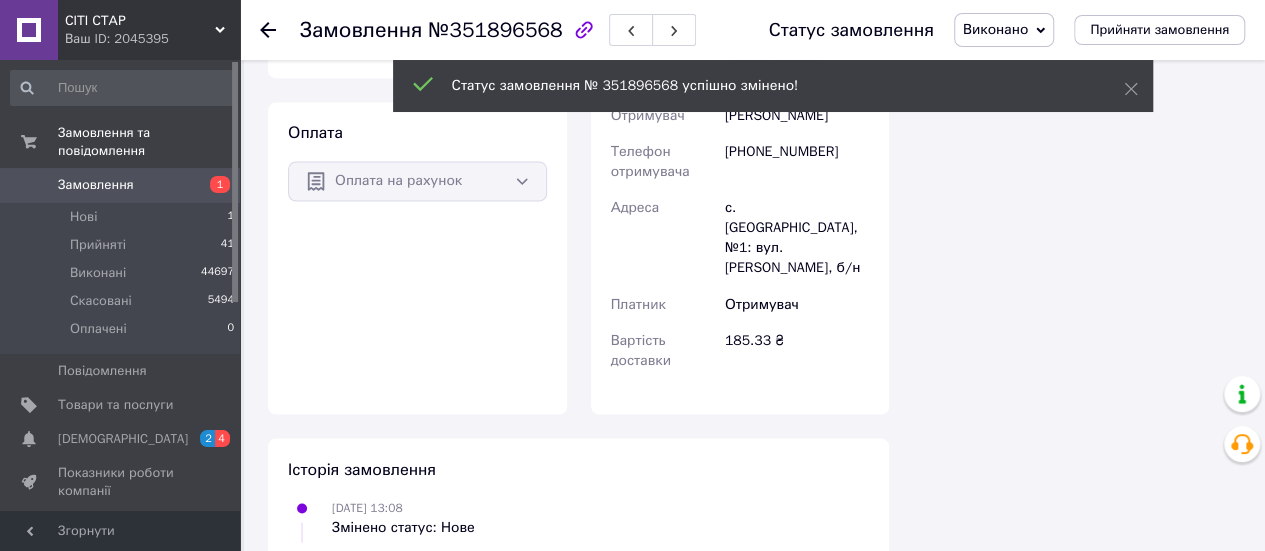scroll, scrollTop: 1664, scrollLeft: 0, axis: vertical 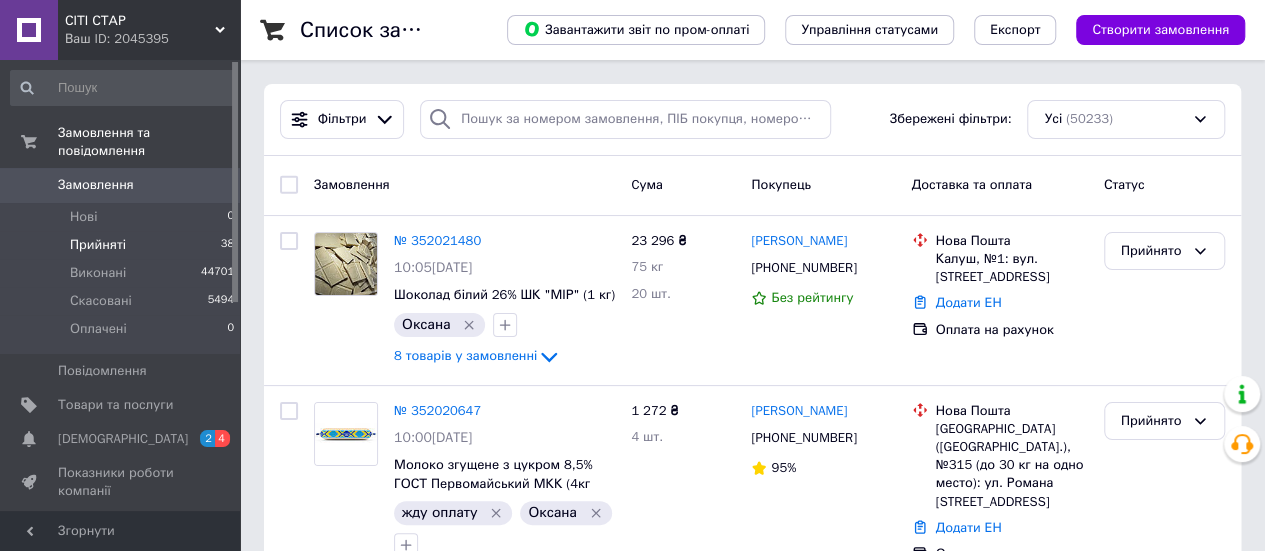 click on "Прийняті 38" at bounding box center [123, 245] 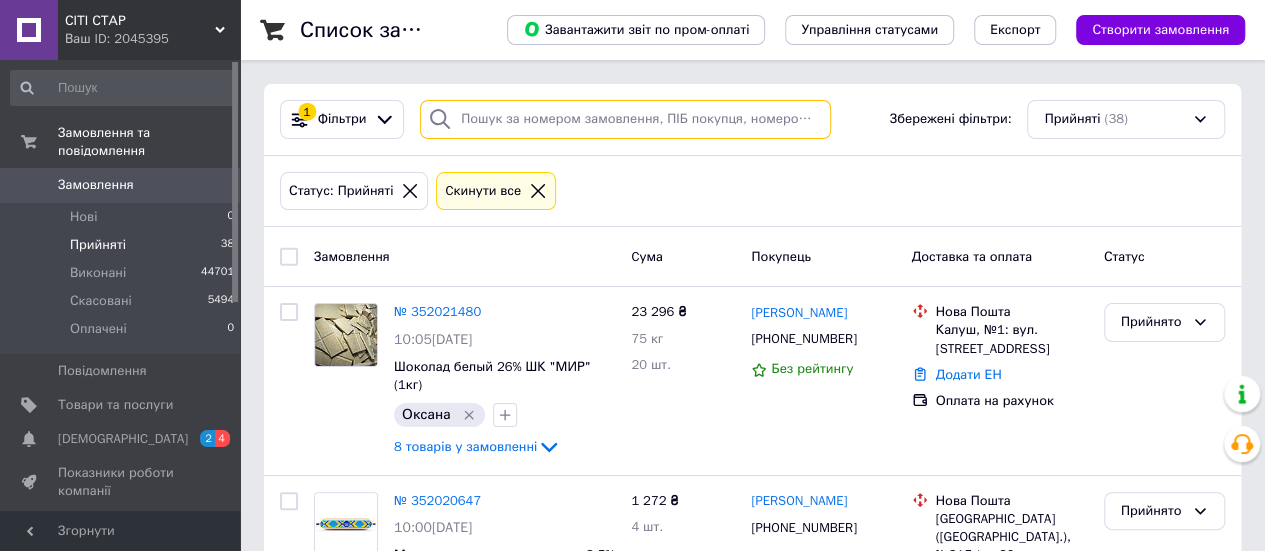 click at bounding box center (625, 119) 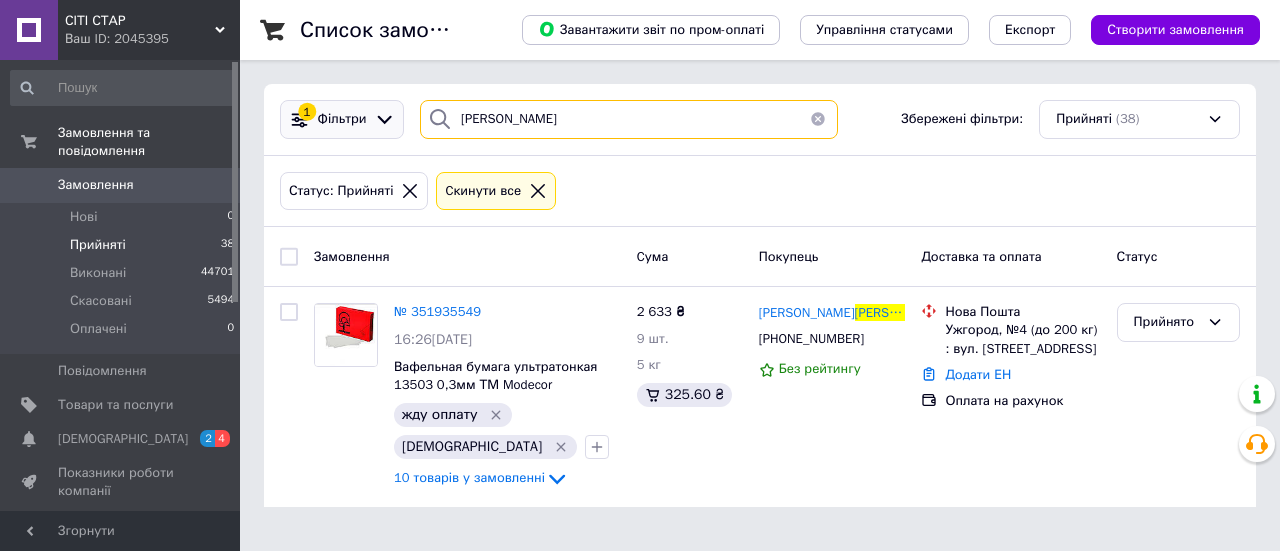 drag, startPoint x: 525, startPoint y: 115, endPoint x: 382, endPoint y: 103, distance: 143.50261 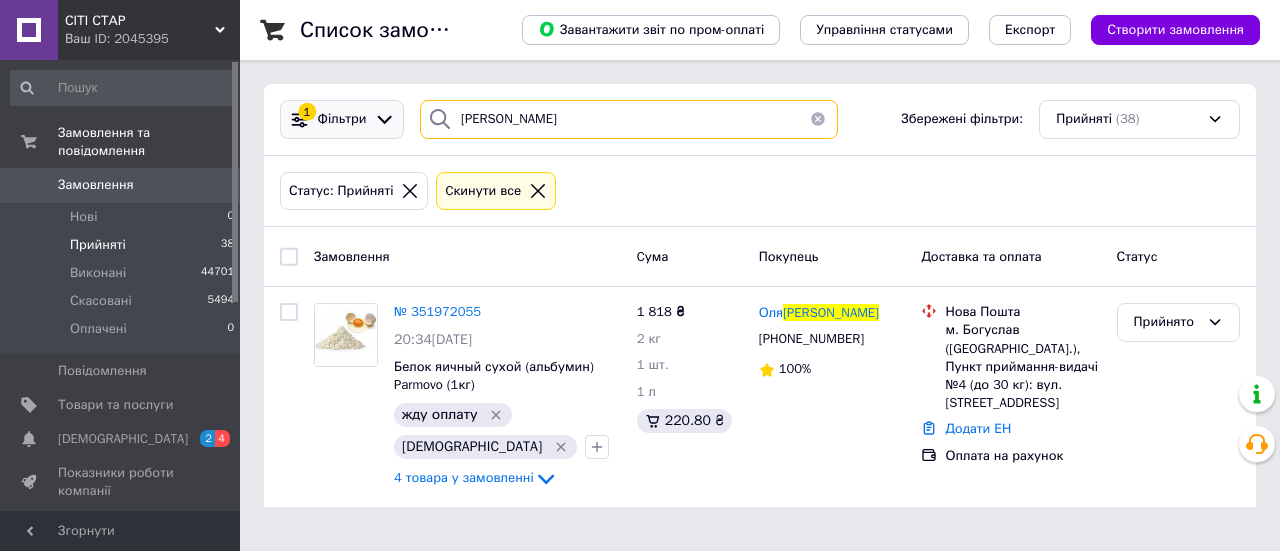 drag, startPoint x: 564, startPoint y: 127, endPoint x: 343, endPoint y: 121, distance: 221.08144 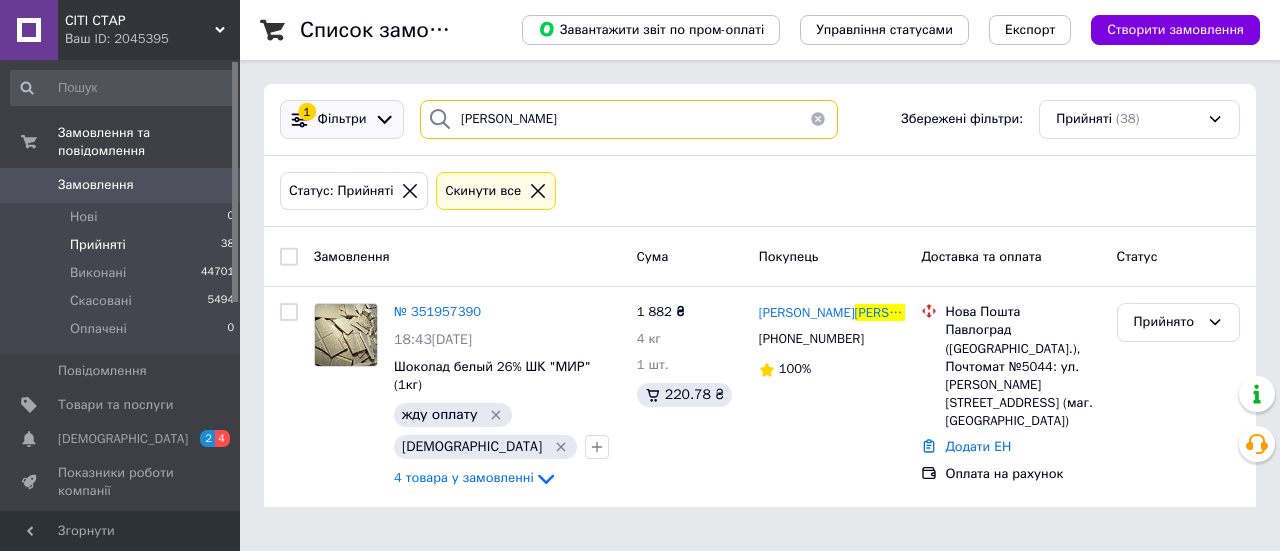 drag, startPoint x: 538, startPoint y: 133, endPoint x: 294, endPoint y: 105, distance: 245.6013 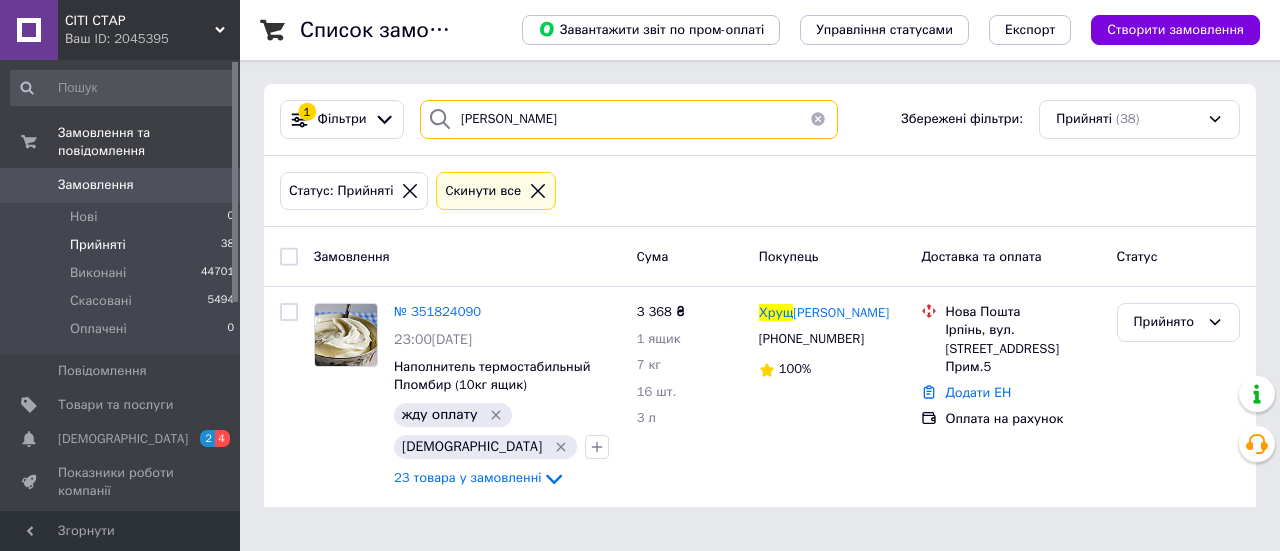 drag, startPoint x: 452, startPoint y: 122, endPoint x: 407, endPoint y: 116, distance: 45.39824 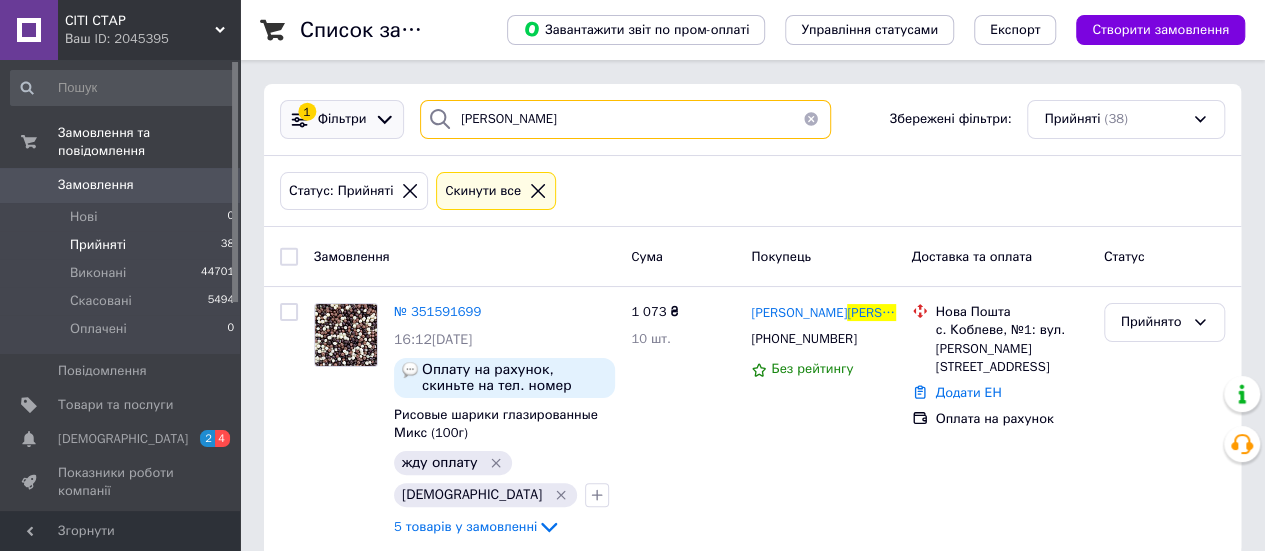 drag, startPoint x: 547, startPoint y: 124, endPoint x: 368, endPoint y: 124, distance: 179 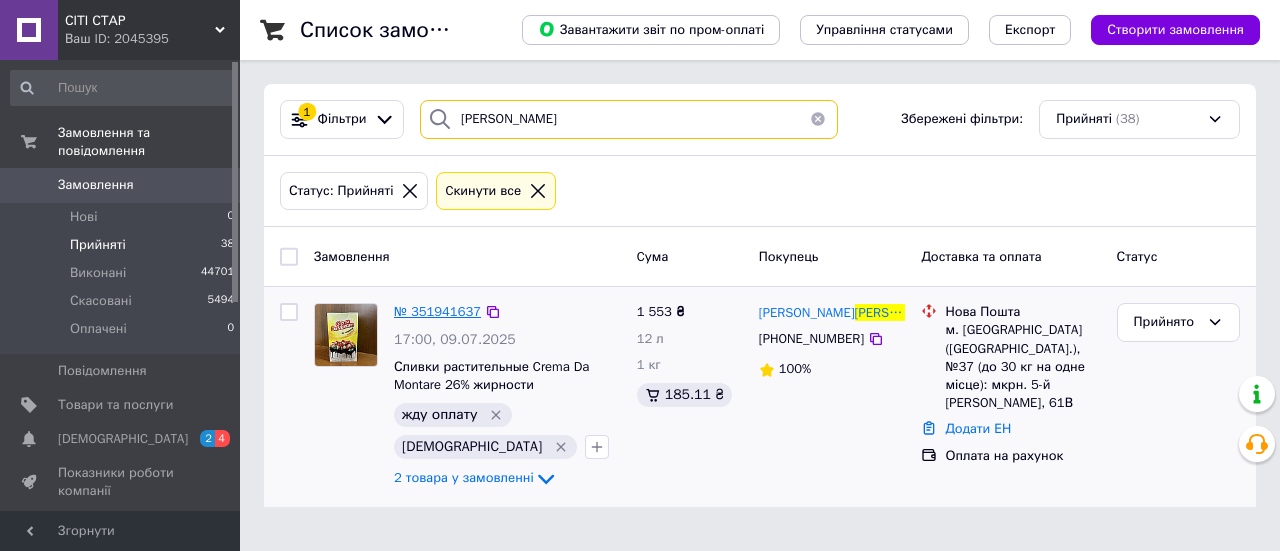 type on "власенко" 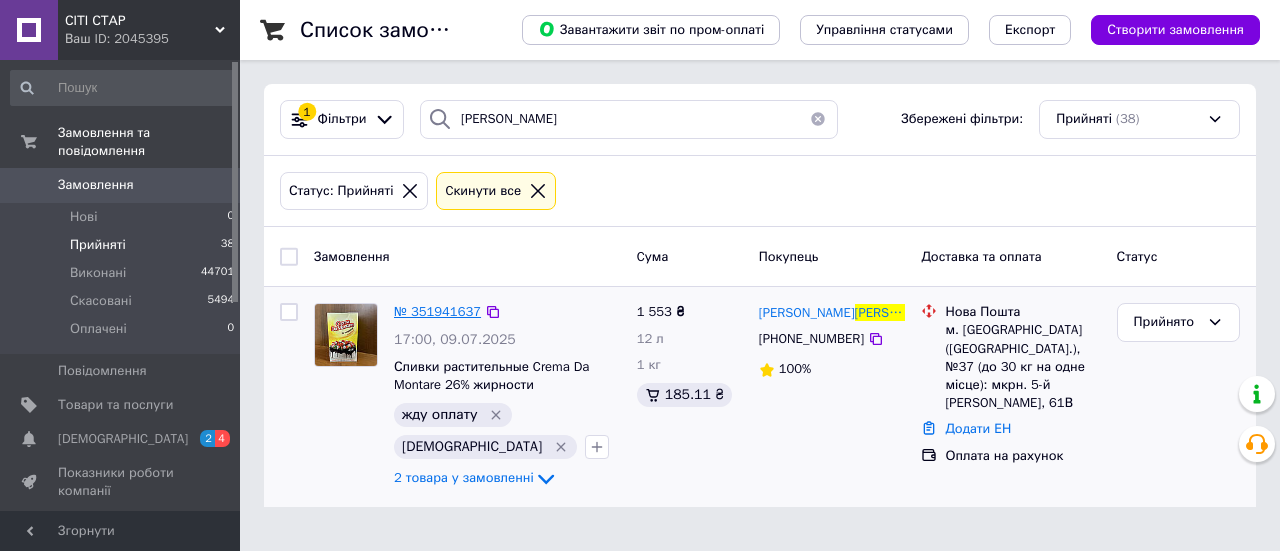 click on "№ 351941637" at bounding box center (437, 311) 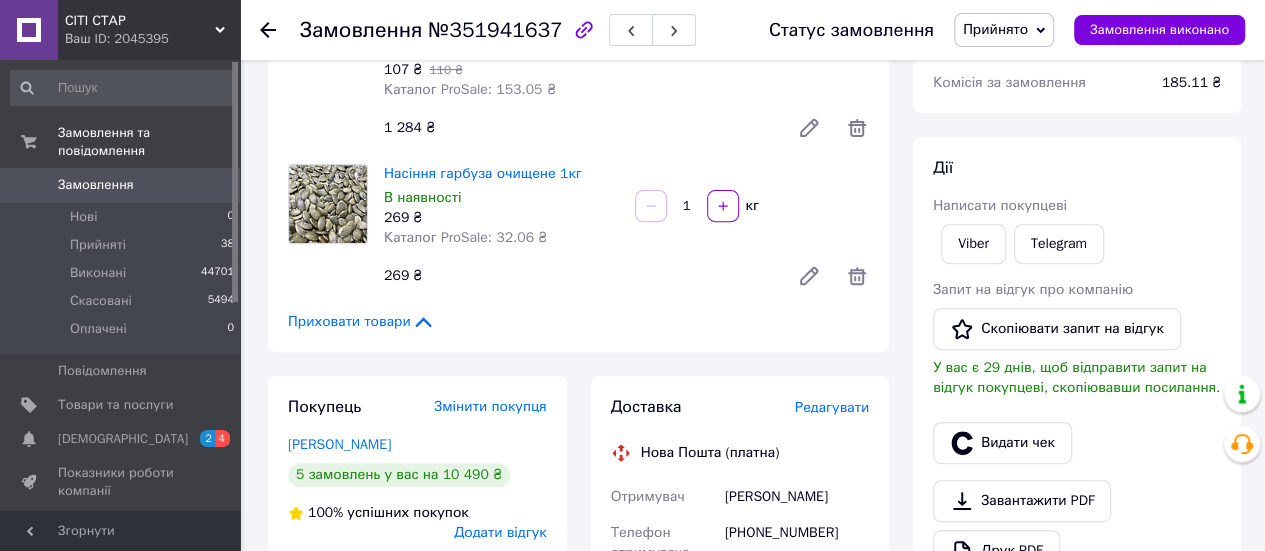 scroll, scrollTop: 400, scrollLeft: 0, axis: vertical 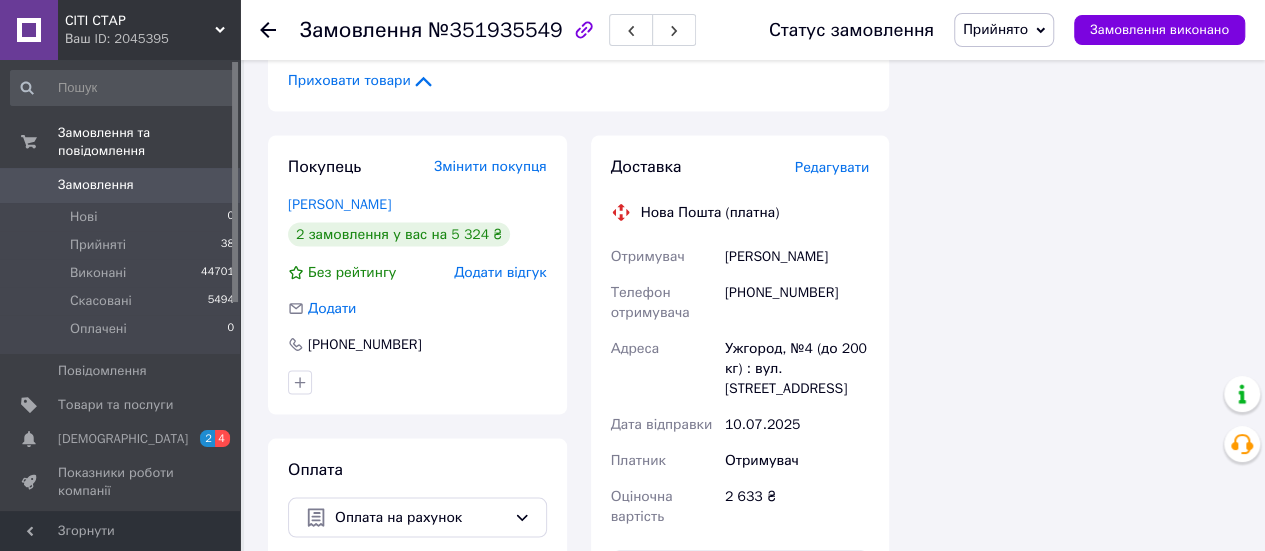 drag, startPoint x: 849, startPoint y: 239, endPoint x: 726, endPoint y: 221, distance: 124.3101 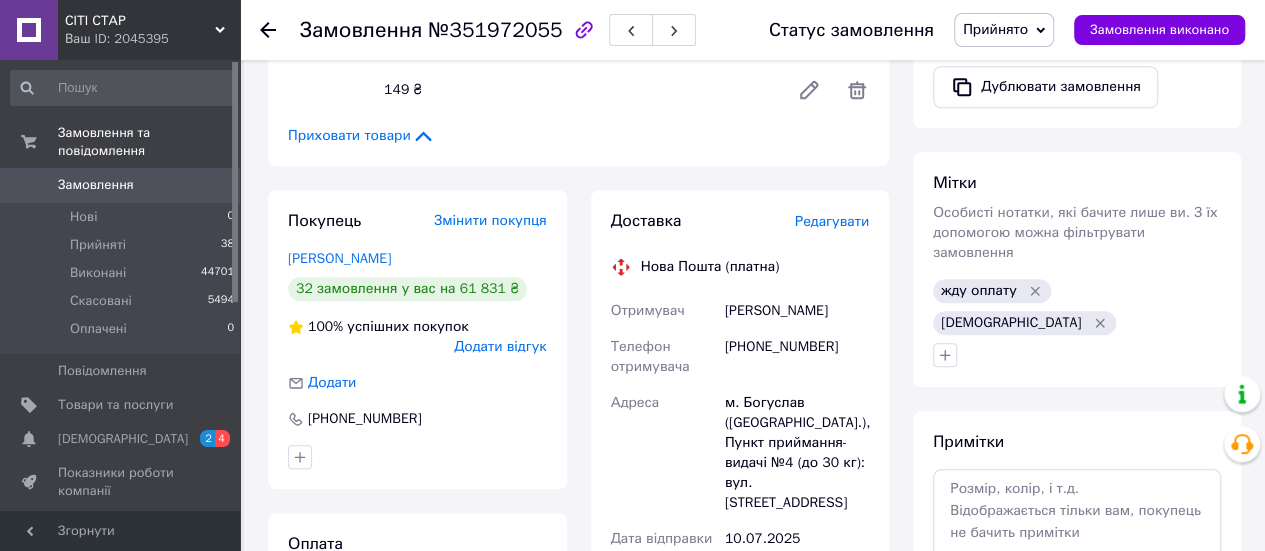 scroll, scrollTop: 900, scrollLeft: 0, axis: vertical 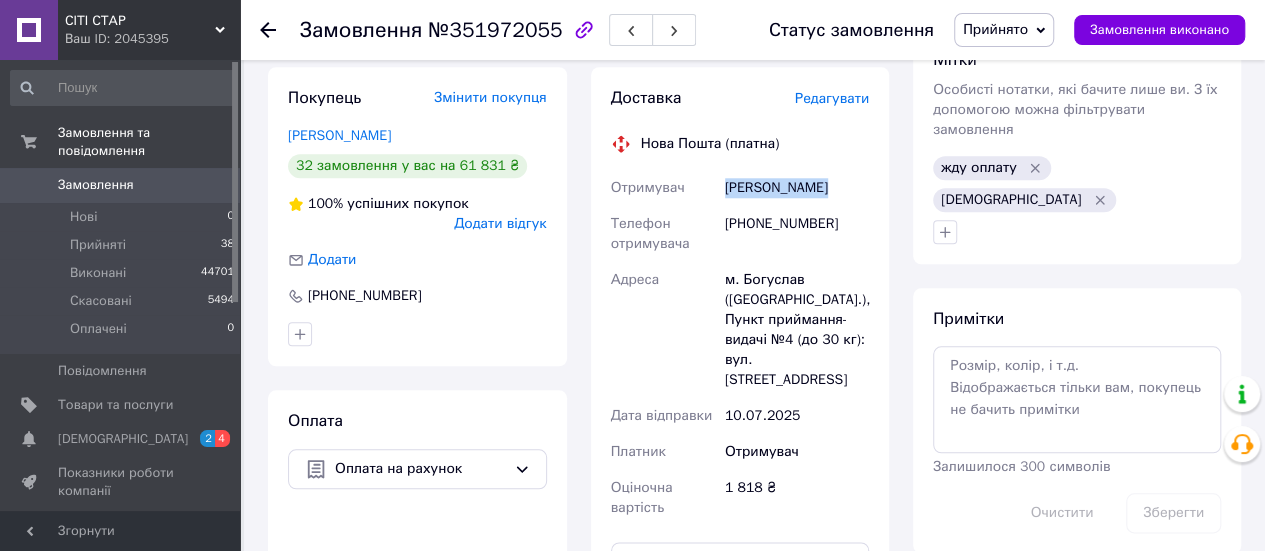 drag, startPoint x: 764, startPoint y: 189, endPoint x: 720, endPoint y: 157, distance: 54.405884 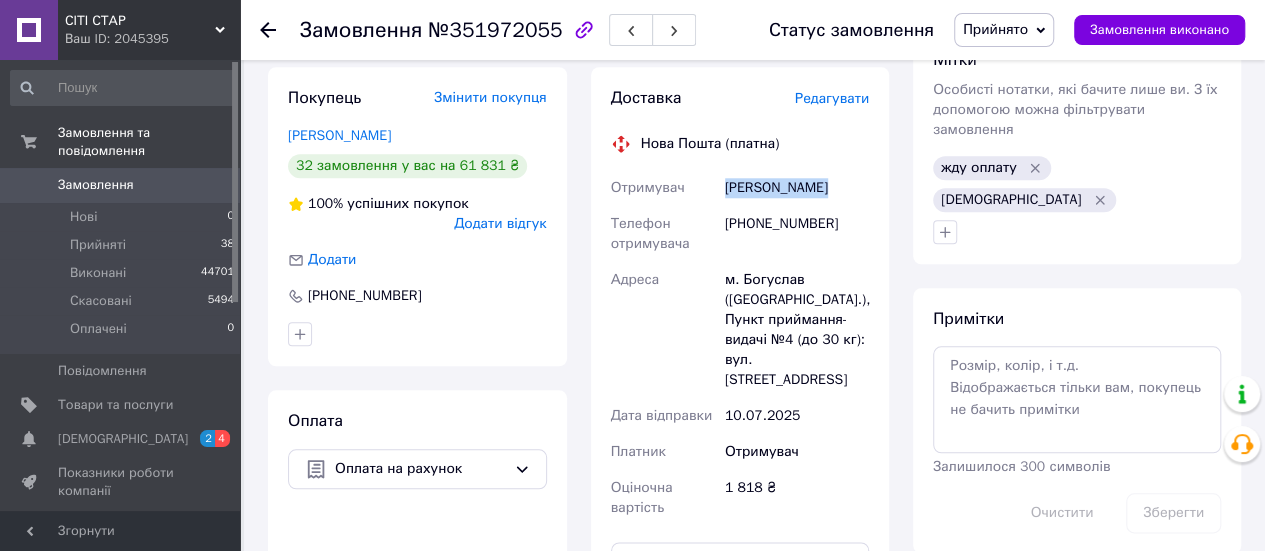 copy on "Степанова Оля" 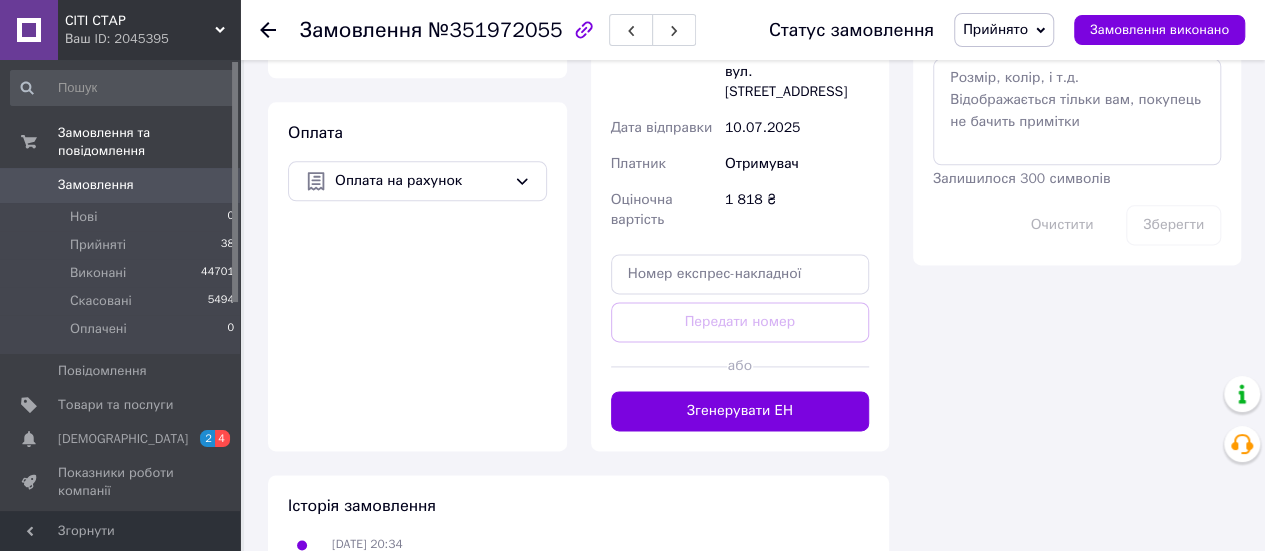 scroll, scrollTop: 1200, scrollLeft: 0, axis: vertical 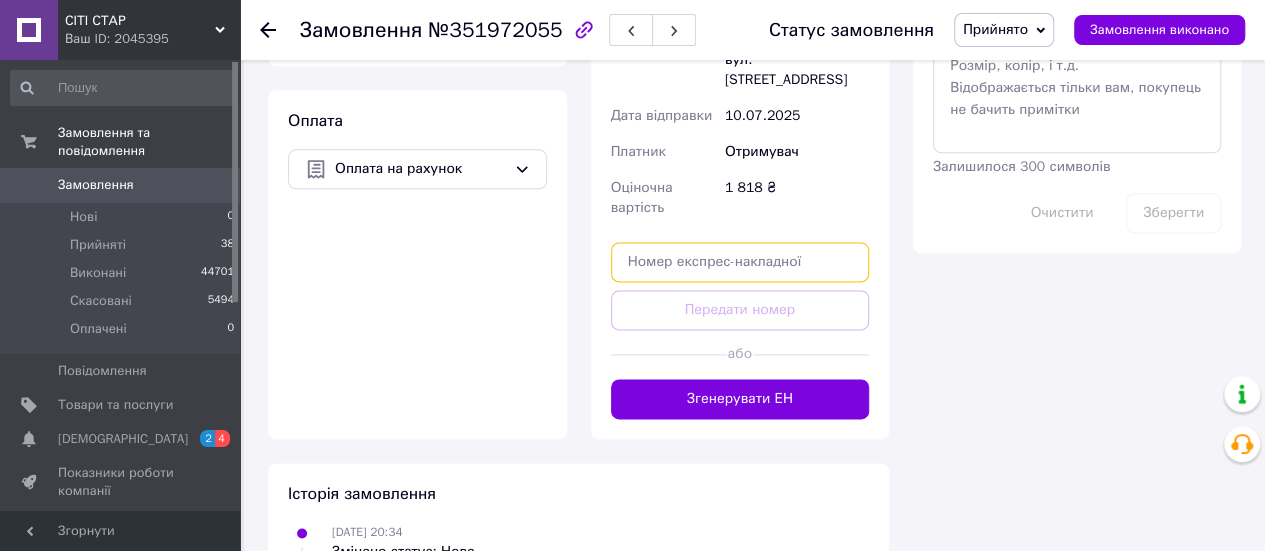 click at bounding box center (740, 262) 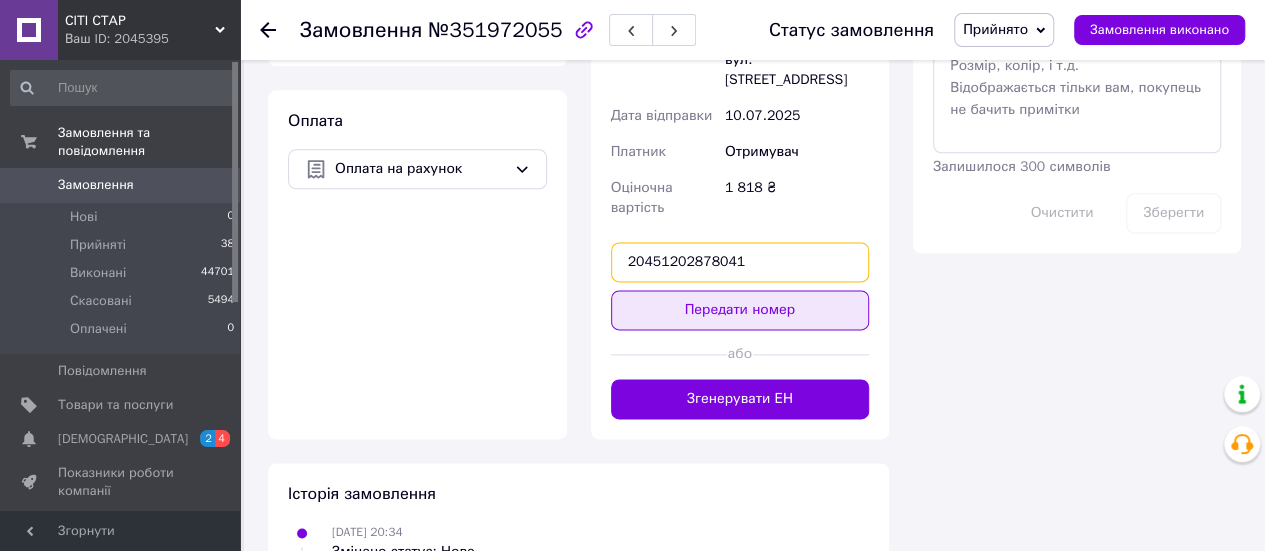 type on "20451202878041" 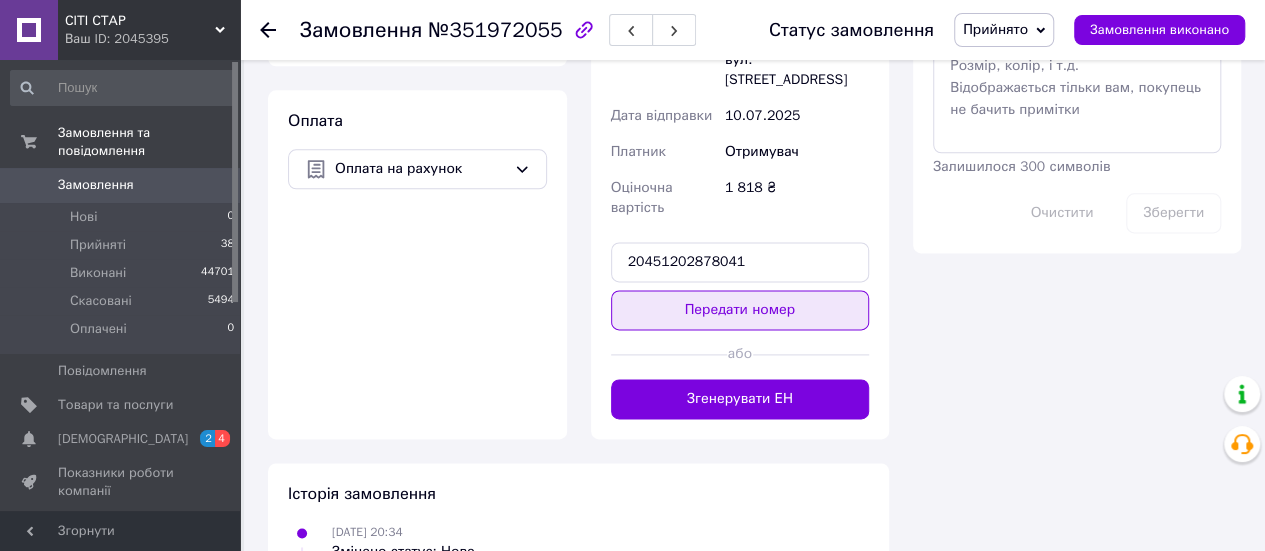 click on "Передати номер" at bounding box center (740, 310) 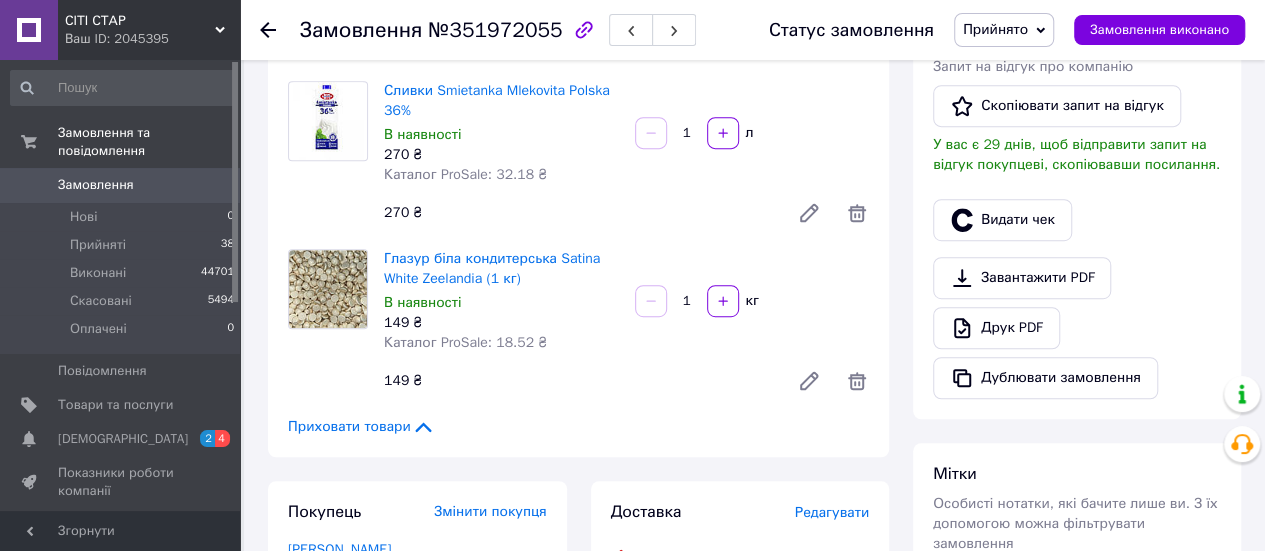 scroll, scrollTop: 300, scrollLeft: 0, axis: vertical 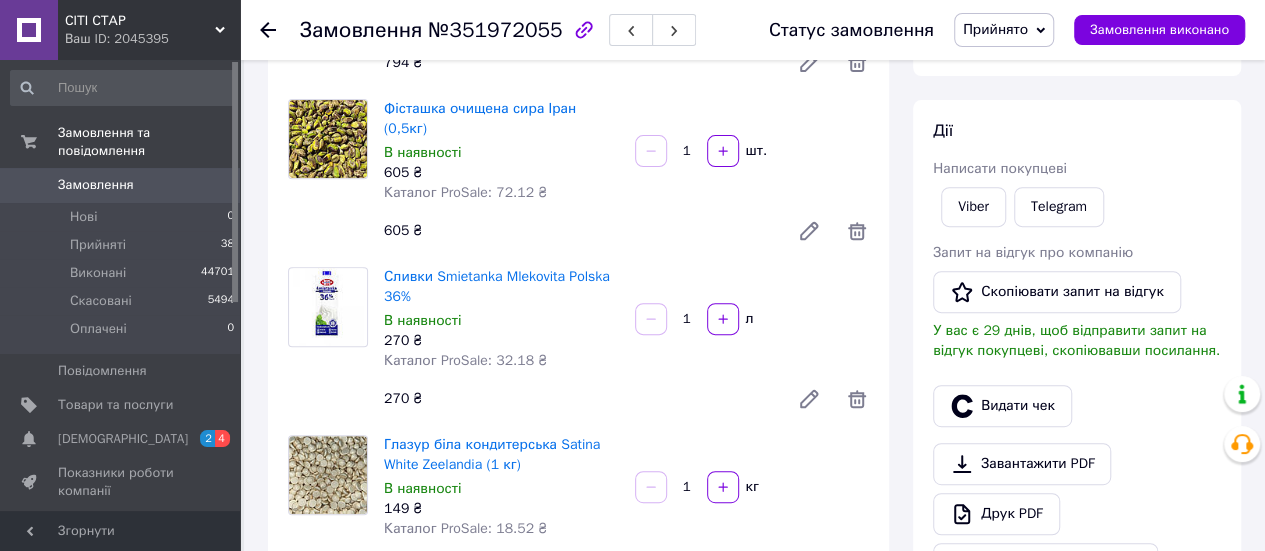 click on "Прийнято" at bounding box center [1004, 30] 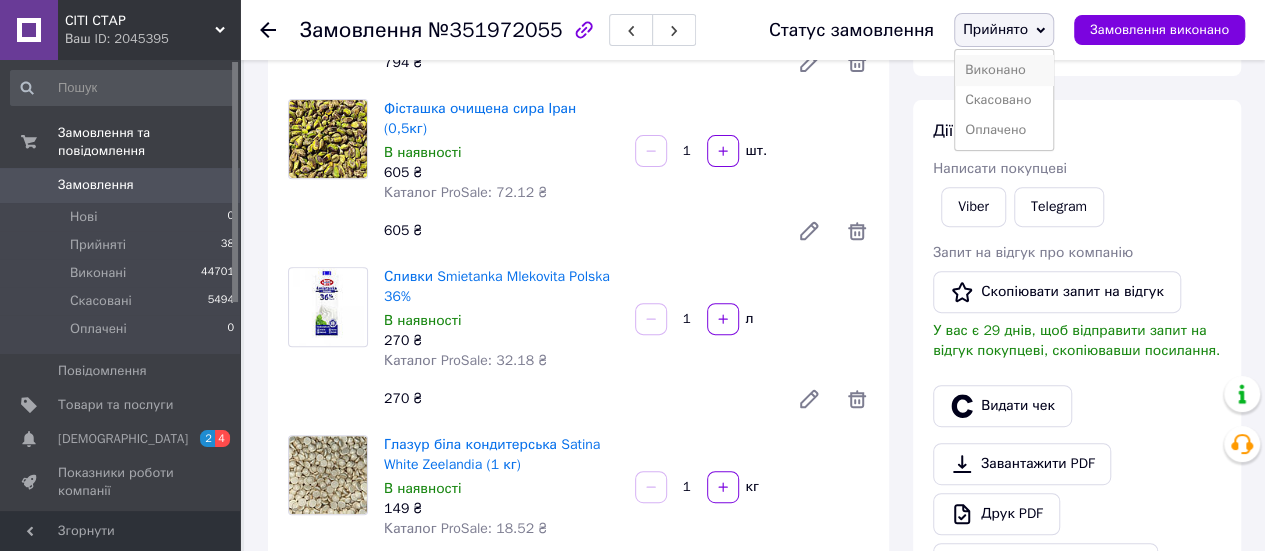 click on "Виконано" at bounding box center (1004, 70) 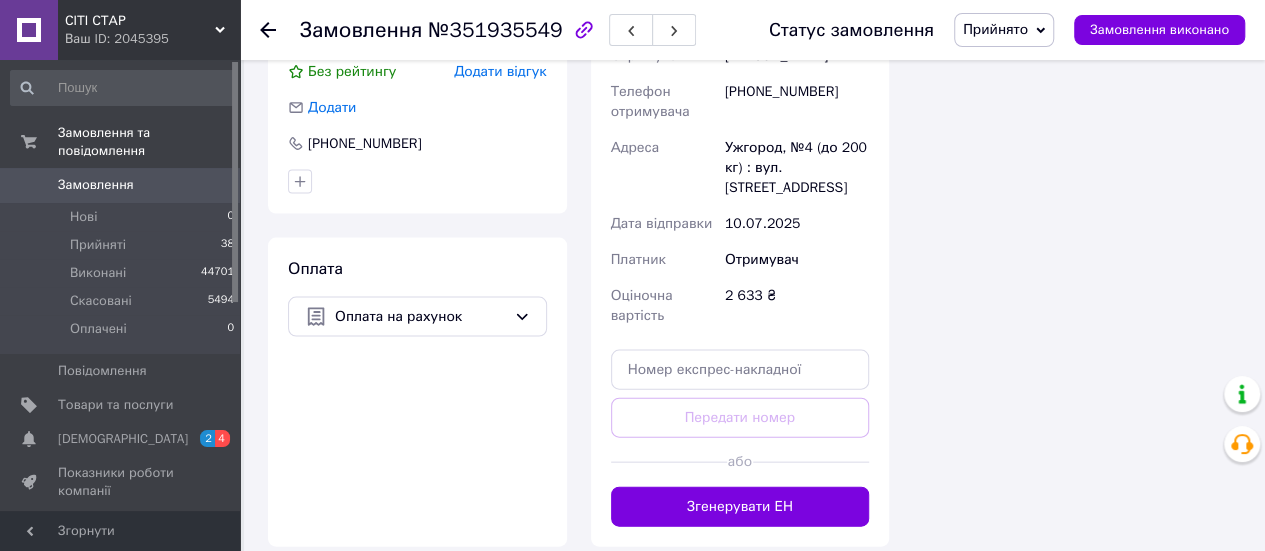 scroll, scrollTop: 2200, scrollLeft: 0, axis: vertical 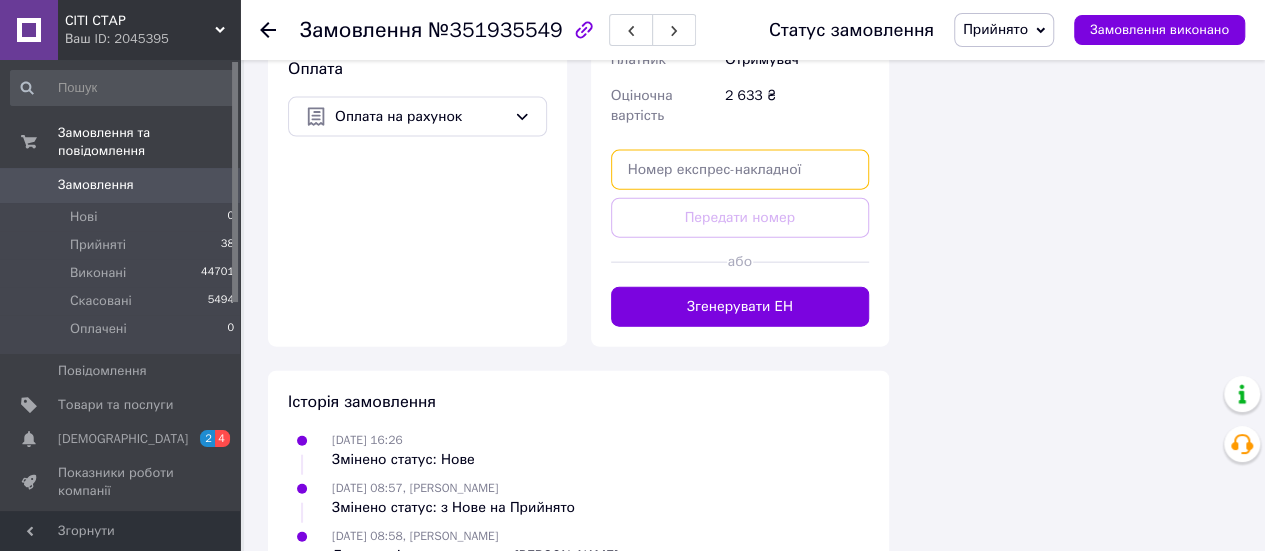 click at bounding box center (740, 170) 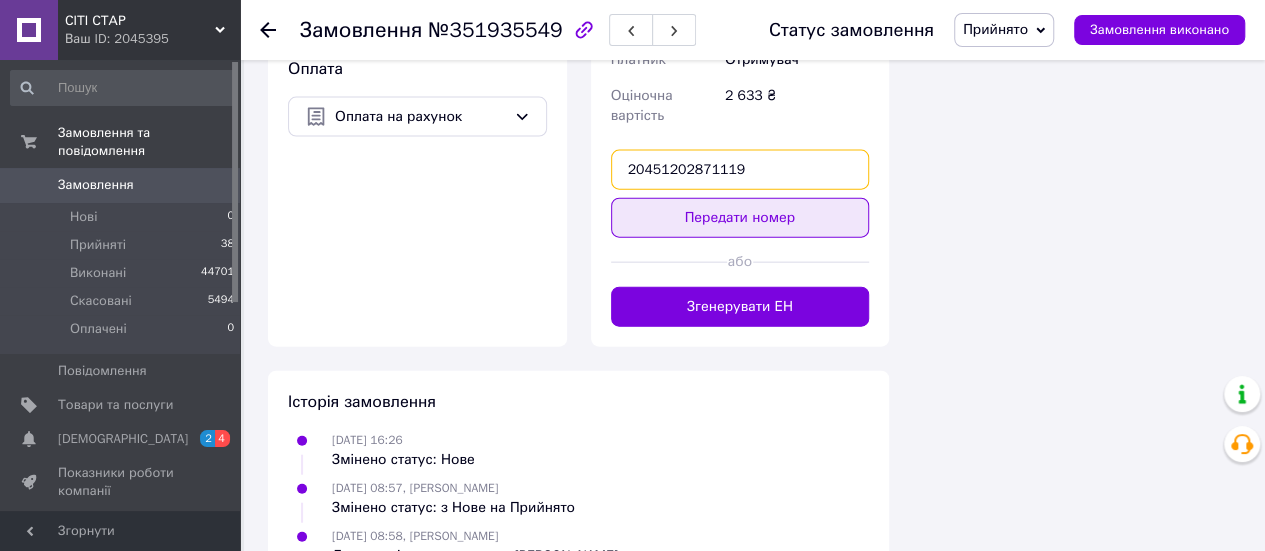 type on "20451202871119" 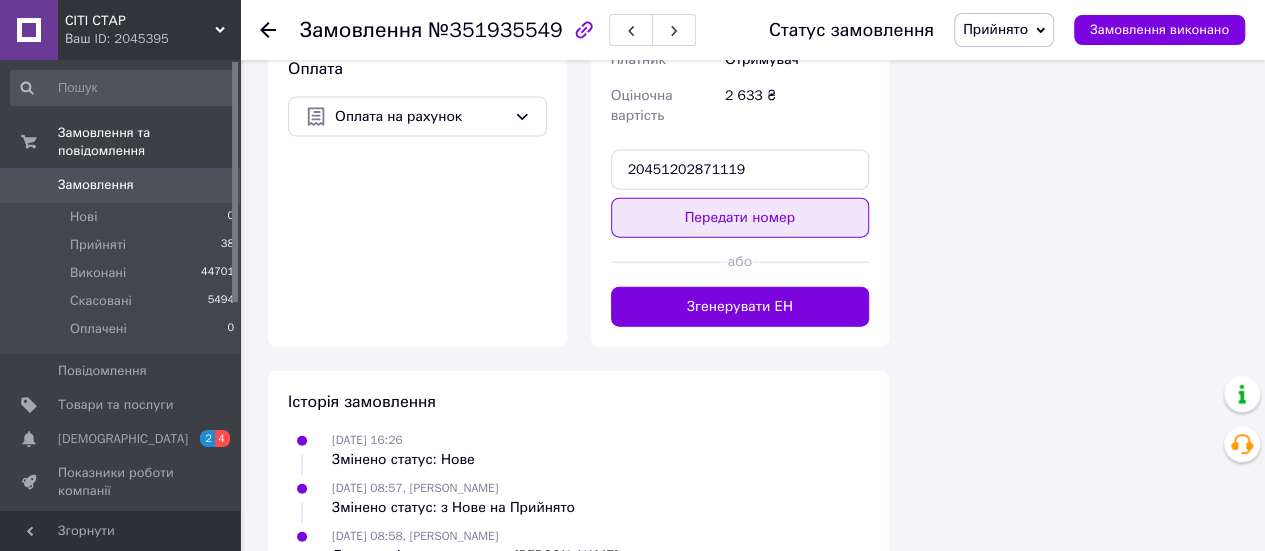click on "Передати номер" at bounding box center (740, 218) 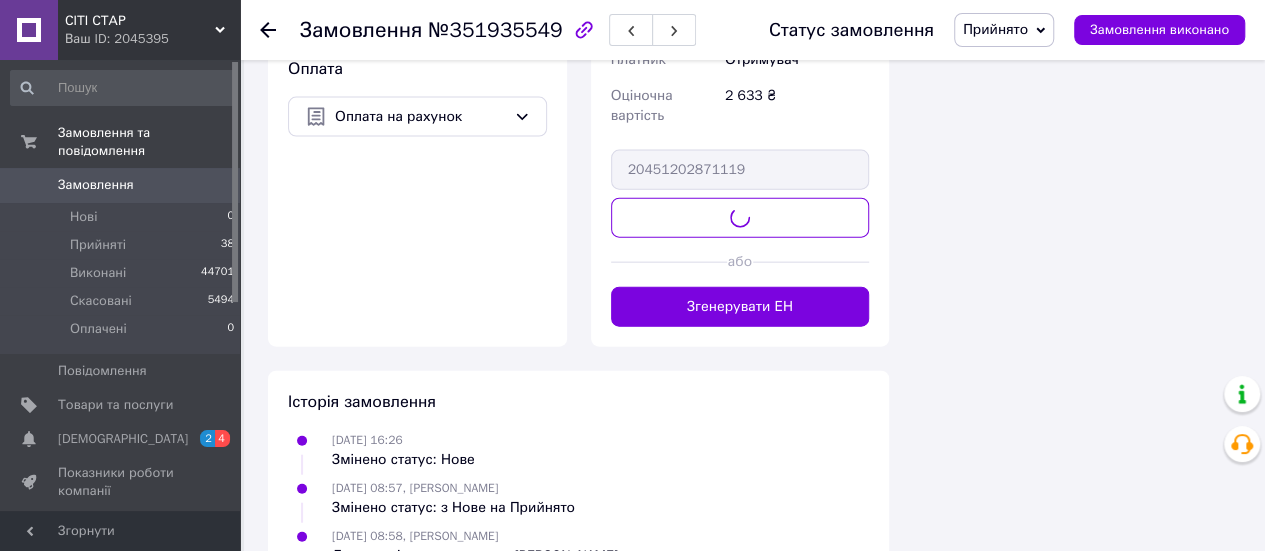 click on "Прийнято" at bounding box center [995, 29] 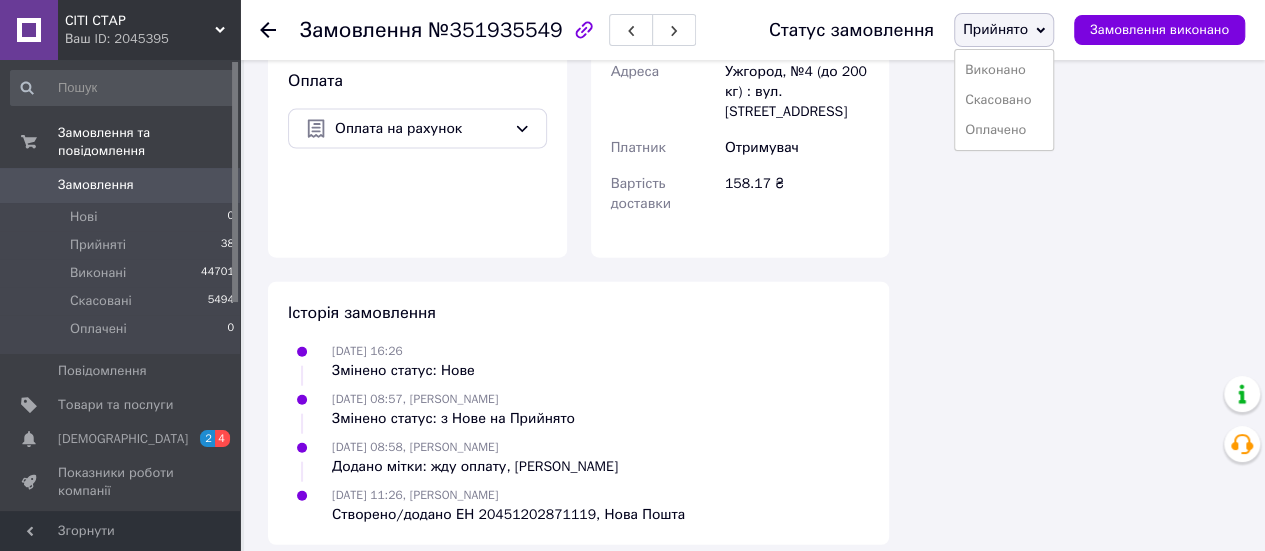 scroll, scrollTop: 2200, scrollLeft: 0, axis: vertical 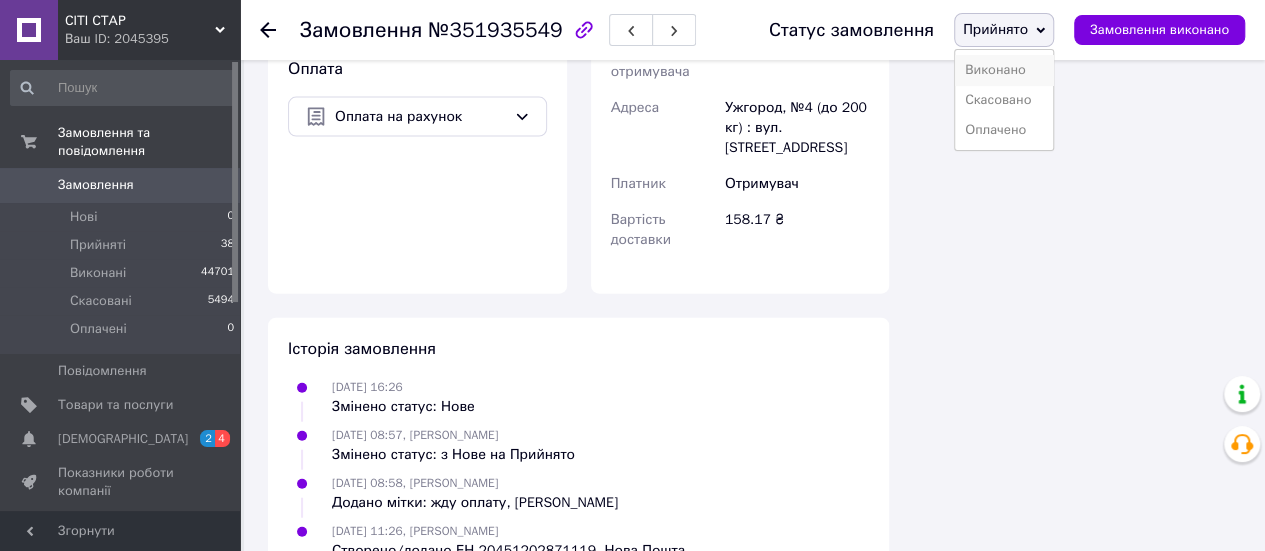 click on "Виконано" at bounding box center (1004, 70) 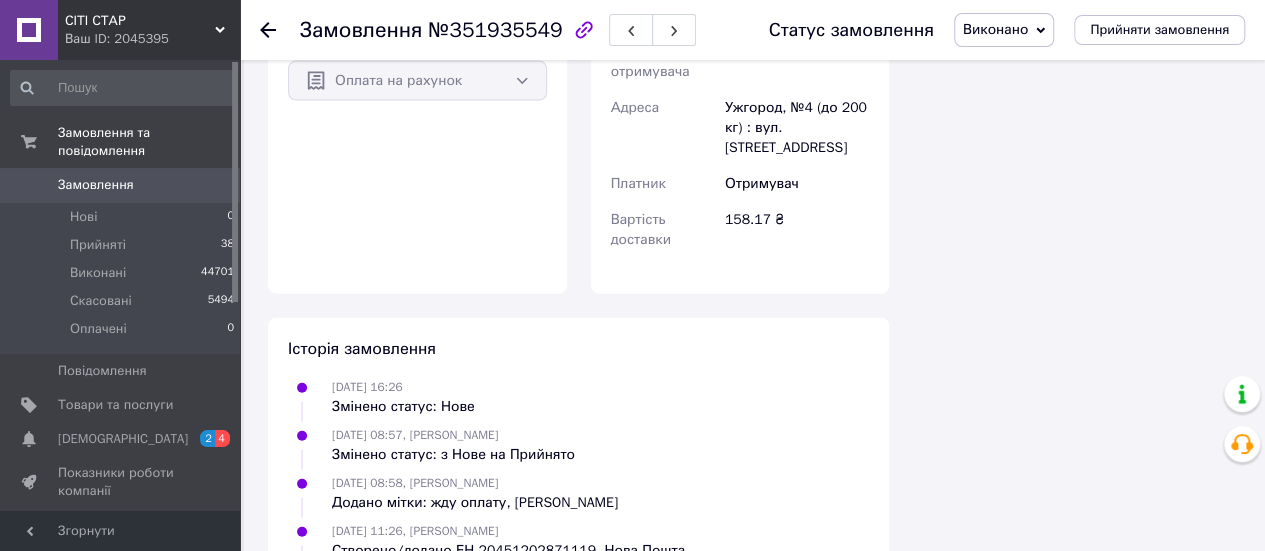 scroll, scrollTop: 2164, scrollLeft: 0, axis: vertical 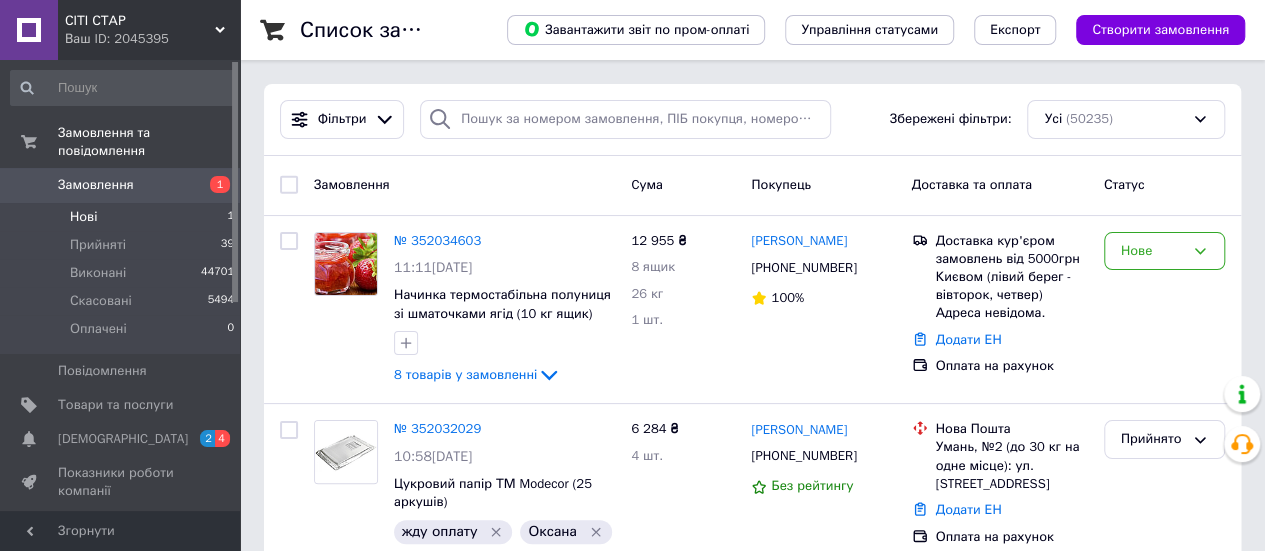 click on "Нові 1" at bounding box center [123, 217] 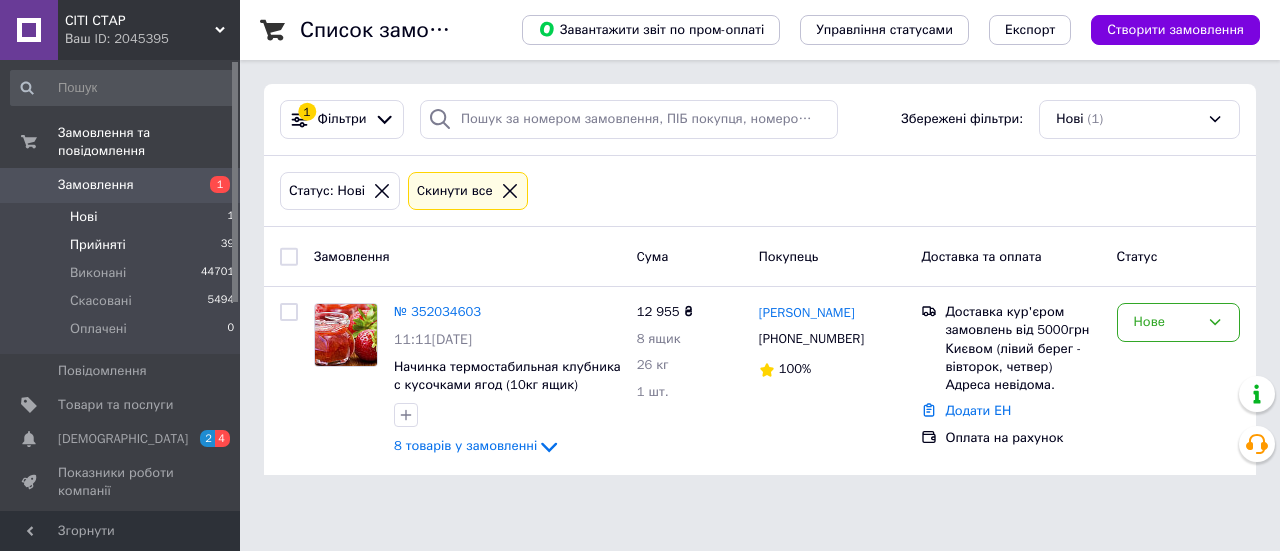 drag, startPoint x: 95, startPoint y: 220, endPoint x: 171, endPoint y: 217, distance: 76.05919 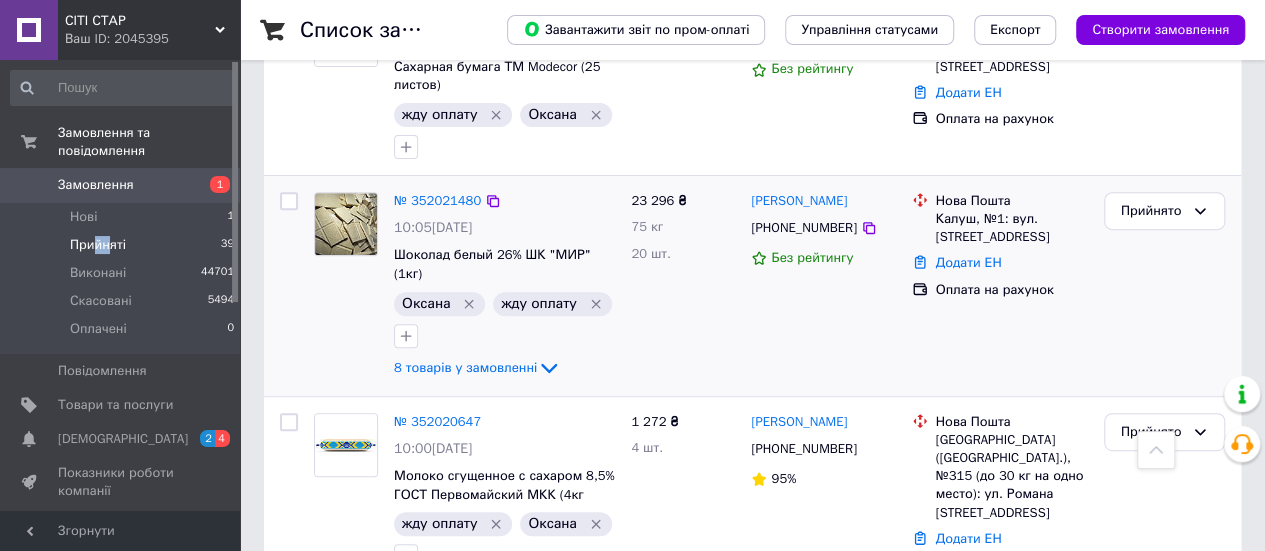 scroll, scrollTop: 100, scrollLeft: 0, axis: vertical 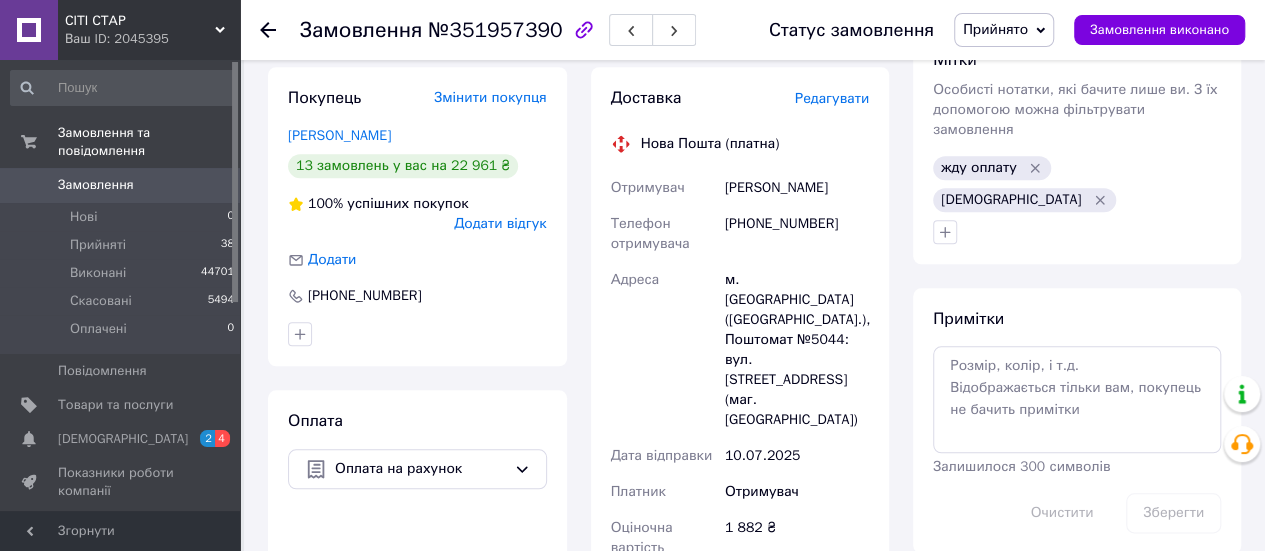drag, startPoint x: 756, startPoint y: 182, endPoint x: 712, endPoint y: 169, distance: 45.88028 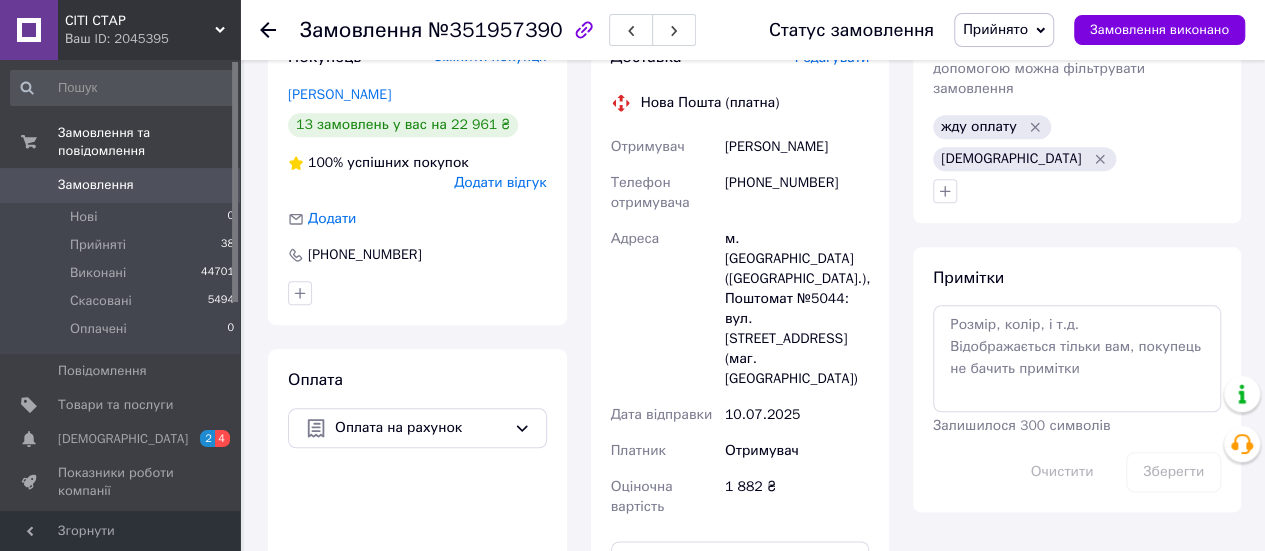 scroll, scrollTop: 1000, scrollLeft: 0, axis: vertical 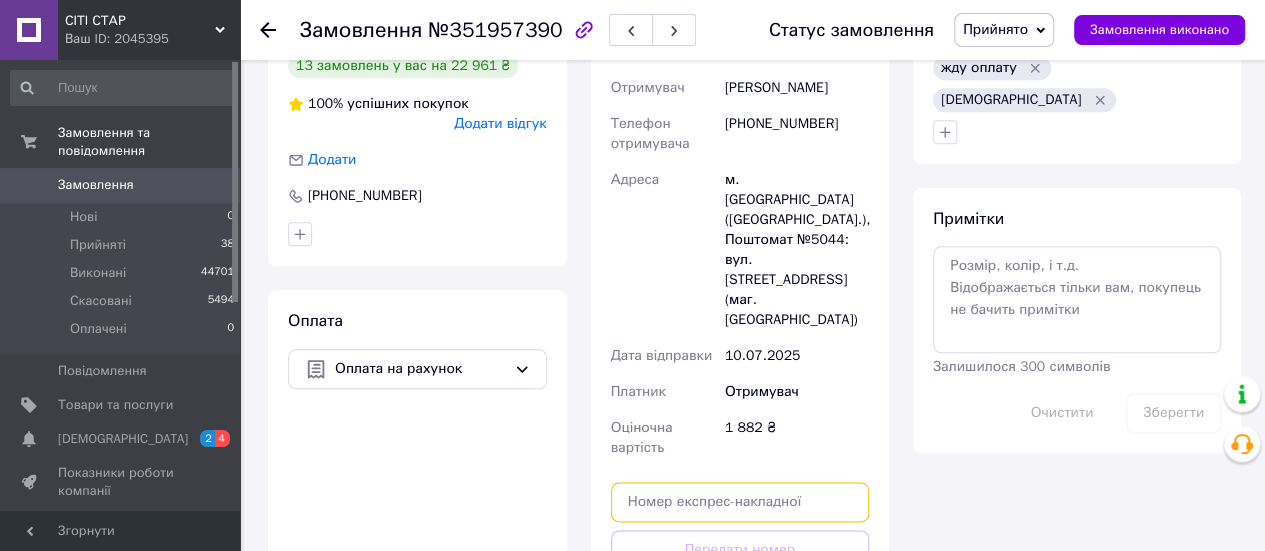 click at bounding box center [740, 502] 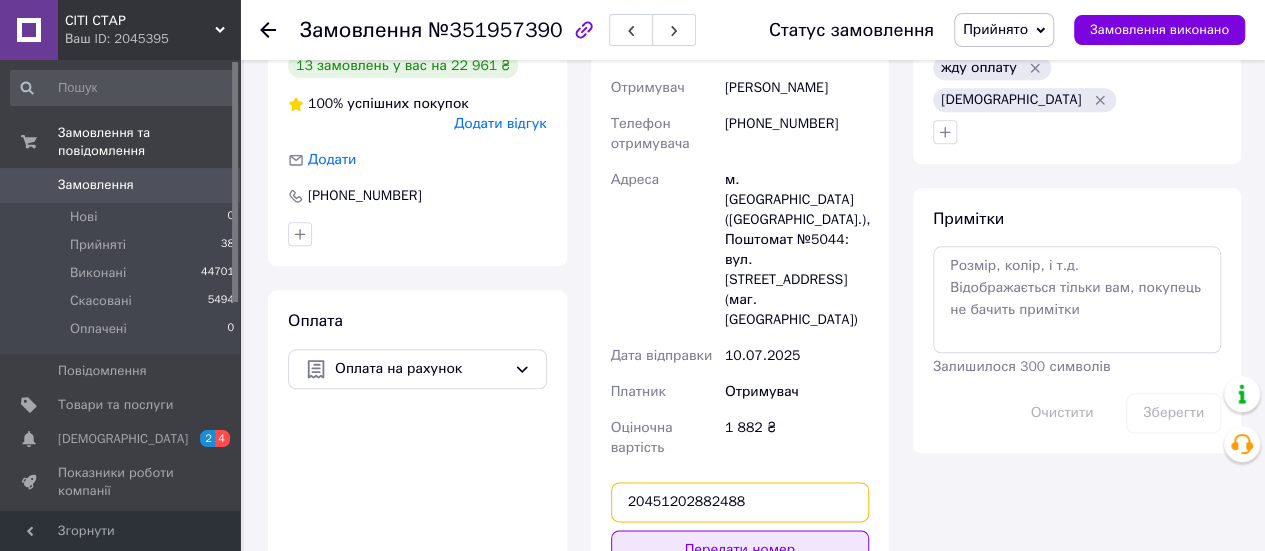 type on "20451202882488" 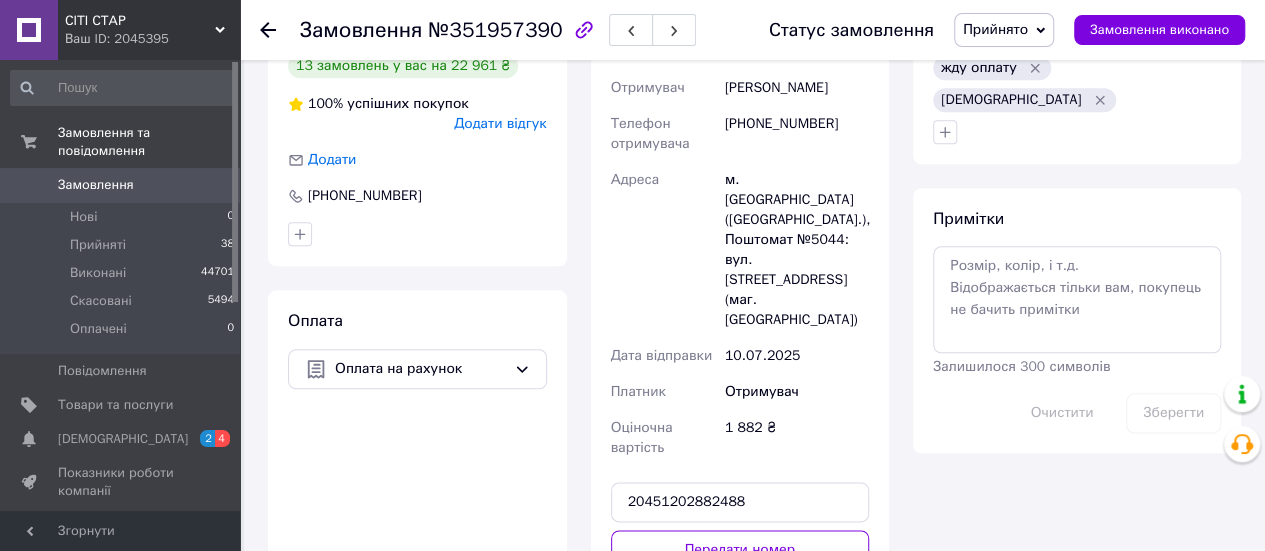 drag, startPoint x: 724, startPoint y: 457, endPoint x: 745, endPoint y: 426, distance: 37.44329 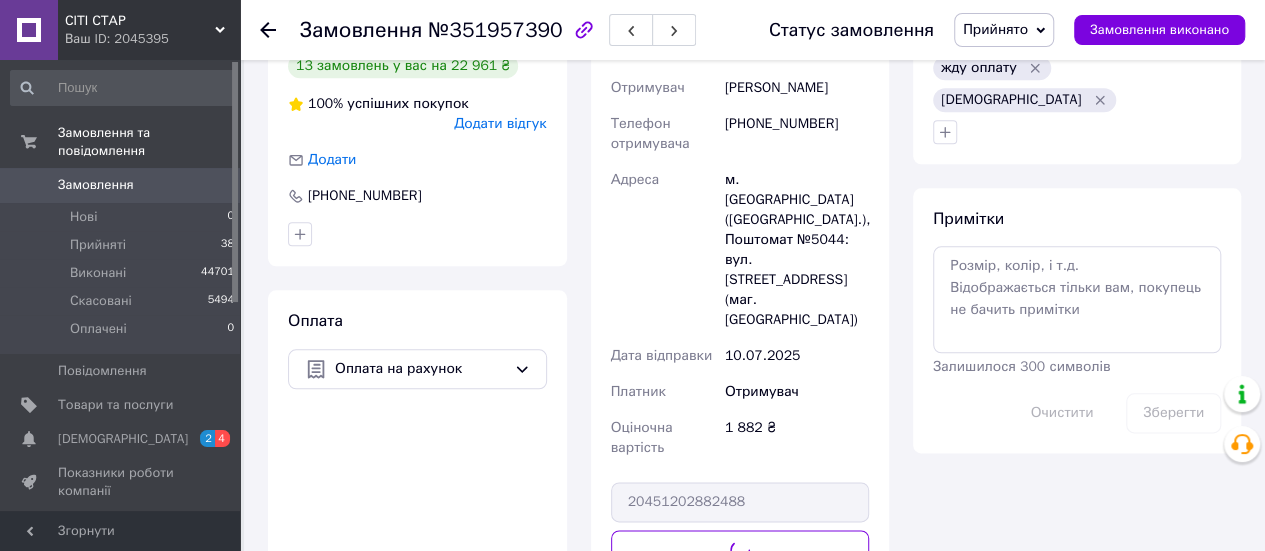click on "Прийнято" at bounding box center (995, 29) 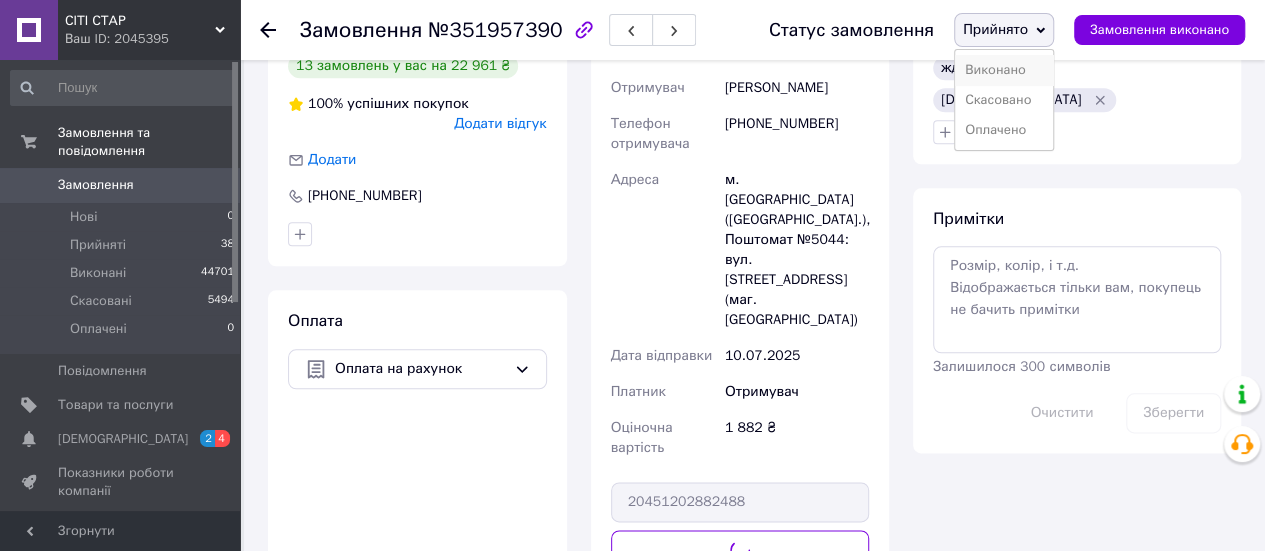 click on "Виконано" at bounding box center (1004, 70) 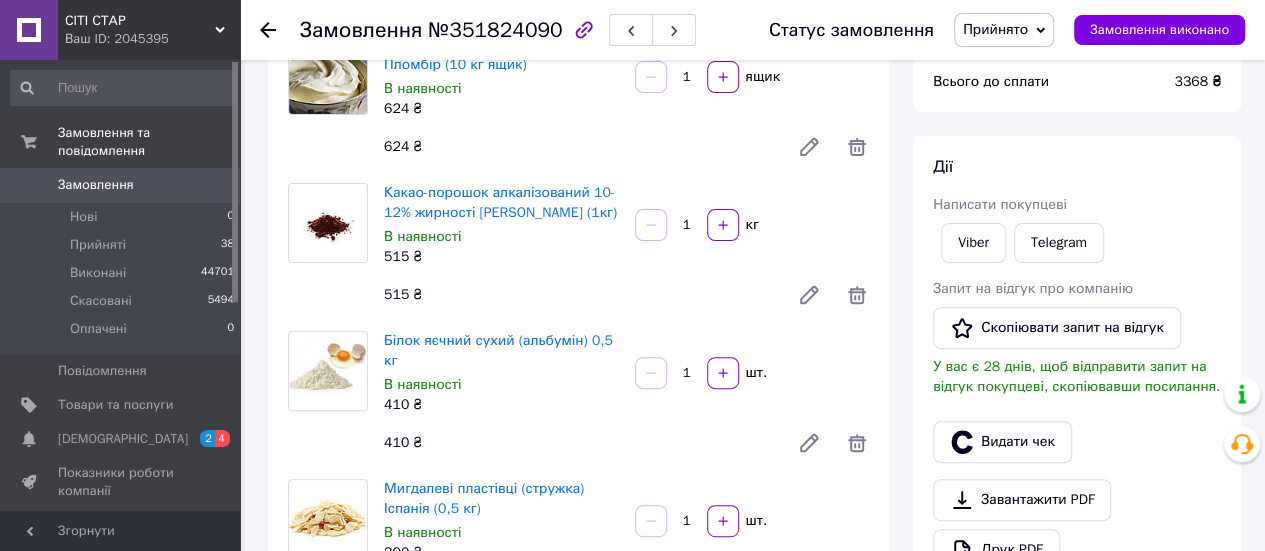 scroll, scrollTop: 400, scrollLeft: 0, axis: vertical 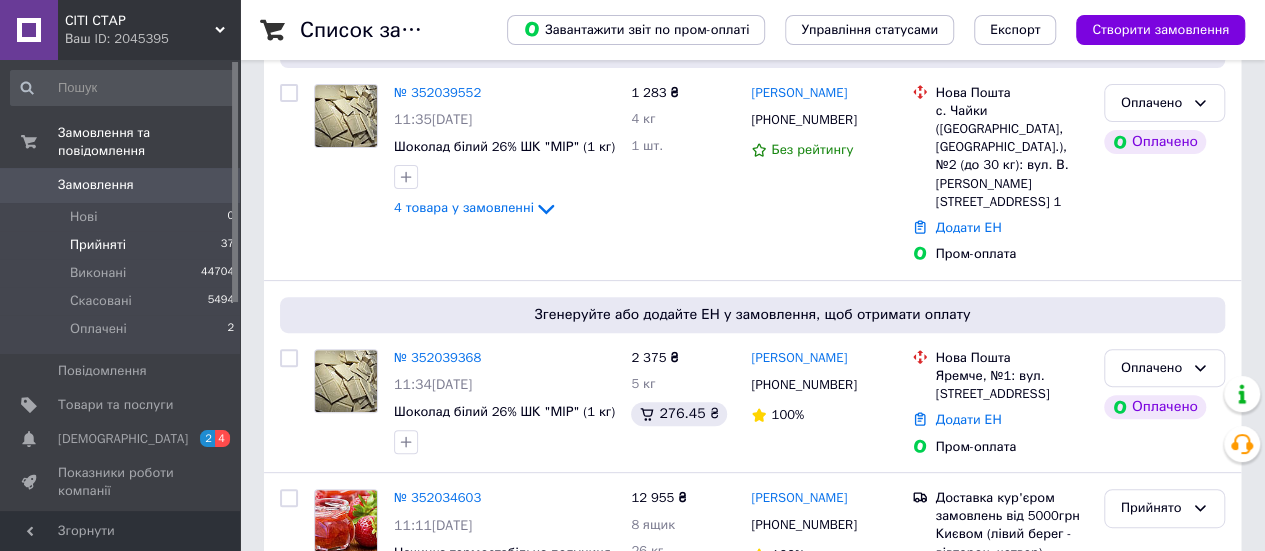 click on "Прийняті 37" at bounding box center (123, 245) 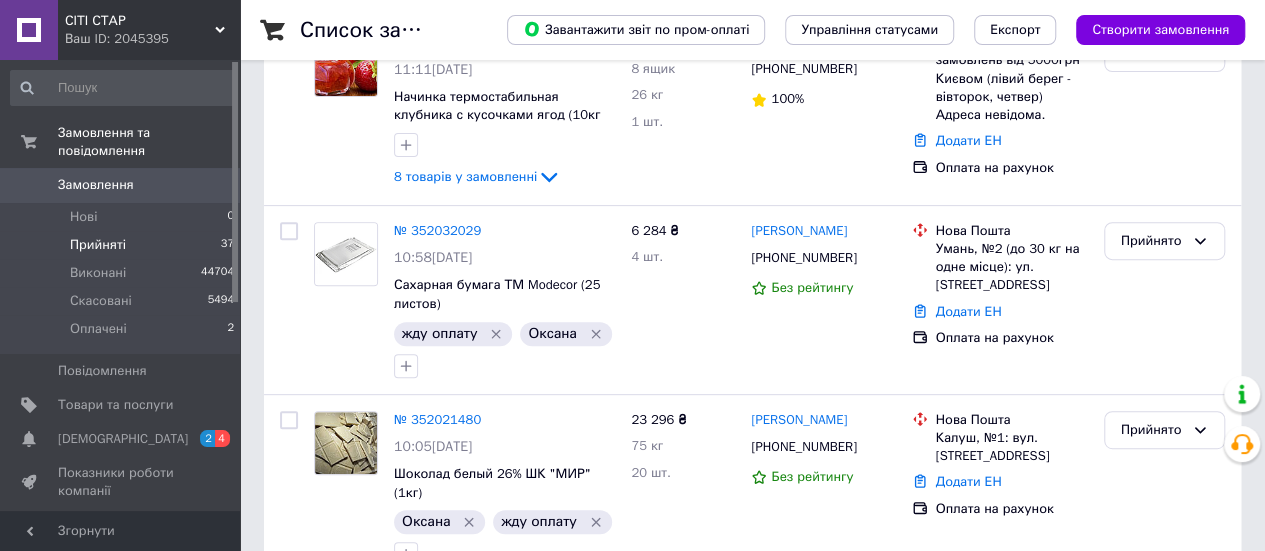 scroll, scrollTop: 0, scrollLeft: 0, axis: both 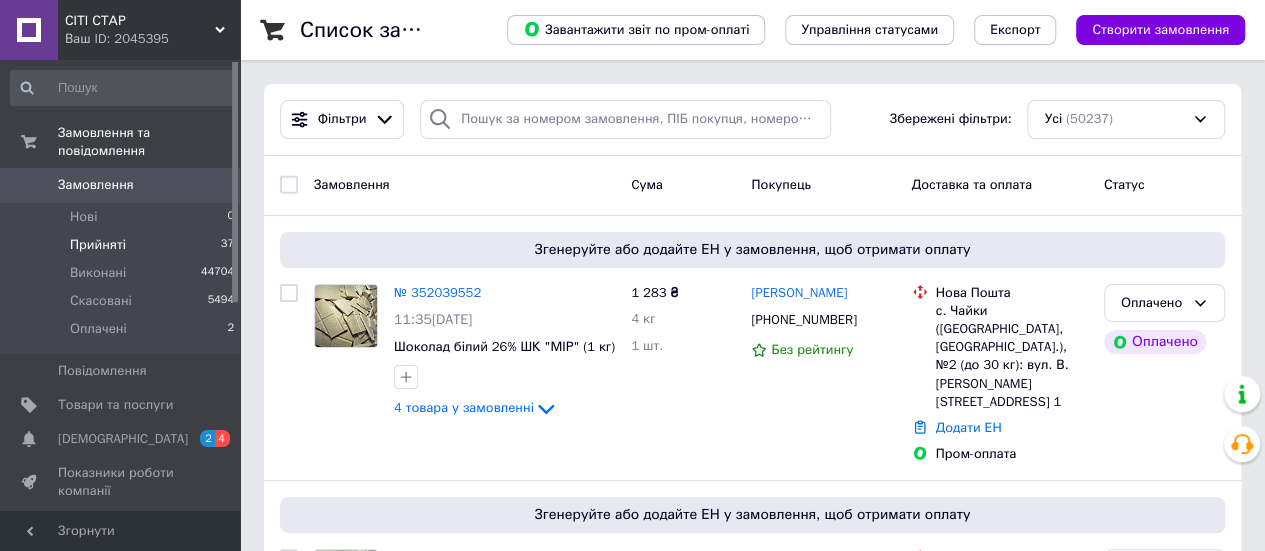 click on "Прийняті 37" at bounding box center (123, 245) 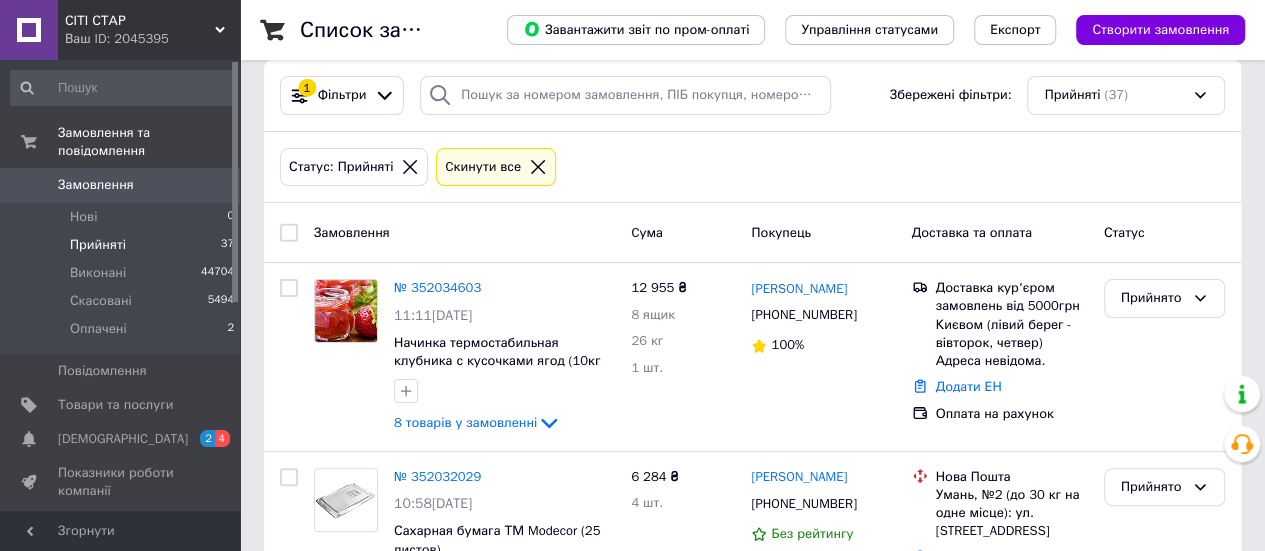 scroll, scrollTop: 0, scrollLeft: 0, axis: both 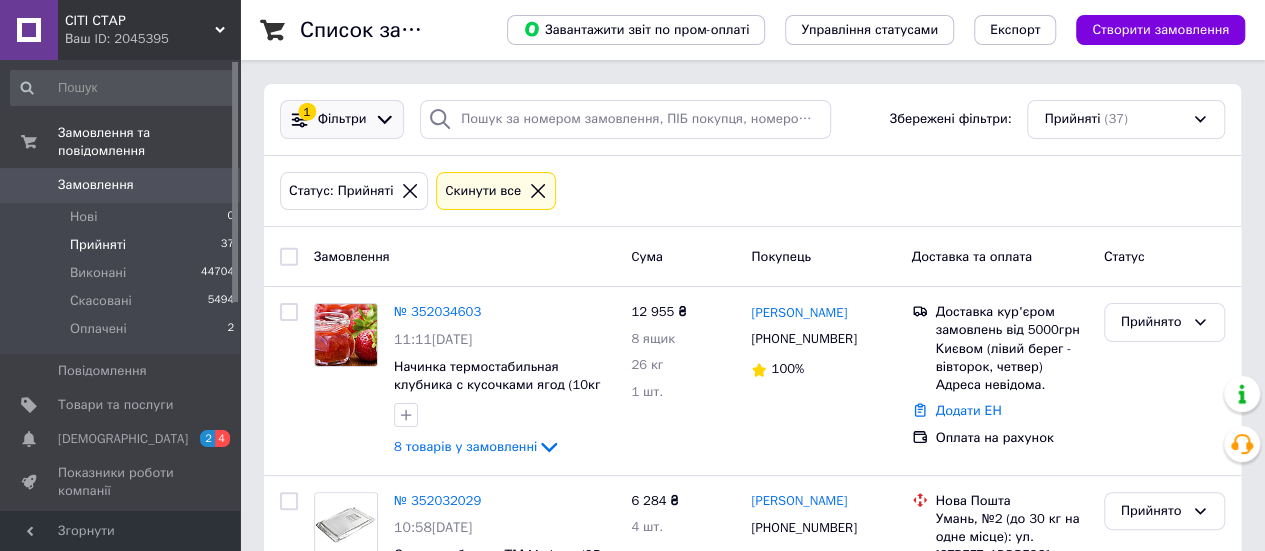 click 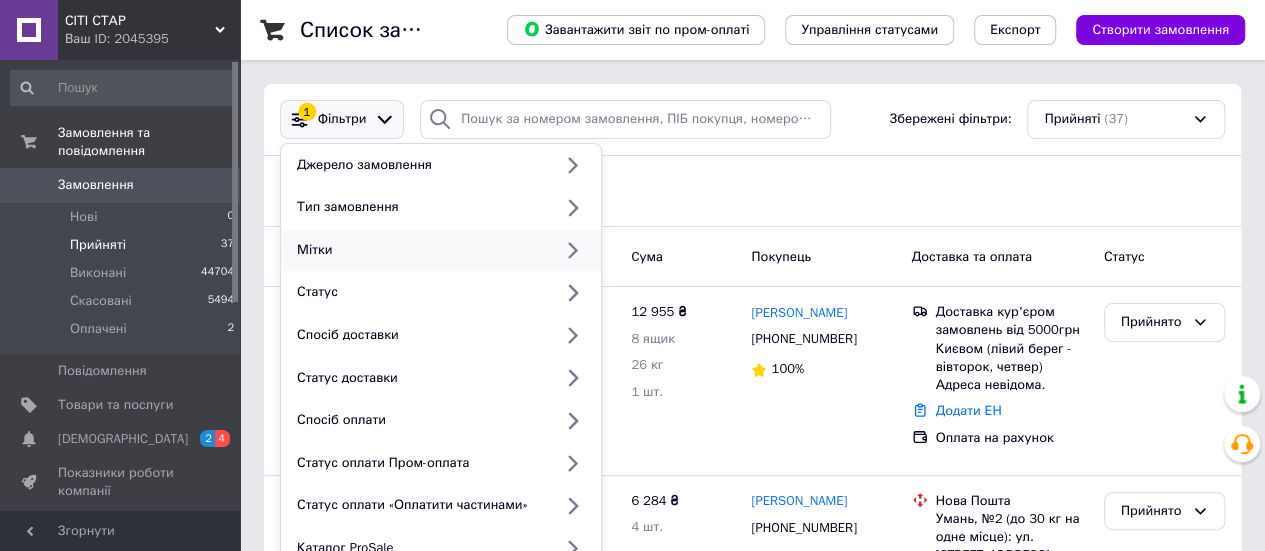 click on "Мітки" at bounding box center (420, 250) 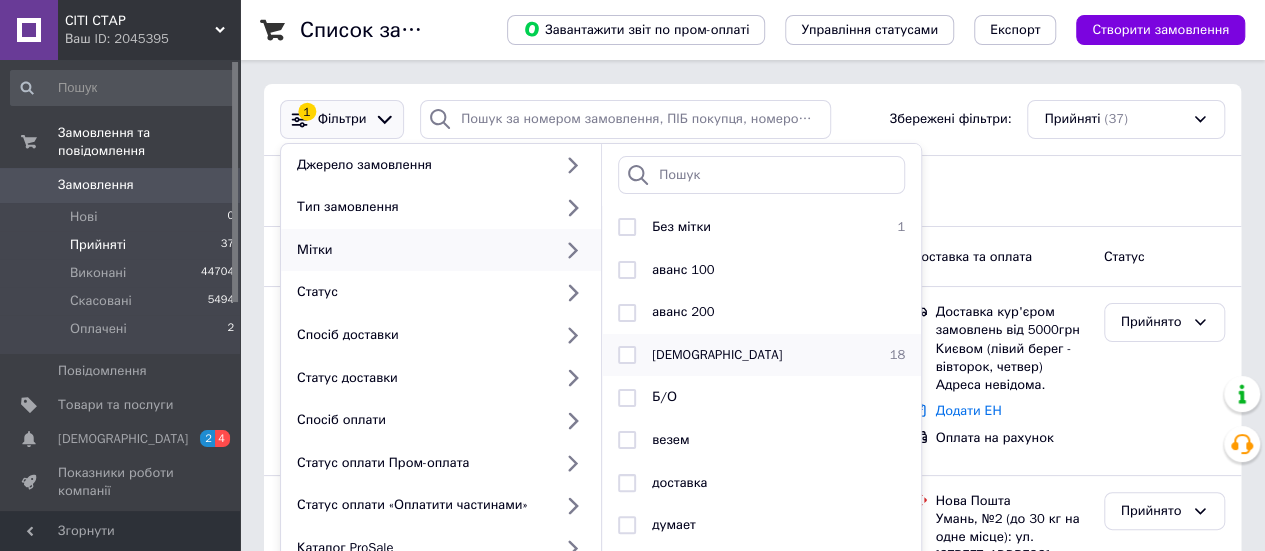 click on "[DEMOGRAPHIC_DATA]" at bounding box center (758, 355) 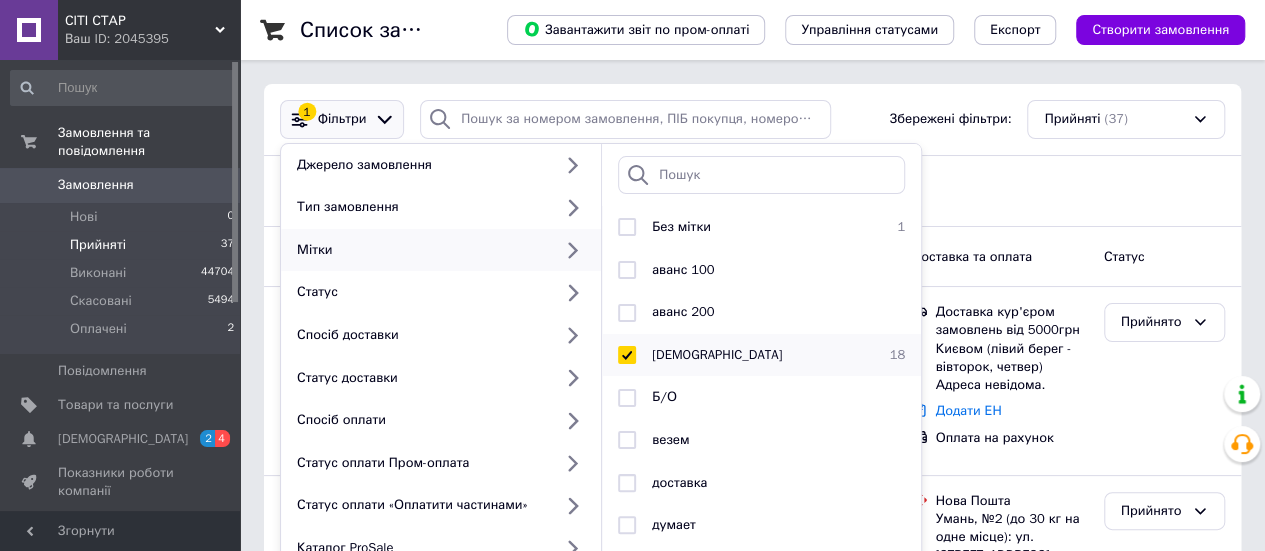 checkbox on "true" 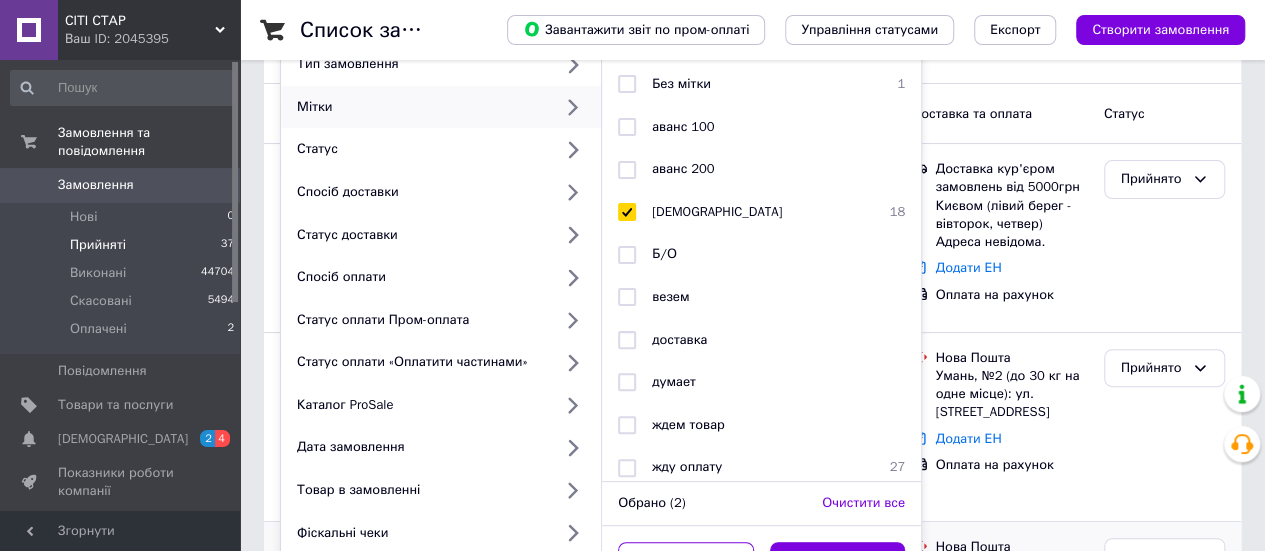scroll, scrollTop: 400, scrollLeft: 0, axis: vertical 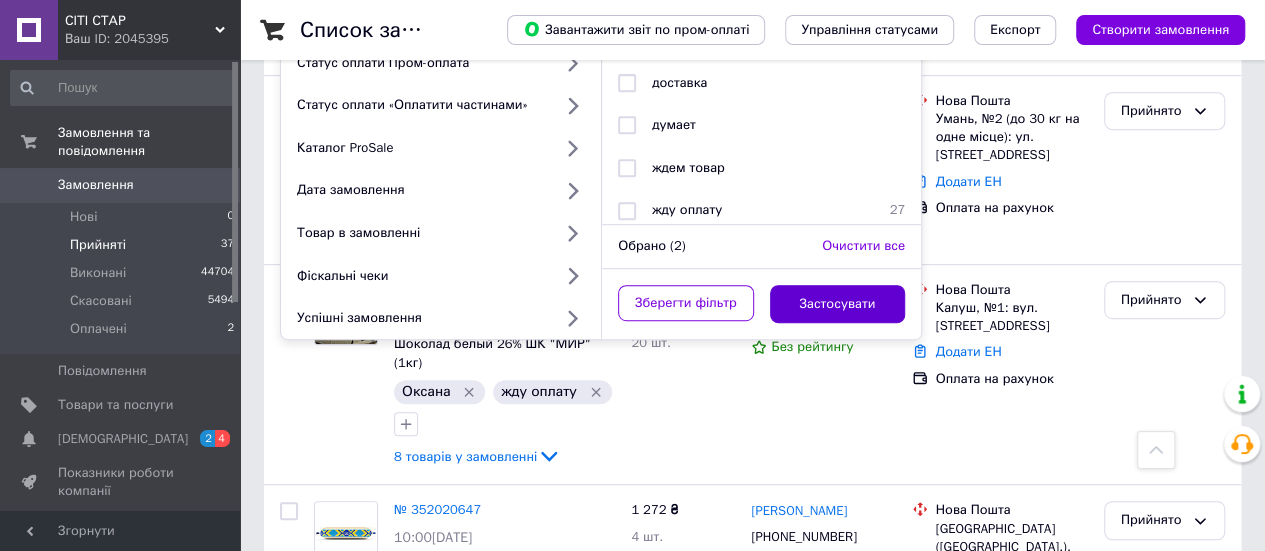 click on "Застосувати" at bounding box center (838, 304) 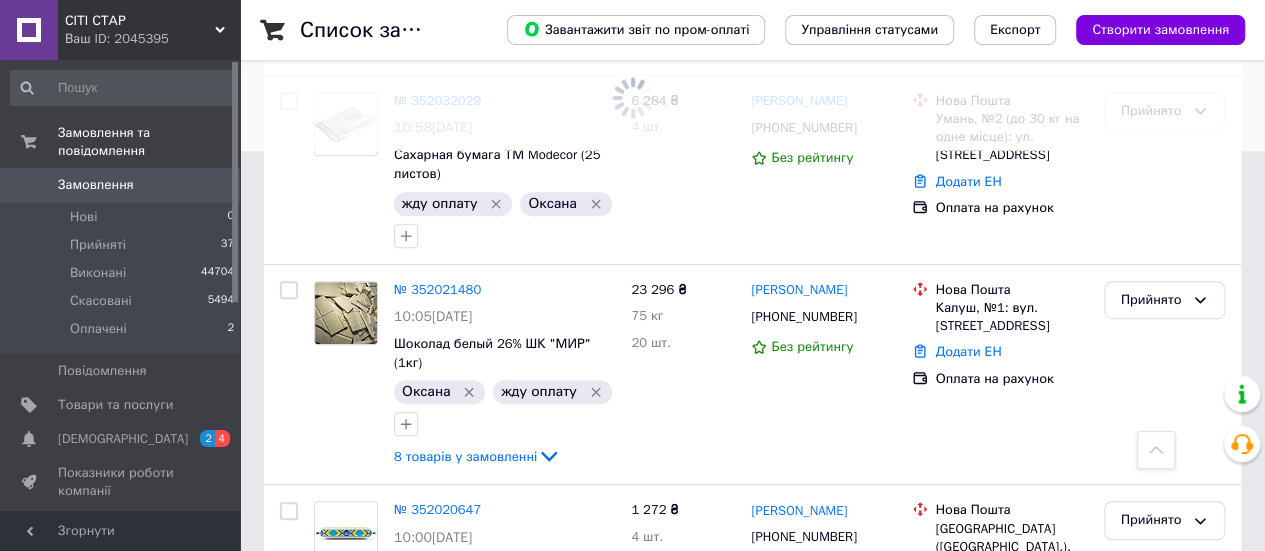scroll, scrollTop: 0, scrollLeft: 0, axis: both 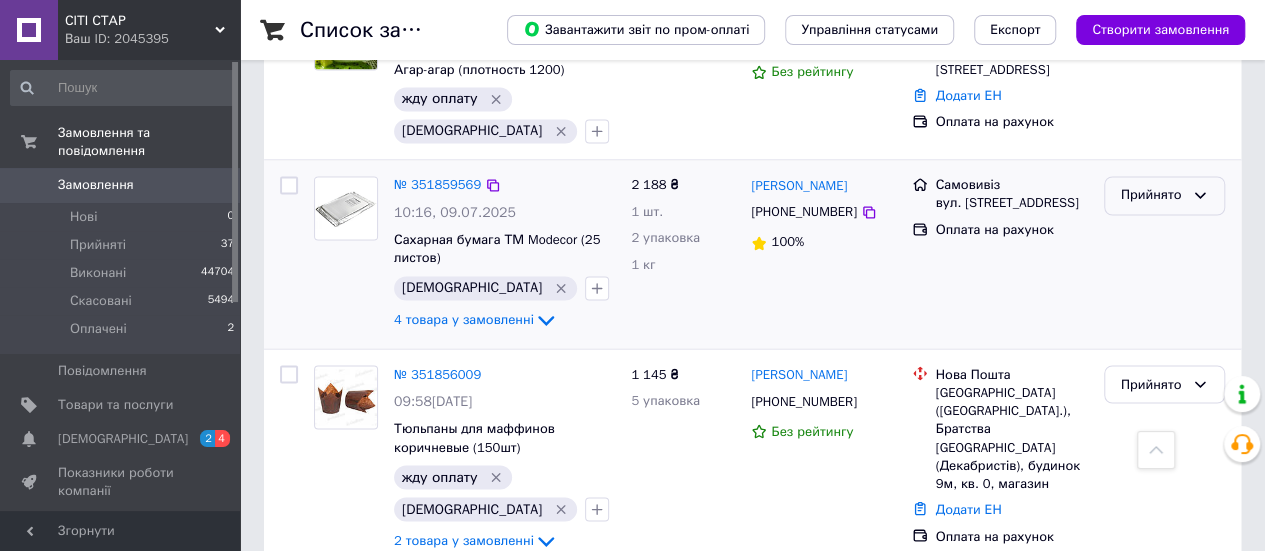 click on "Прийнято" at bounding box center [1152, 195] 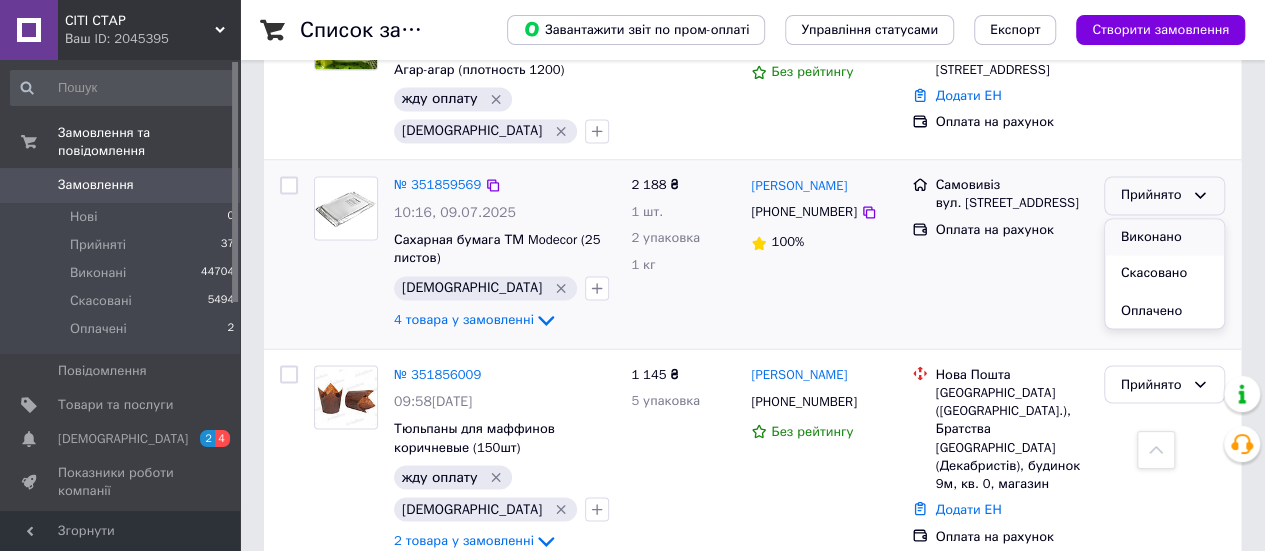 click on "Виконано" at bounding box center [1164, 237] 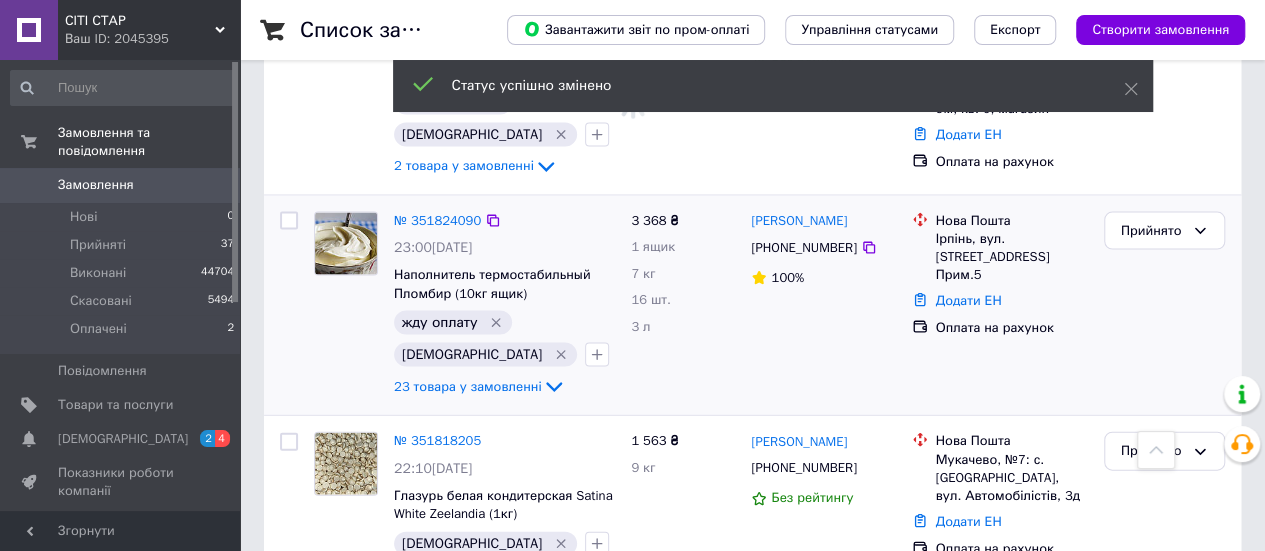 scroll, scrollTop: 2000, scrollLeft: 0, axis: vertical 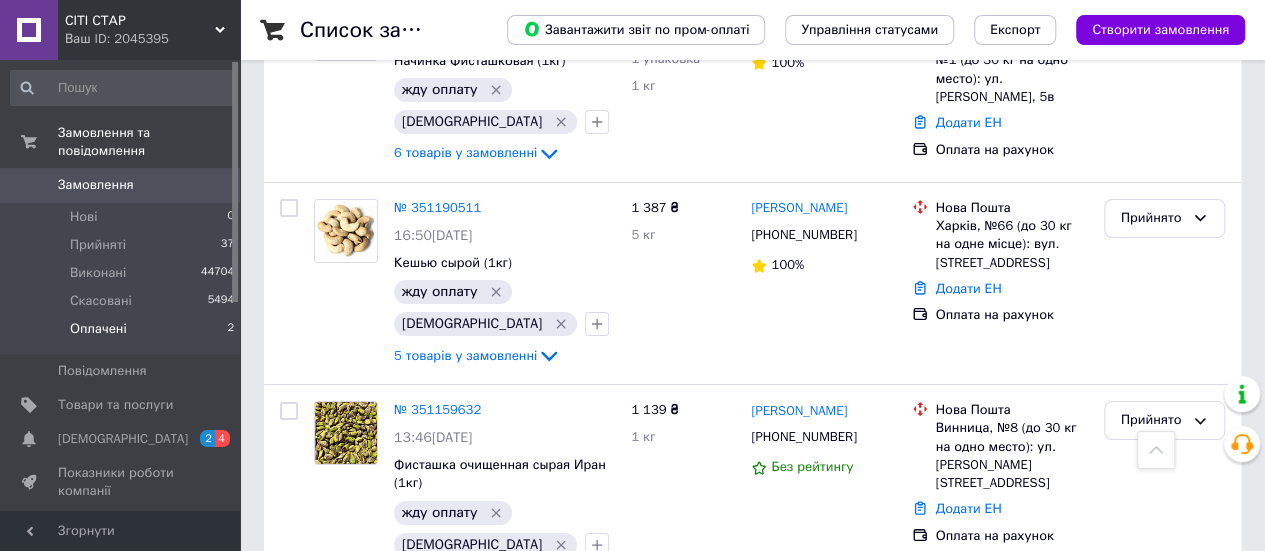 click on "Оплачені" at bounding box center [98, 329] 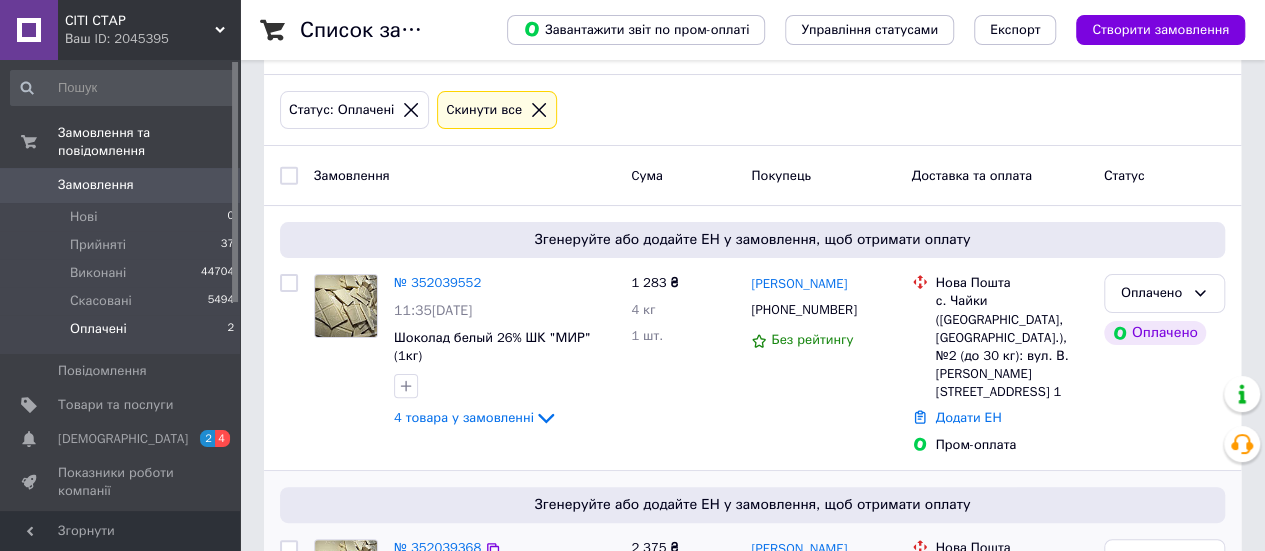 scroll, scrollTop: 196, scrollLeft: 0, axis: vertical 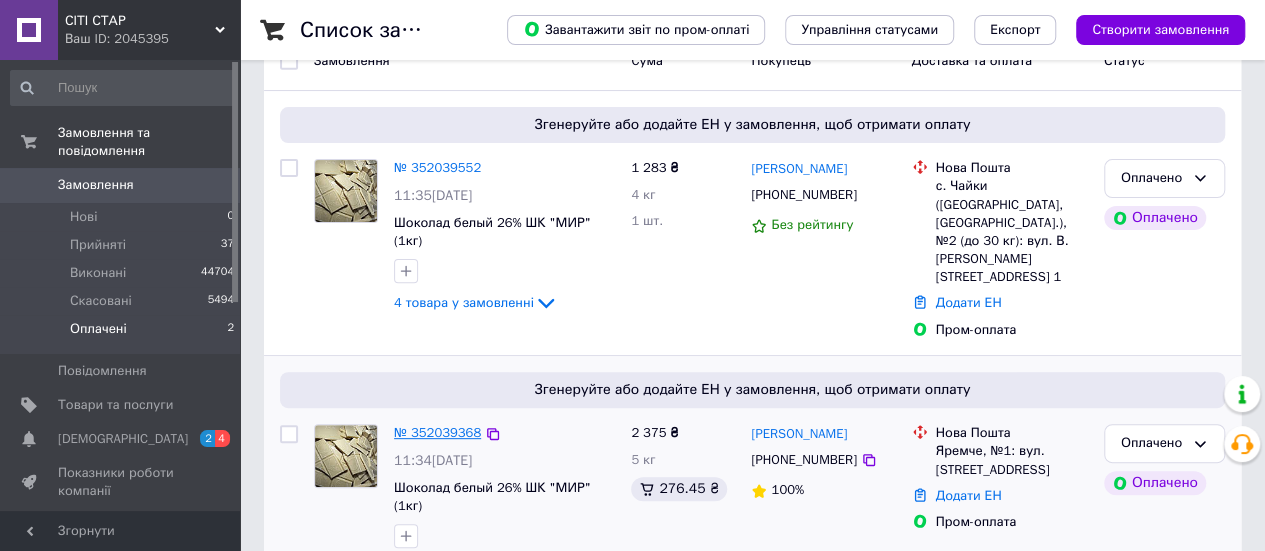 click on "№ 352039368" at bounding box center [437, 432] 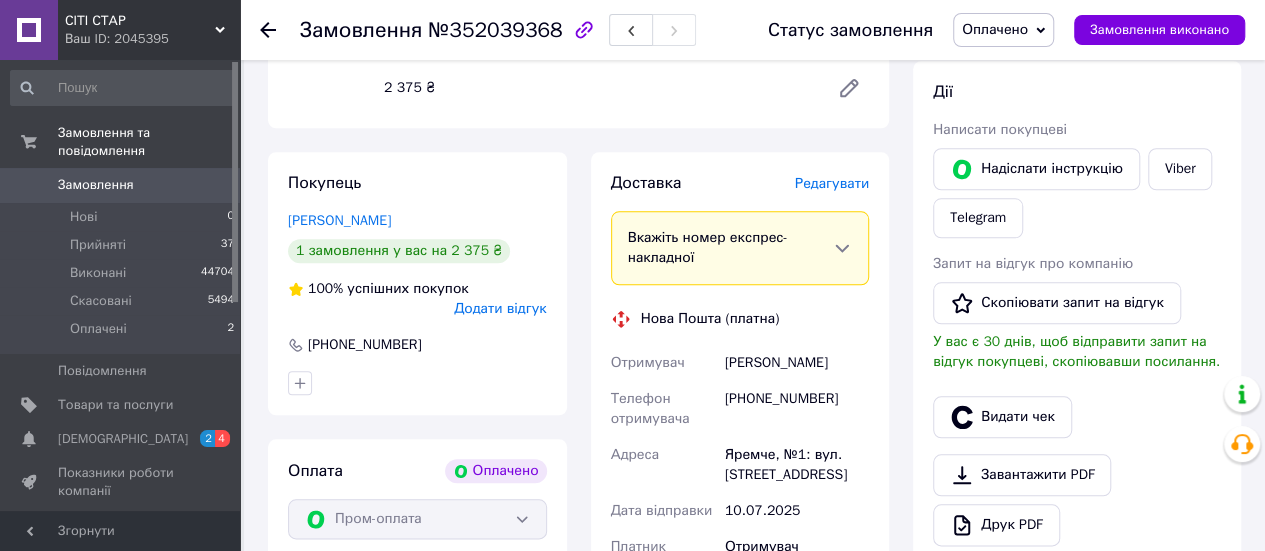 scroll, scrollTop: 1000, scrollLeft: 0, axis: vertical 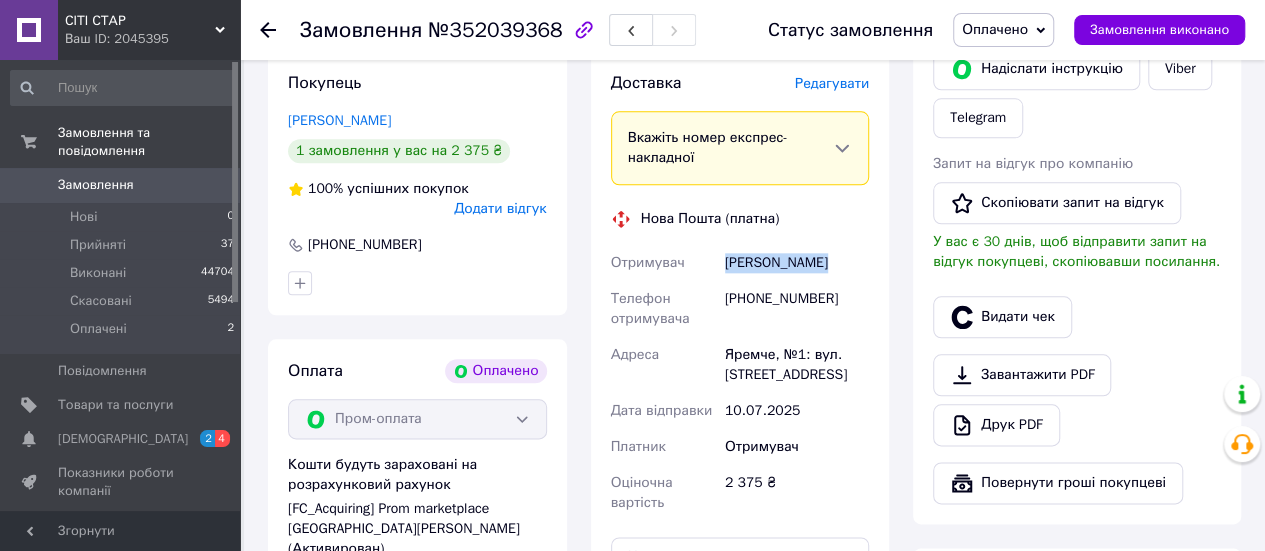 drag, startPoint x: 850, startPoint y: 233, endPoint x: 717, endPoint y: 251, distance: 134.21252 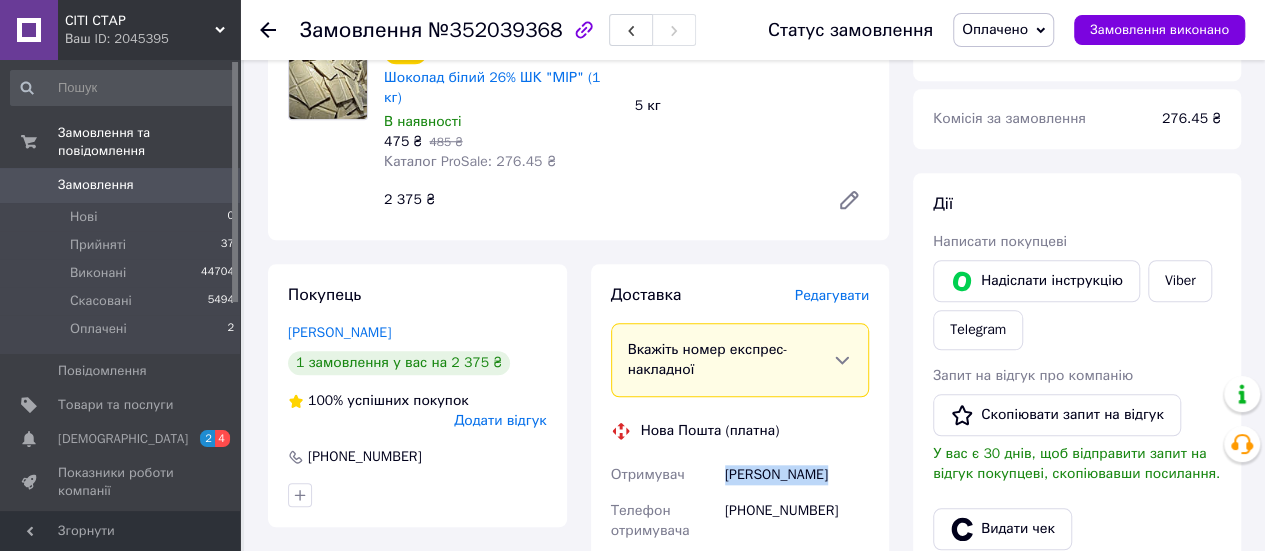 scroll, scrollTop: 900, scrollLeft: 0, axis: vertical 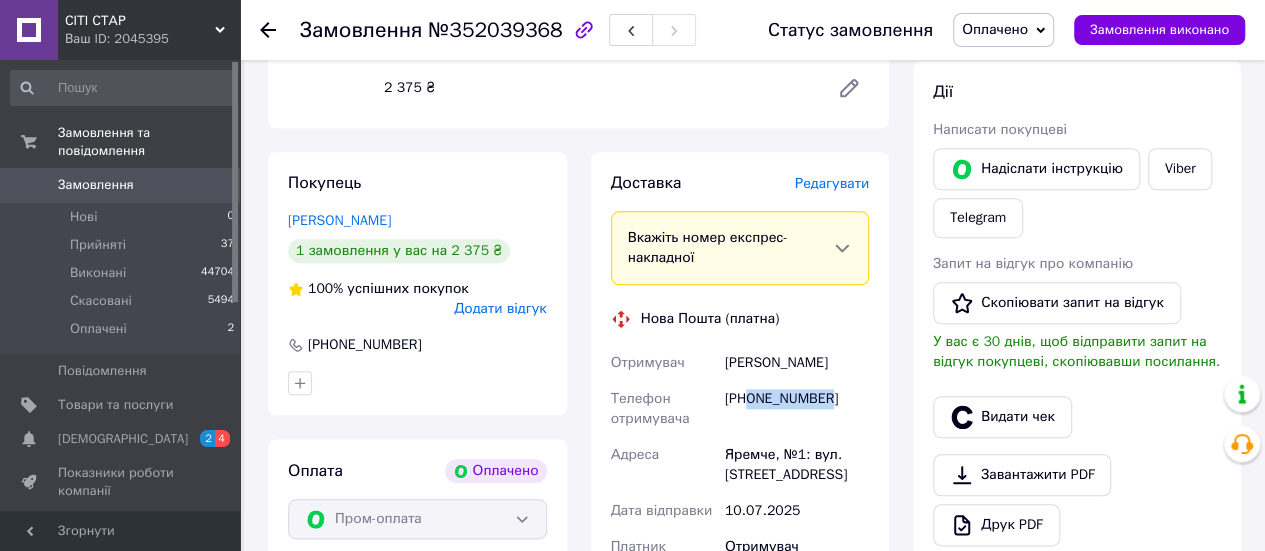 drag, startPoint x: 838, startPoint y: 378, endPoint x: 751, endPoint y: 391, distance: 87.965904 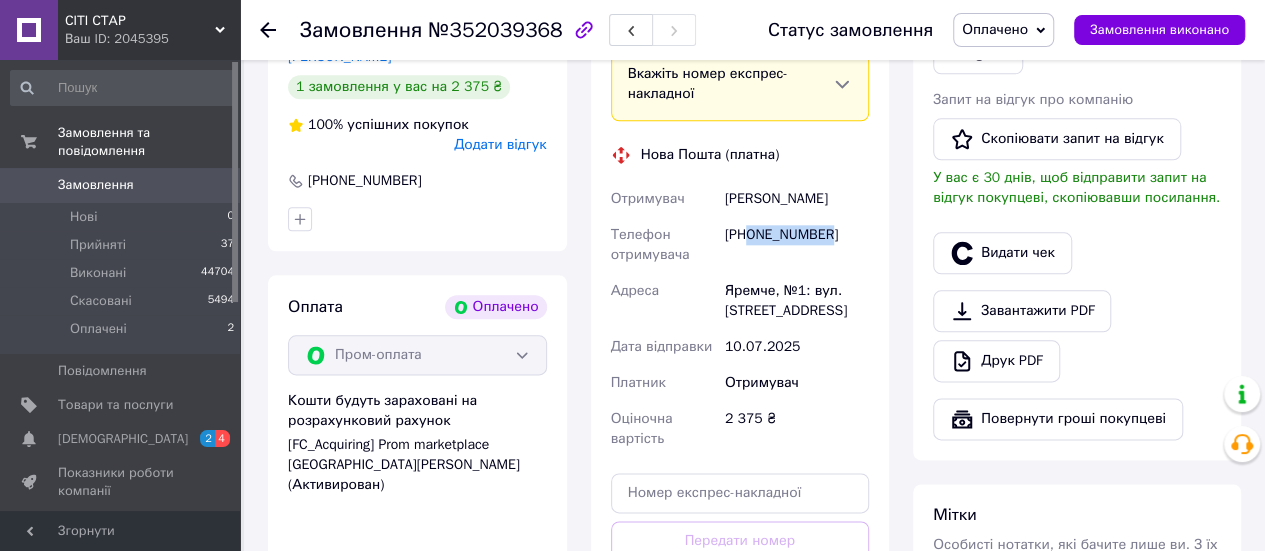 scroll, scrollTop: 1200, scrollLeft: 0, axis: vertical 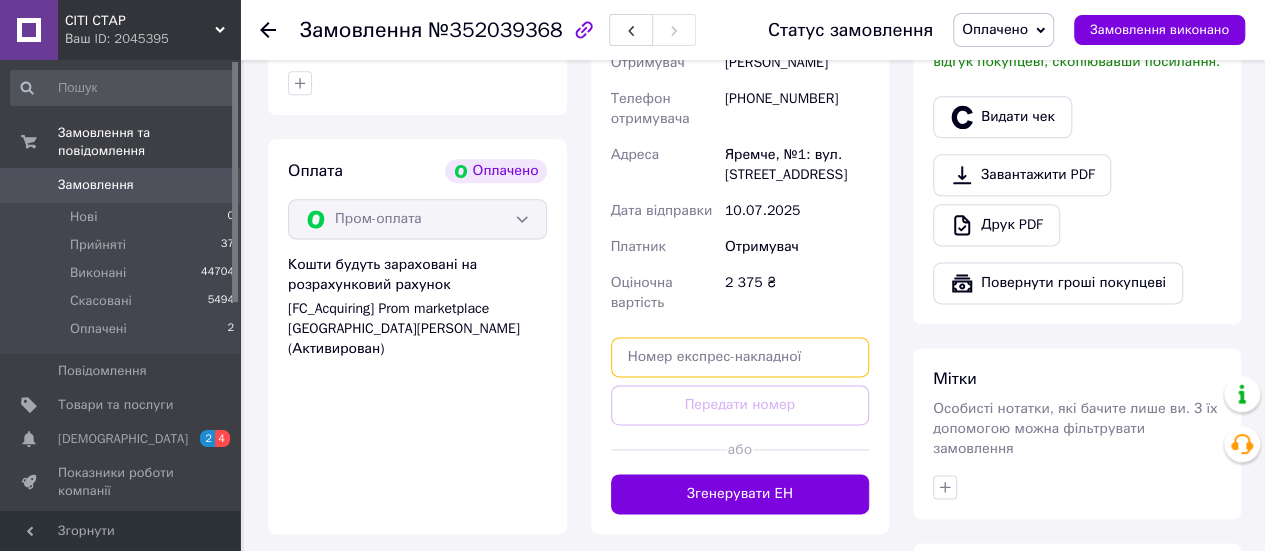 click at bounding box center [740, 357] 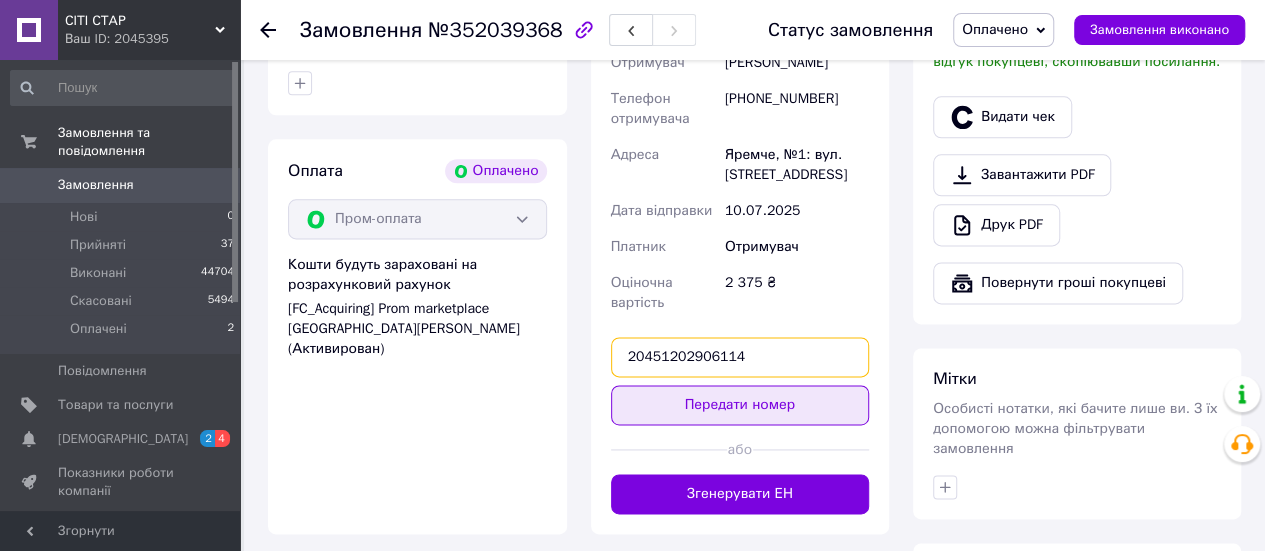 type on "20451202906114" 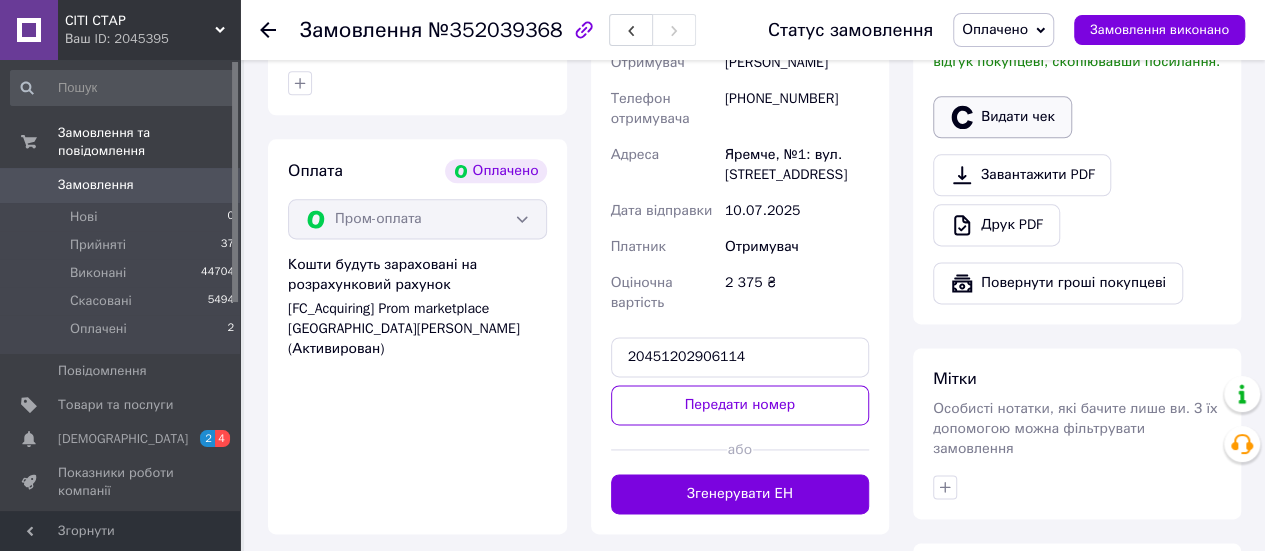 drag, startPoint x: 727, startPoint y: 383, endPoint x: 1022, endPoint y: 106, distance: 404.66528 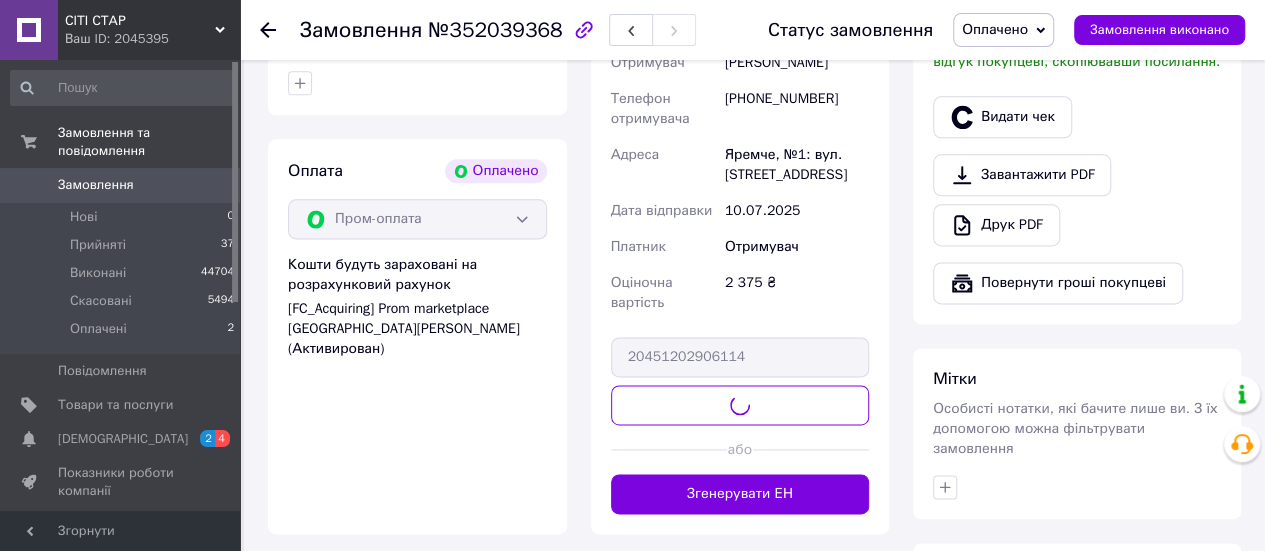 click on "Оплачено" at bounding box center [995, 29] 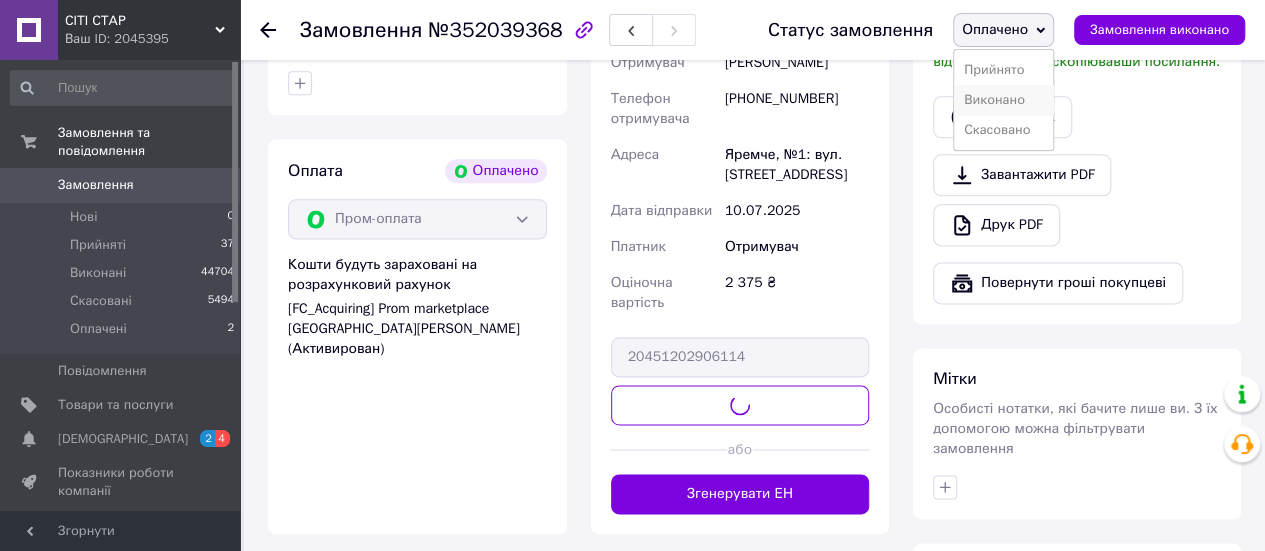 click on "Виконано" at bounding box center (1003, 100) 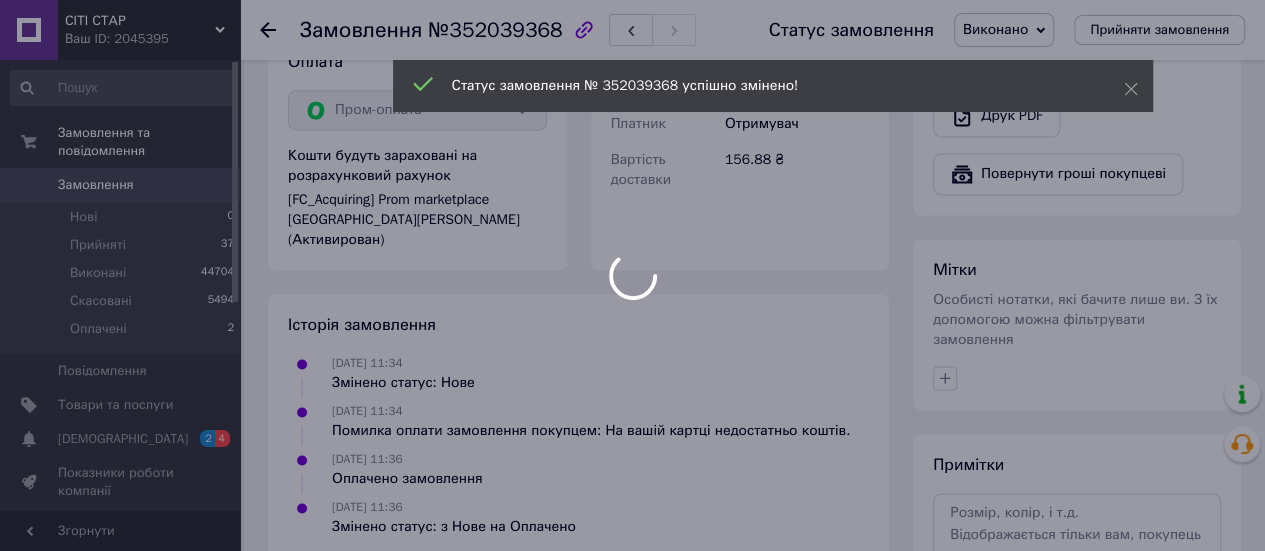 scroll, scrollTop: 1400, scrollLeft: 0, axis: vertical 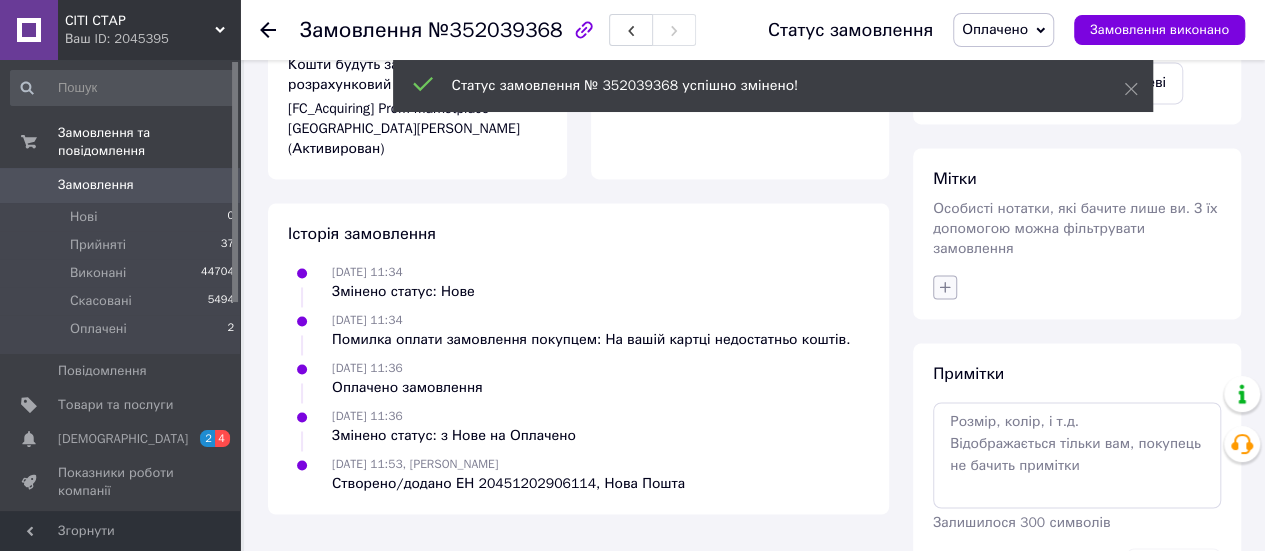 click 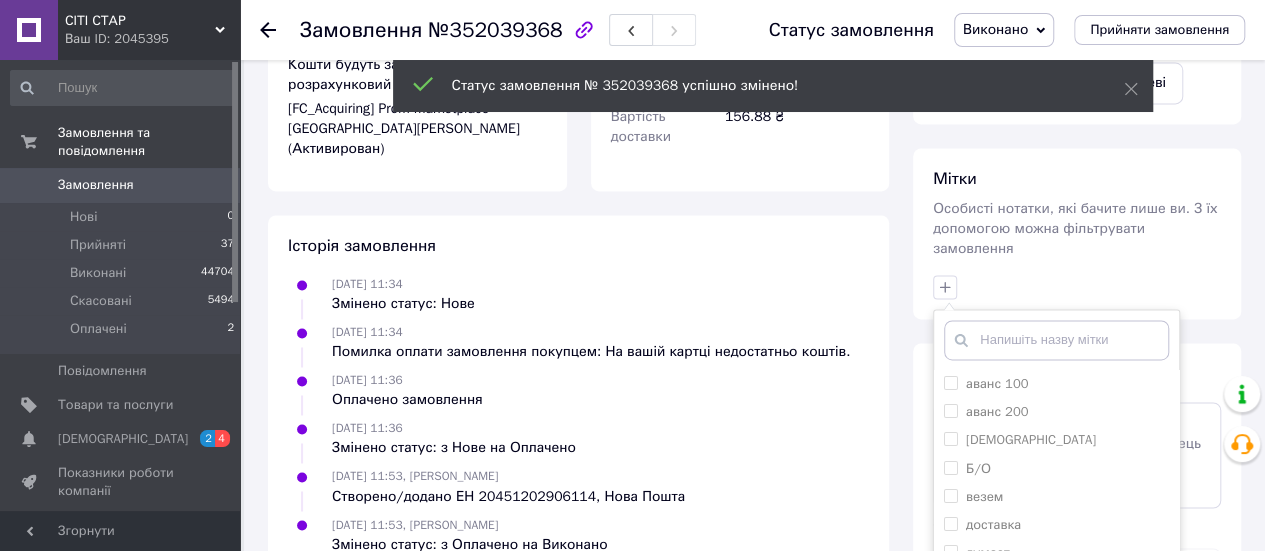 drag, startPoint x: 974, startPoint y: 407, endPoint x: 1176, endPoint y: 347, distance: 210.72256 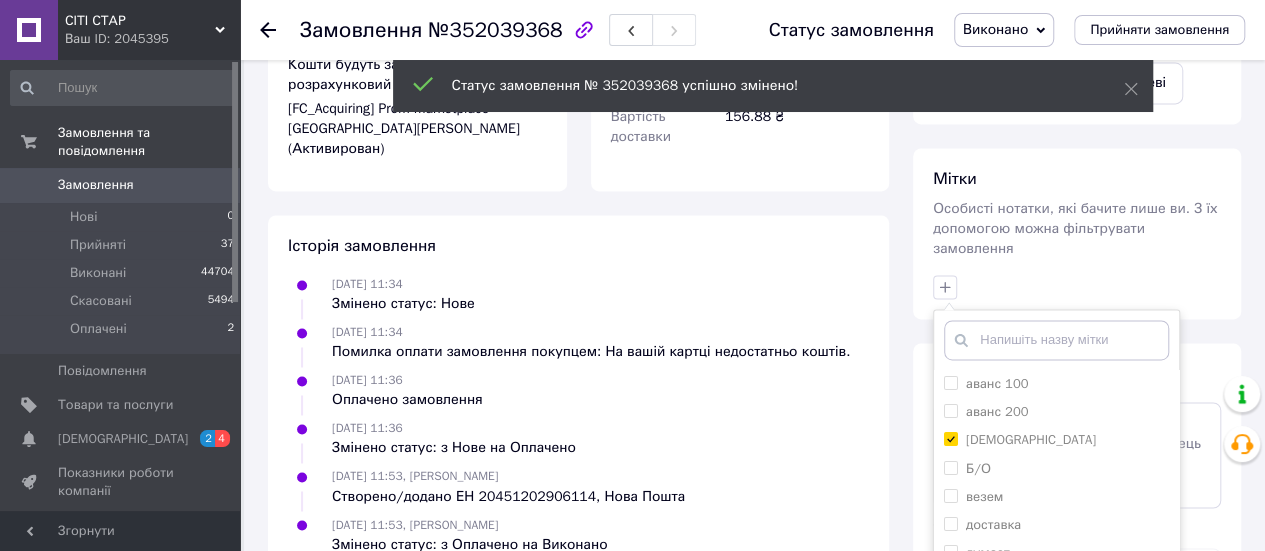 checkbox on "true" 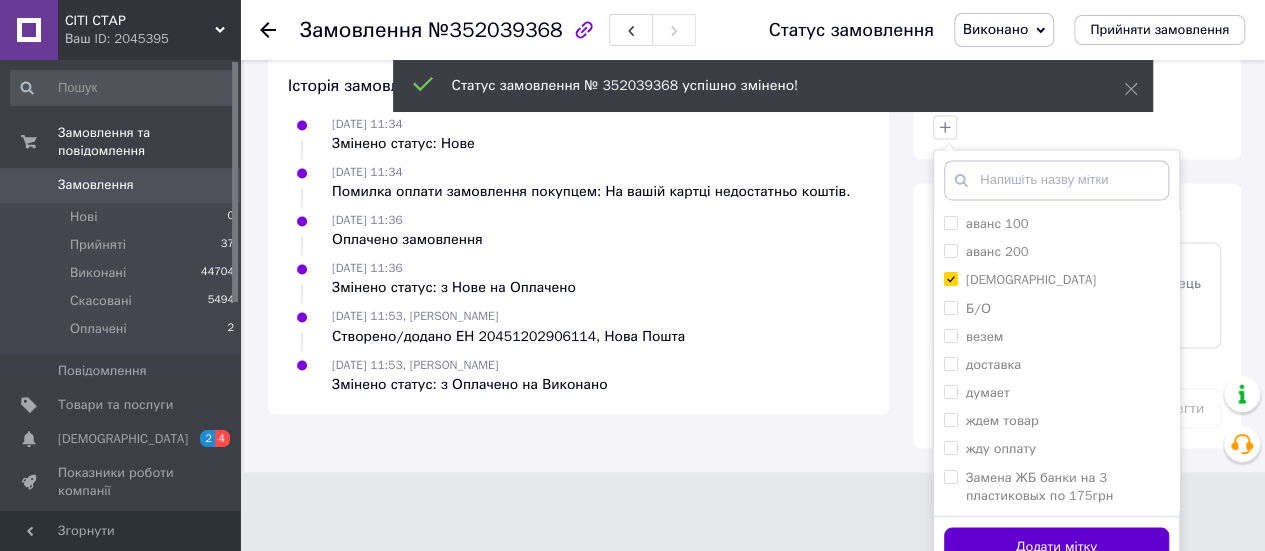 click on "Додати мітку" at bounding box center [1056, 546] 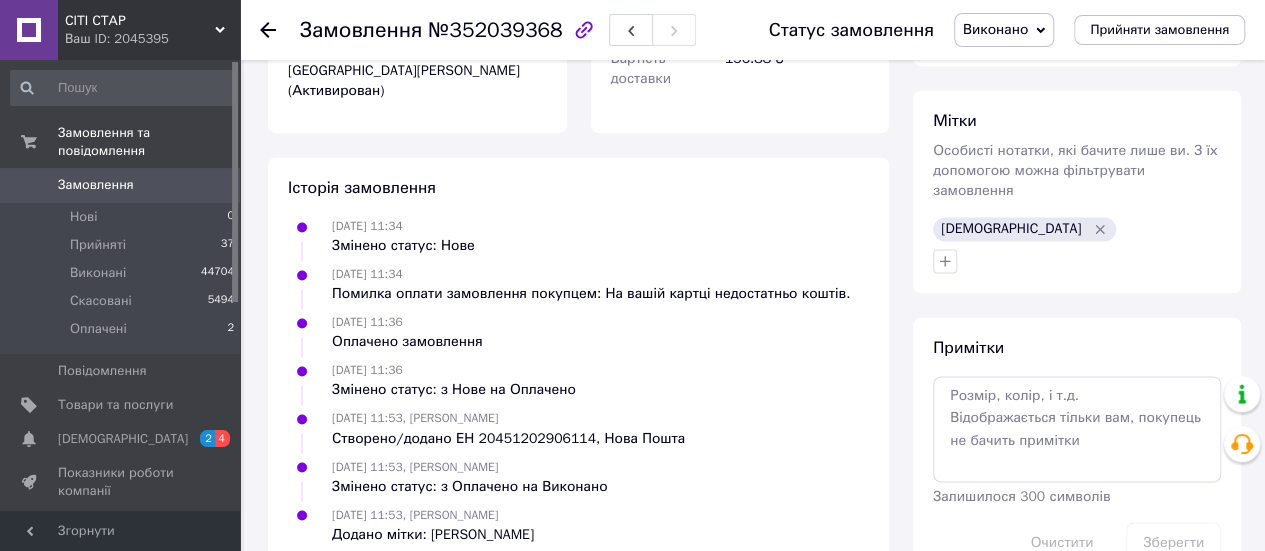 scroll, scrollTop: 1490, scrollLeft: 0, axis: vertical 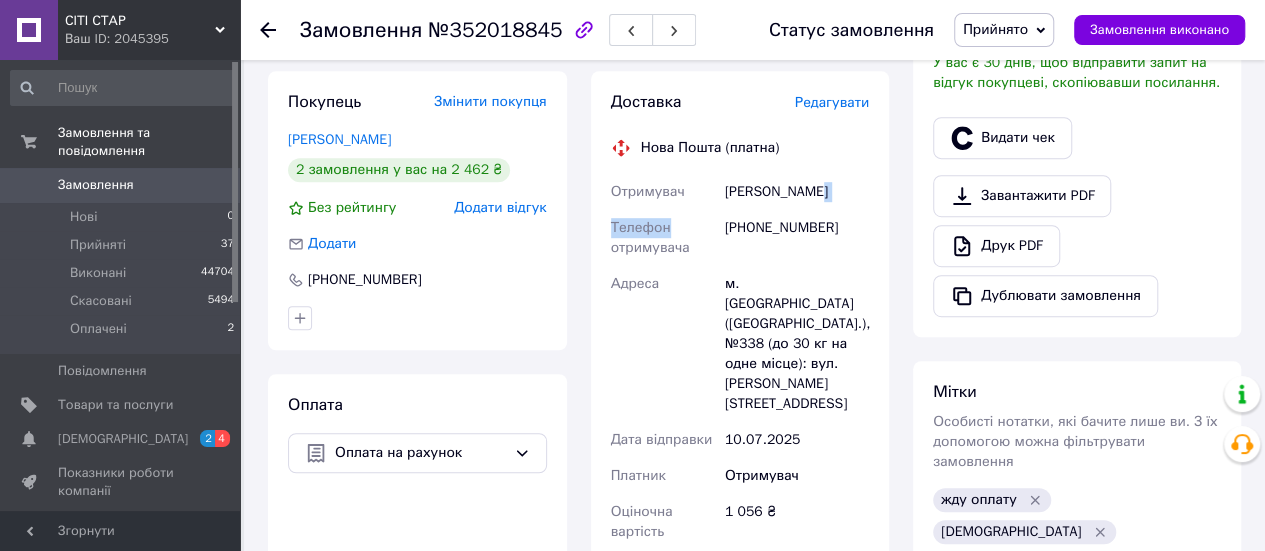 drag, startPoint x: 832, startPoint y: 171, endPoint x: 714, endPoint y: 215, distance: 125.93649 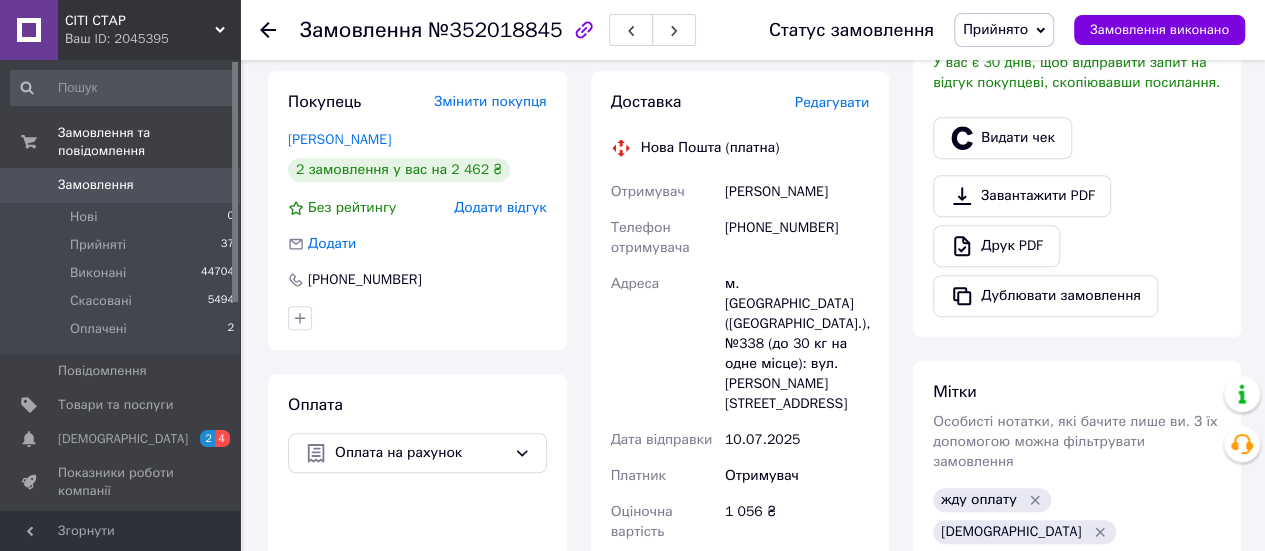 click on "[PERSON_NAME]" at bounding box center [797, 192] 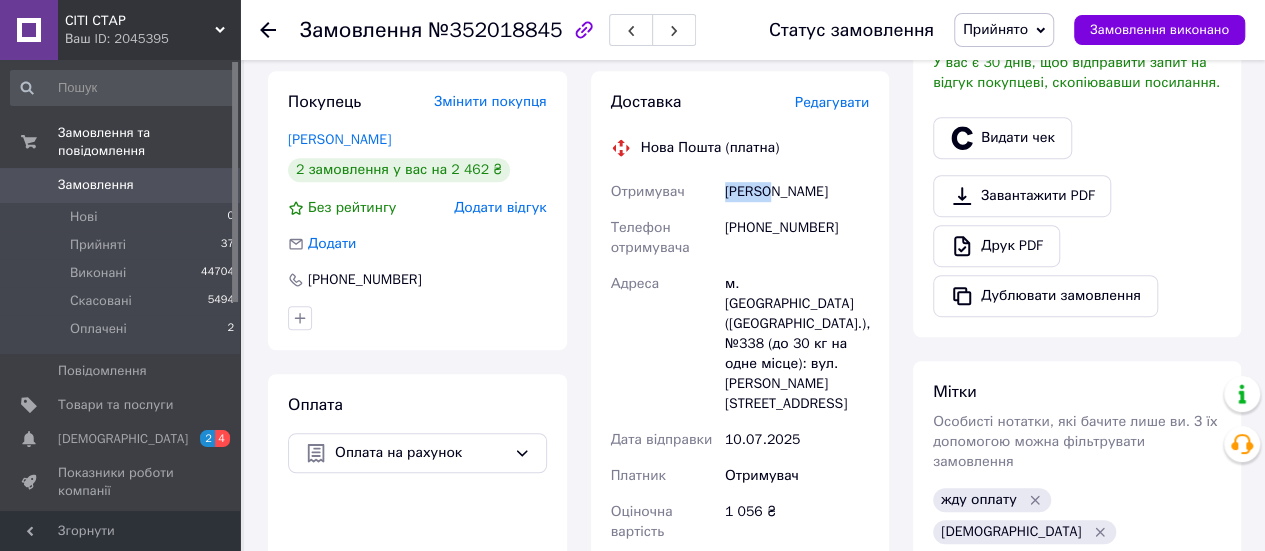 click on "[PERSON_NAME]" at bounding box center (797, 192) 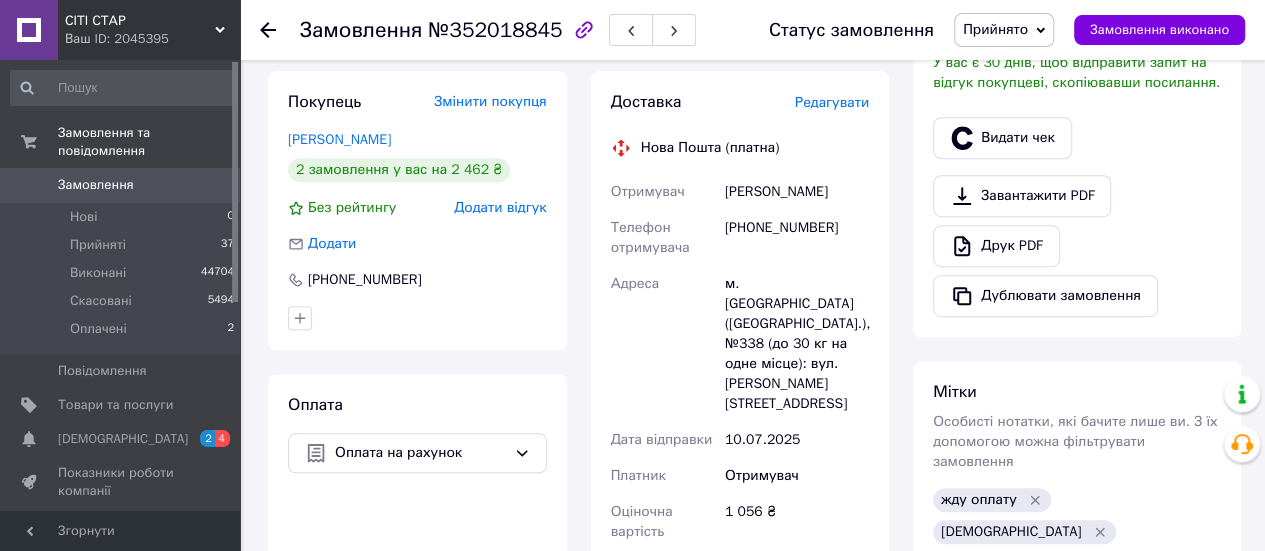 click on "[PERSON_NAME]" at bounding box center [797, 192] 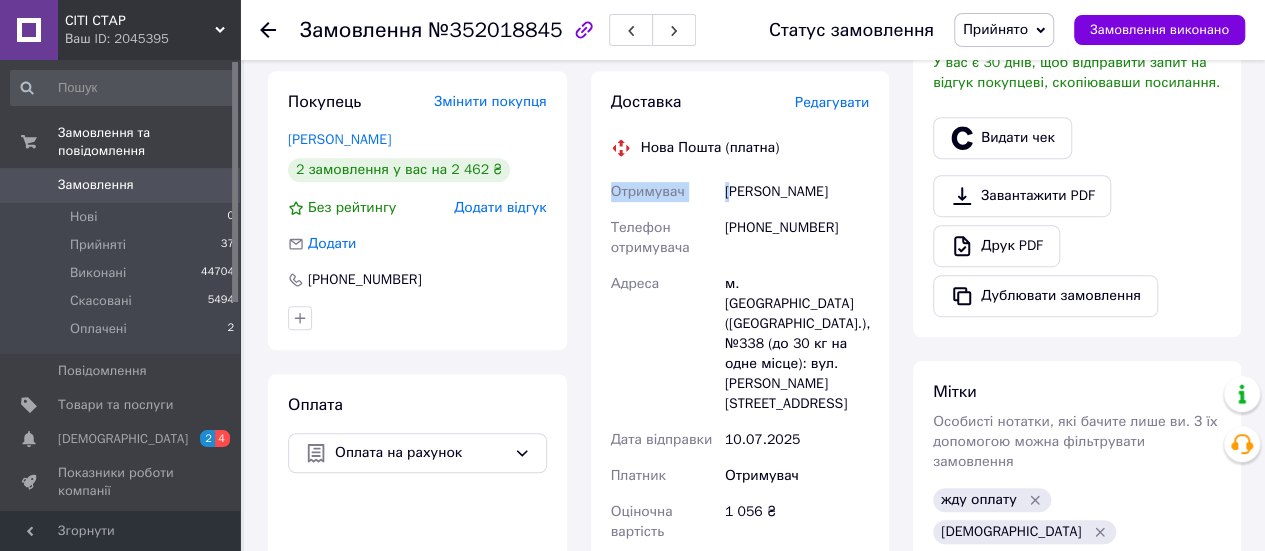 drag, startPoint x: 728, startPoint y: 192, endPoint x: 835, endPoint y: 150, distance: 114.947815 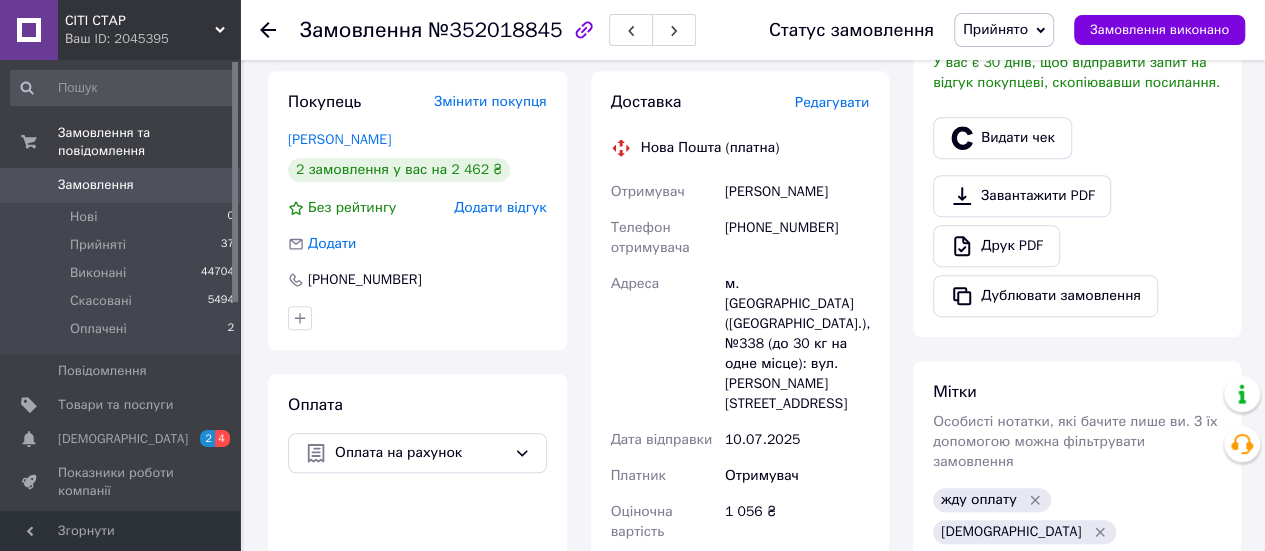 click on "[PHONE_NUMBER]" at bounding box center [797, 238] 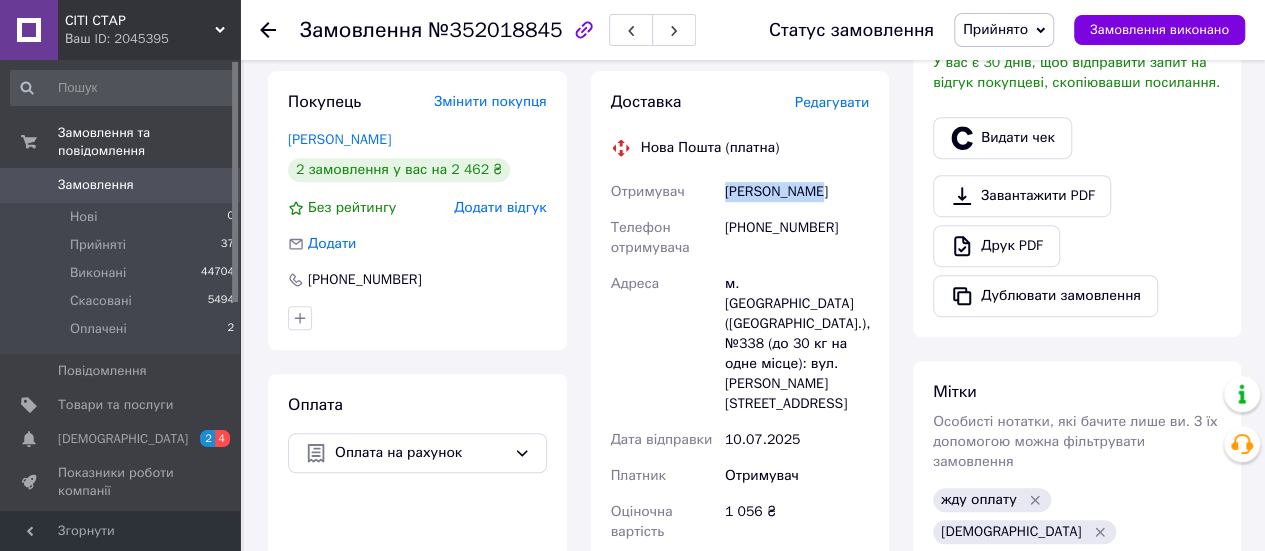 drag, startPoint x: 726, startPoint y: 195, endPoint x: 825, endPoint y: 181, distance: 99.985 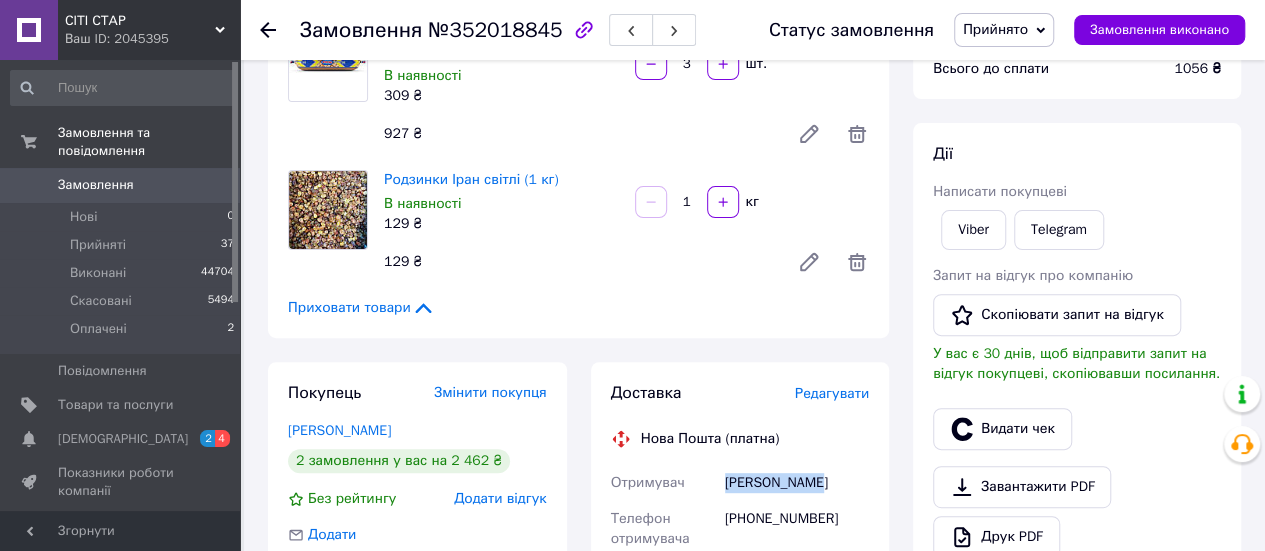 scroll, scrollTop: 400, scrollLeft: 0, axis: vertical 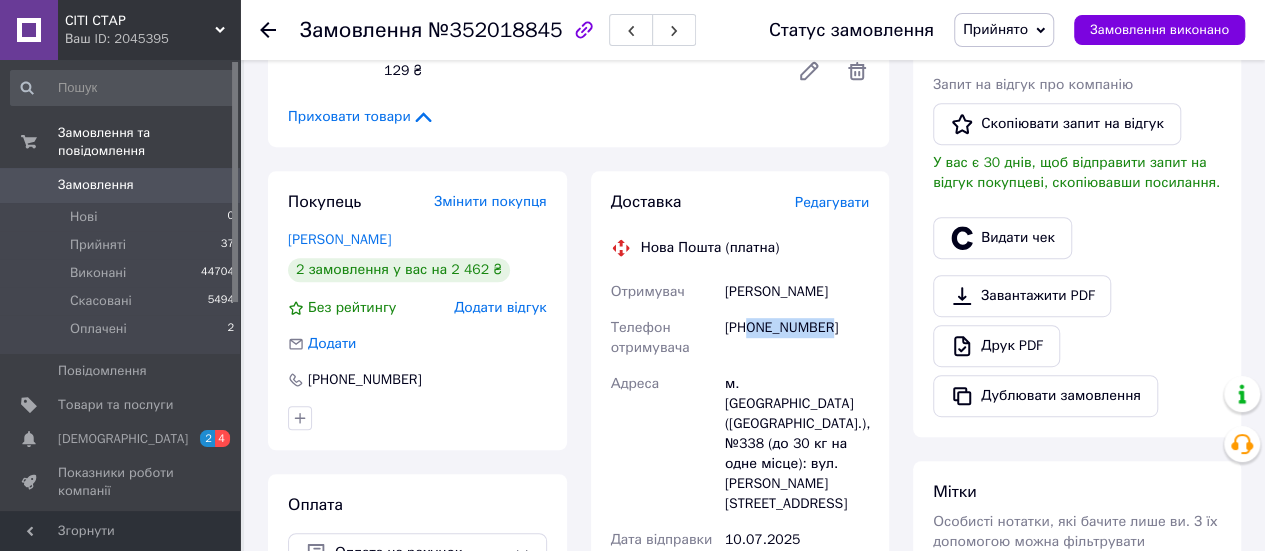 drag, startPoint x: 849, startPoint y: 337, endPoint x: 751, endPoint y: 333, distance: 98.0816 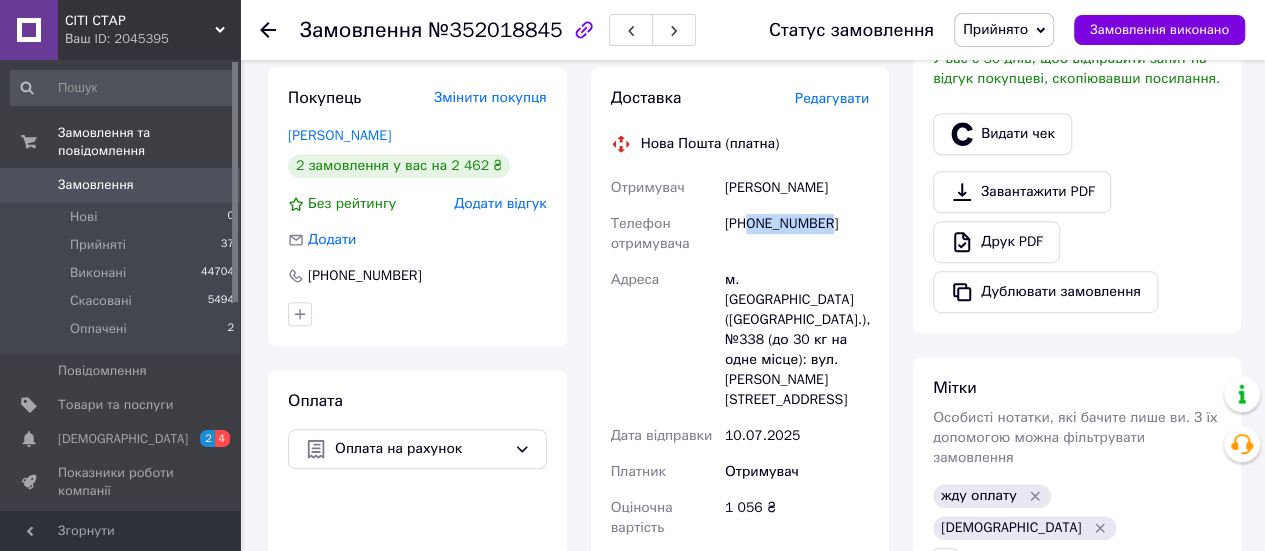scroll, scrollTop: 600, scrollLeft: 0, axis: vertical 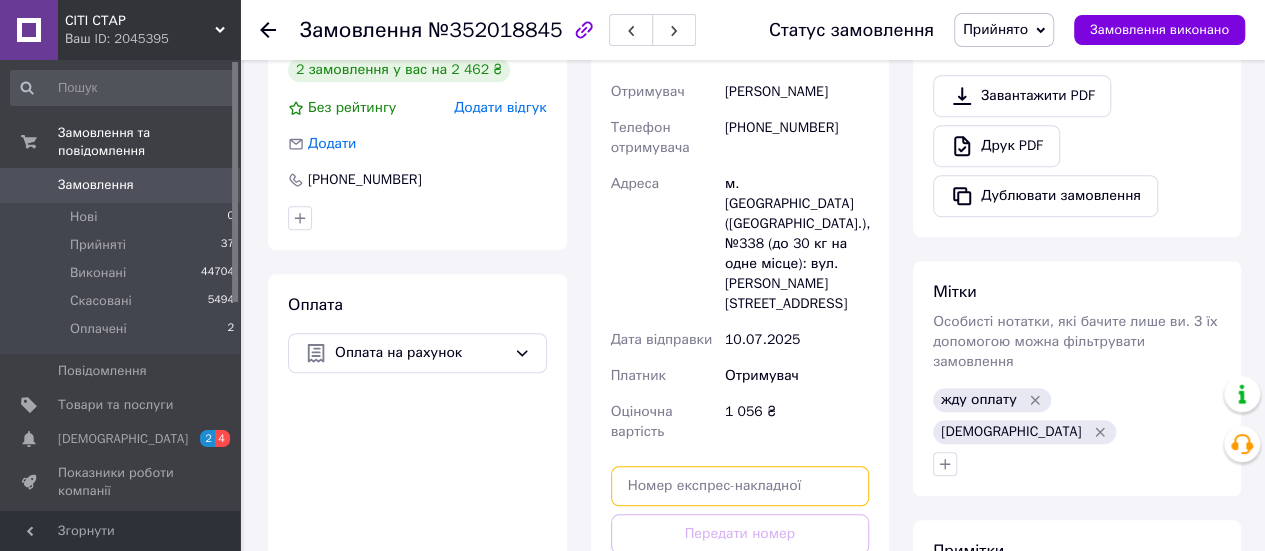 click at bounding box center [740, 486] 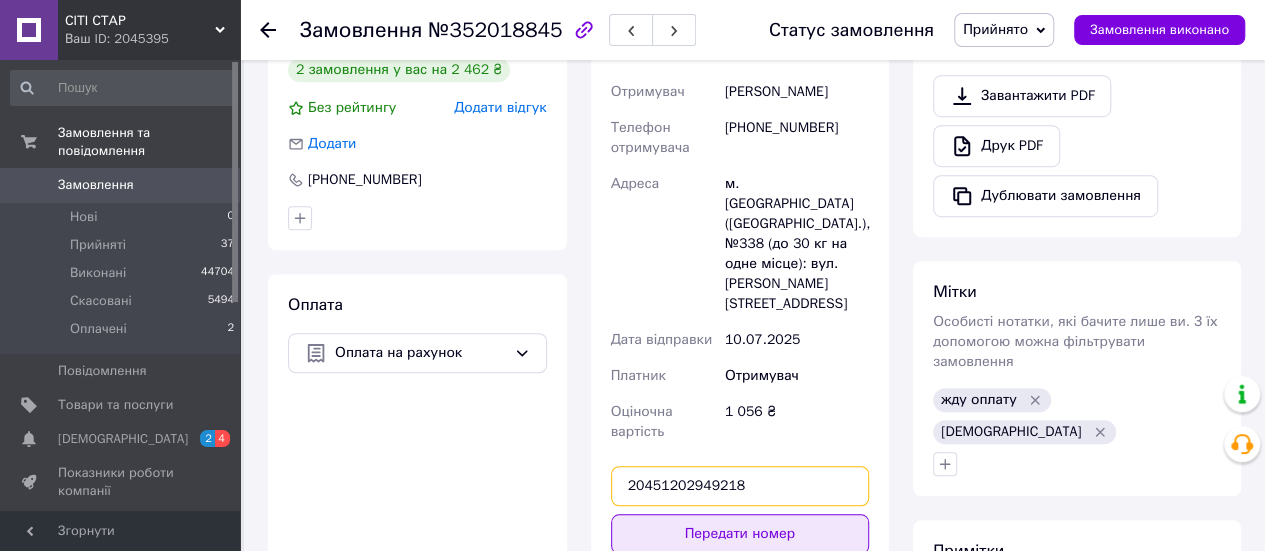 type on "20451202949218" 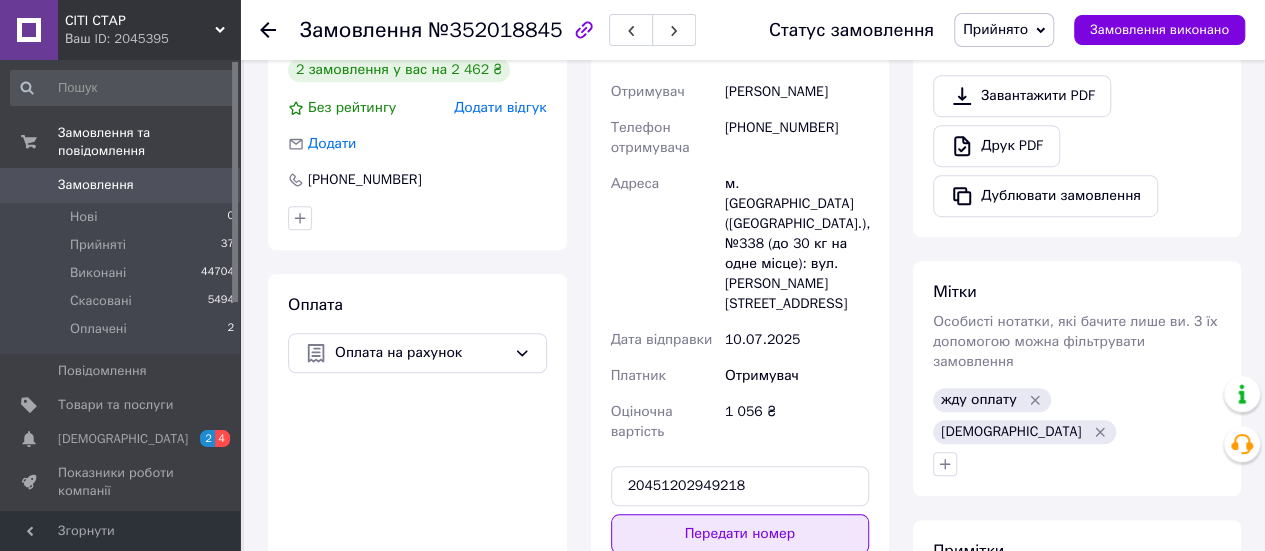 click on "Передати номер" at bounding box center [740, 534] 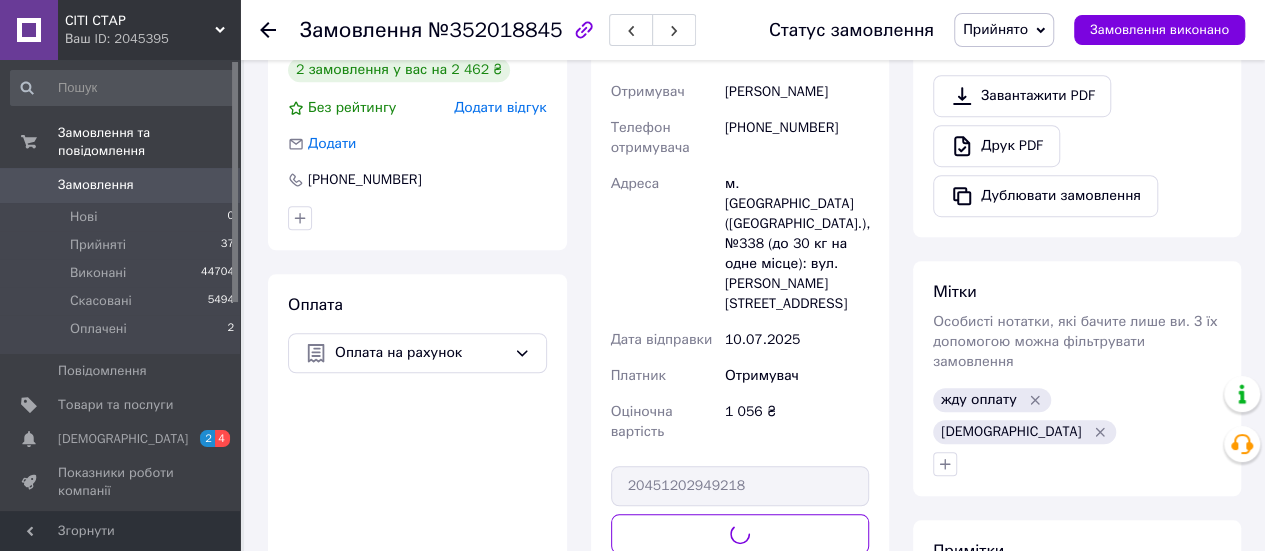 click on "Прийнято" at bounding box center [995, 29] 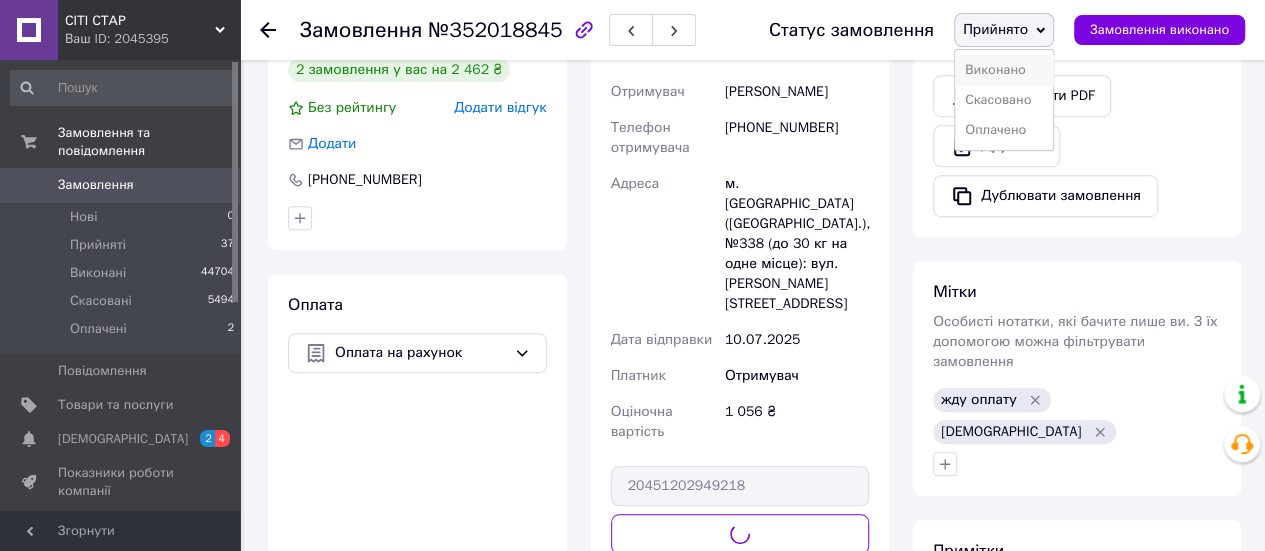 click on "Виконано" at bounding box center [1004, 70] 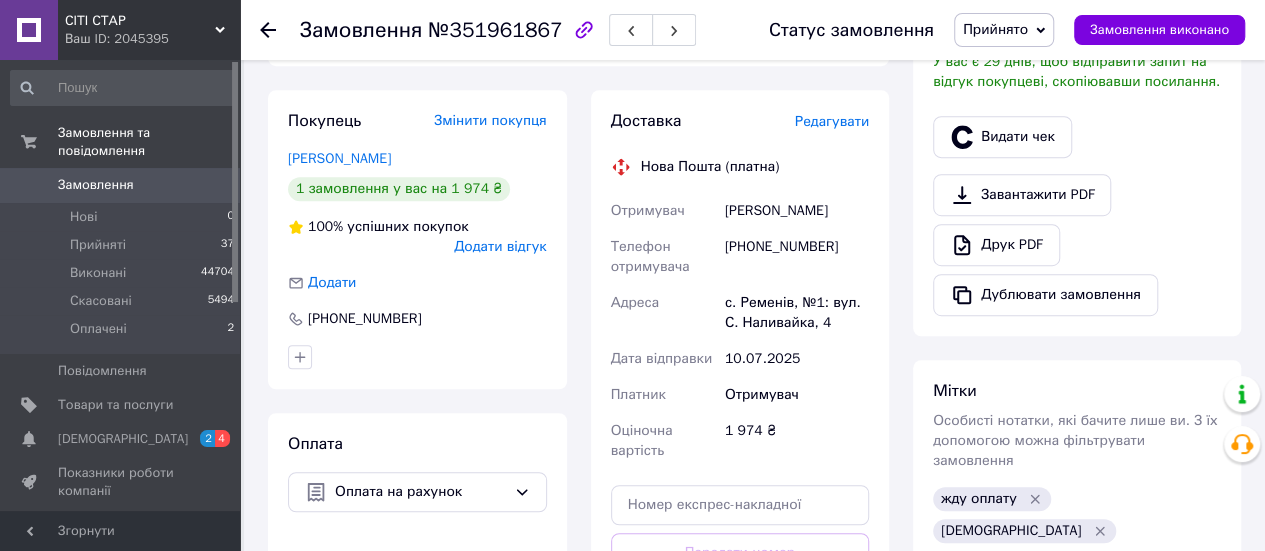 scroll, scrollTop: 500, scrollLeft: 0, axis: vertical 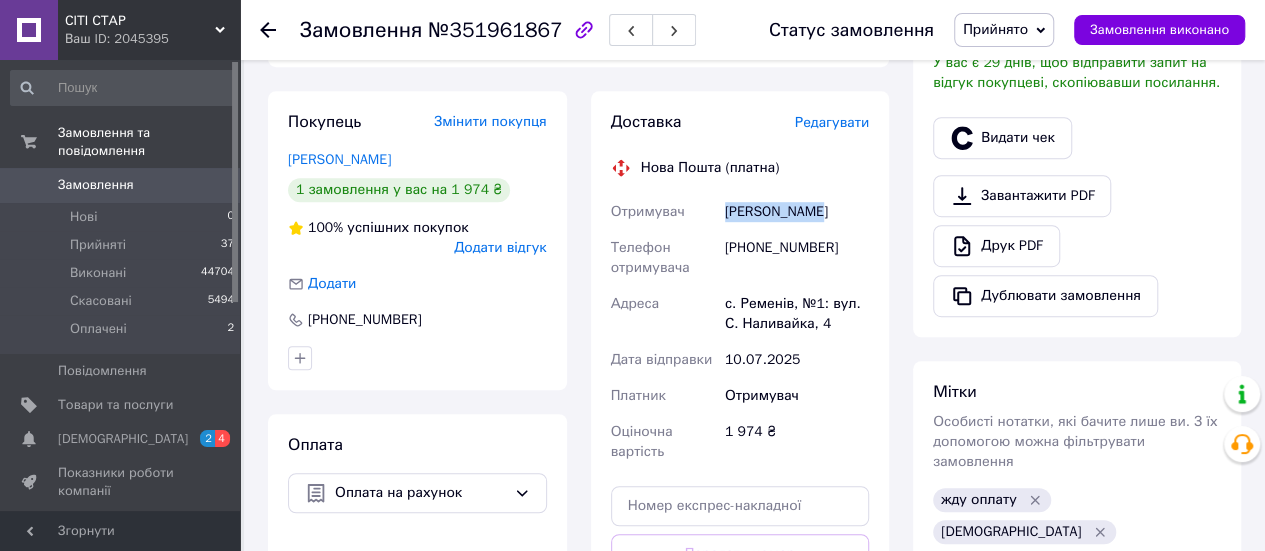 drag, startPoint x: 812, startPoint y: 186, endPoint x: 710, endPoint y: 193, distance: 102.239914 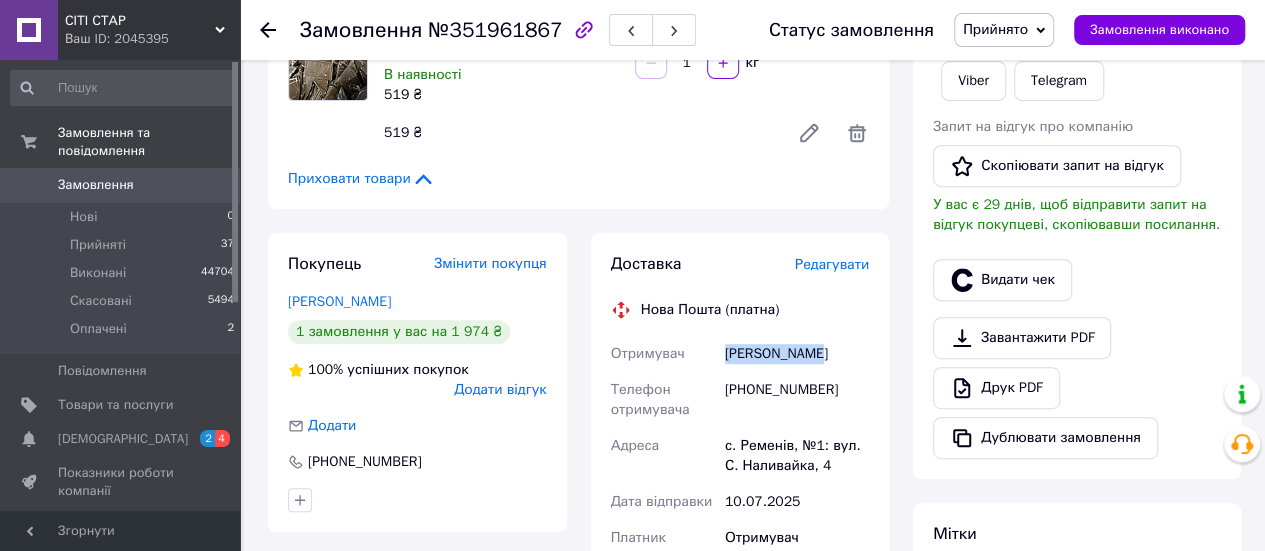 scroll, scrollTop: 500, scrollLeft: 0, axis: vertical 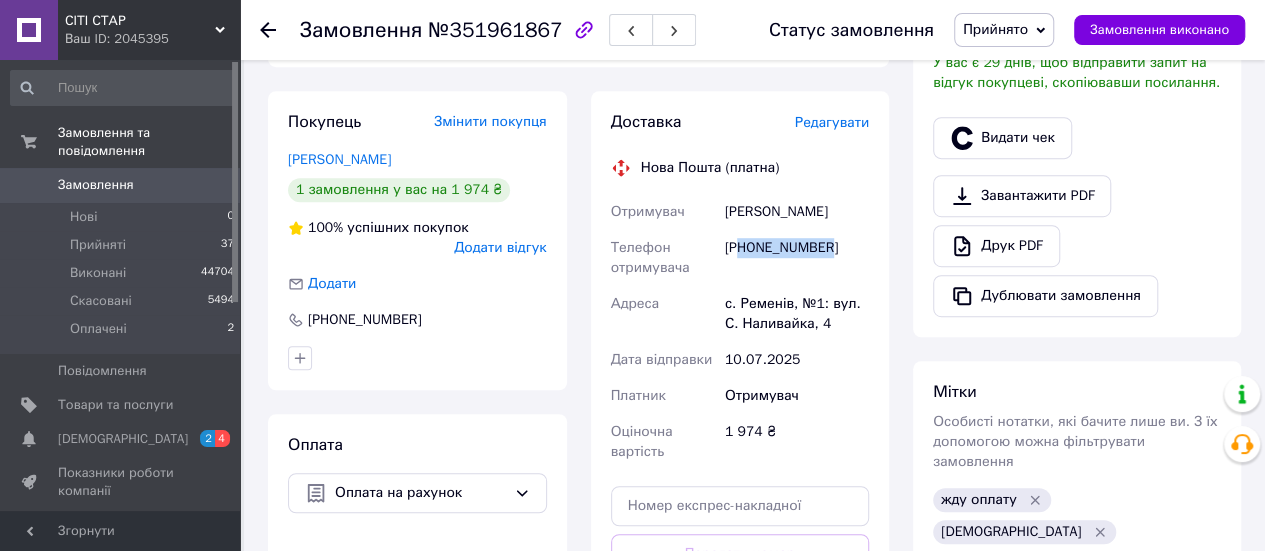 drag, startPoint x: 838, startPoint y: 225, endPoint x: 745, endPoint y: 251, distance: 96.56604 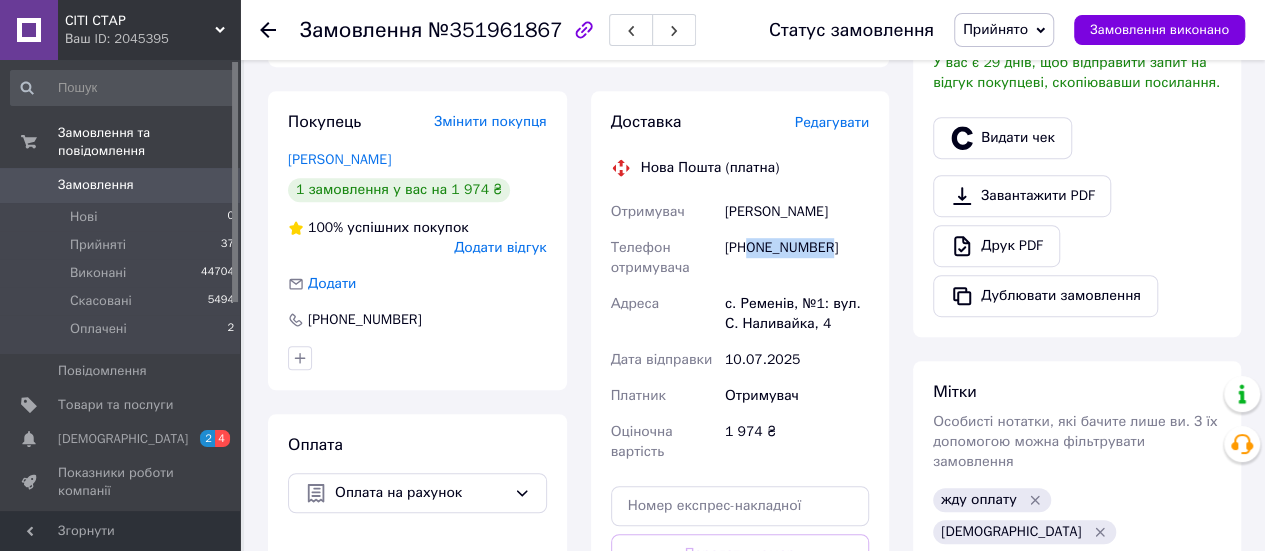 drag, startPoint x: 746, startPoint y: 231, endPoint x: 829, endPoint y: 214, distance: 84.723076 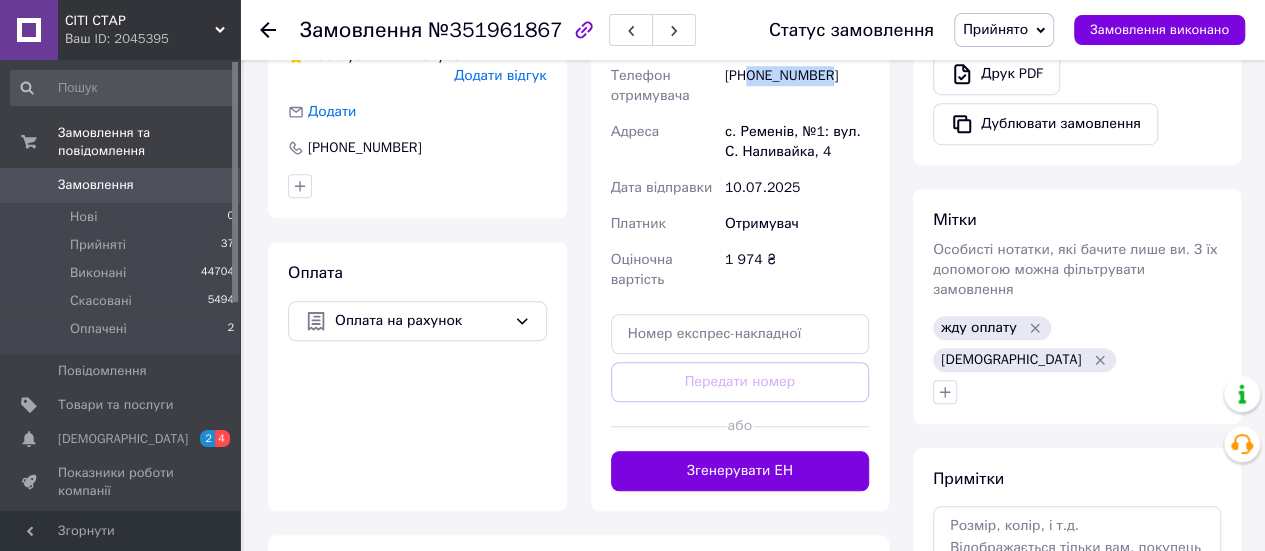 scroll, scrollTop: 800, scrollLeft: 0, axis: vertical 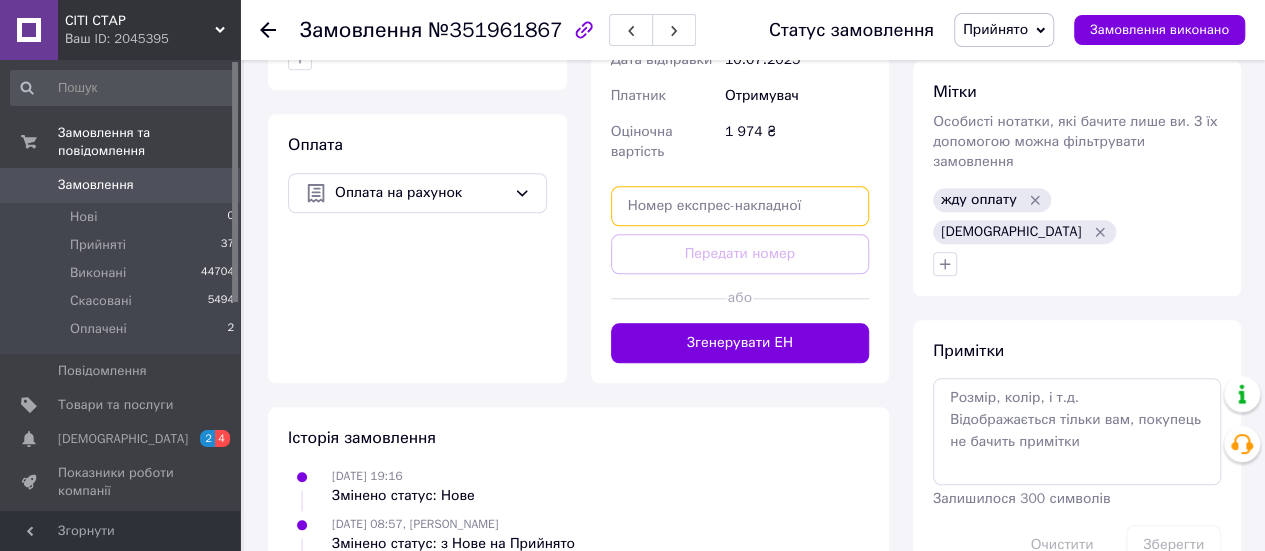 click at bounding box center [740, 206] 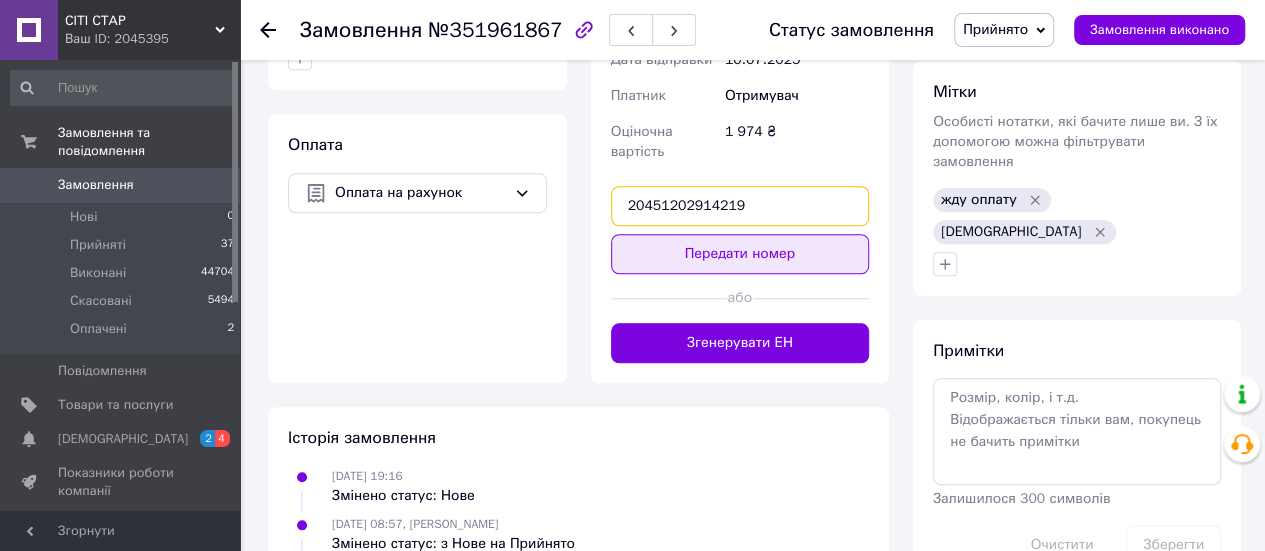 type on "20451202914219" 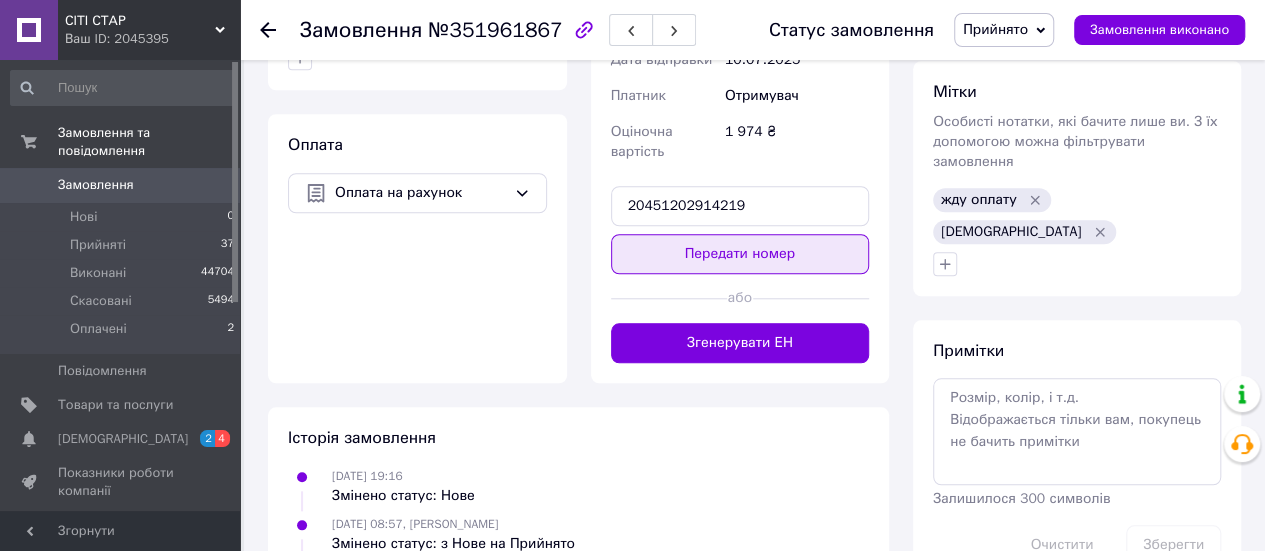 click on "Передати номер" at bounding box center (740, 254) 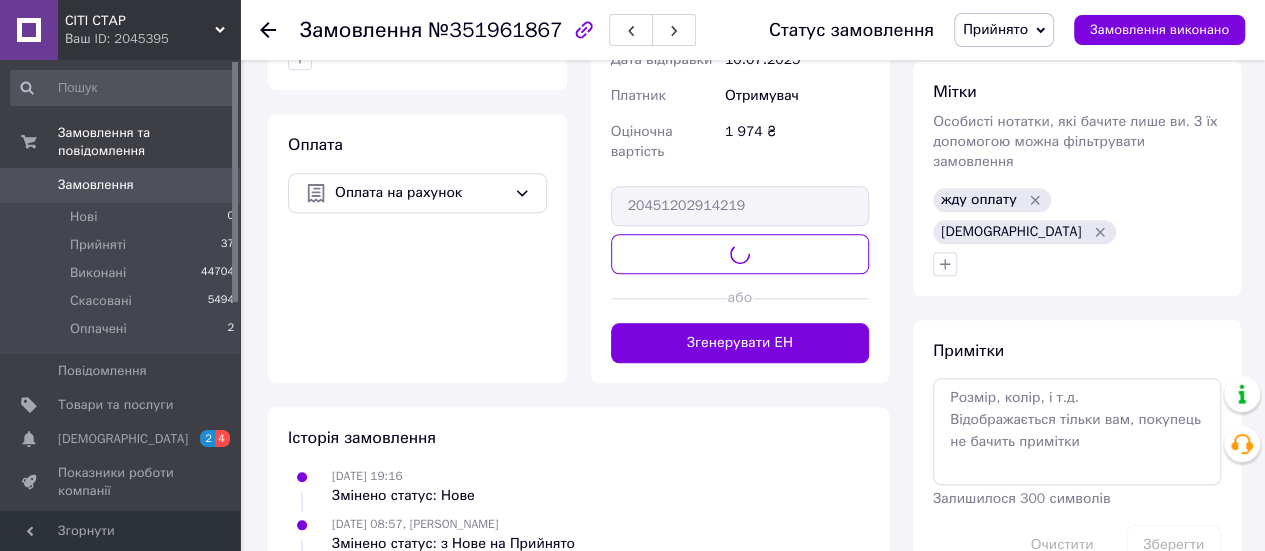 click on "Прийнято" at bounding box center (995, 29) 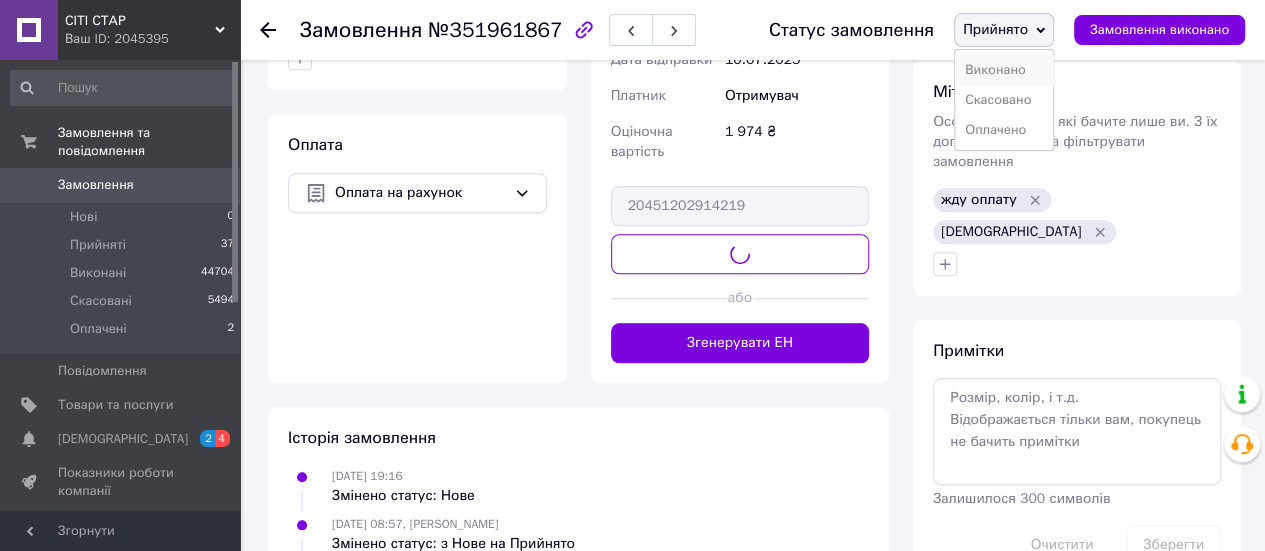 click on "Виконано" at bounding box center [1004, 70] 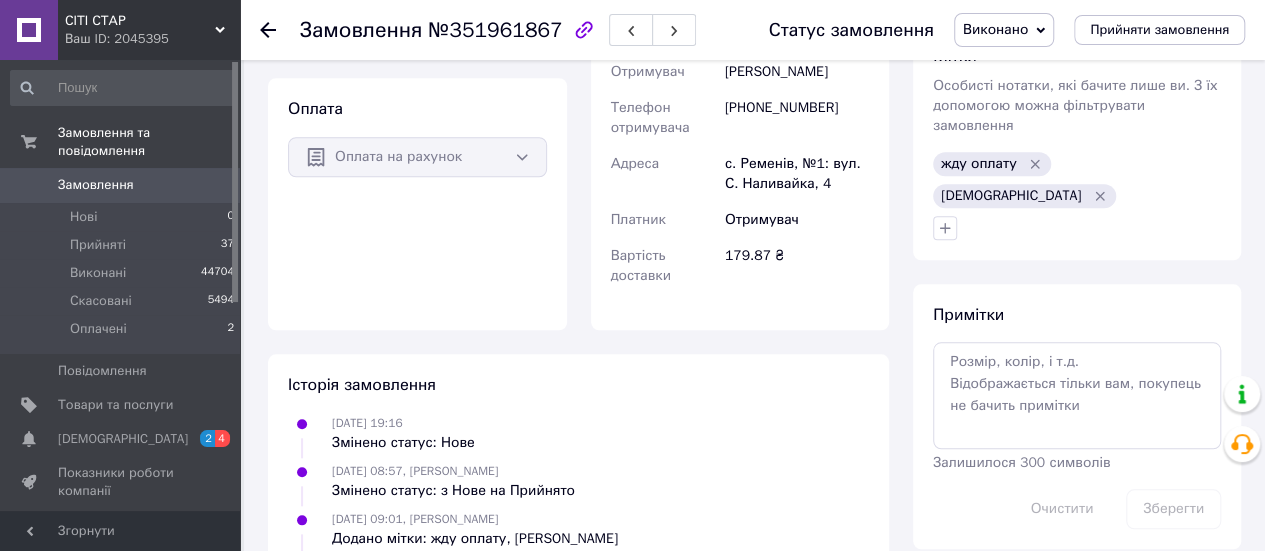 scroll, scrollTop: 764, scrollLeft: 0, axis: vertical 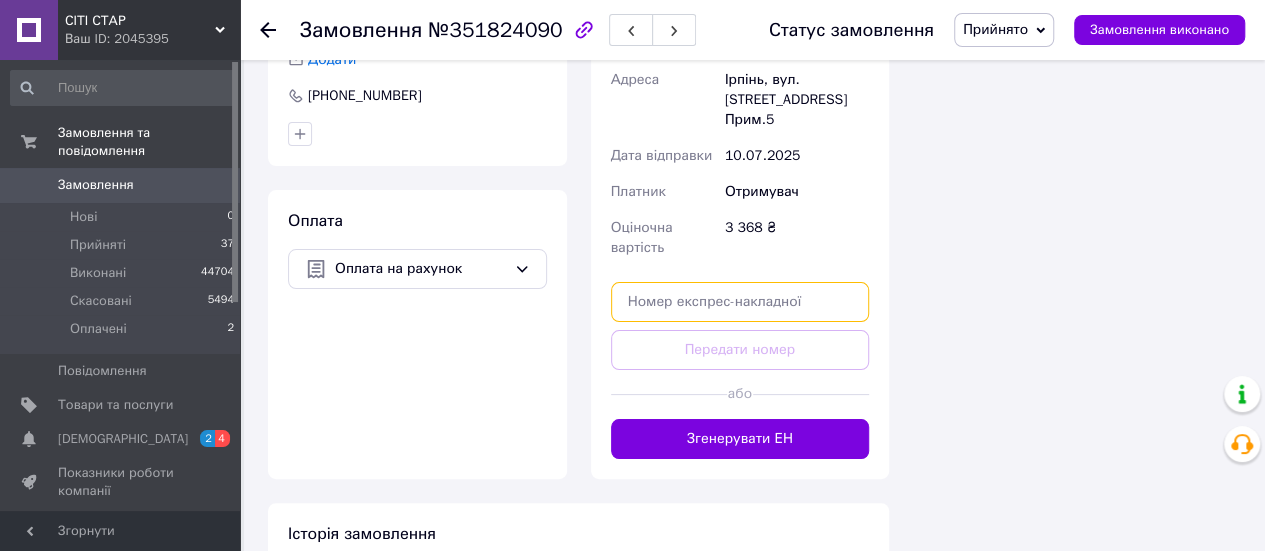 click at bounding box center [740, 302] 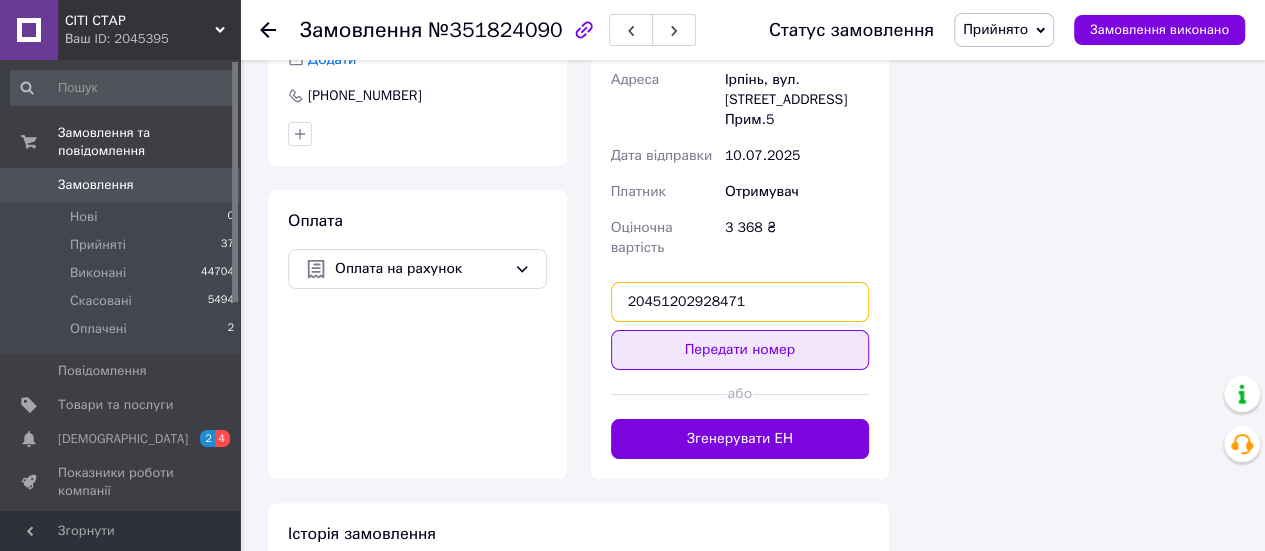 type on "20451202928471" 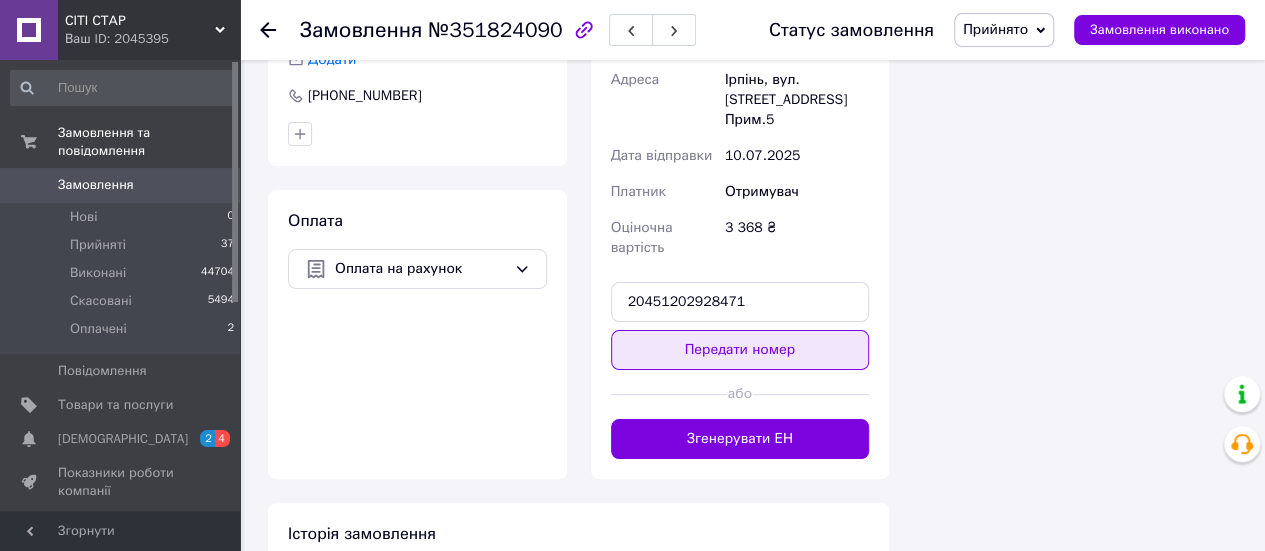 click on "Передати номер" at bounding box center [740, 350] 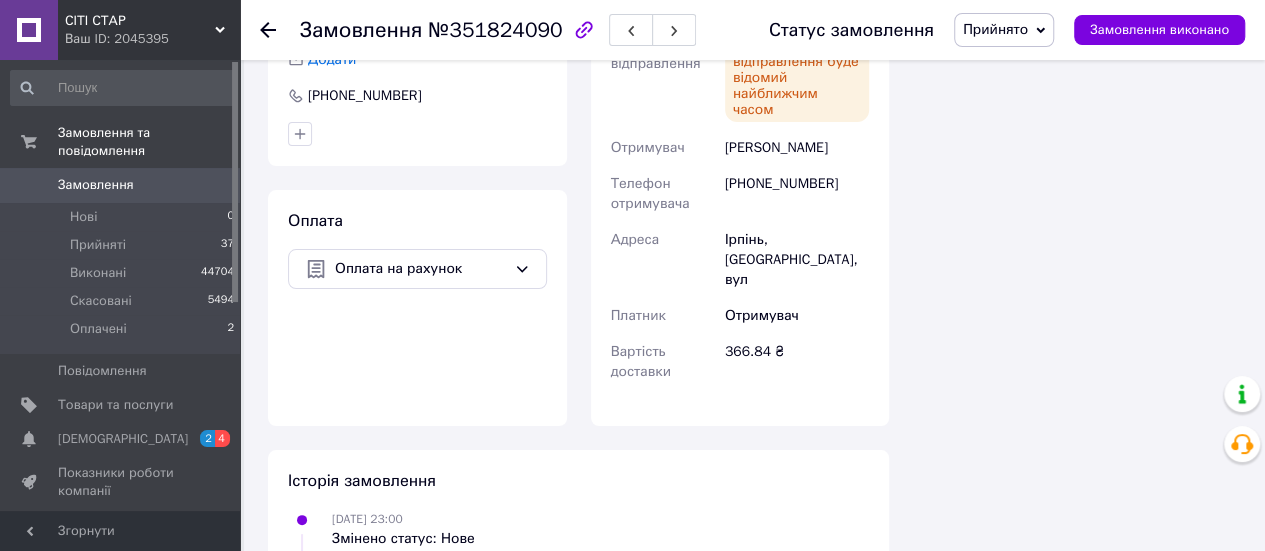 click on "Прийнято" at bounding box center (995, 29) 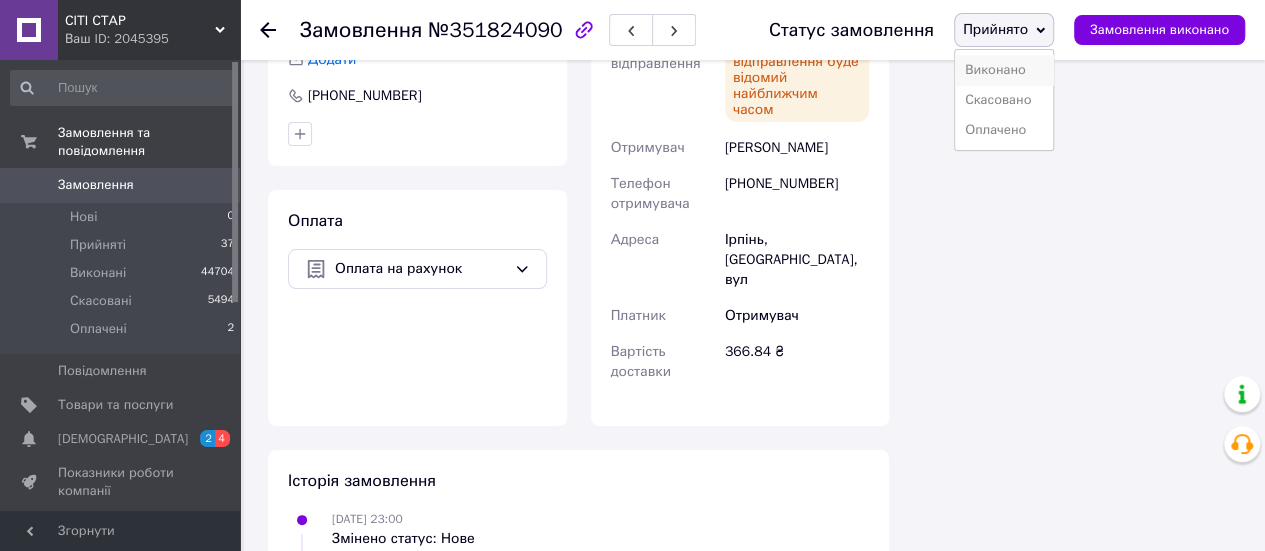 click on "Виконано" at bounding box center [1004, 70] 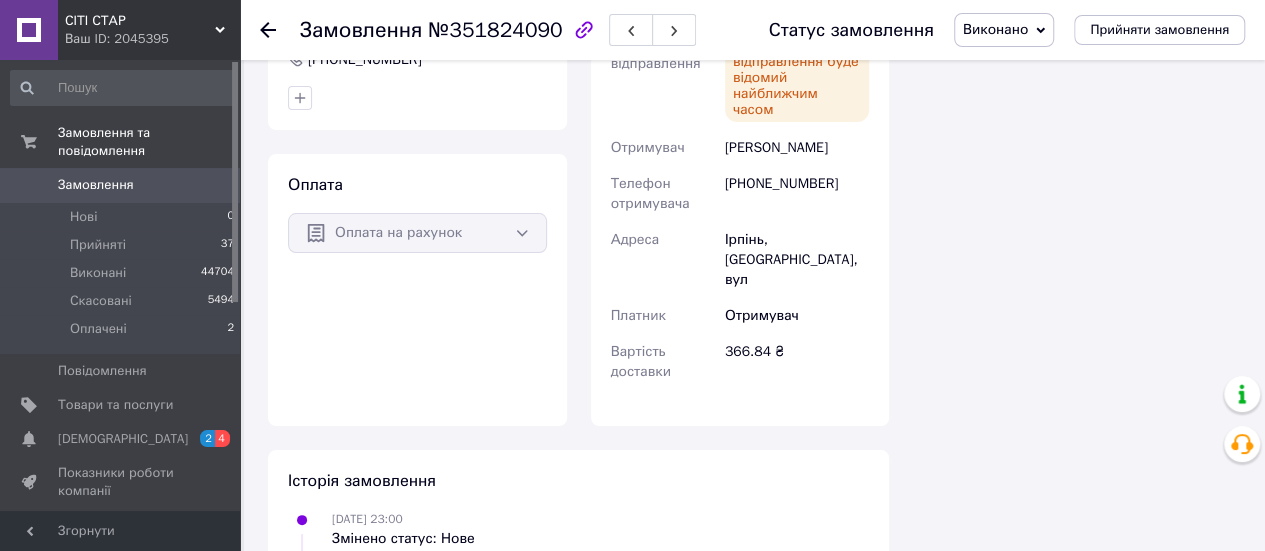 scroll, scrollTop: 3764, scrollLeft: 0, axis: vertical 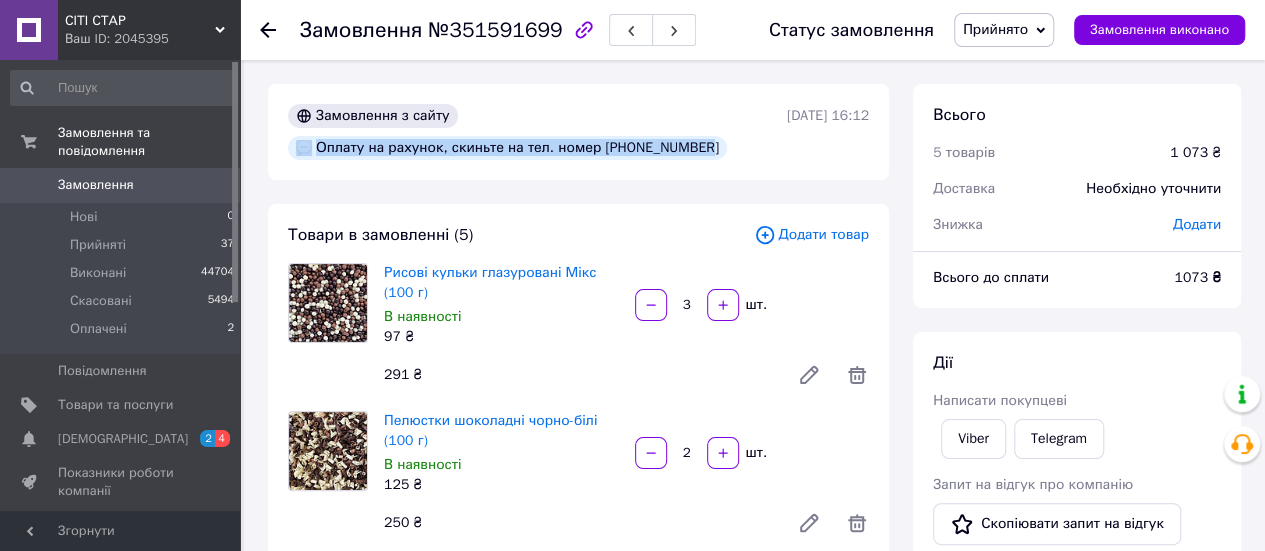 drag, startPoint x: 682, startPoint y: 142, endPoint x: 590, endPoint y: 166, distance: 95.07891 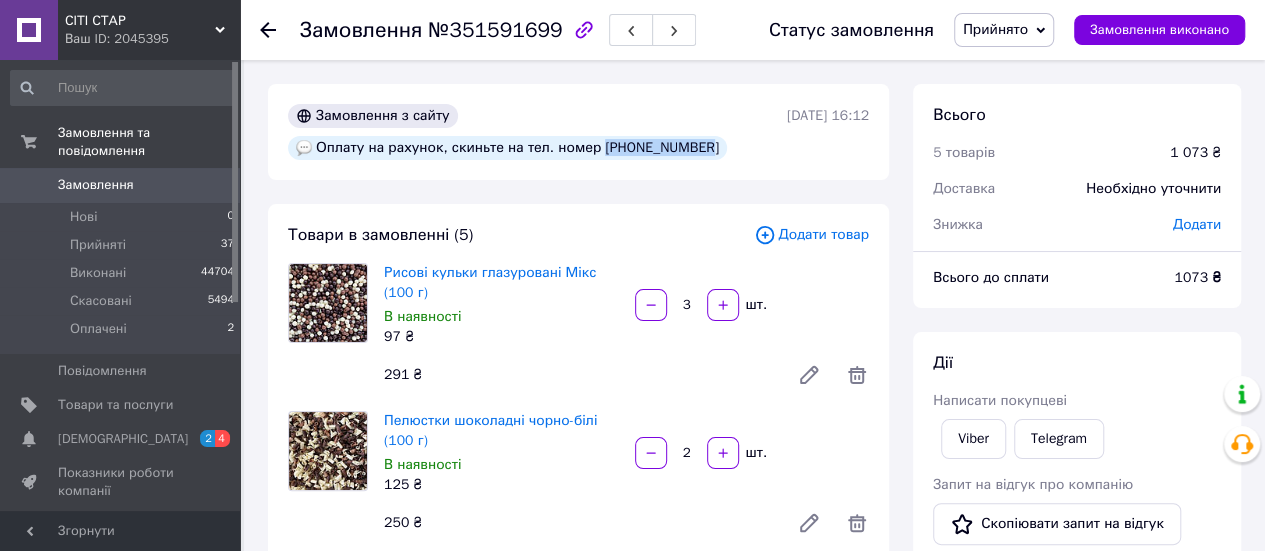drag, startPoint x: 589, startPoint y: 152, endPoint x: 719, endPoint y: 125, distance: 132.77425 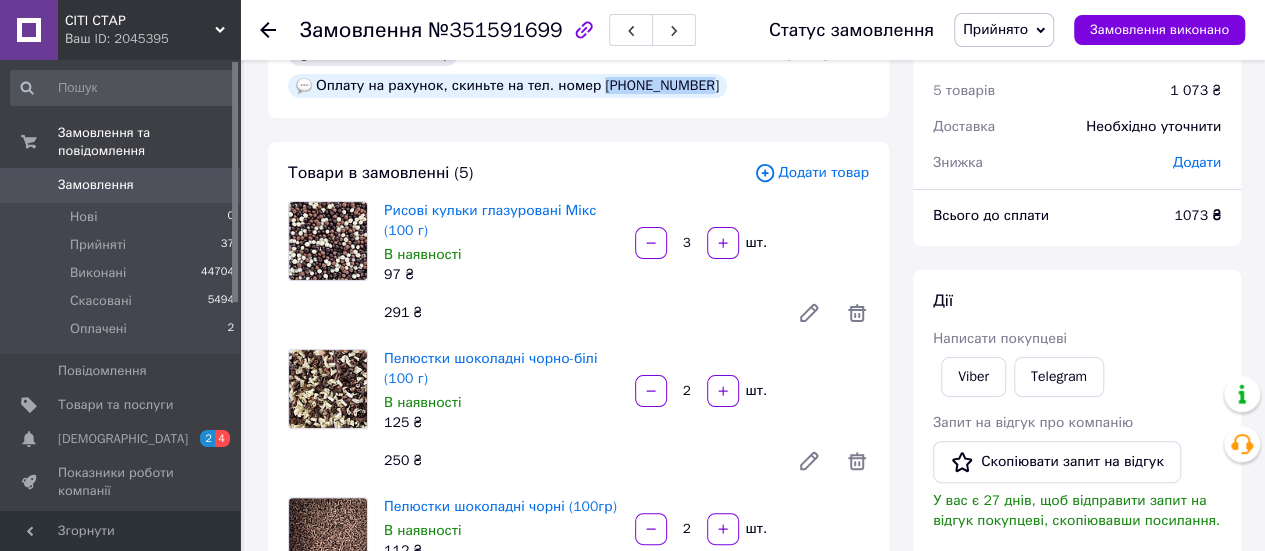 scroll, scrollTop: 0, scrollLeft: 0, axis: both 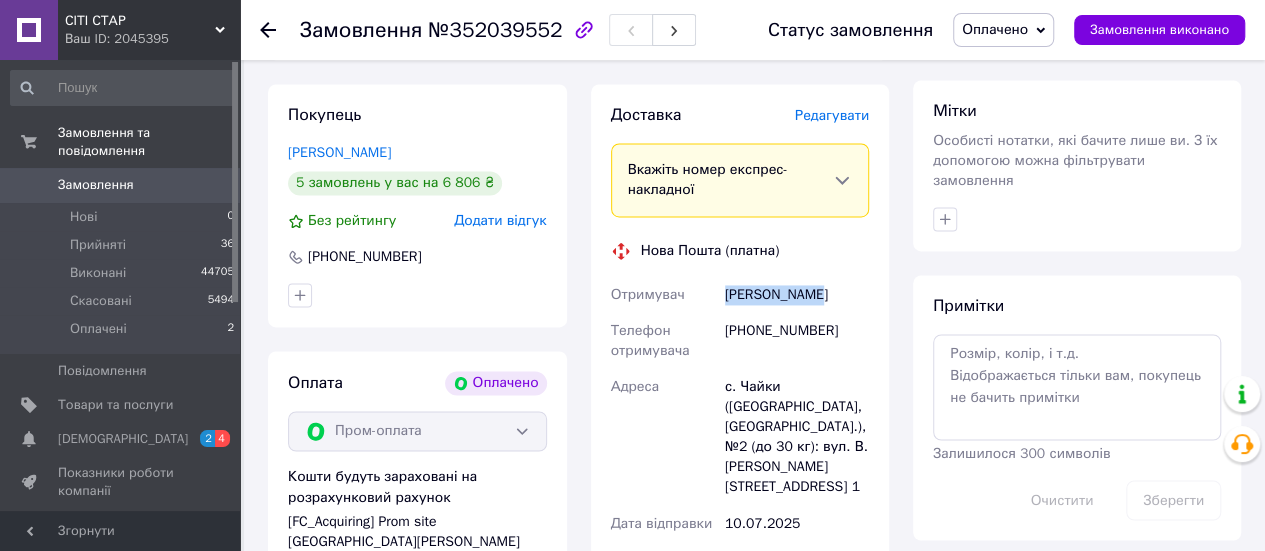 drag, startPoint x: 824, startPoint y: 277, endPoint x: 724, endPoint y: 277, distance: 100 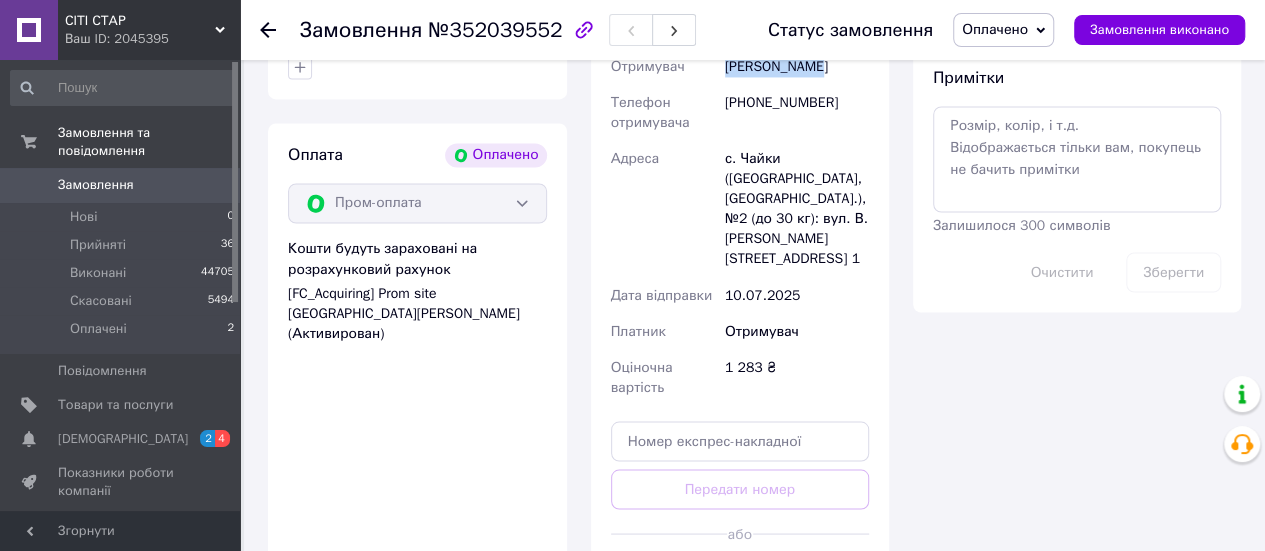 scroll, scrollTop: 1700, scrollLeft: 0, axis: vertical 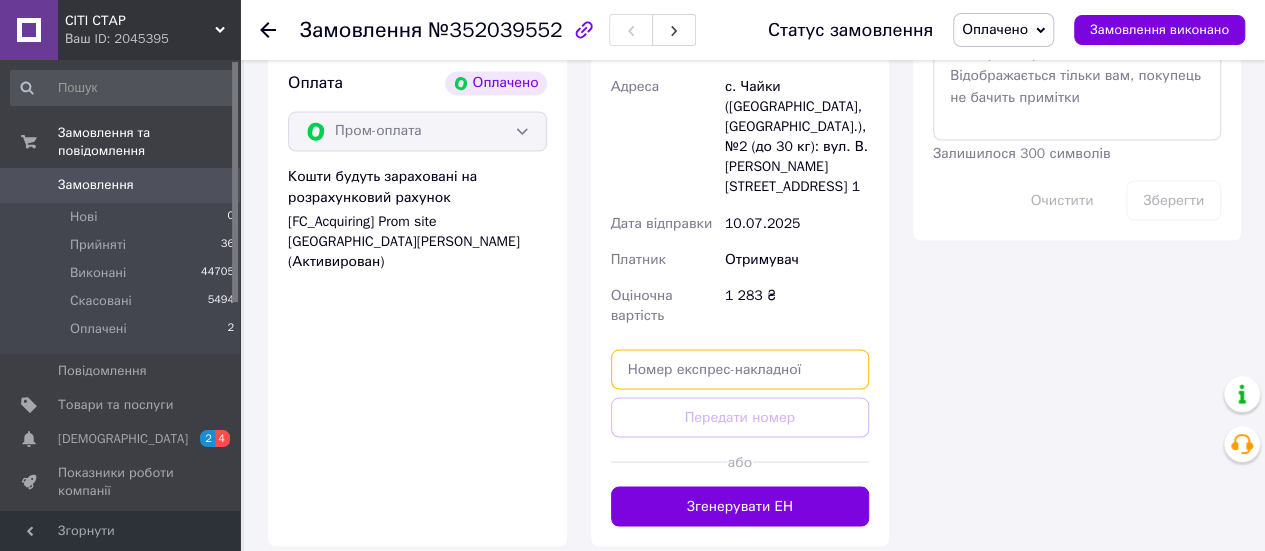 click at bounding box center [740, 369] 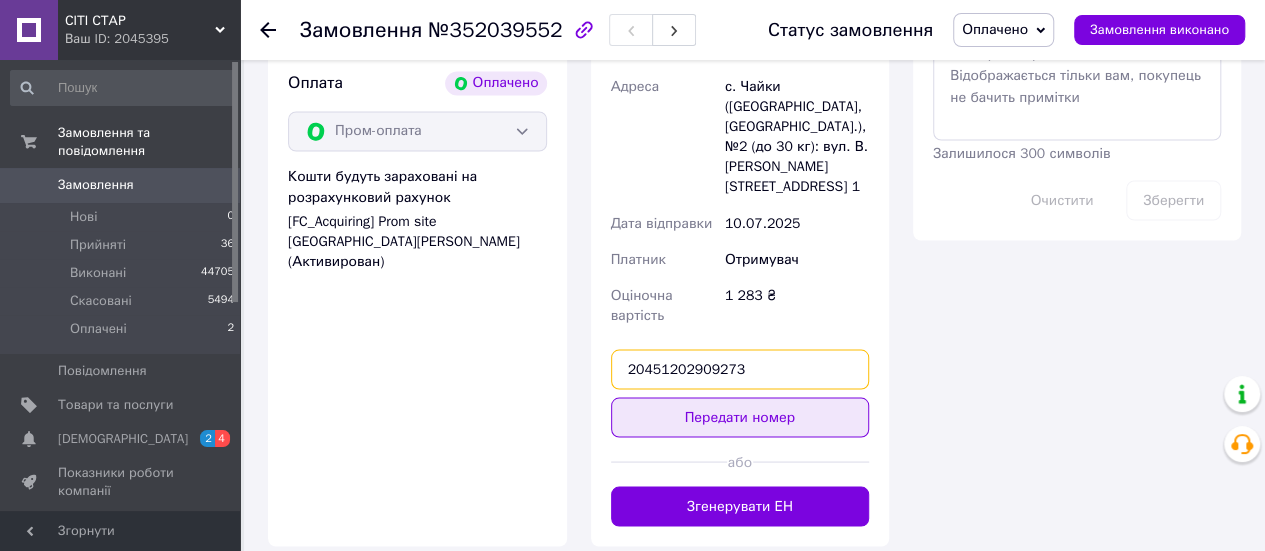 type on "20451202909273" 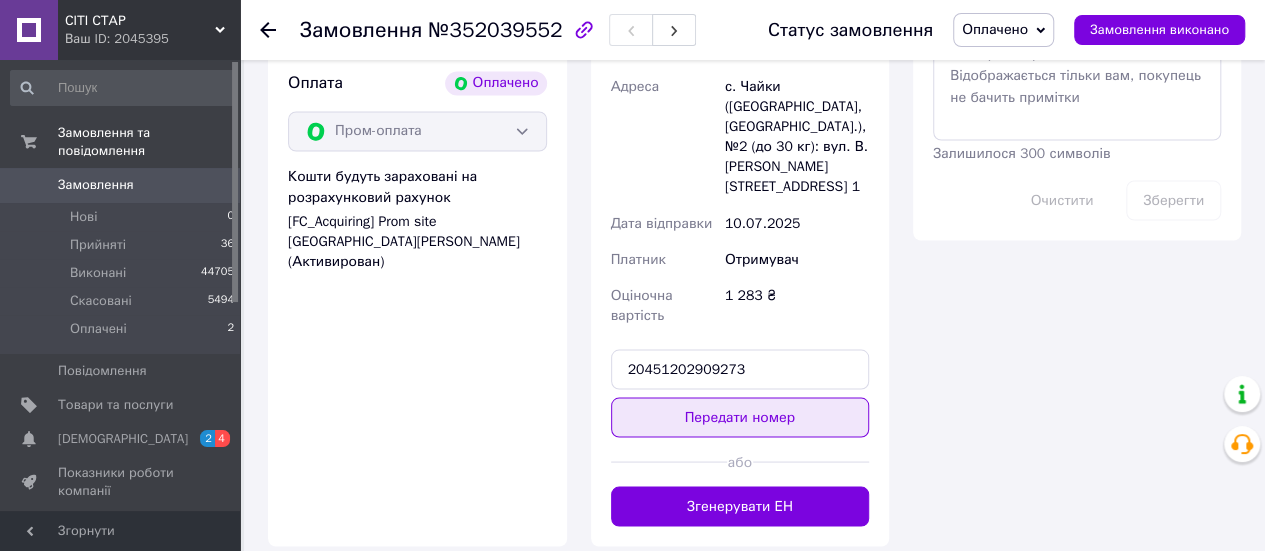 click on "Передати номер" at bounding box center [740, 417] 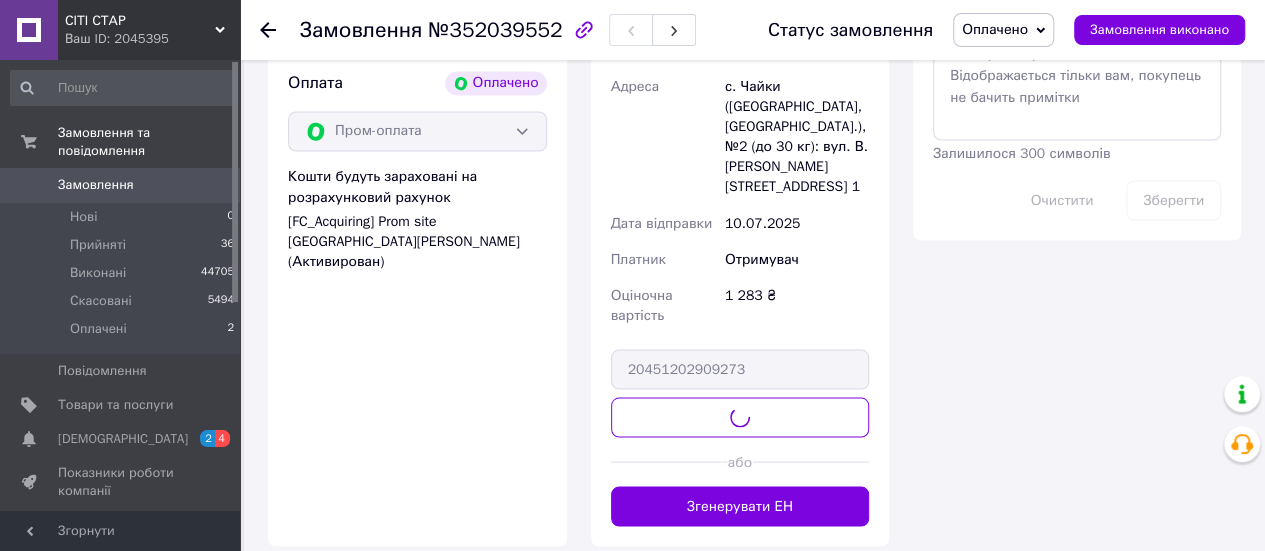 click on "Оплачено" at bounding box center (995, 29) 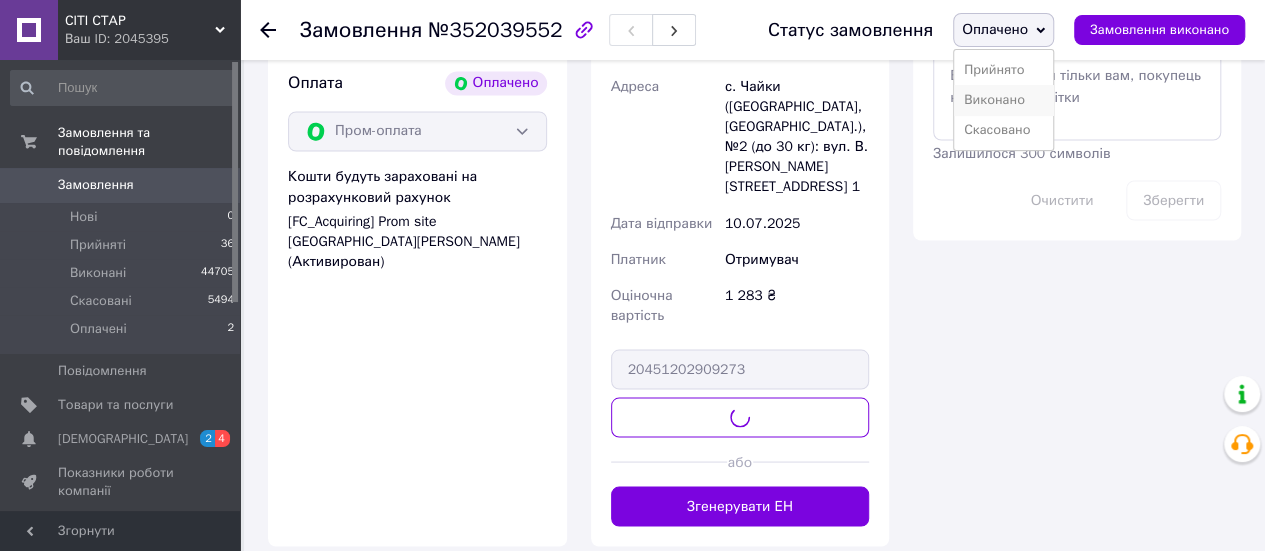 click on "Виконано" at bounding box center [1003, 100] 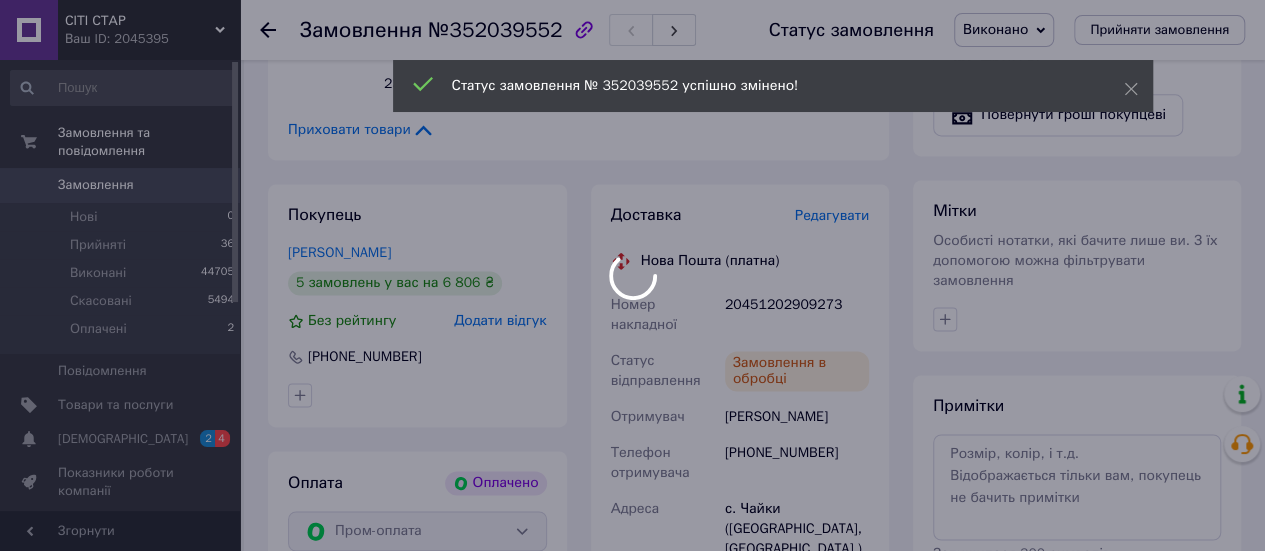 scroll, scrollTop: 1400, scrollLeft: 0, axis: vertical 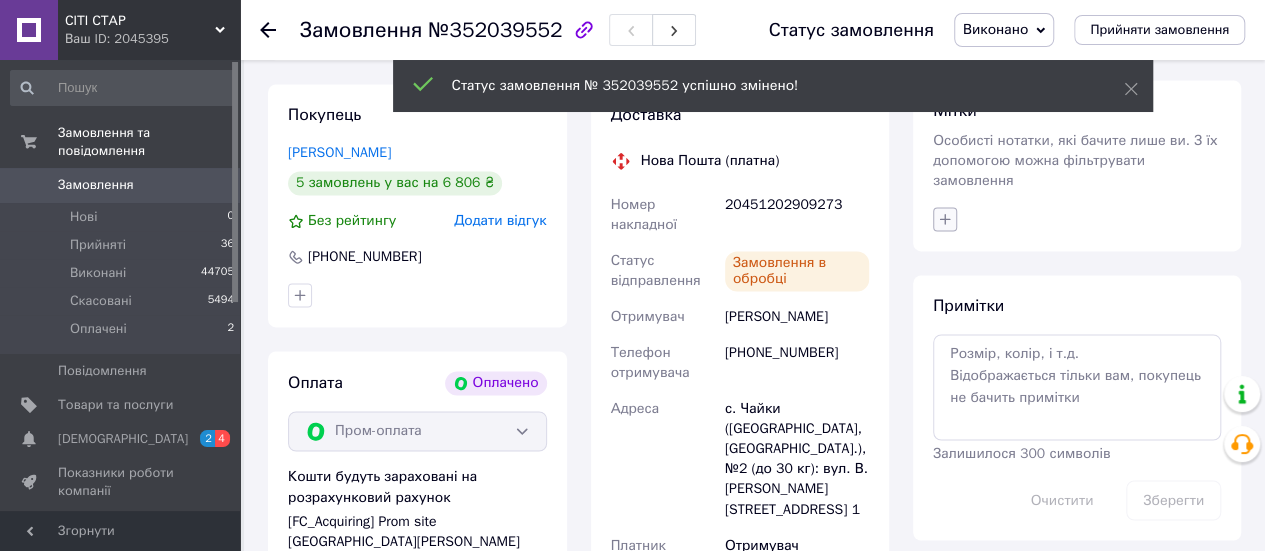 click 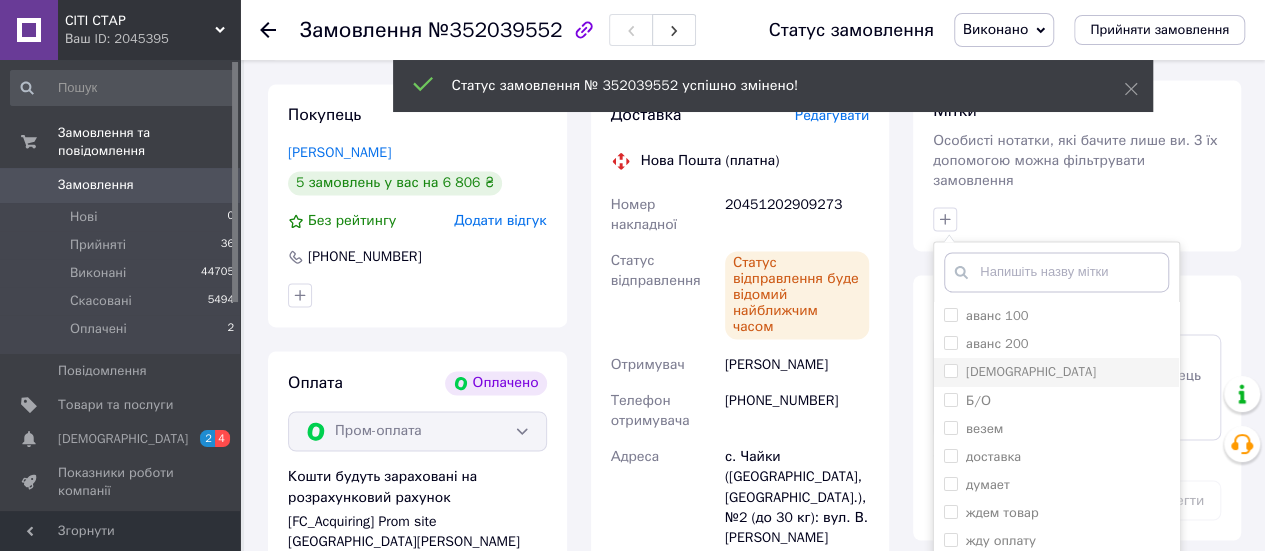 click on "Алла" at bounding box center [1056, 372] 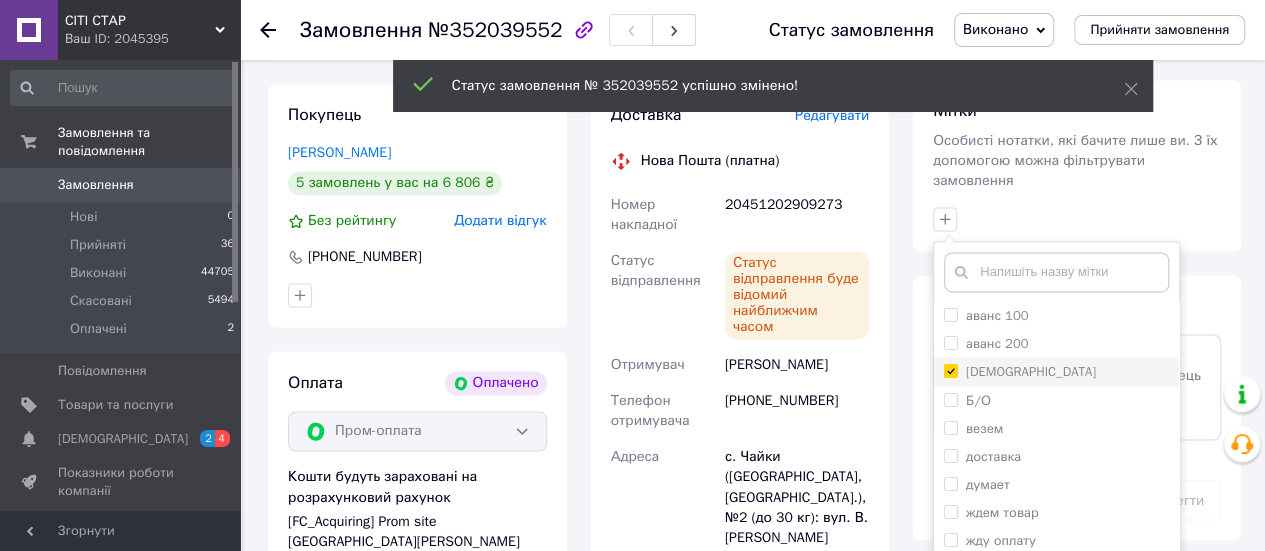 checkbox on "true" 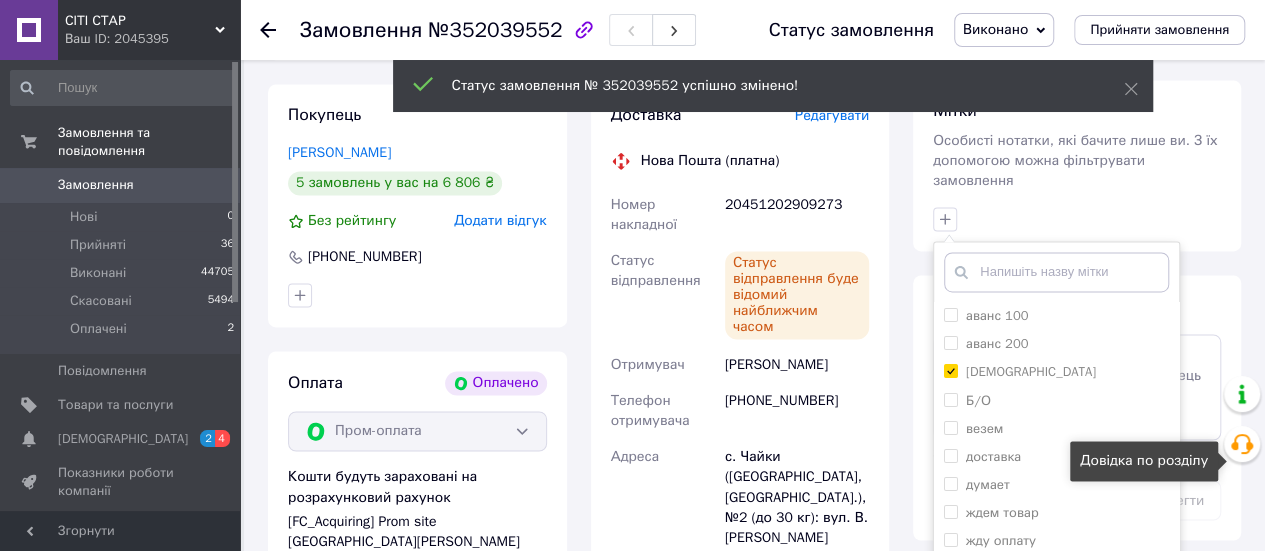 scroll, scrollTop: 1600, scrollLeft: 0, axis: vertical 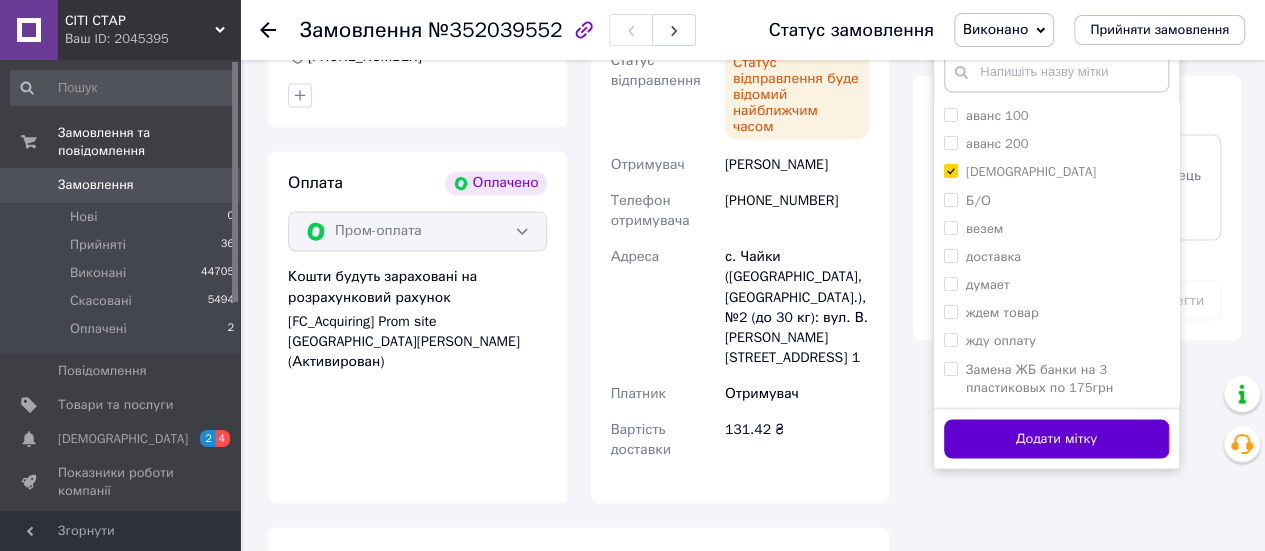 click on "Додати мітку" at bounding box center [1056, 438] 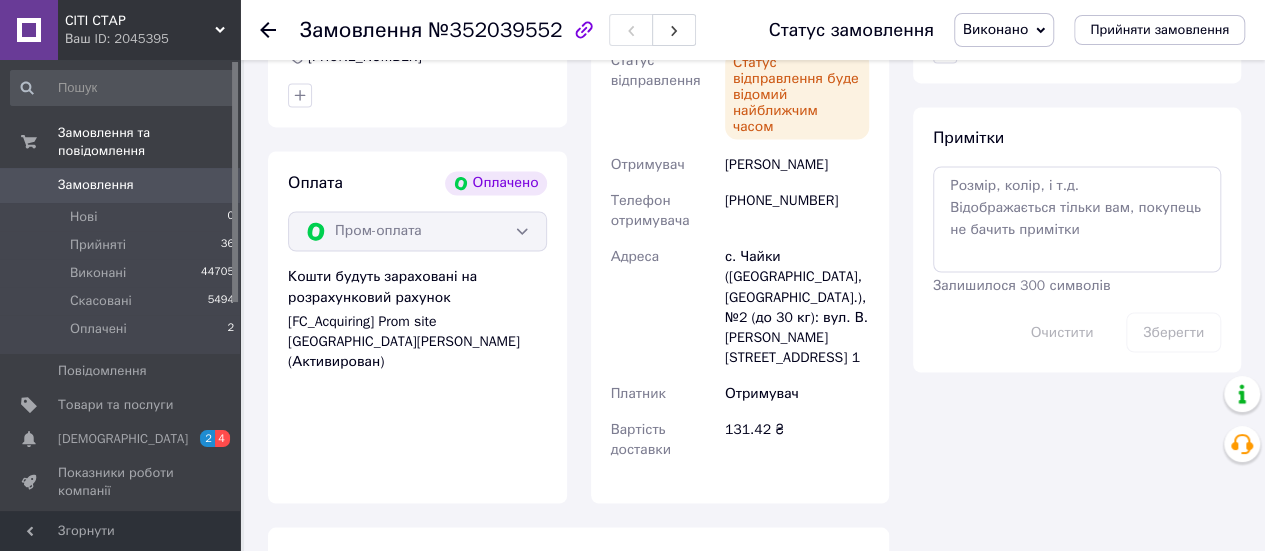 scroll, scrollTop: 1400, scrollLeft: 0, axis: vertical 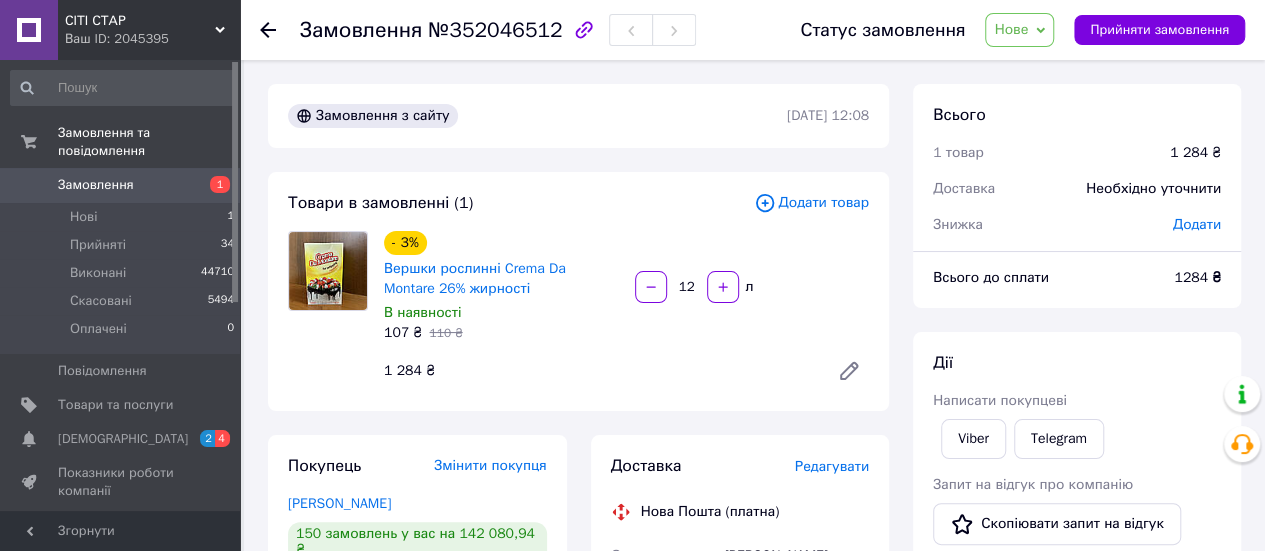 click on "Нове" at bounding box center (1019, 30) 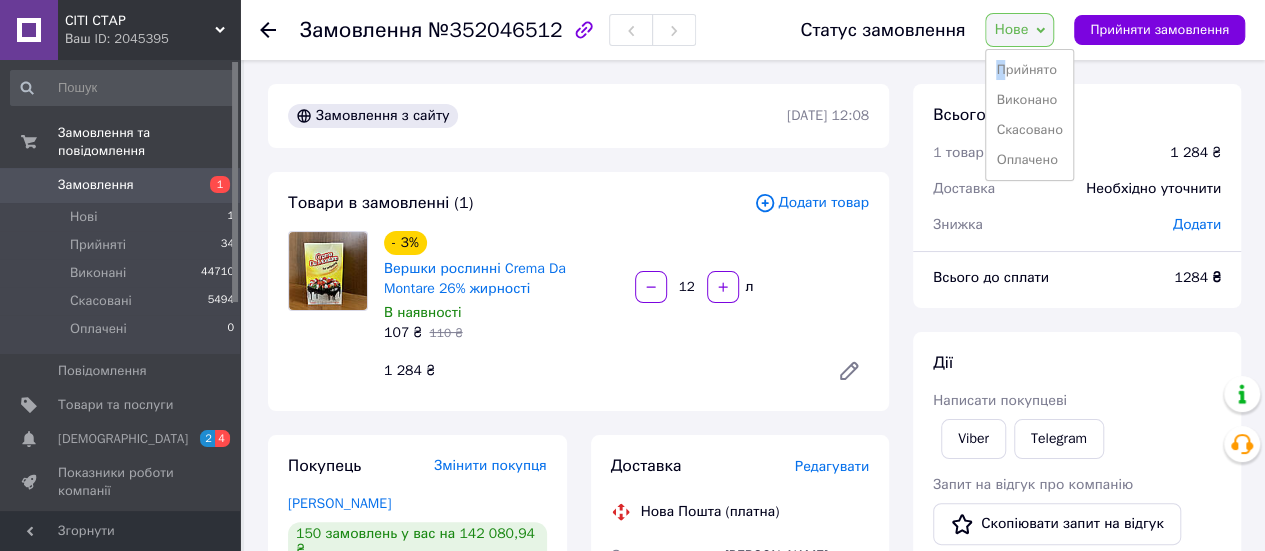 drag, startPoint x: 1008, startPoint y: 71, endPoint x: 1011, endPoint y: 58, distance: 13.341664 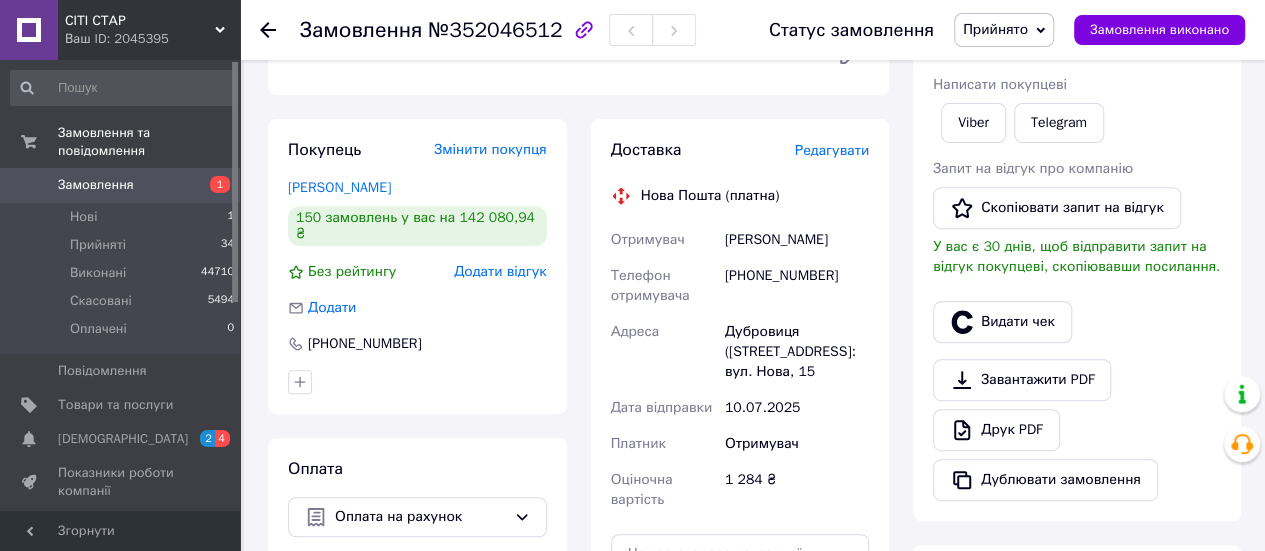 scroll, scrollTop: 200, scrollLeft: 0, axis: vertical 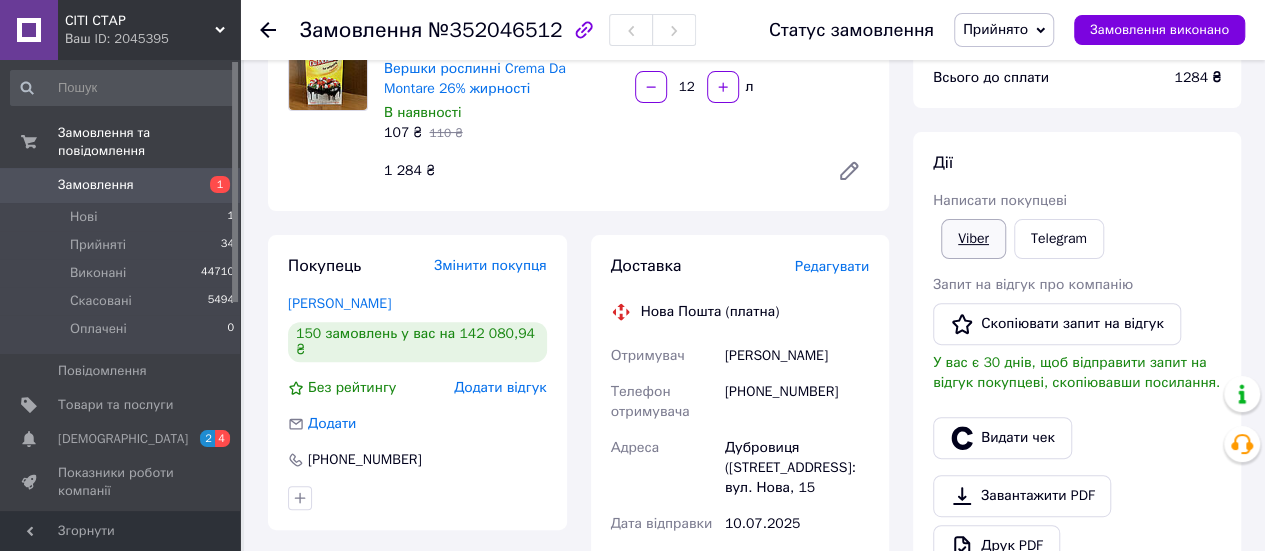 click on "Viber" at bounding box center [973, 239] 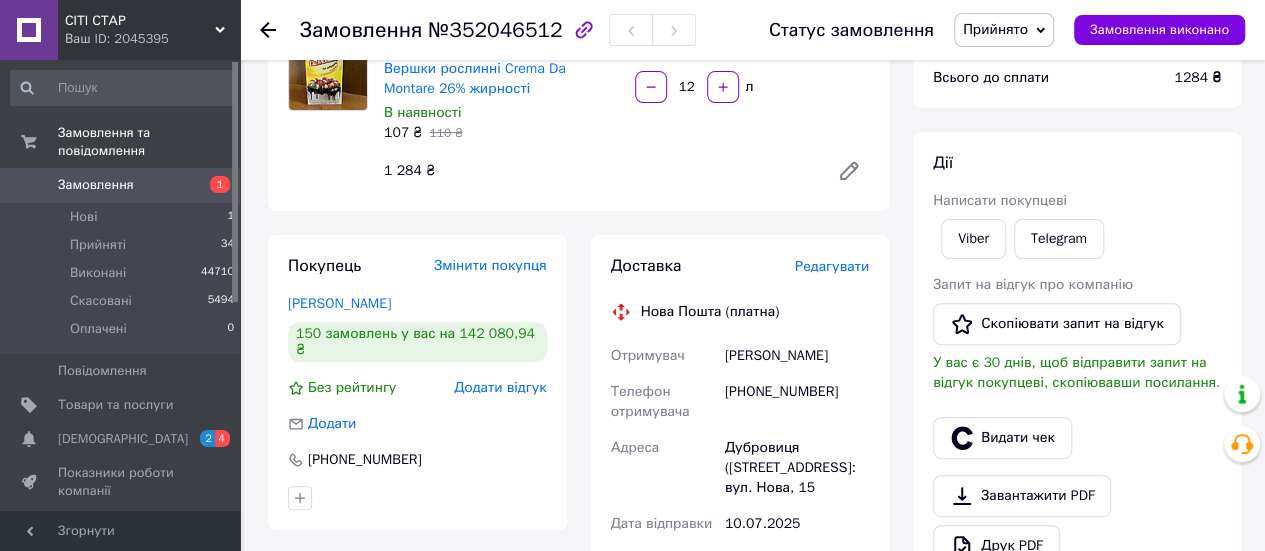 scroll, scrollTop: 600, scrollLeft: 0, axis: vertical 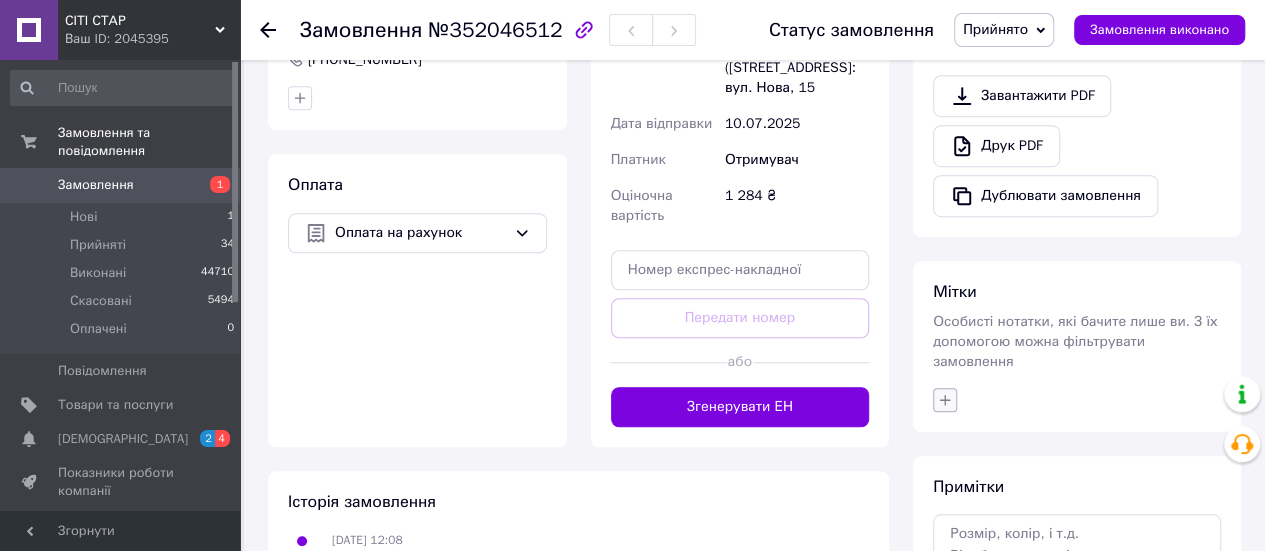 click 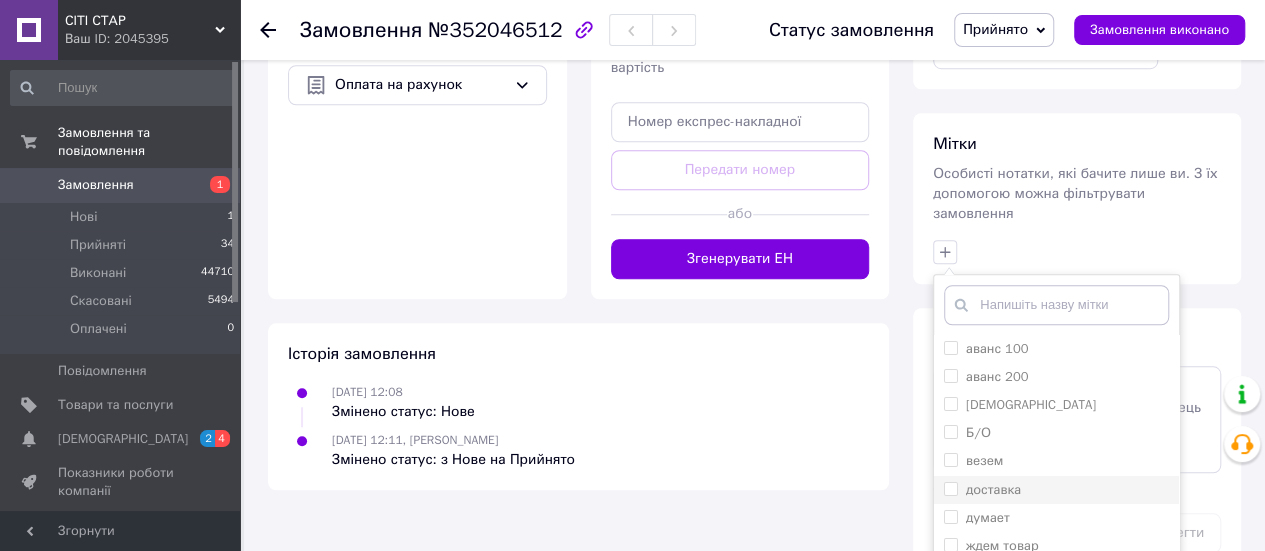 scroll, scrollTop: 872, scrollLeft: 0, axis: vertical 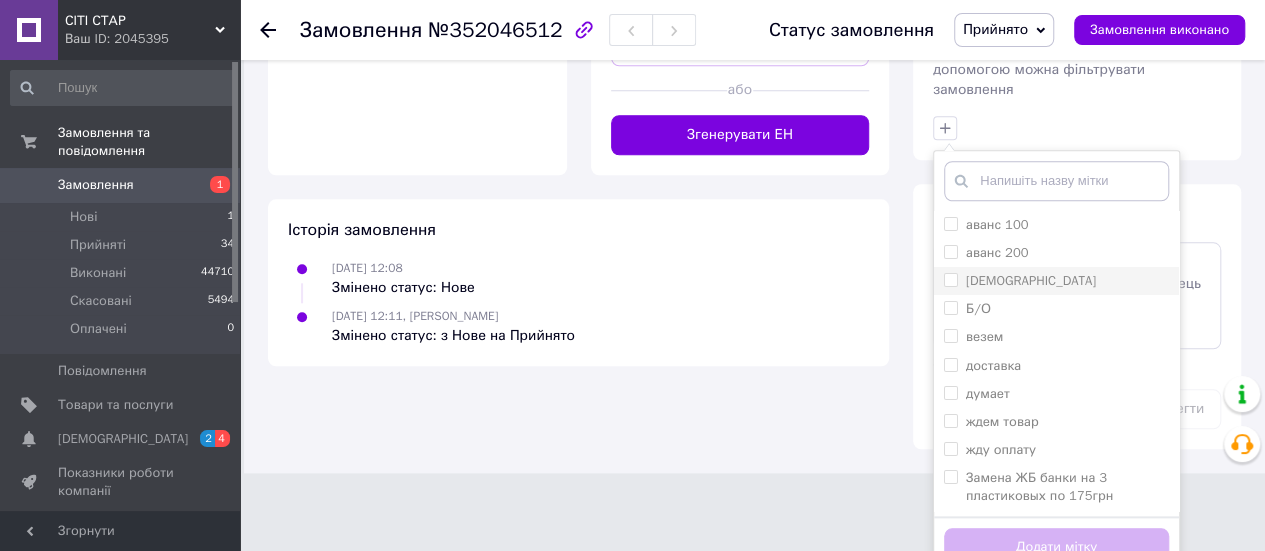 click on "Алла" at bounding box center (1056, 281) 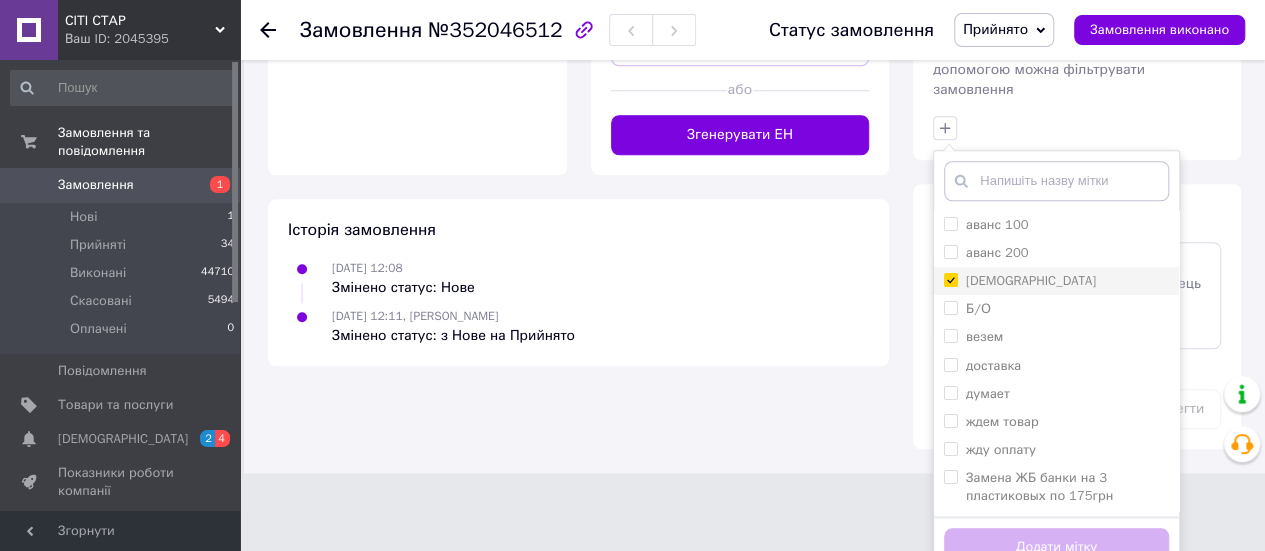 checkbox on "true" 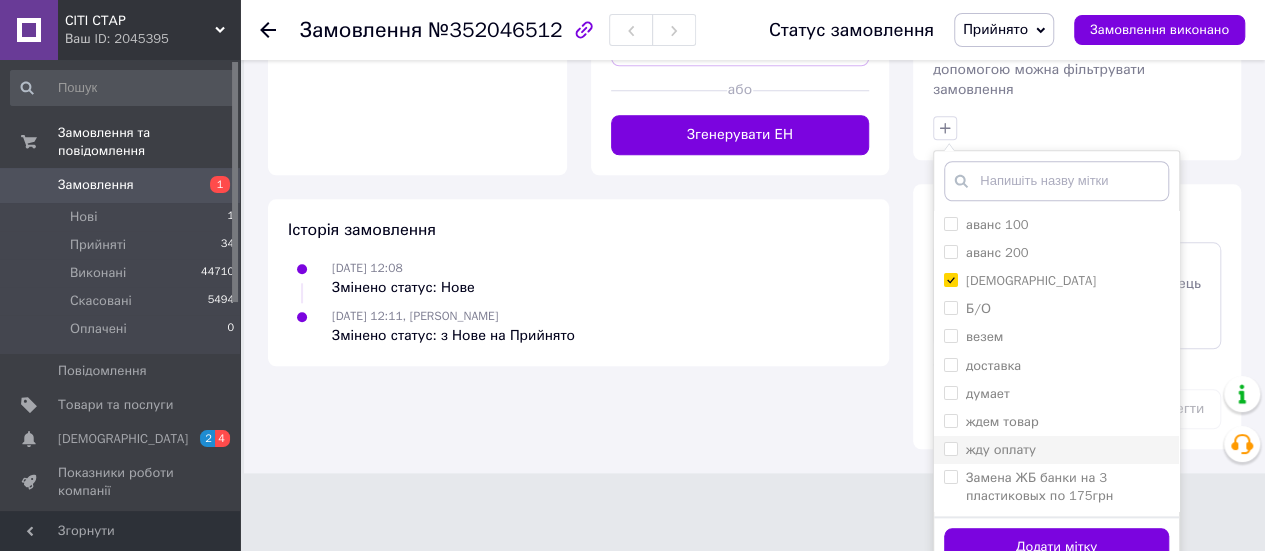 click on "жду оплату" at bounding box center [1001, 449] 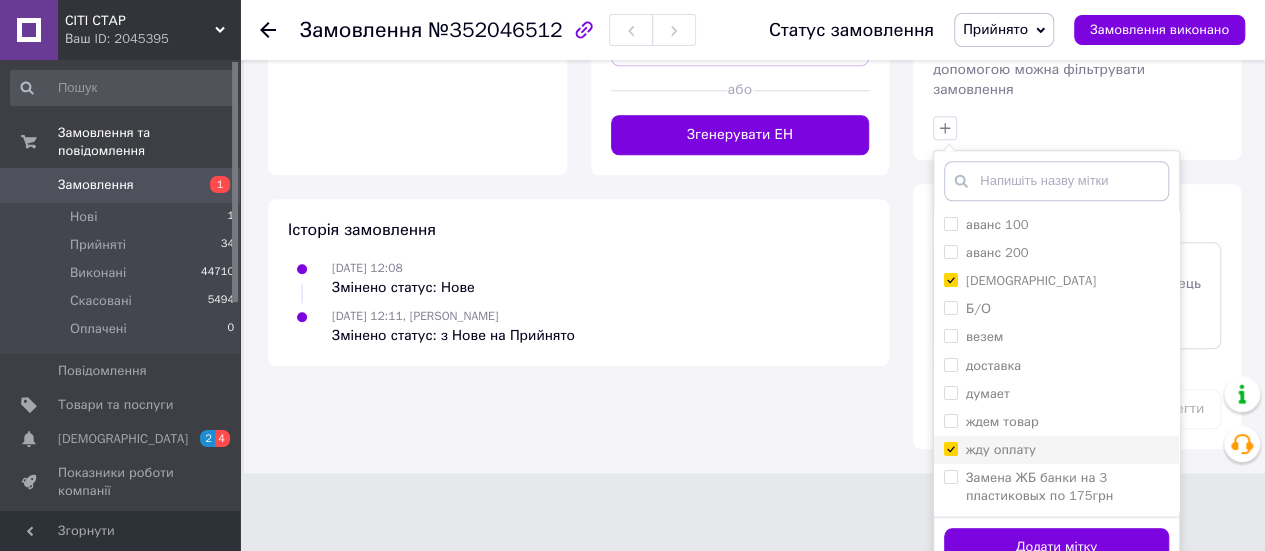 checkbox on "true" 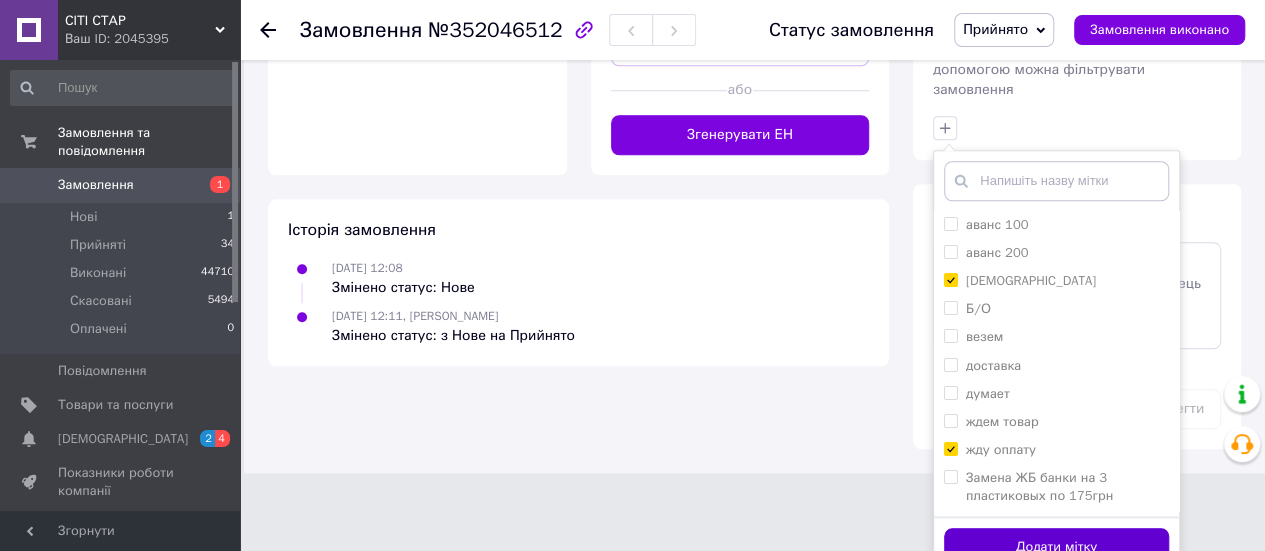 click on "Додати мітку" at bounding box center [1056, 547] 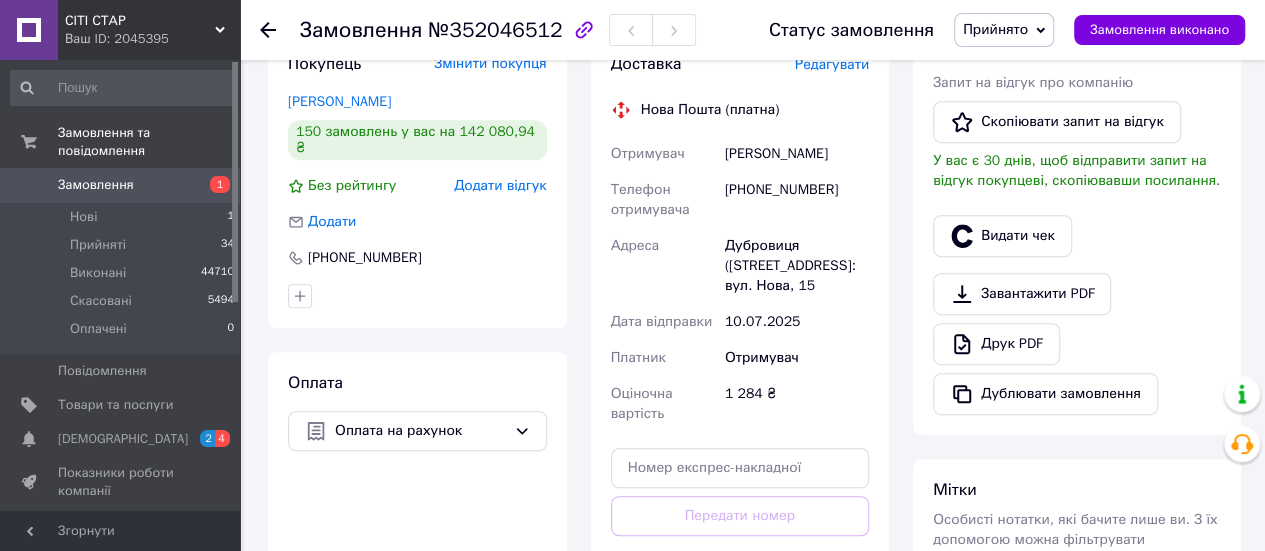 scroll, scrollTop: 0, scrollLeft: 0, axis: both 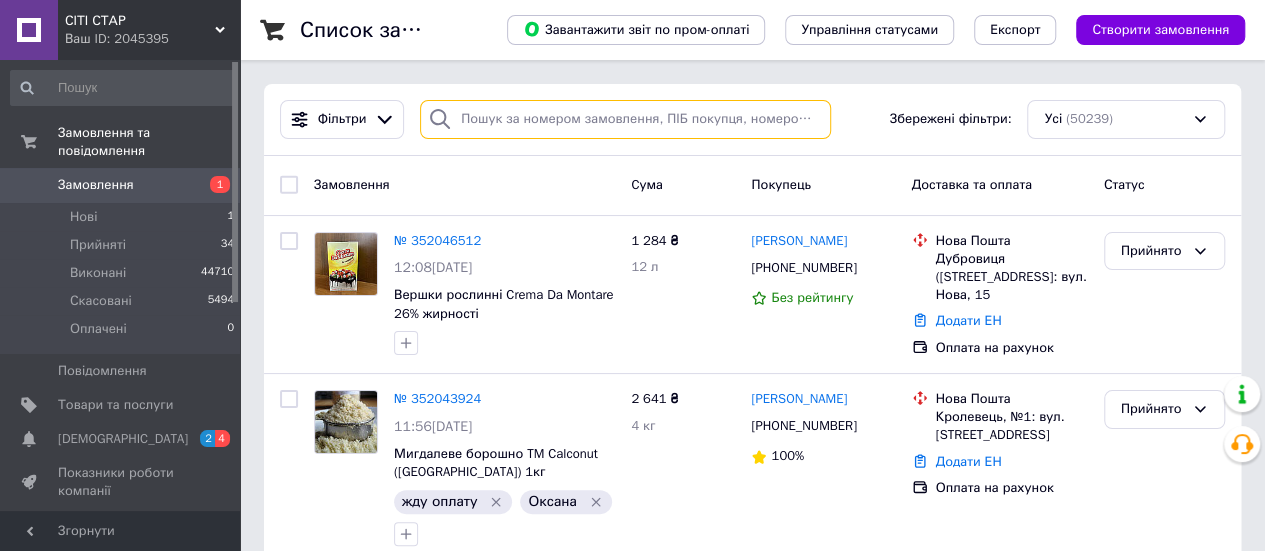 click at bounding box center [625, 119] 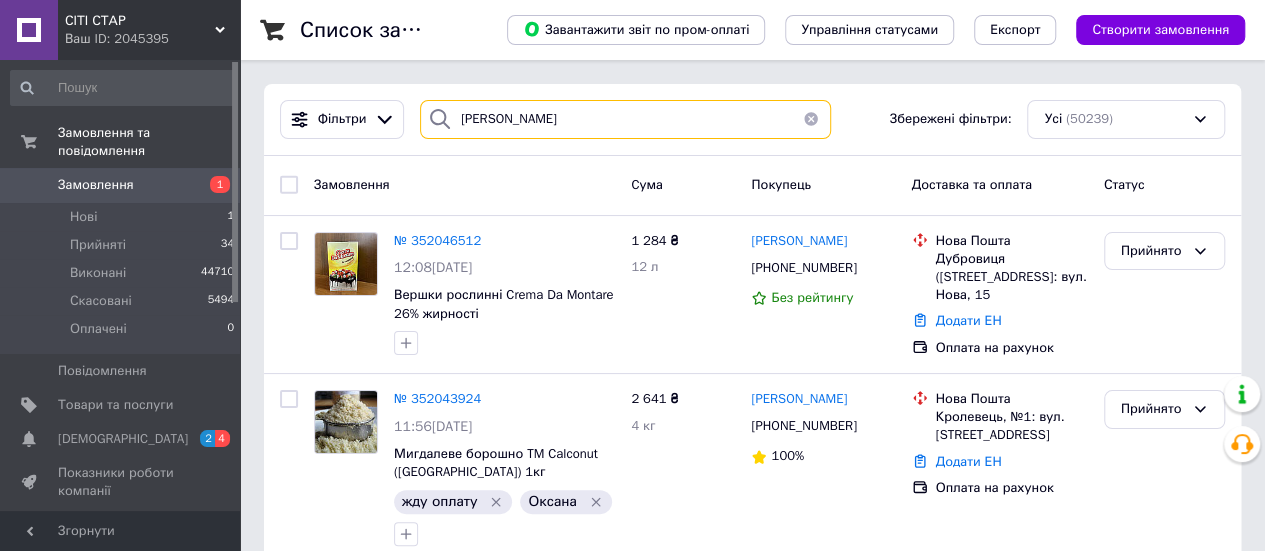 type on "[PERSON_NAME]" 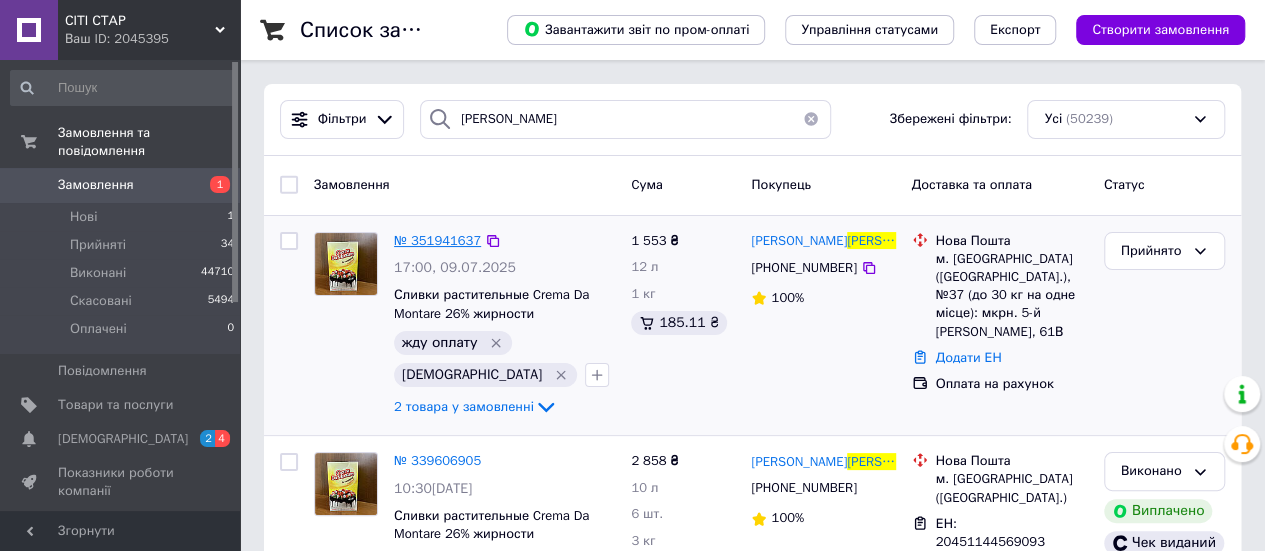 click on "№ 351941637" at bounding box center [437, 240] 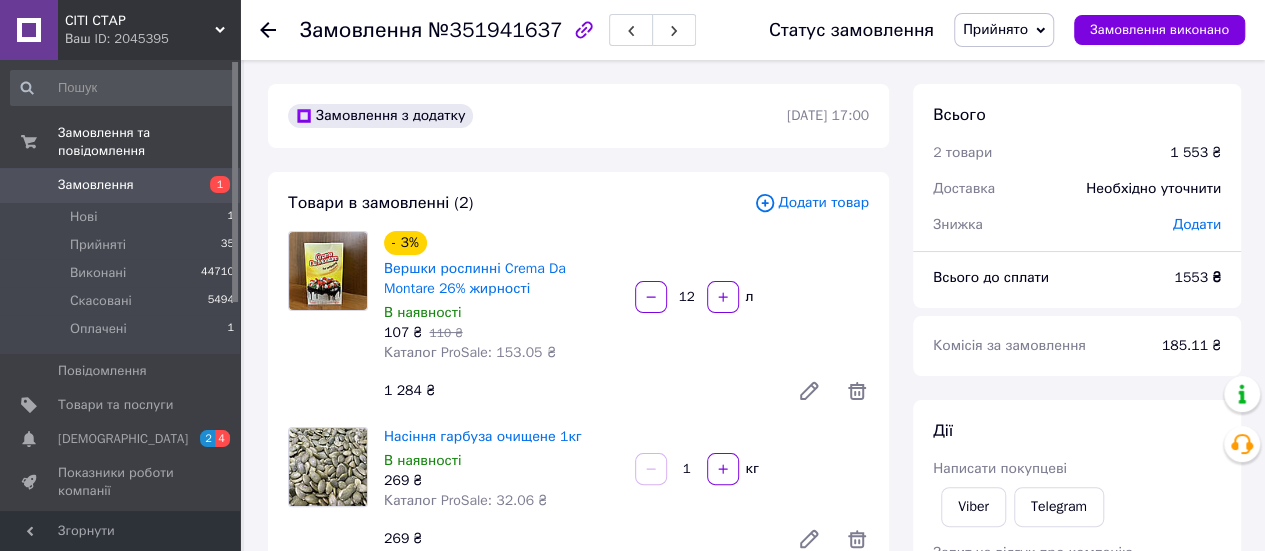 scroll, scrollTop: 400, scrollLeft: 0, axis: vertical 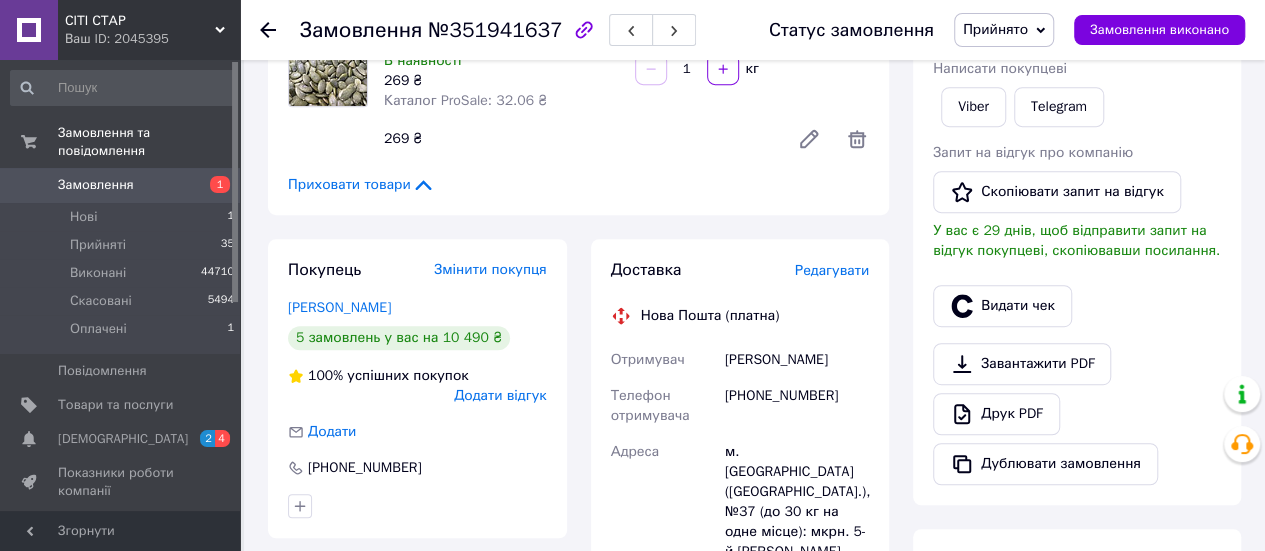 drag, startPoint x: 866, startPoint y: 343, endPoint x: 712, endPoint y: 368, distance: 156.01602 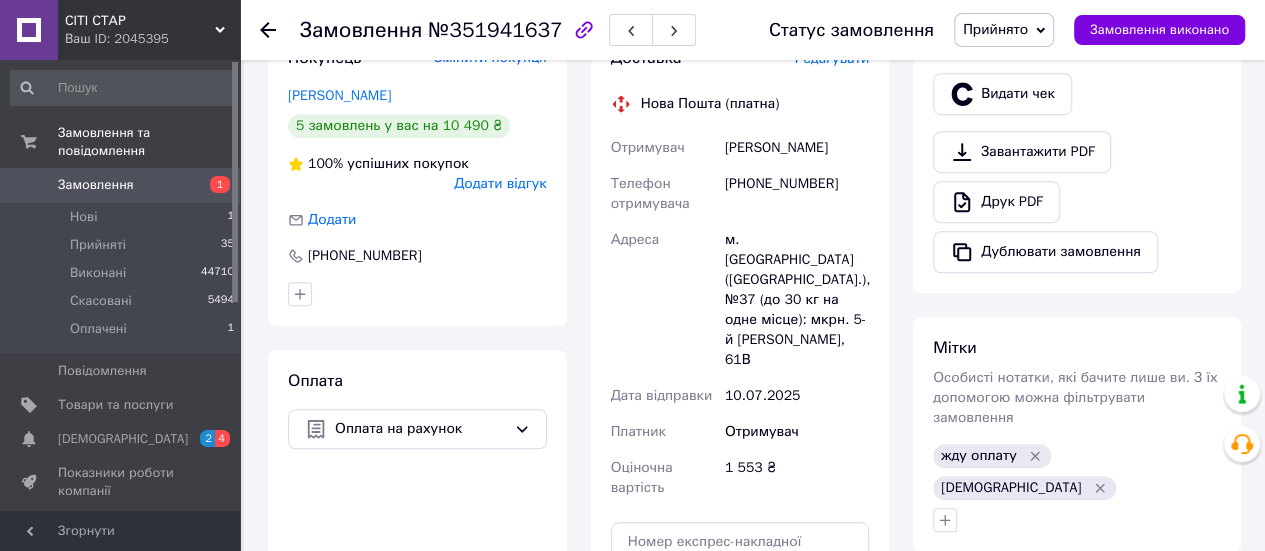 scroll, scrollTop: 500, scrollLeft: 0, axis: vertical 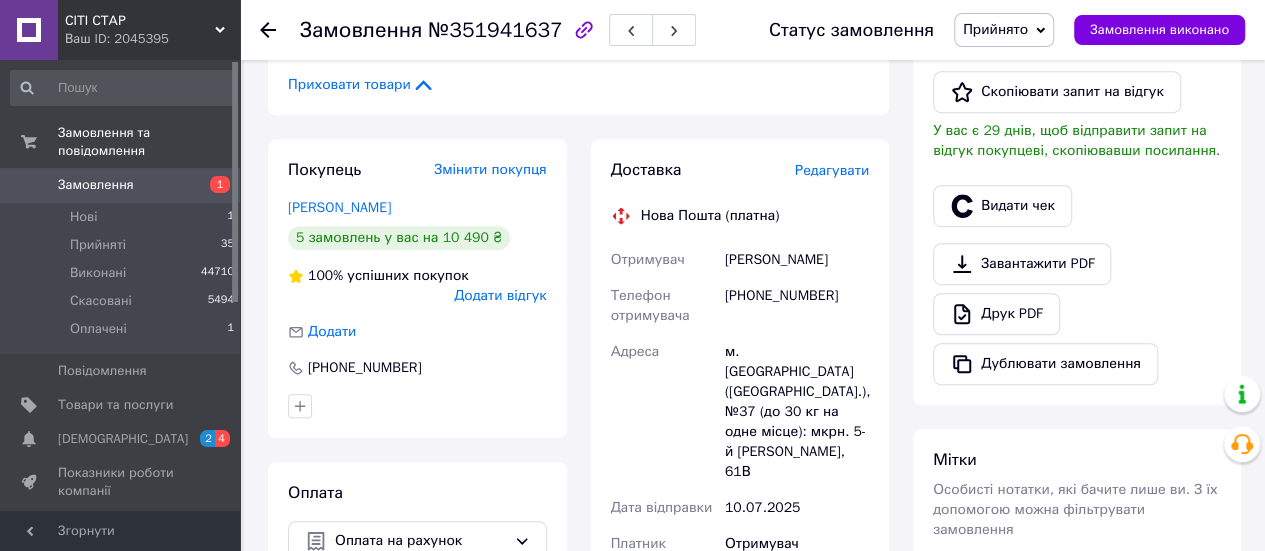 copy on "Отримувач Власенко Марина" 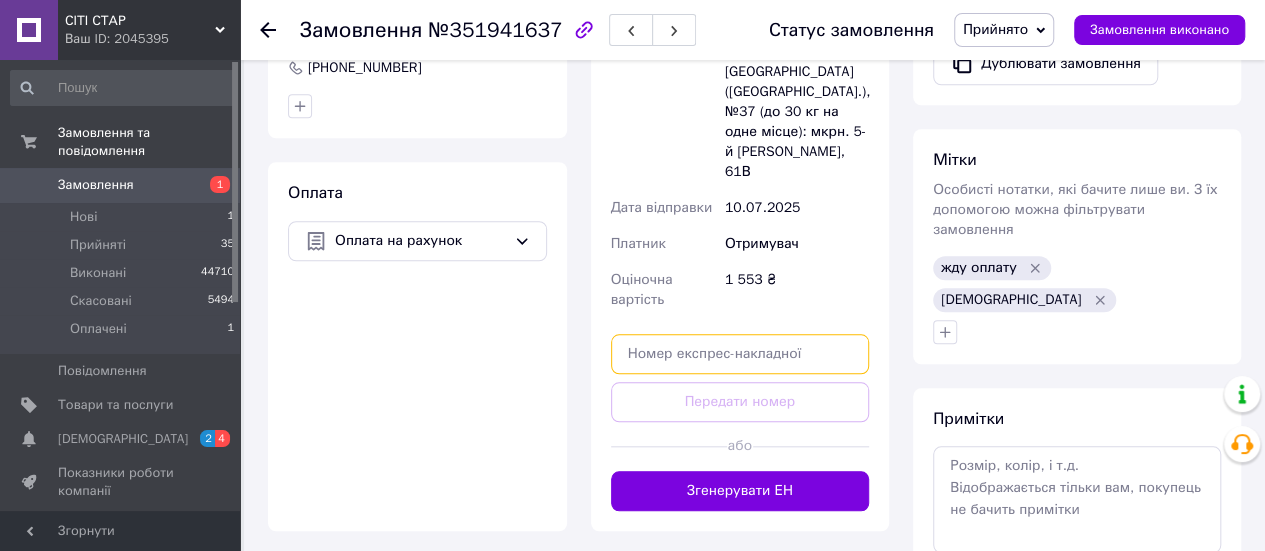 click at bounding box center (740, 354) 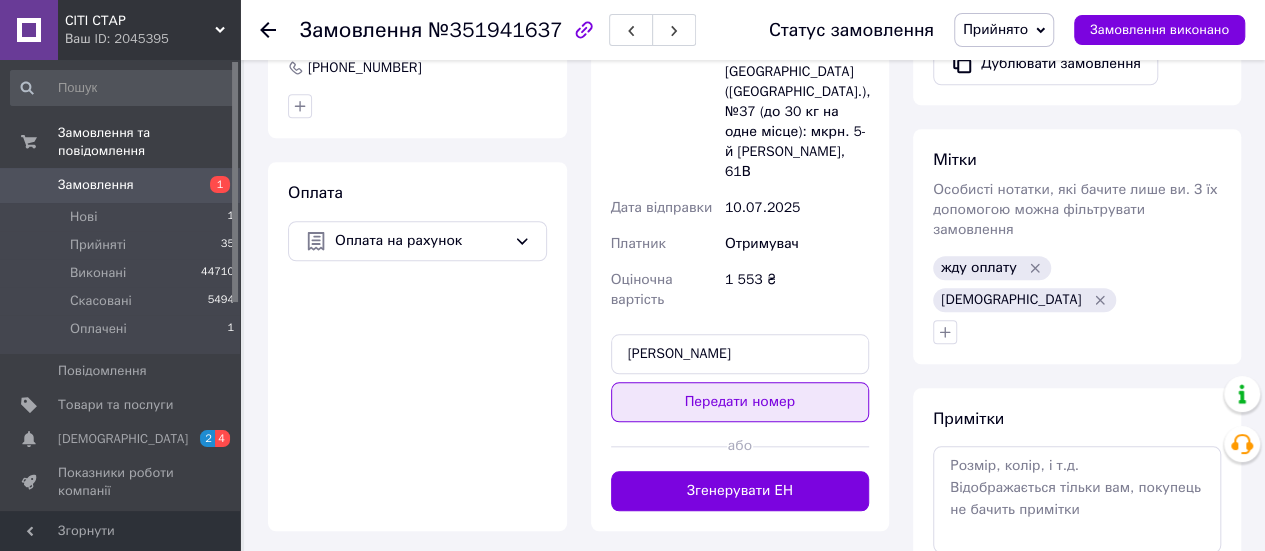 click on "Передати номер" at bounding box center [740, 402] 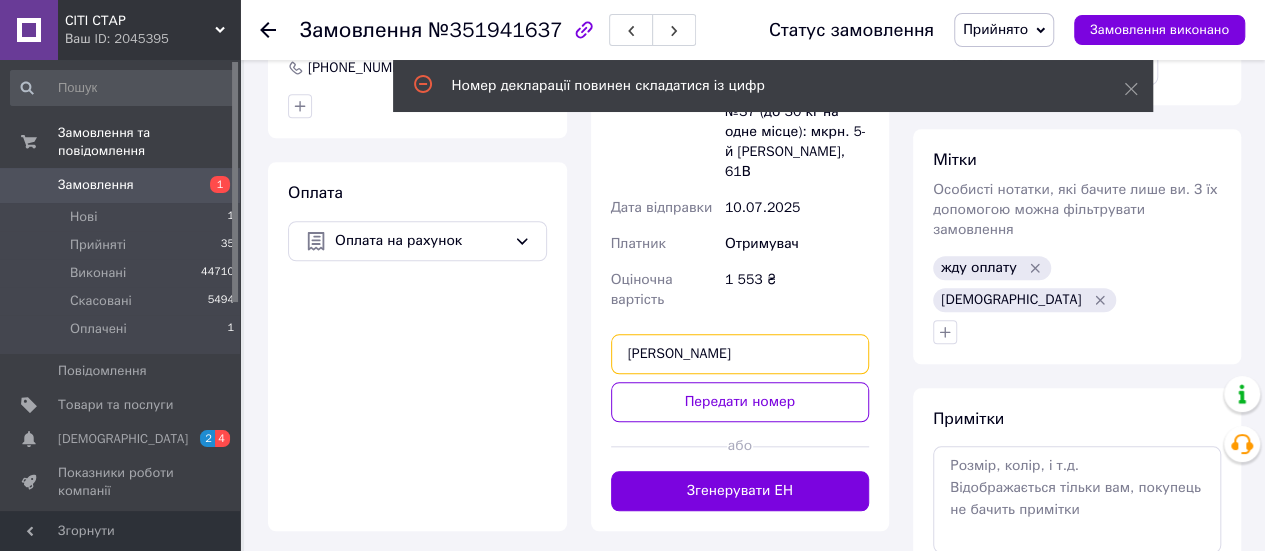 drag, startPoint x: 782, startPoint y: 317, endPoint x: 529, endPoint y: 375, distance: 259.56308 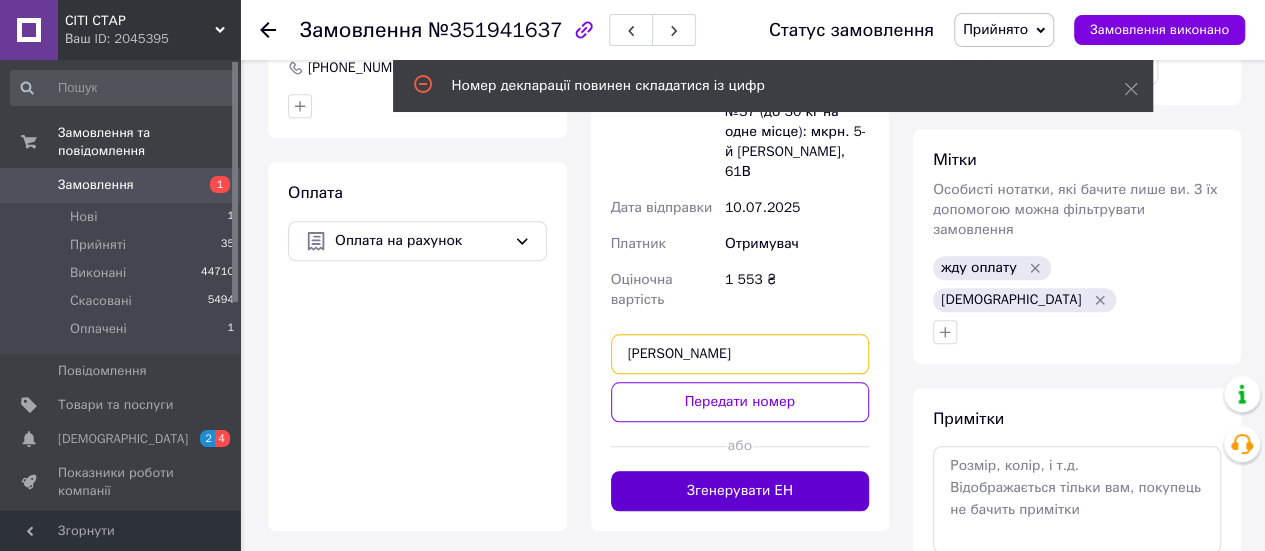 paste on "20451202953291" 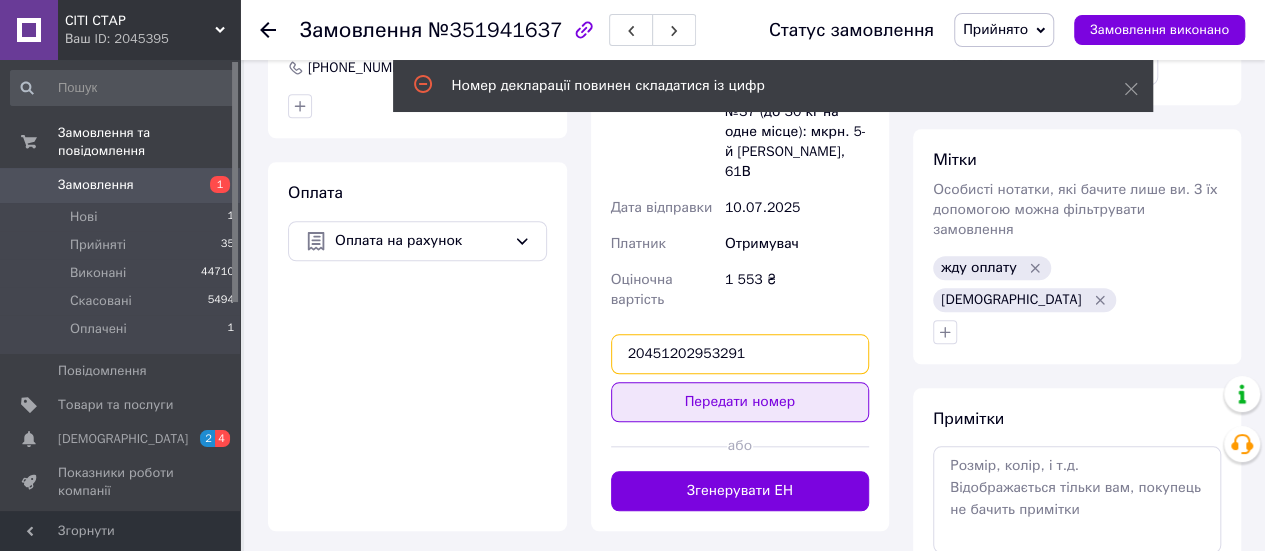 type on "20451202953291" 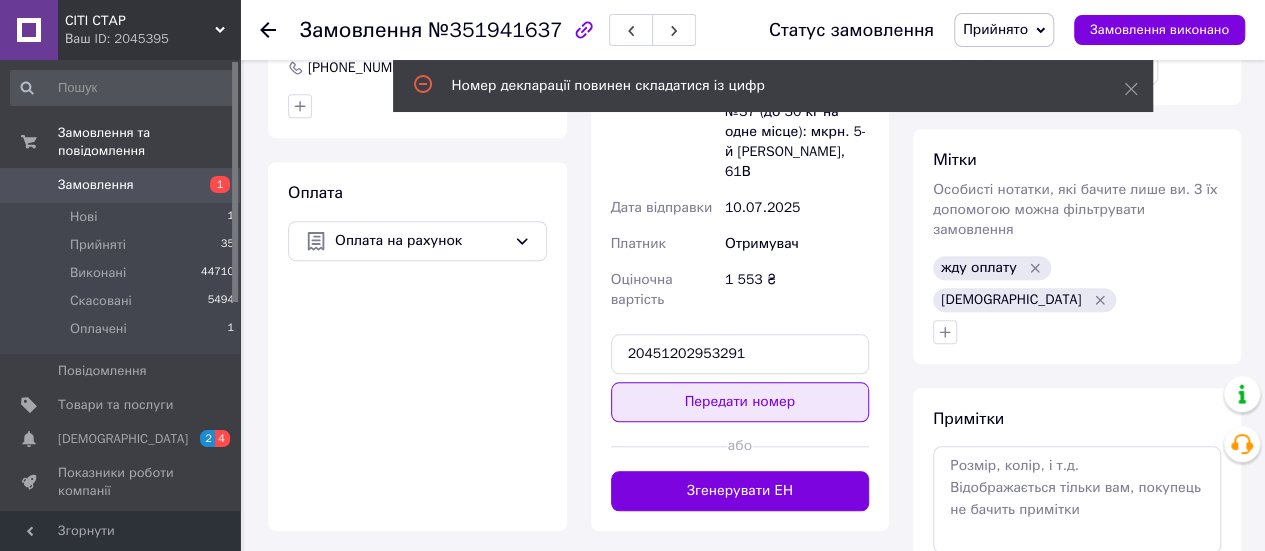 click on "Передати номер" at bounding box center [740, 402] 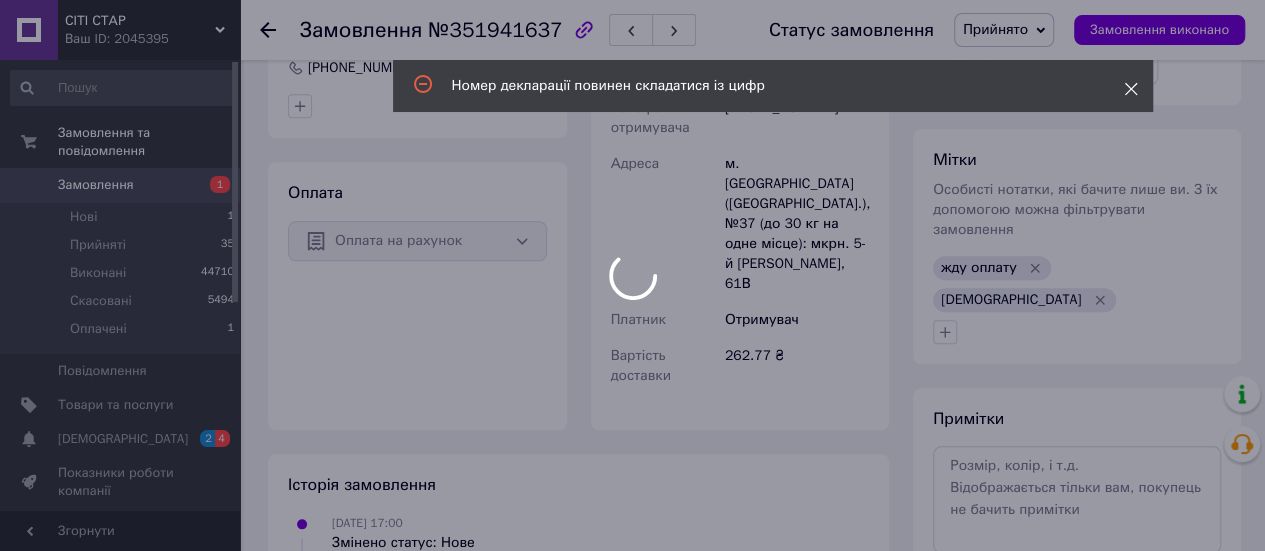 click 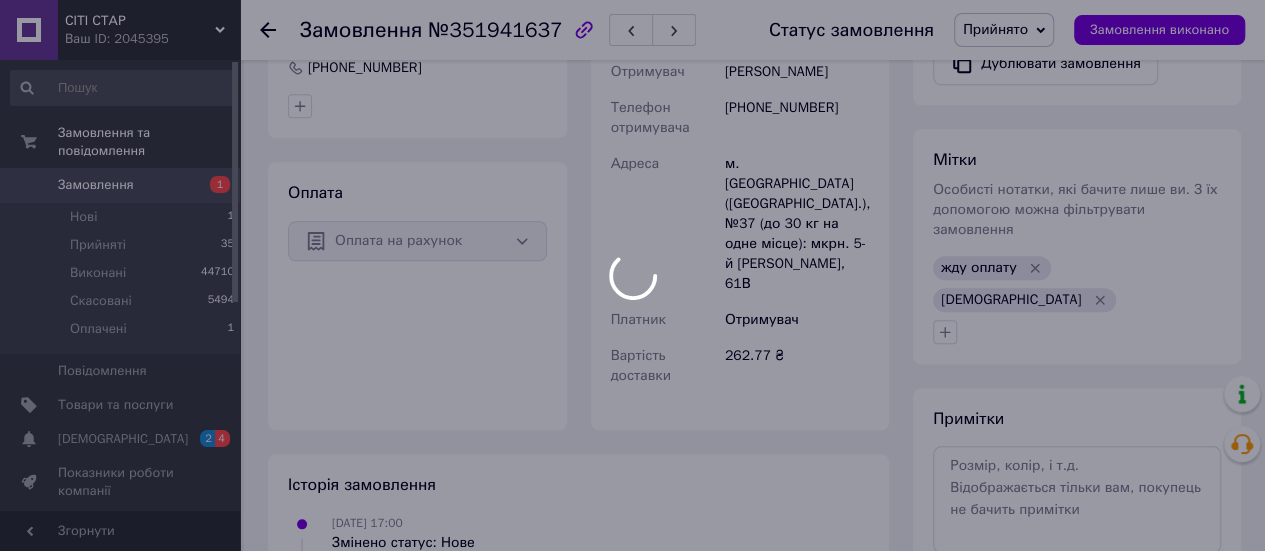 click at bounding box center [632, 275] 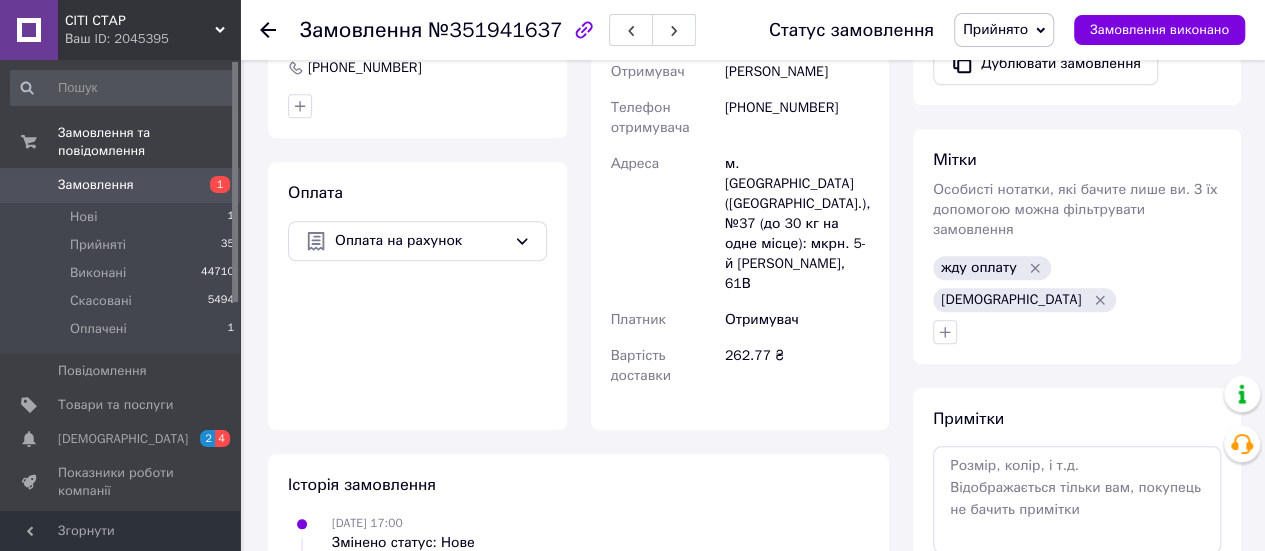 click on "Прийнято" at bounding box center [995, 29] 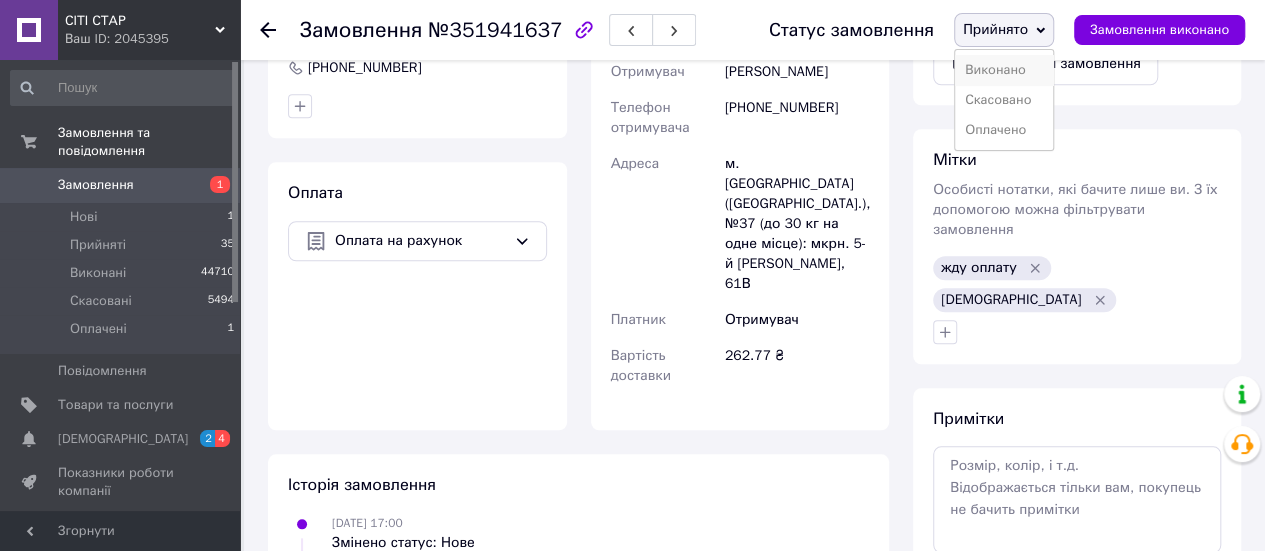 click on "Виконано" at bounding box center (1004, 70) 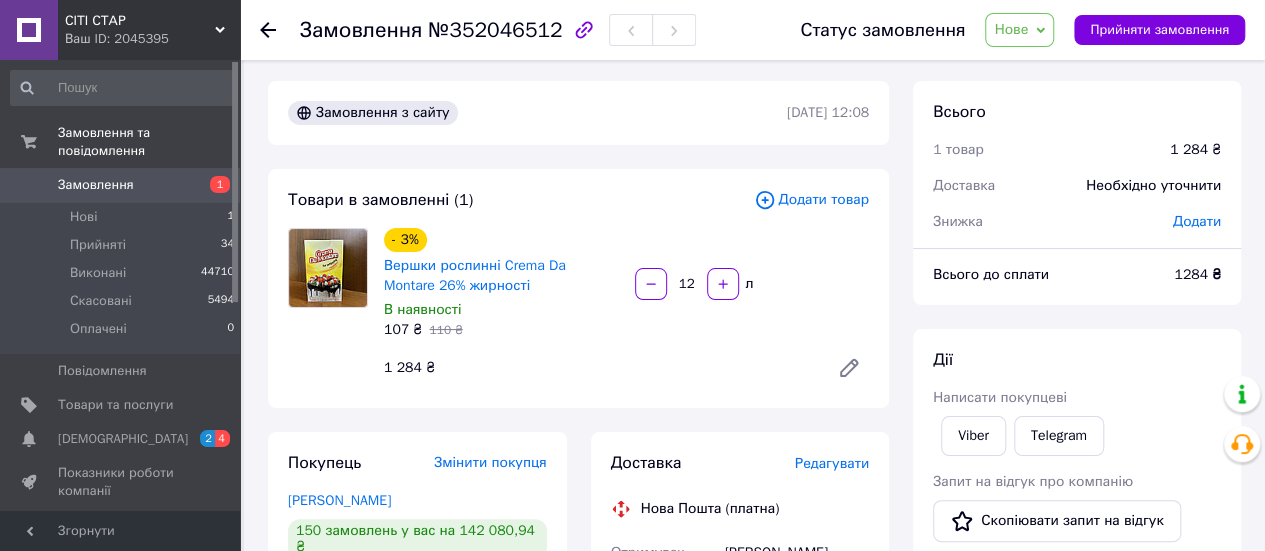 scroll, scrollTop: 0, scrollLeft: 0, axis: both 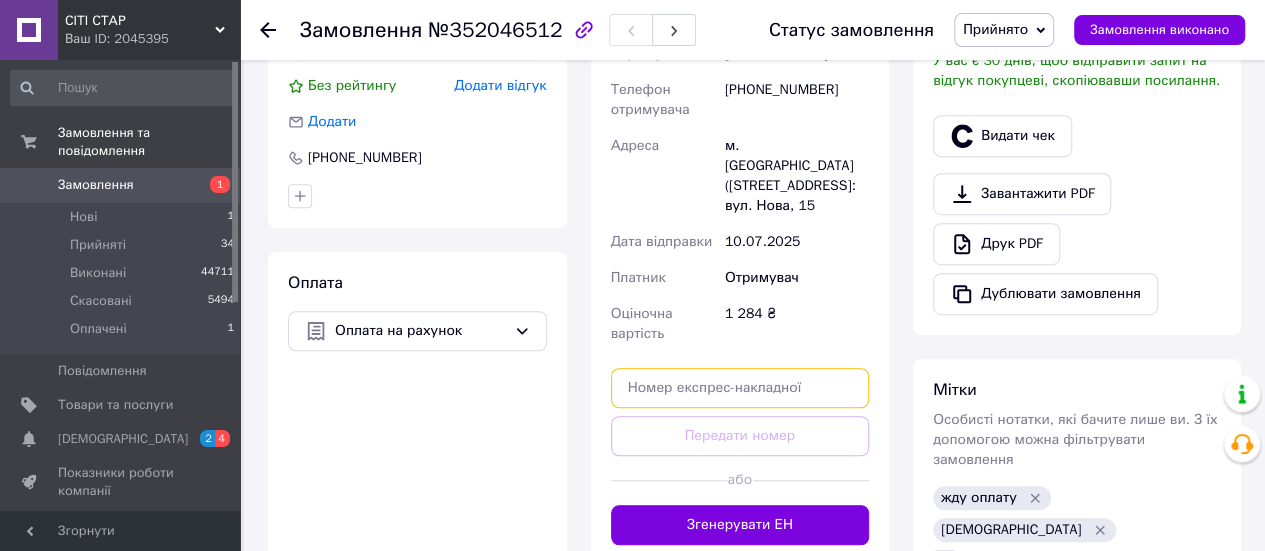 click at bounding box center (740, 388) 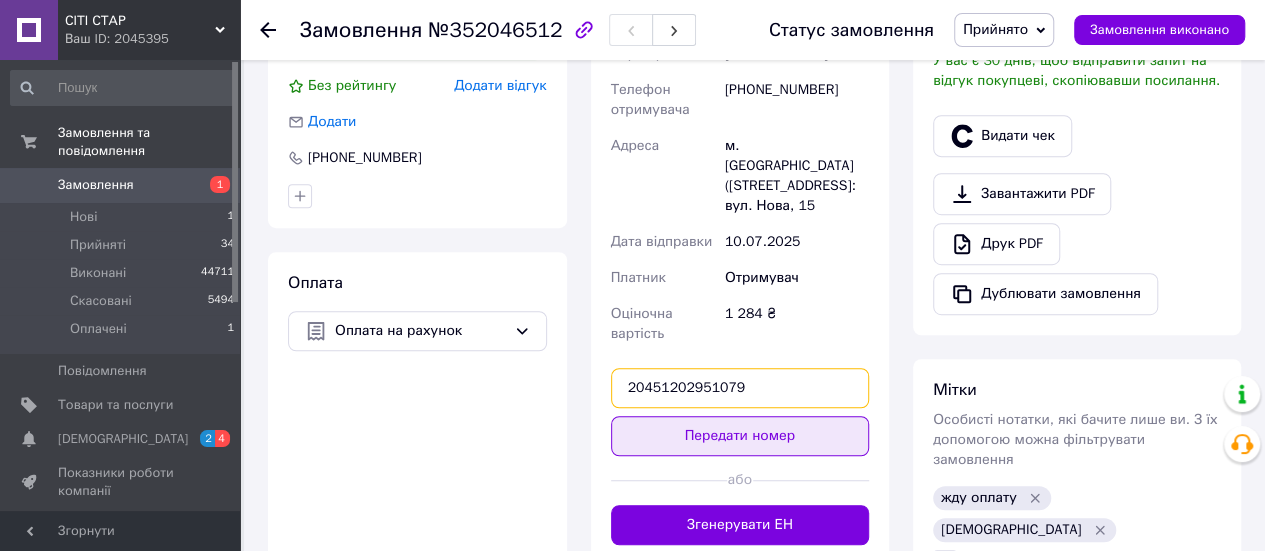 type on "20451202951079" 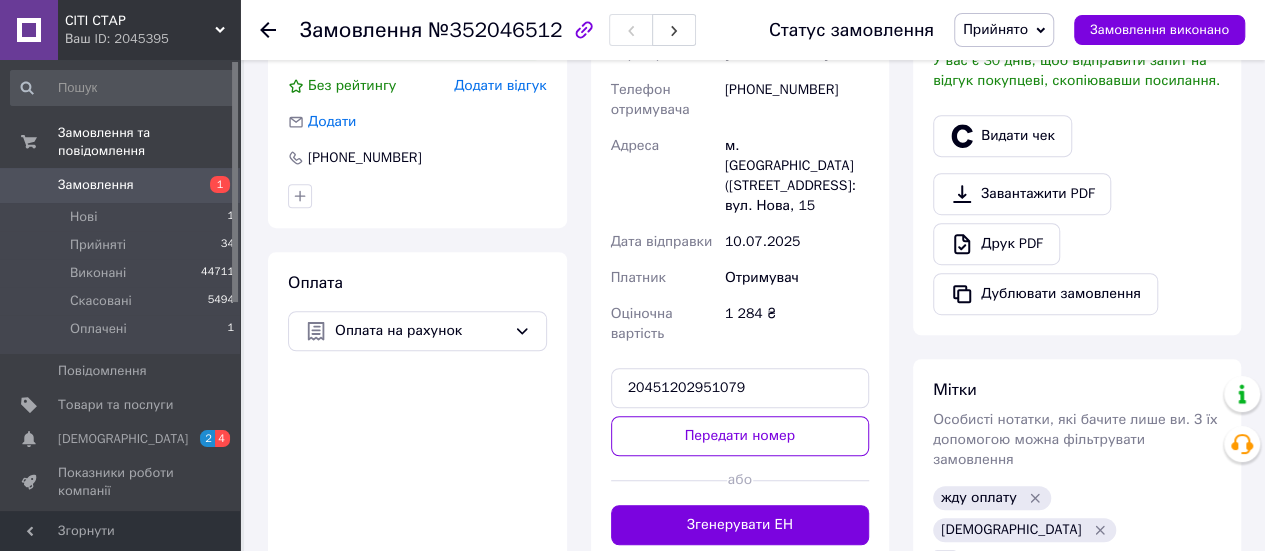 drag, startPoint x: 709, startPoint y: 411, endPoint x: 945, endPoint y: 83, distance: 404.0792 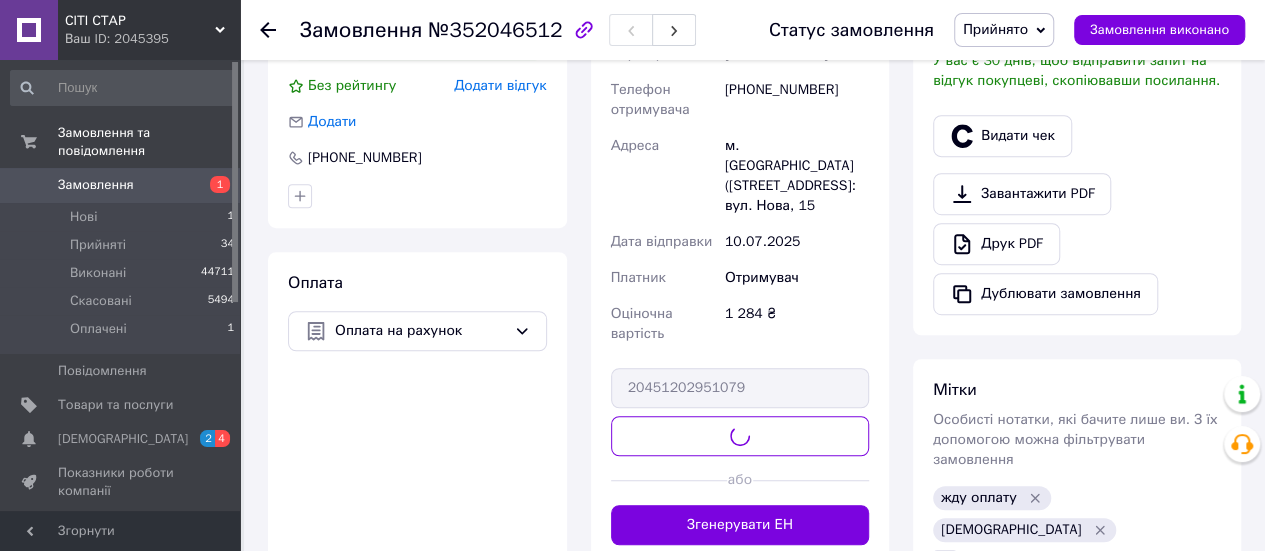 click on "Прийнято" at bounding box center (1004, 30) 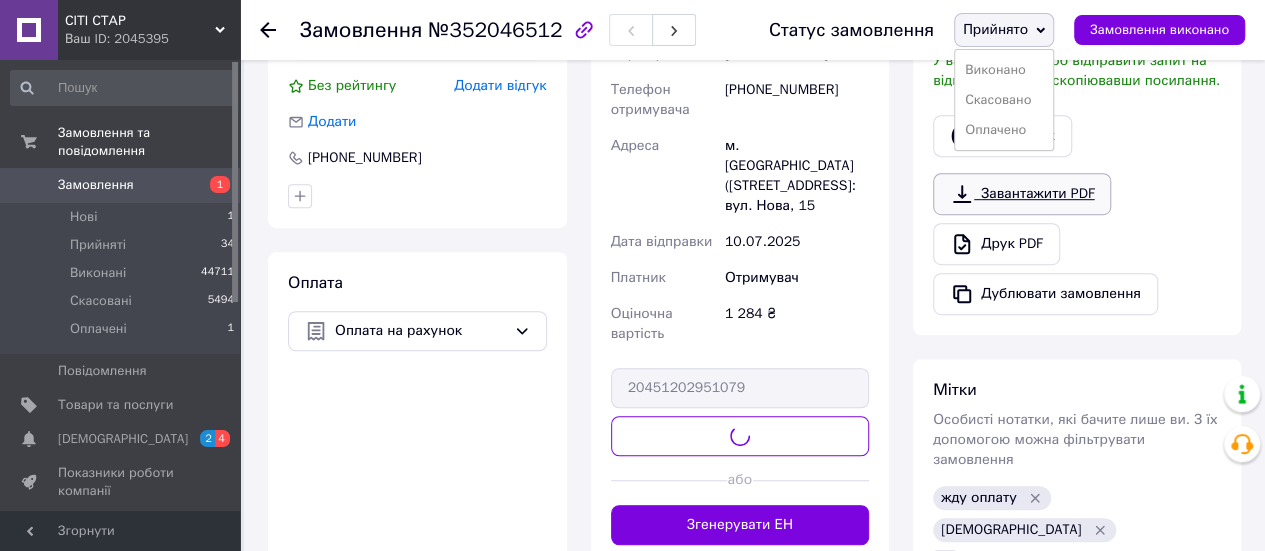 drag, startPoint x: 992, startPoint y: 66, endPoint x: 951, endPoint y: 173, distance: 114.58621 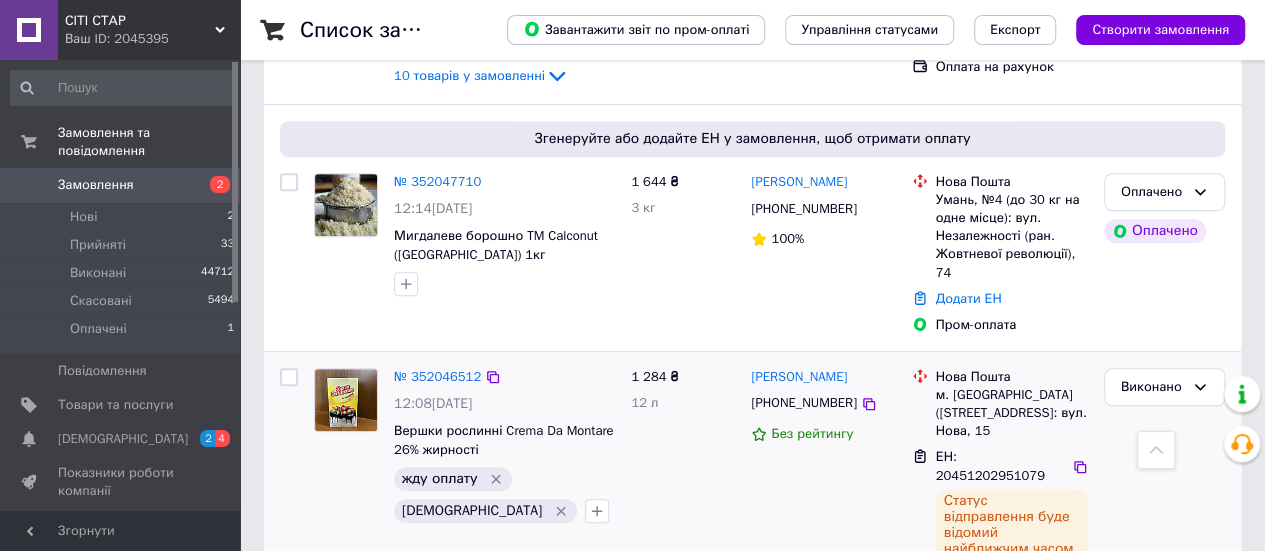 scroll, scrollTop: 500, scrollLeft: 0, axis: vertical 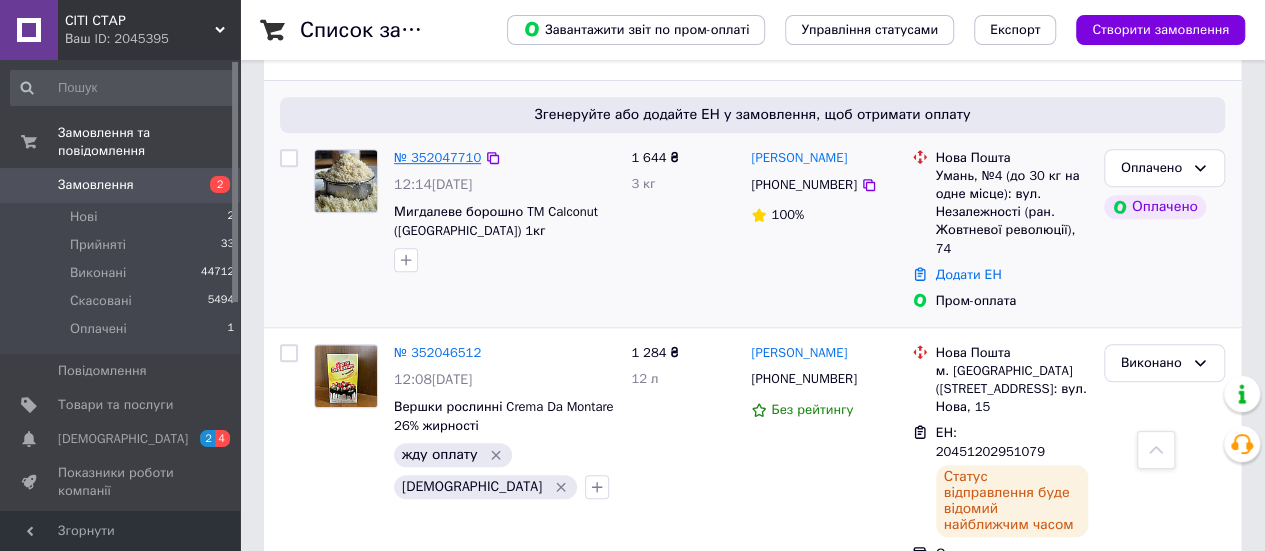 click on "№ 352047710" at bounding box center [437, 157] 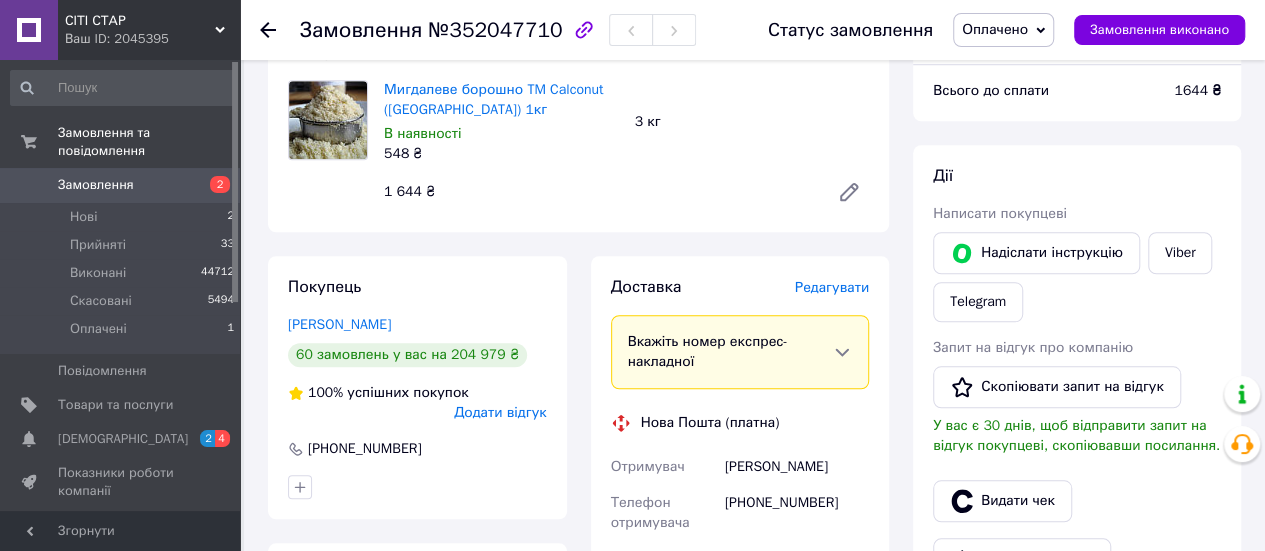 scroll, scrollTop: 1000, scrollLeft: 0, axis: vertical 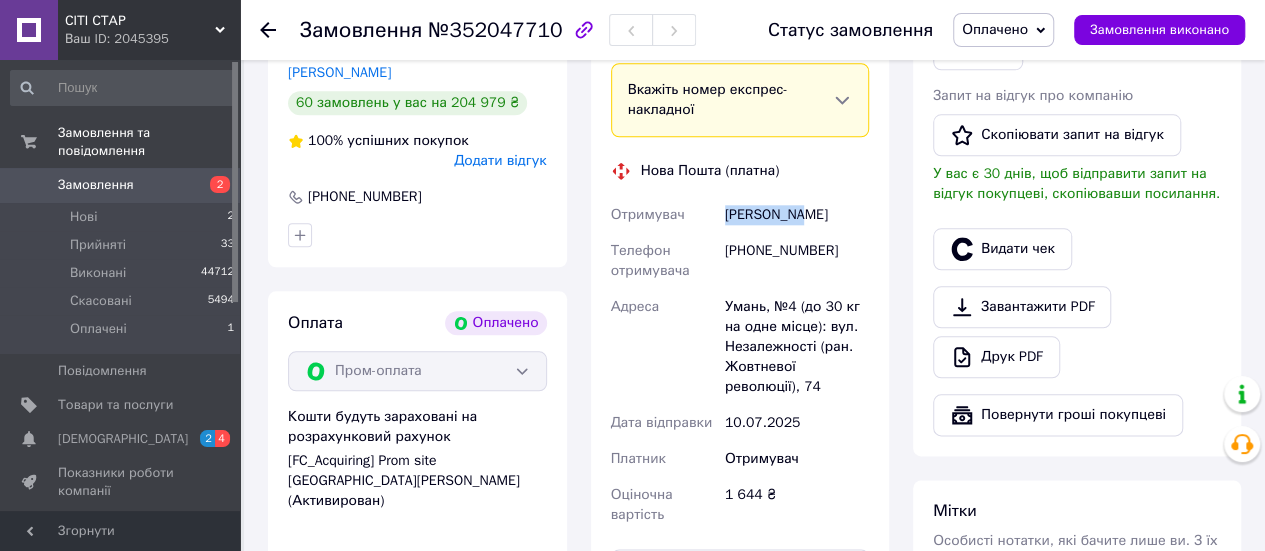 drag, startPoint x: 804, startPoint y: 207, endPoint x: 715, endPoint y: 229, distance: 91.67879 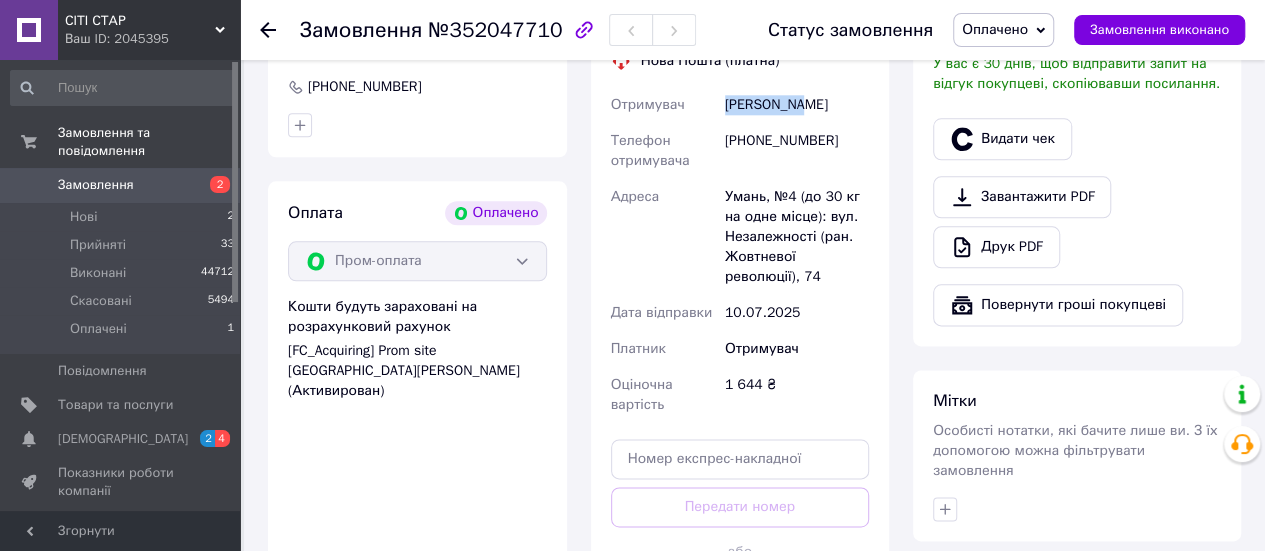 scroll, scrollTop: 1200, scrollLeft: 0, axis: vertical 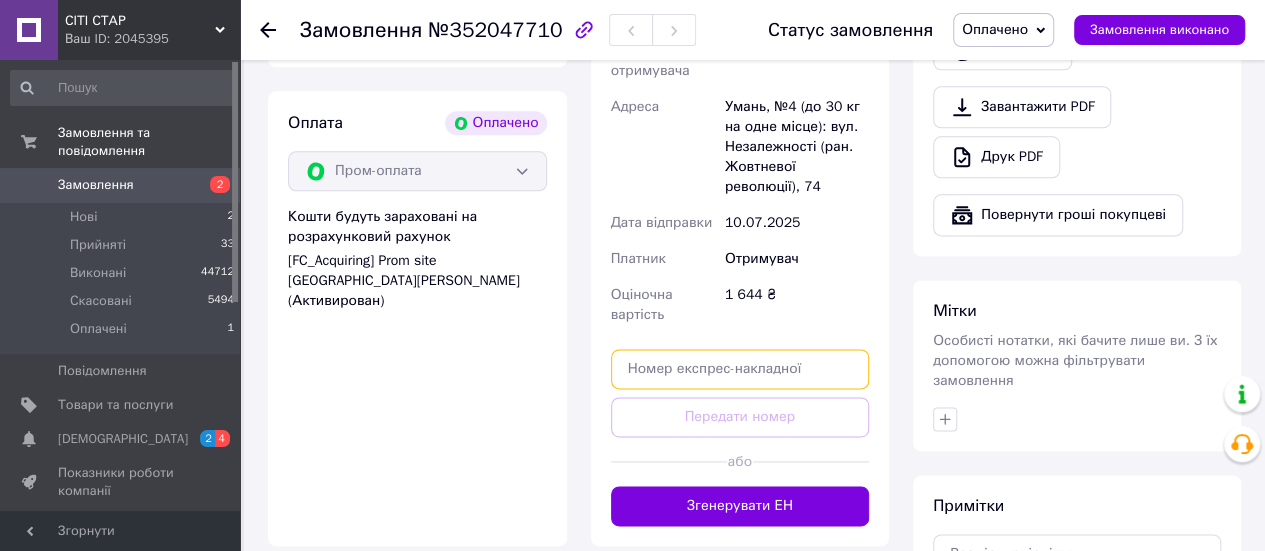 click at bounding box center (740, 369) 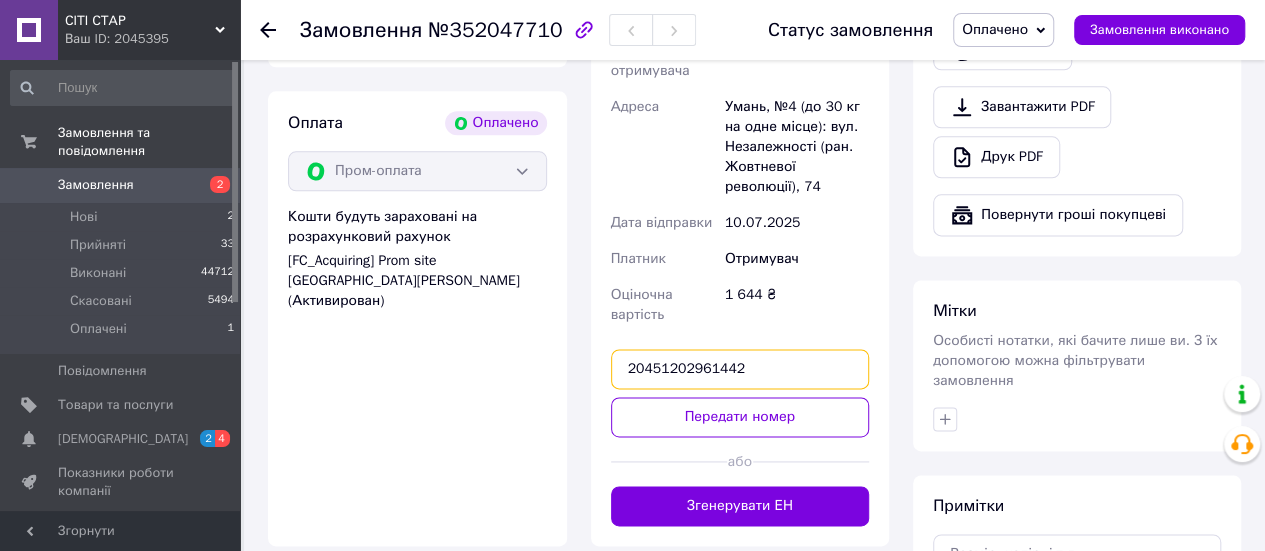 type on "20451202961442" 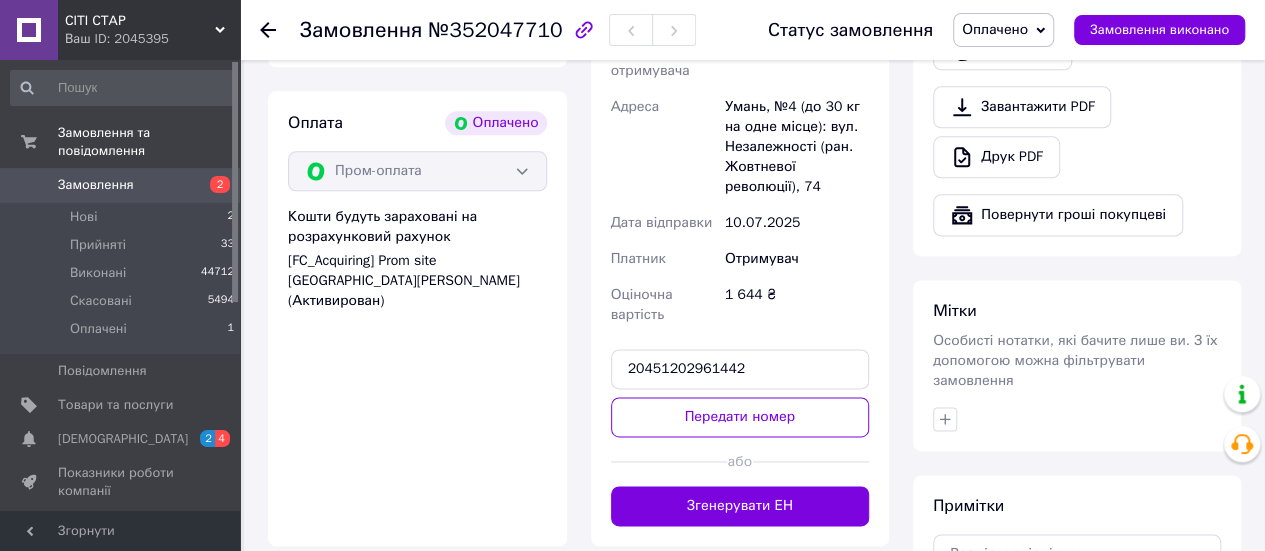 click on "Передати номер" at bounding box center [740, 417] 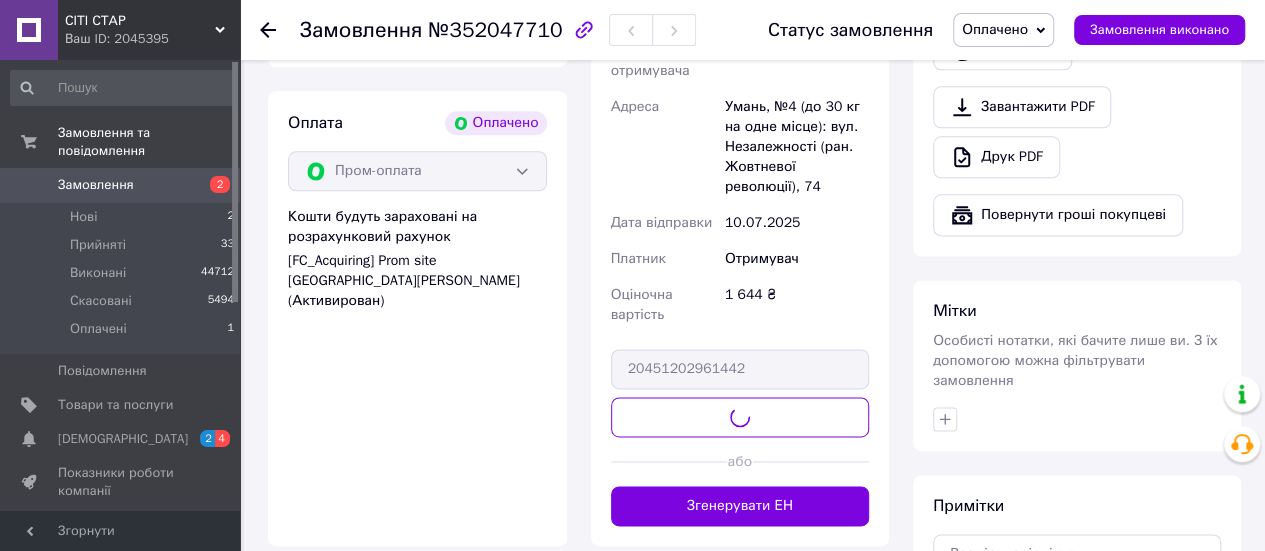 click on "Статус замовлення Оплачено Прийнято Виконано Скасовано Замовлення виконано" at bounding box center [986, 30] 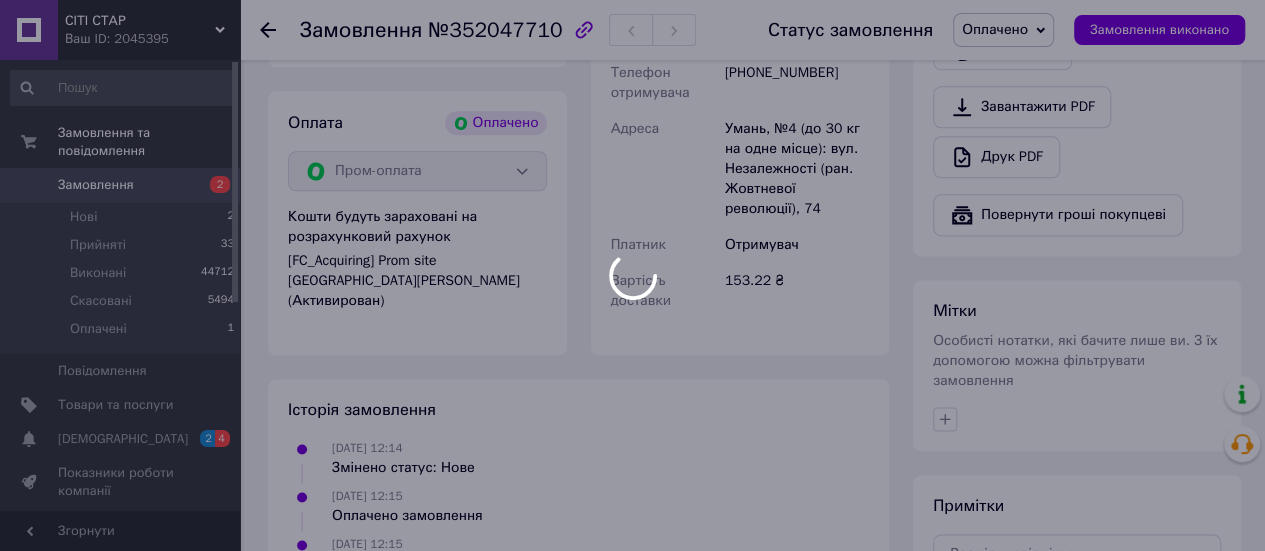 click on "Оплачено" at bounding box center [995, 29] 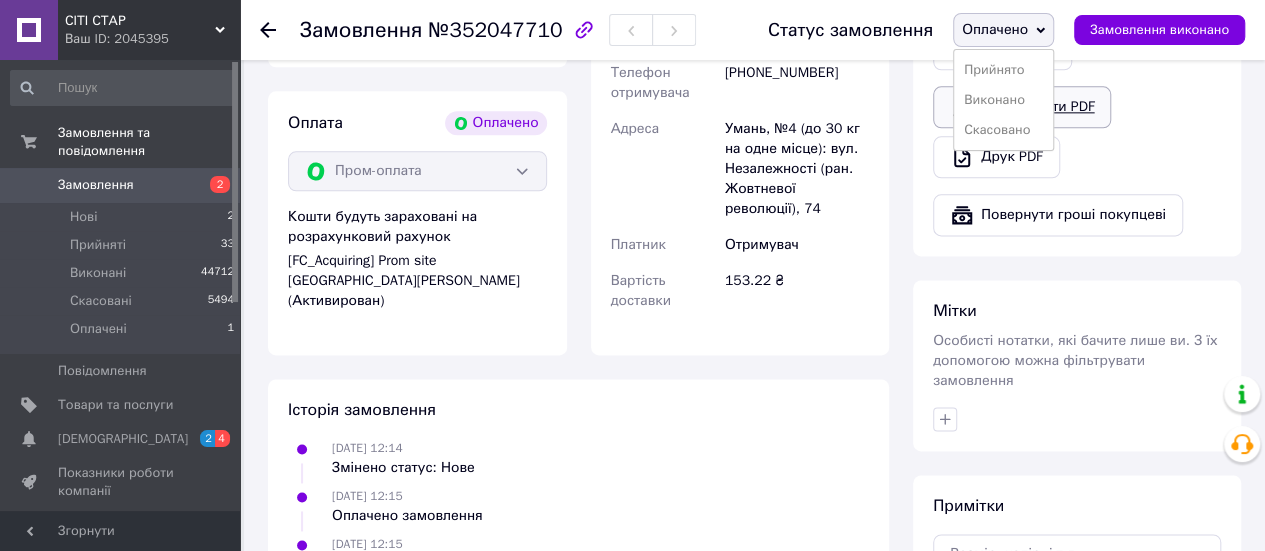 click on "Виконано" at bounding box center (1003, 100) 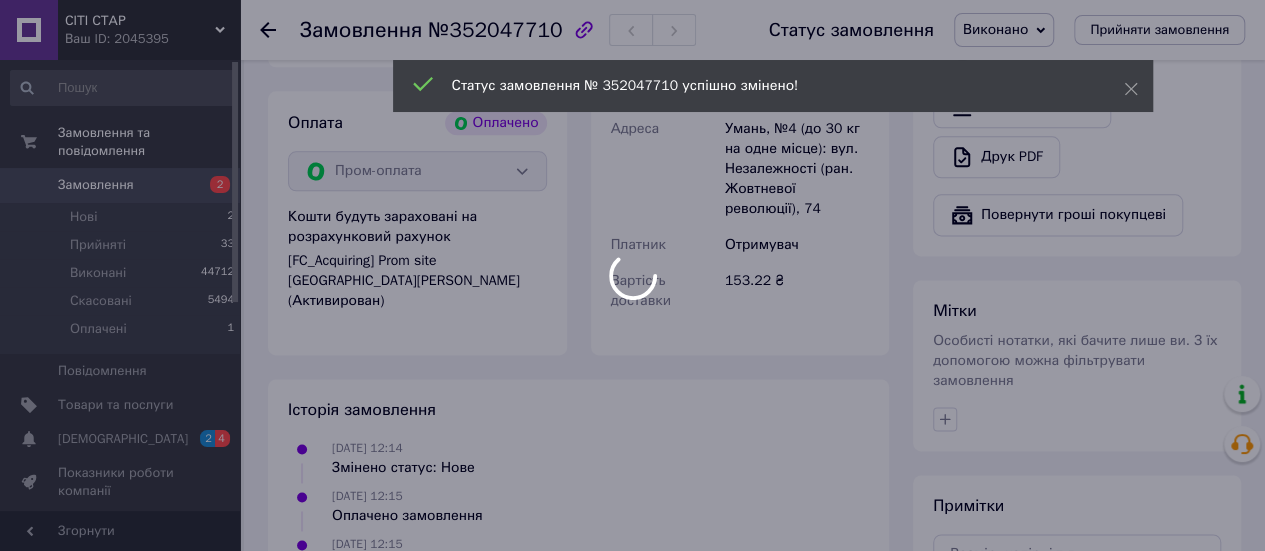 drag, startPoint x: 946, startPoint y: 403, endPoint x: 973, endPoint y: 395, distance: 28.160255 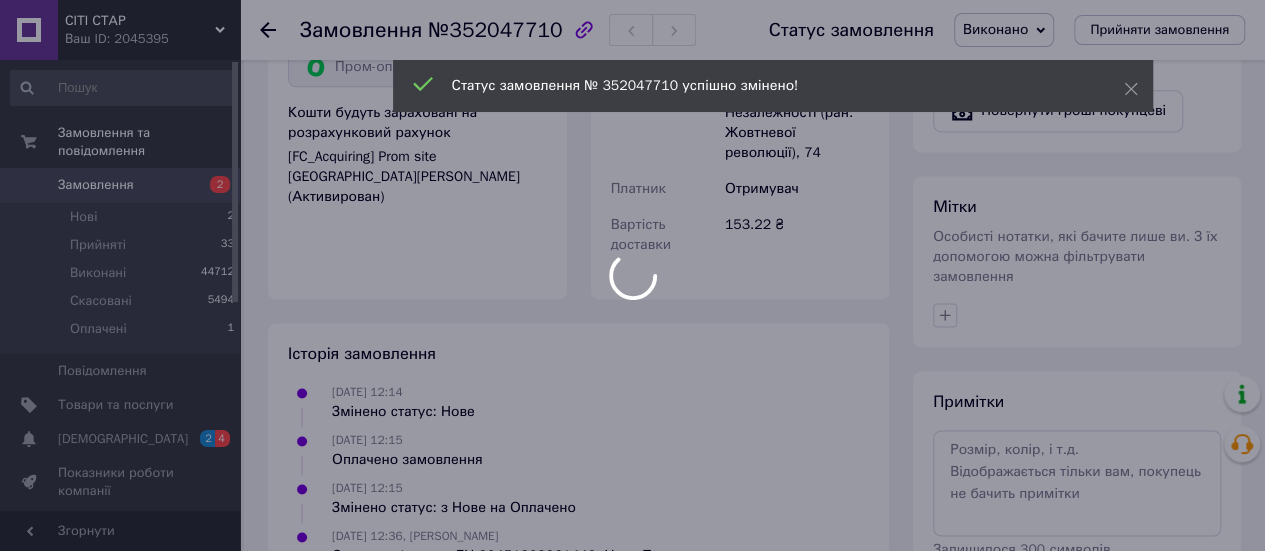 scroll, scrollTop: 1390, scrollLeft: 0, axis: vertical 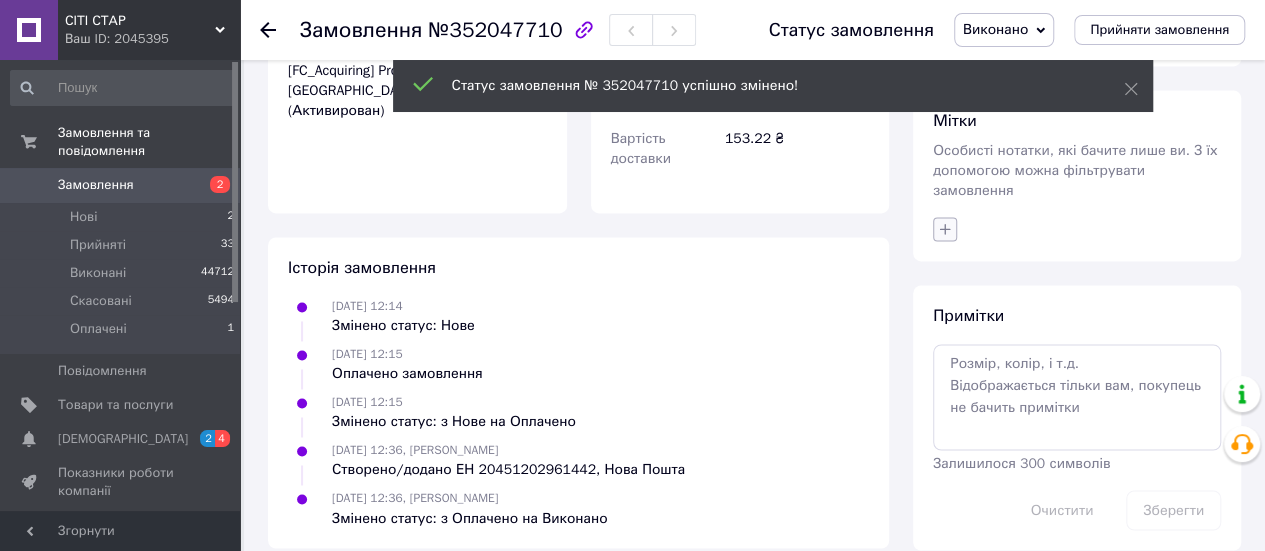click 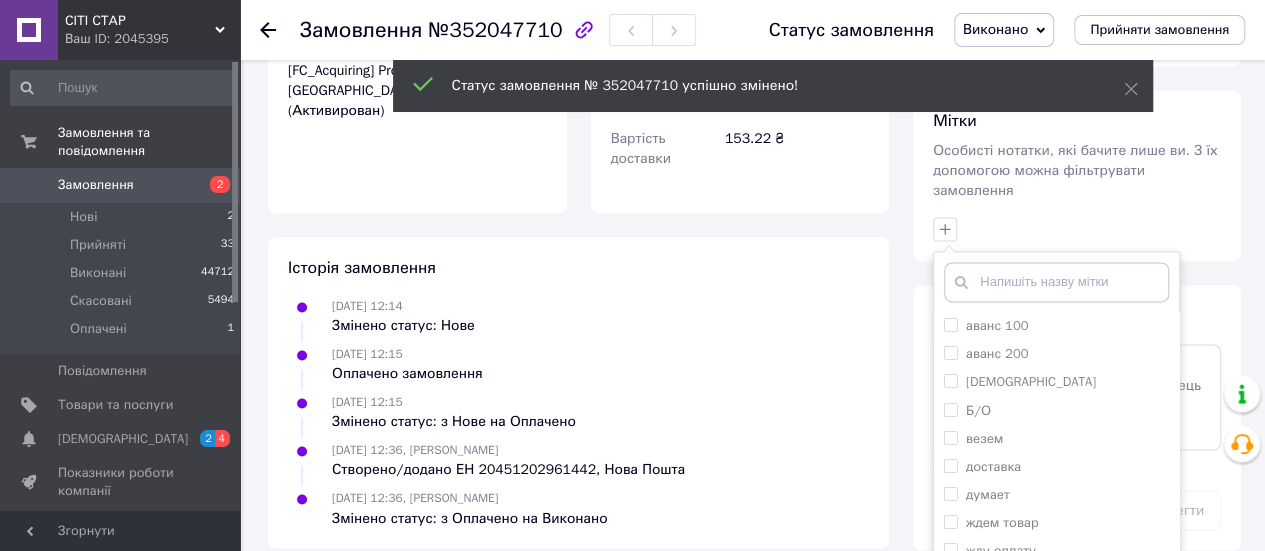 drag, startPoint x: 1008, startPoint y: 355, endPoint x: 1279, endPoint y: 326, distance: 272.54724 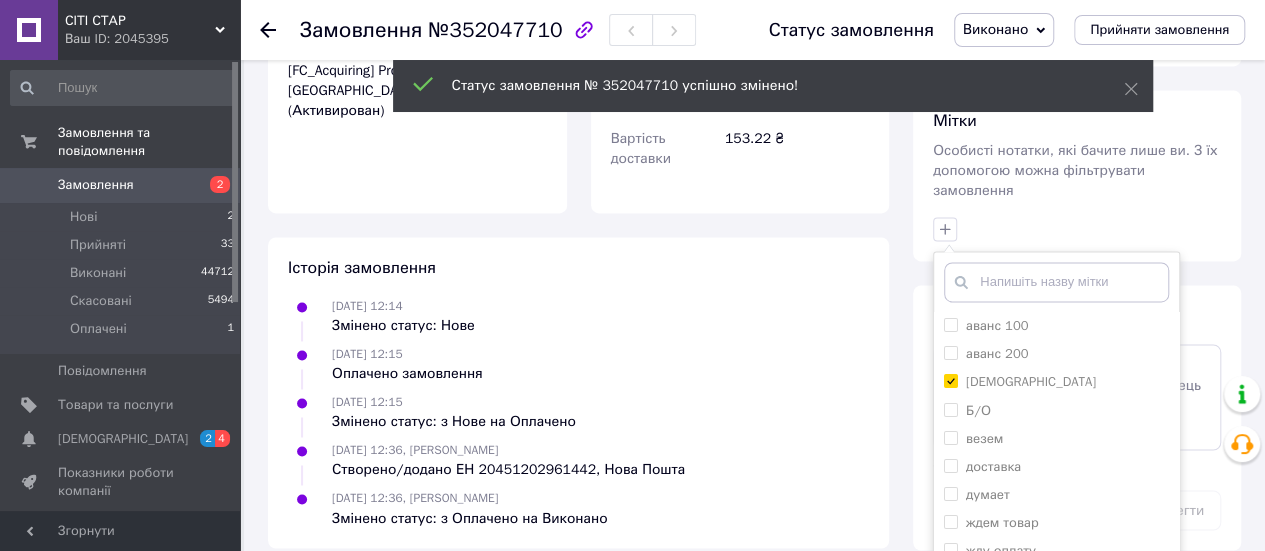 checkbox on "true" 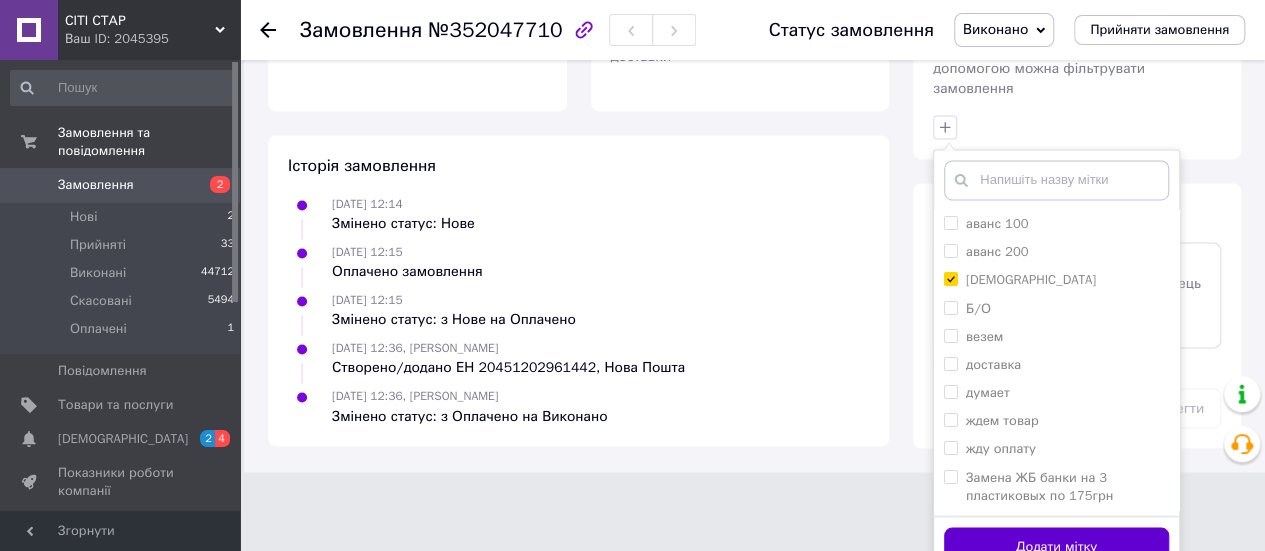 click on "Додати мітку" at bounding box center [1056, 546] 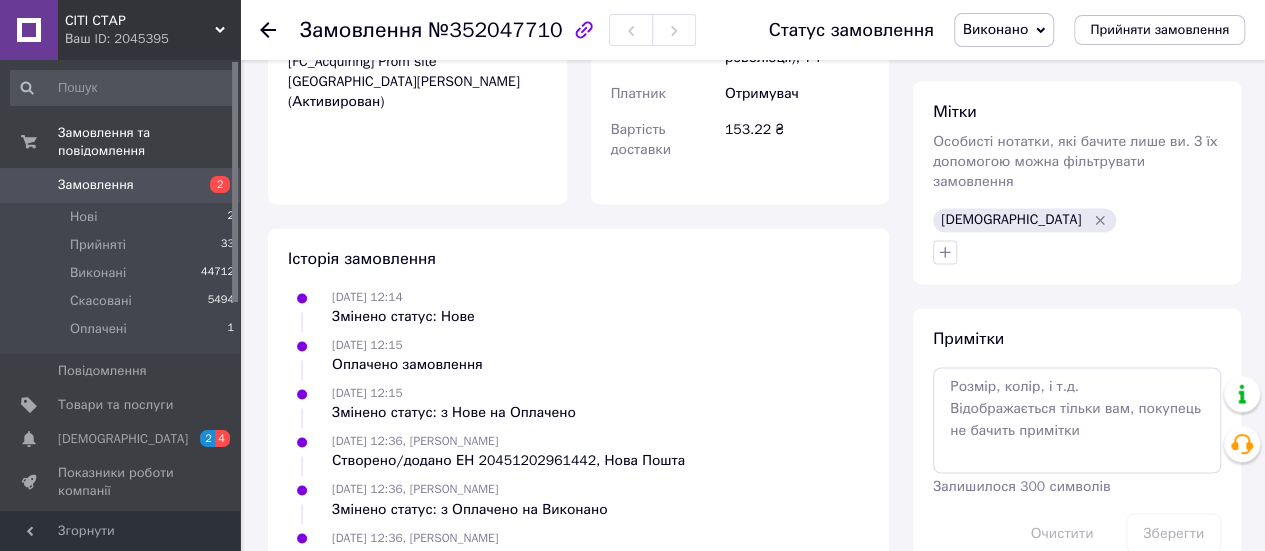 scroll, scrollTop: 1448, scrollLeft: 0, axis: vertical 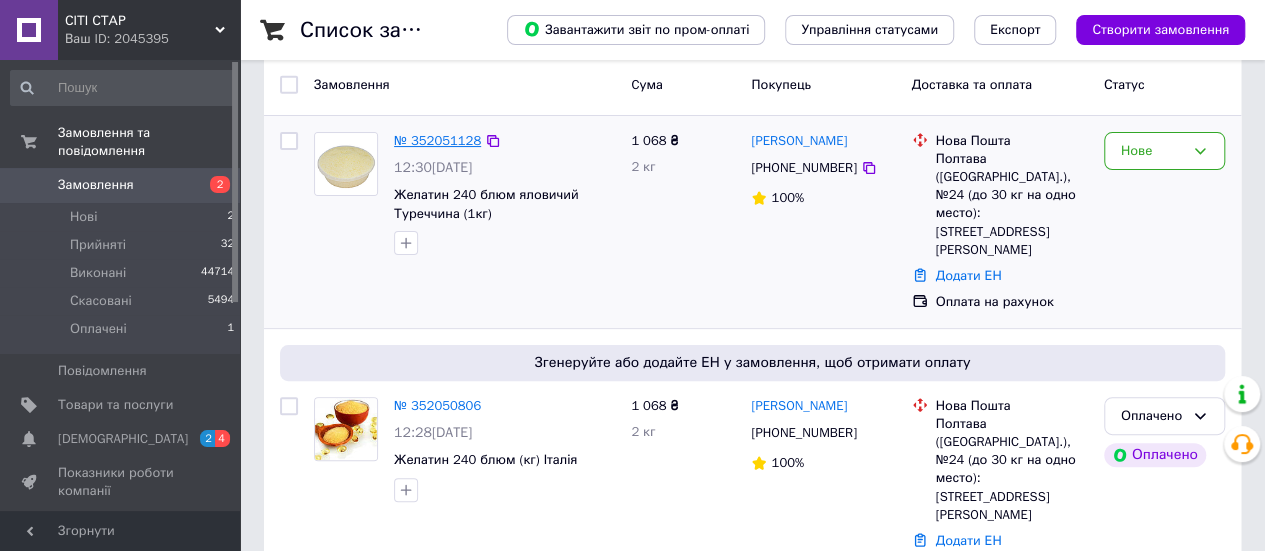 click on "№ 352051128" at bounding box center (437, 140) 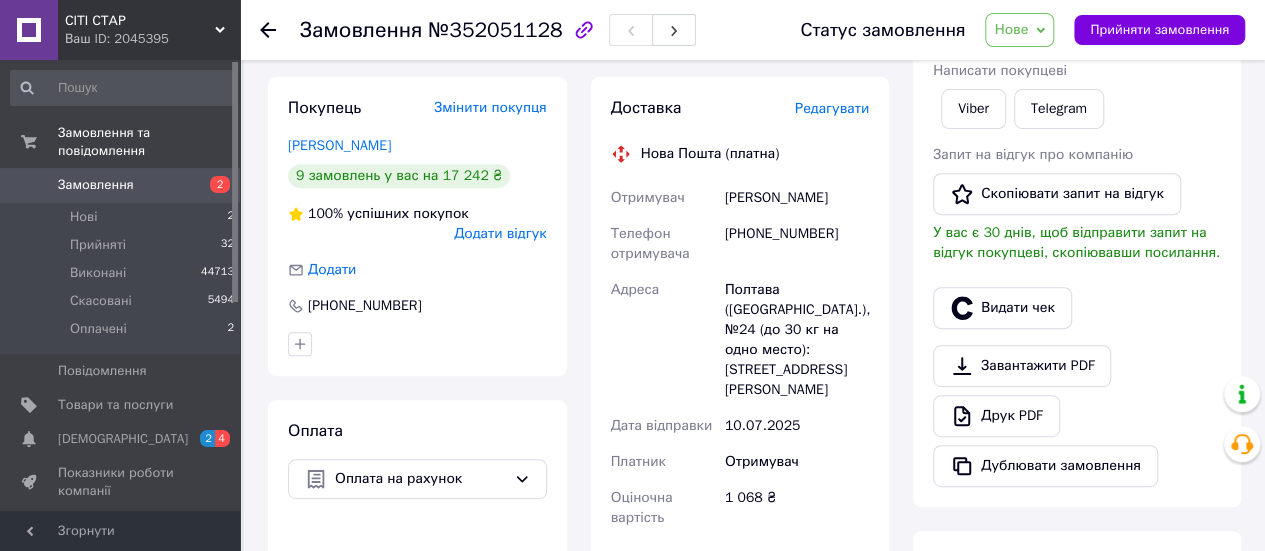 scroll, scrollTop: 730, scrollLeft: 0, axis: vertical 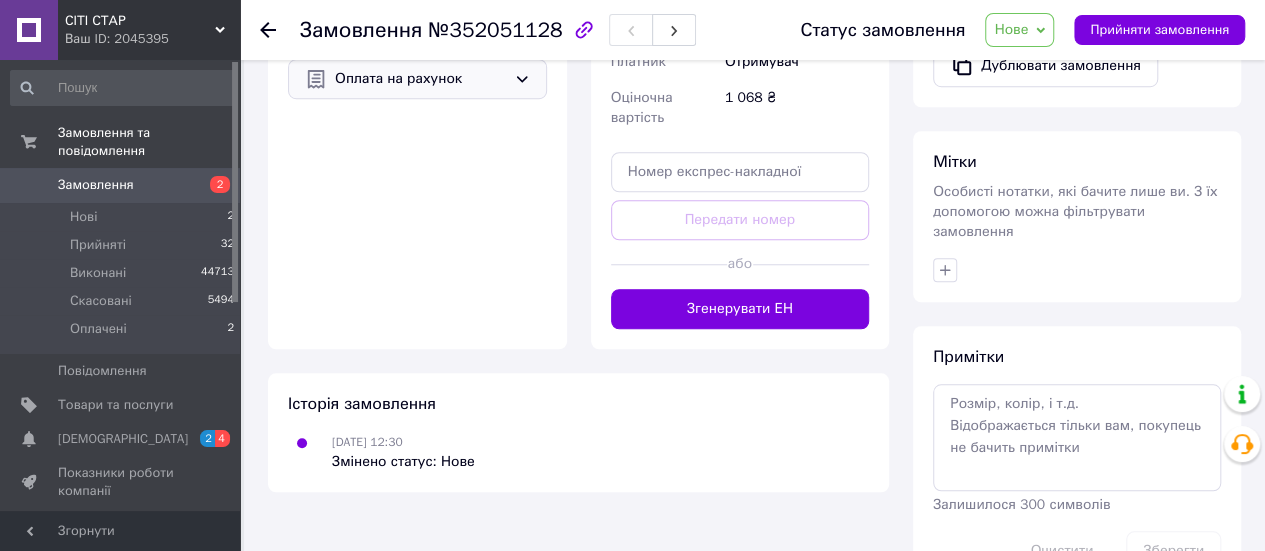click on "Оплата на рахунок" at bounding box center [420, 79] 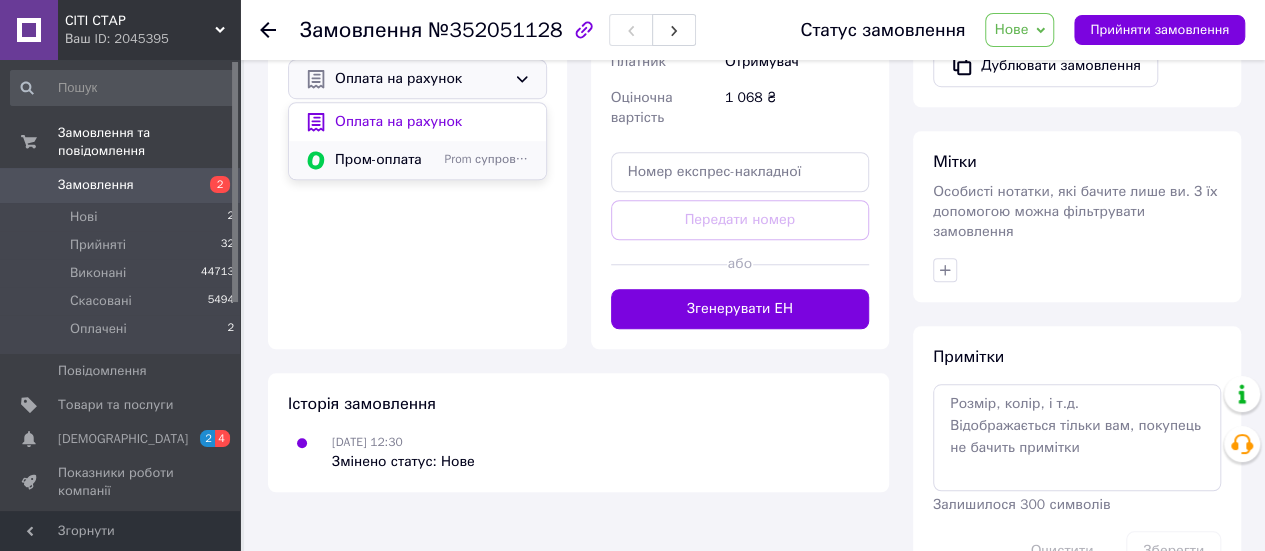 click on "Пром-оплата" at bounding box center [386, 160] 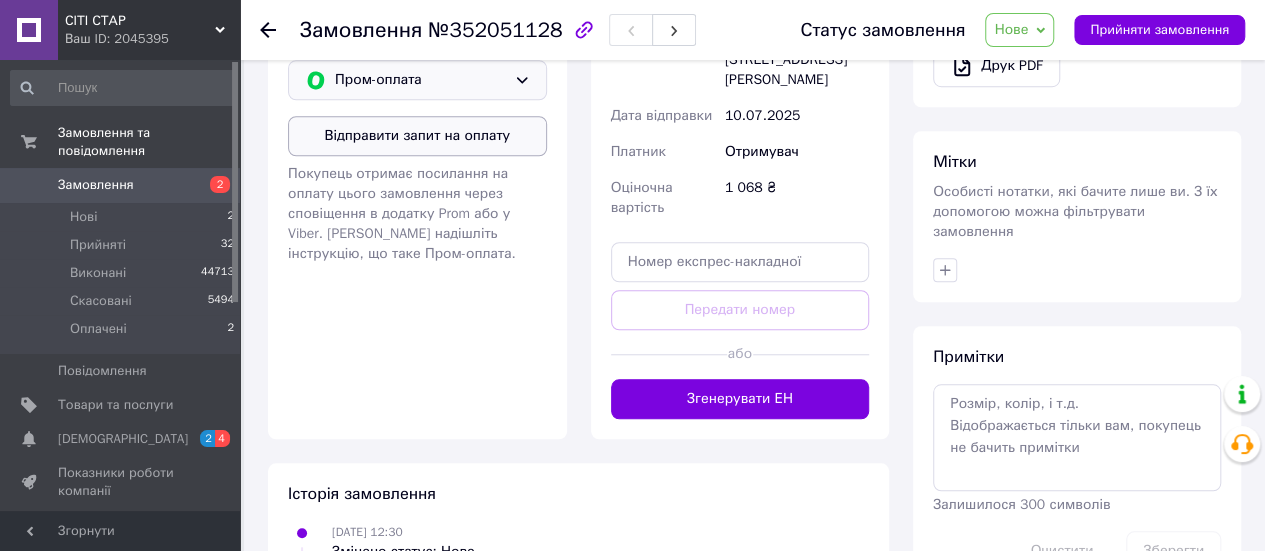 click on "Відправити запит на оплату" at bounding box center (417, 136) 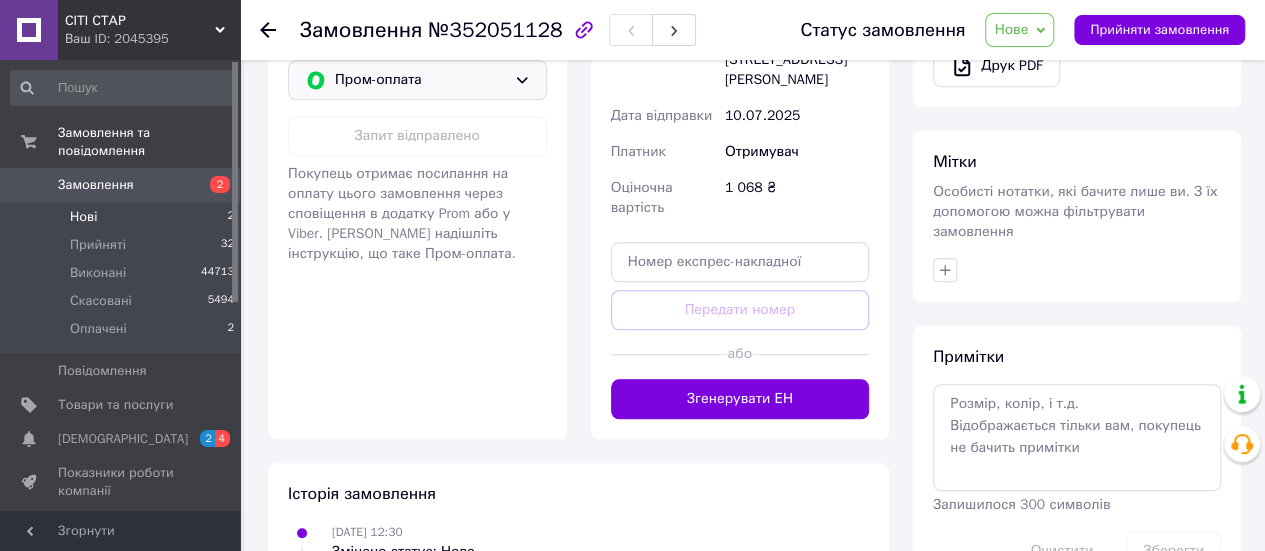 drag, startPoint x: 114, startPoint y: 229, endPoint x: 160, endPoint y: 207, distance: 50.990196 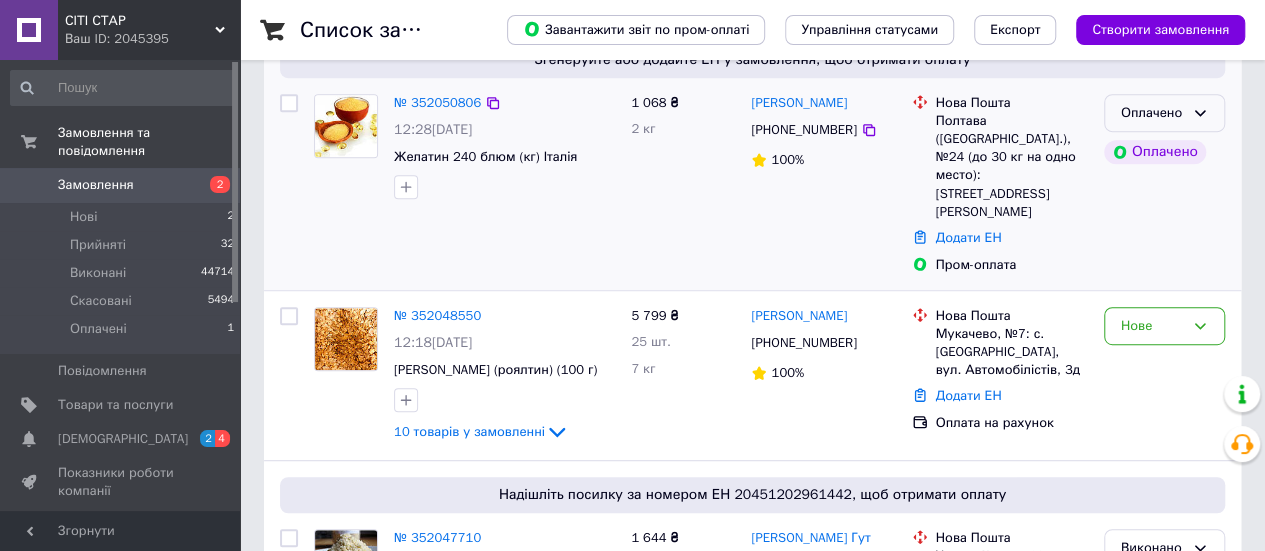 scroll, scrollTop: 500, scrollLeft: 0, axis: vertical 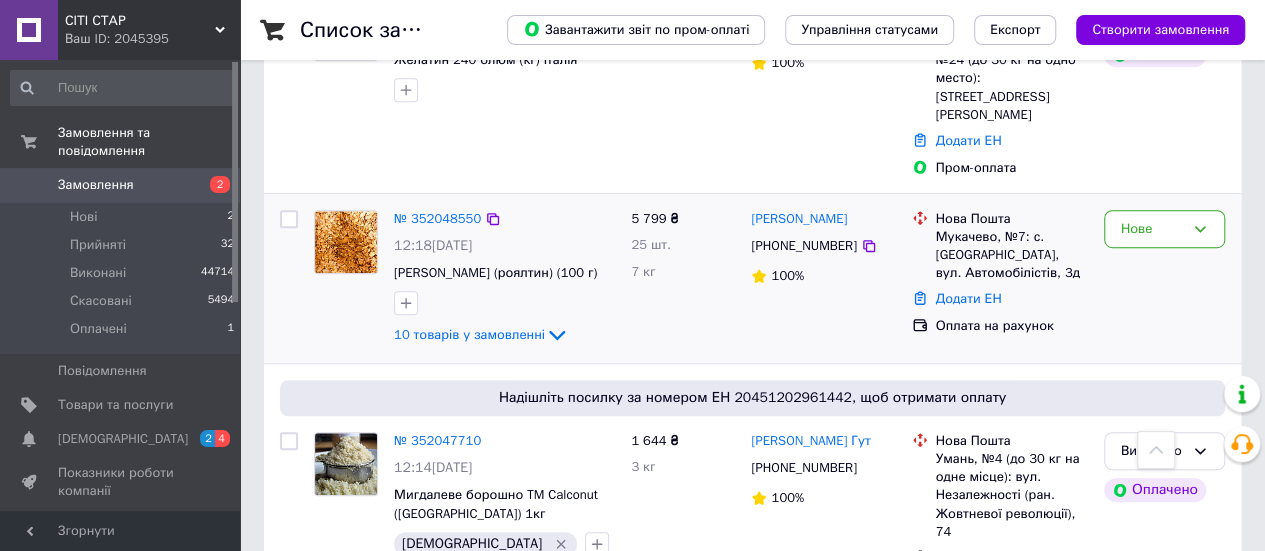 drag, startPoint x: 520, startPoint y: 312, endPoint x: 804, endPoint y: 233, distance: 294.78296 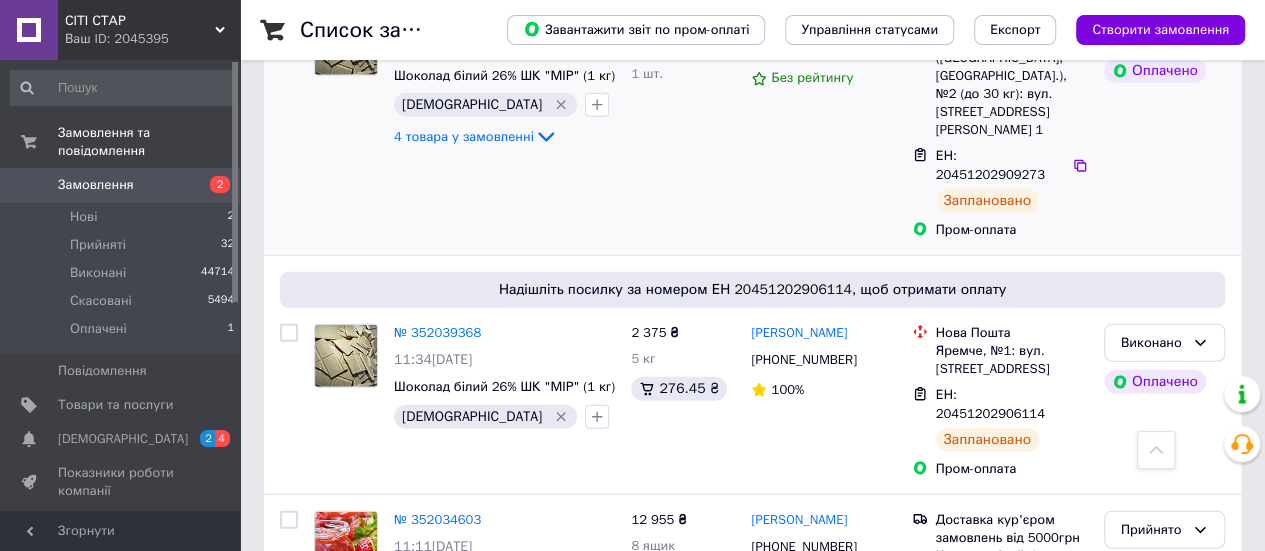 scroll, scrollTop: 2700, scrollLeft: 0, axis: vertical 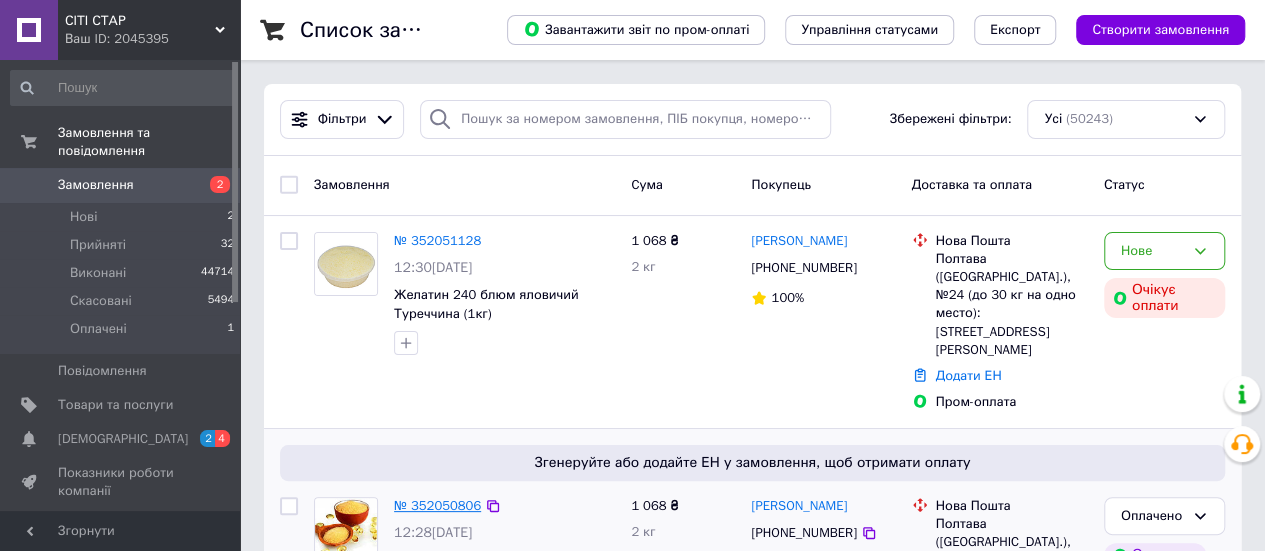 click on "№ 352050806" at bounding box center [437, 505] 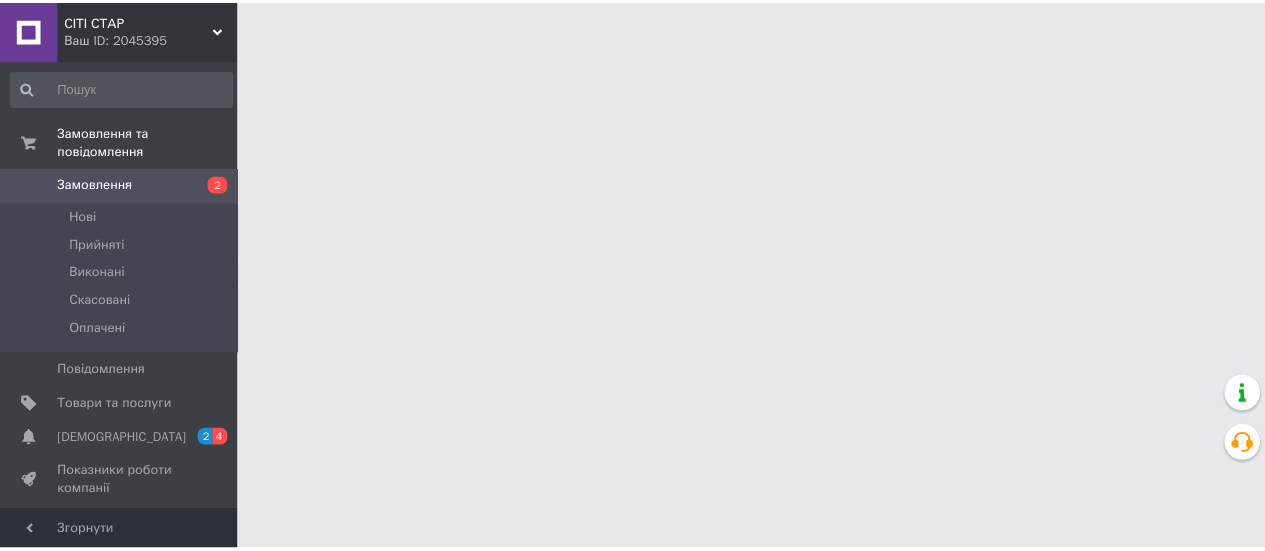 scroll, scrollTop: 0, scrollLeft: 0, axis: both 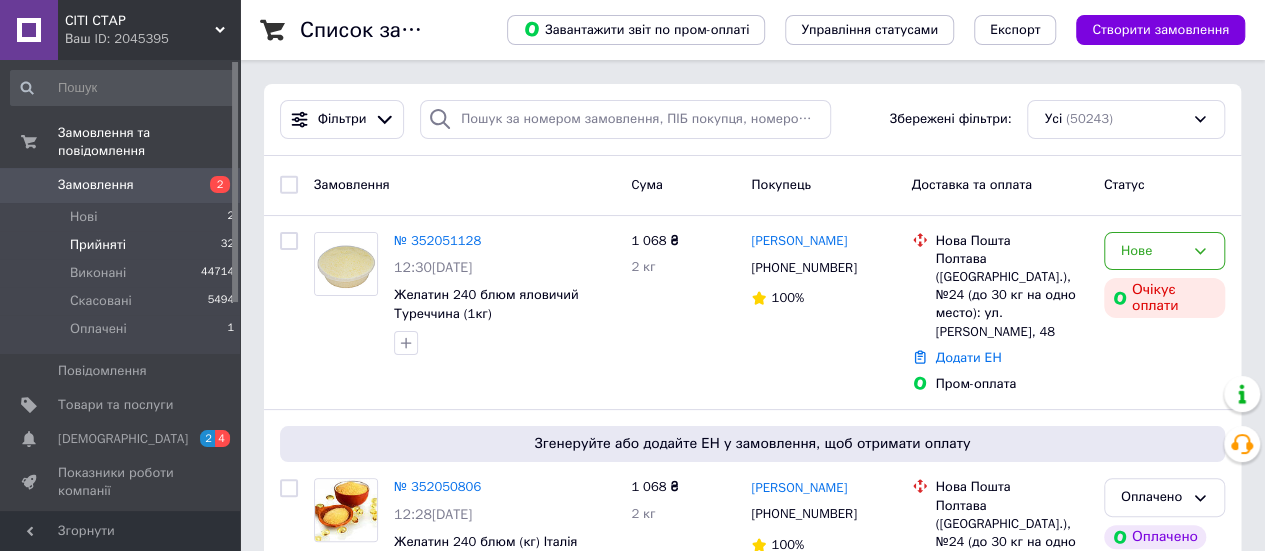click on "Прийняті" at bounding box center (98, 245) 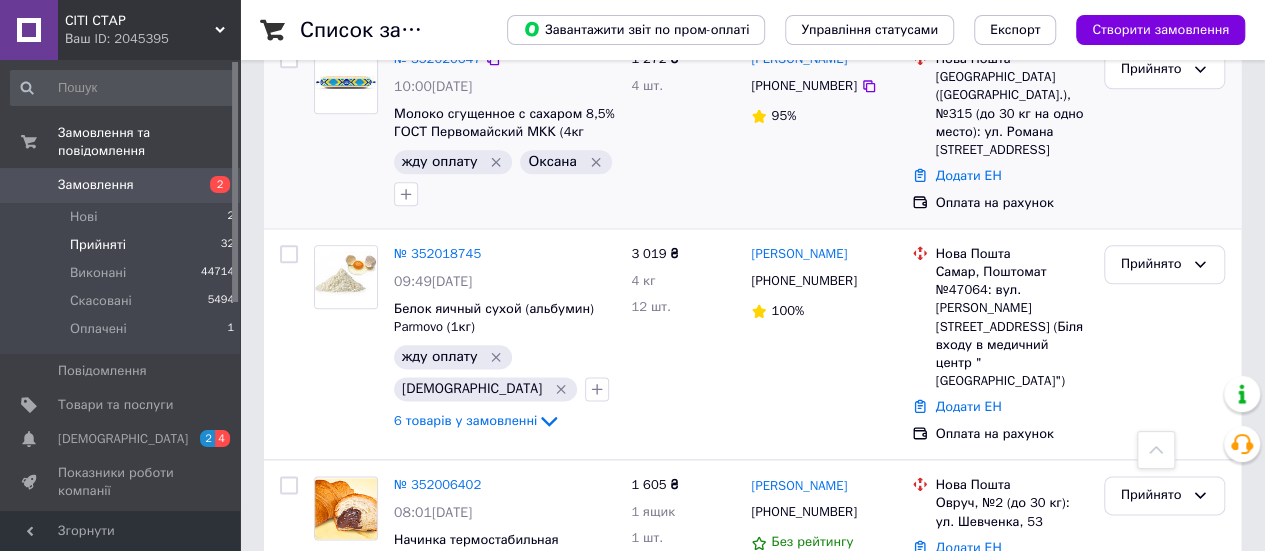 scroll, scrollTop: 1200, scrollLeft: 0, axis: vertical 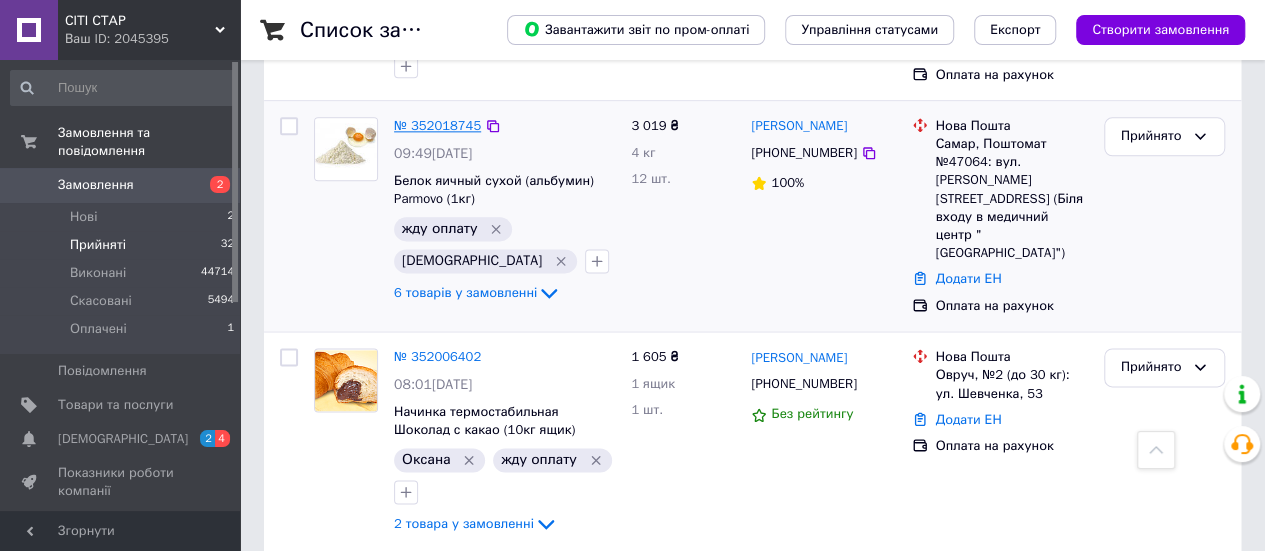 click on "№ 352018745" at bounding box center [437, 125] 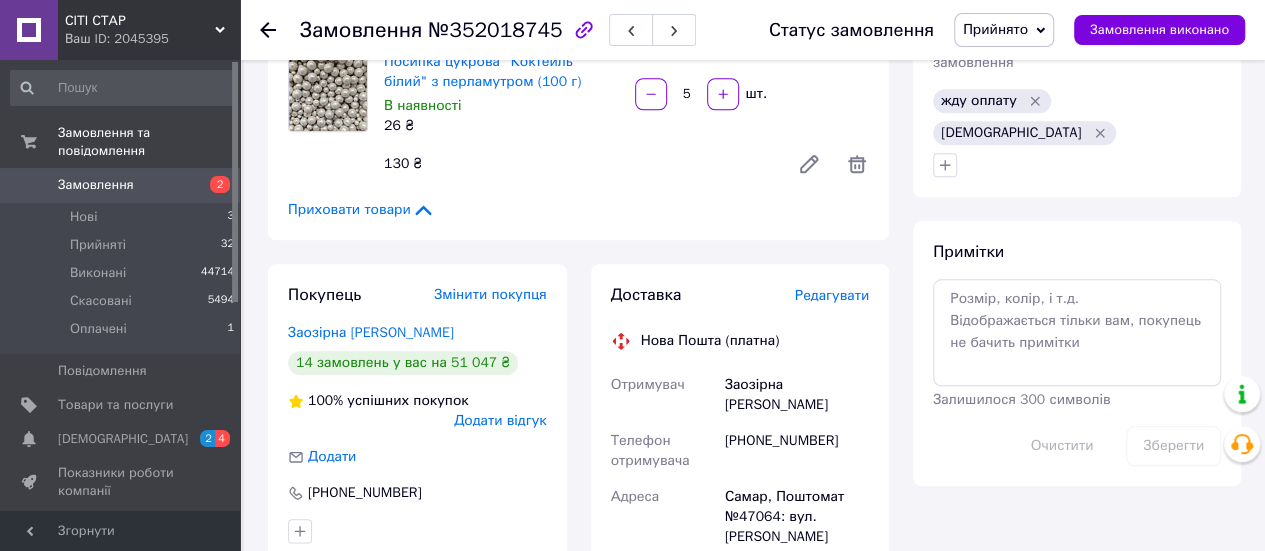 scroll, scrollTop: 900, scrollLeft: 0, axis: vertical 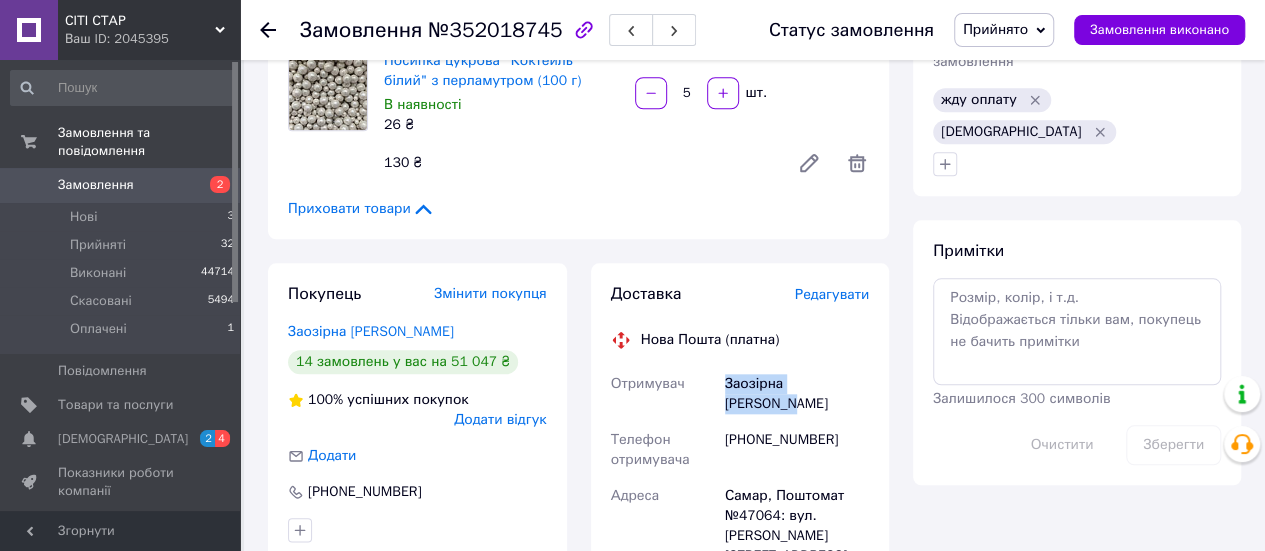 drag, startPoint x: 861, startPoint y: 375, endPoint x: 710, endPoint y: 390, distance: 151.74321 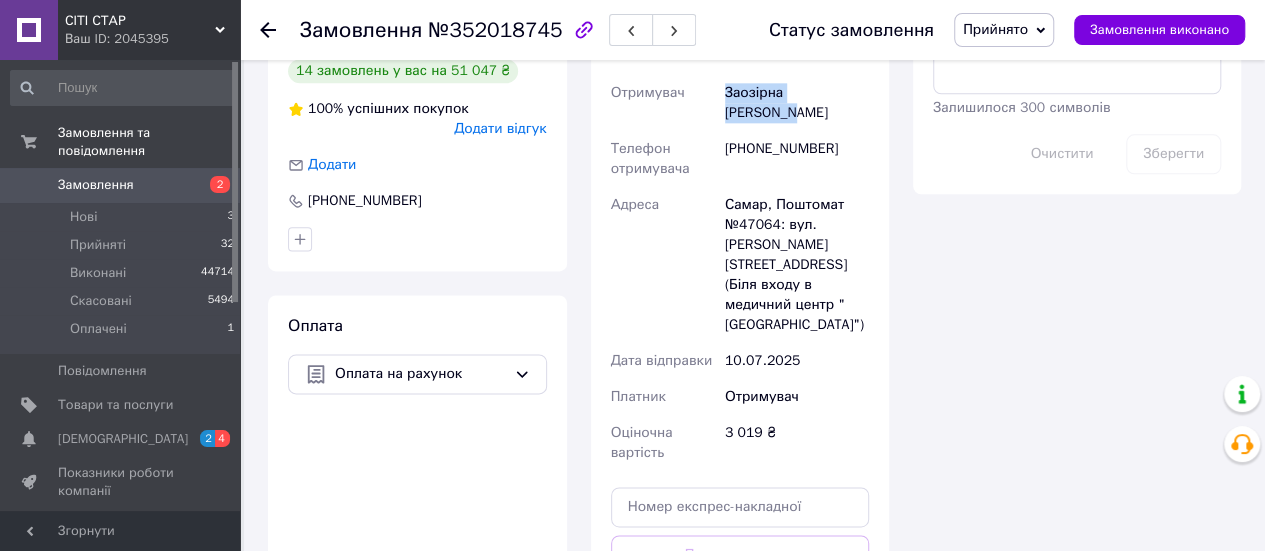 scroll, scrollTop: 1300, scrollLeft: 0, axis: vertical 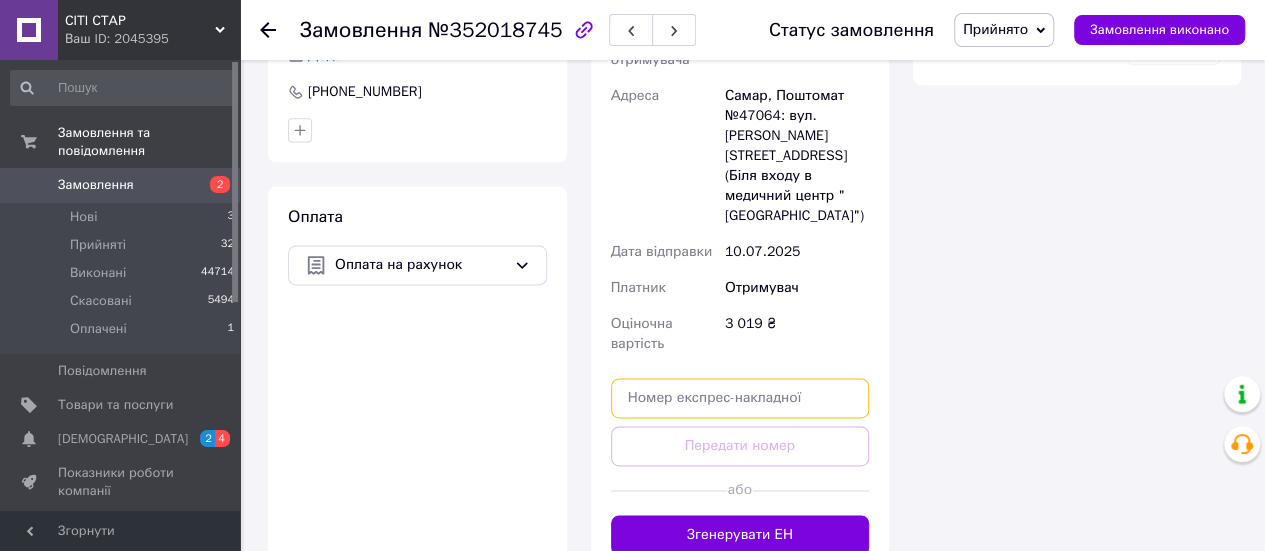 click at bounding box center [740, 398] 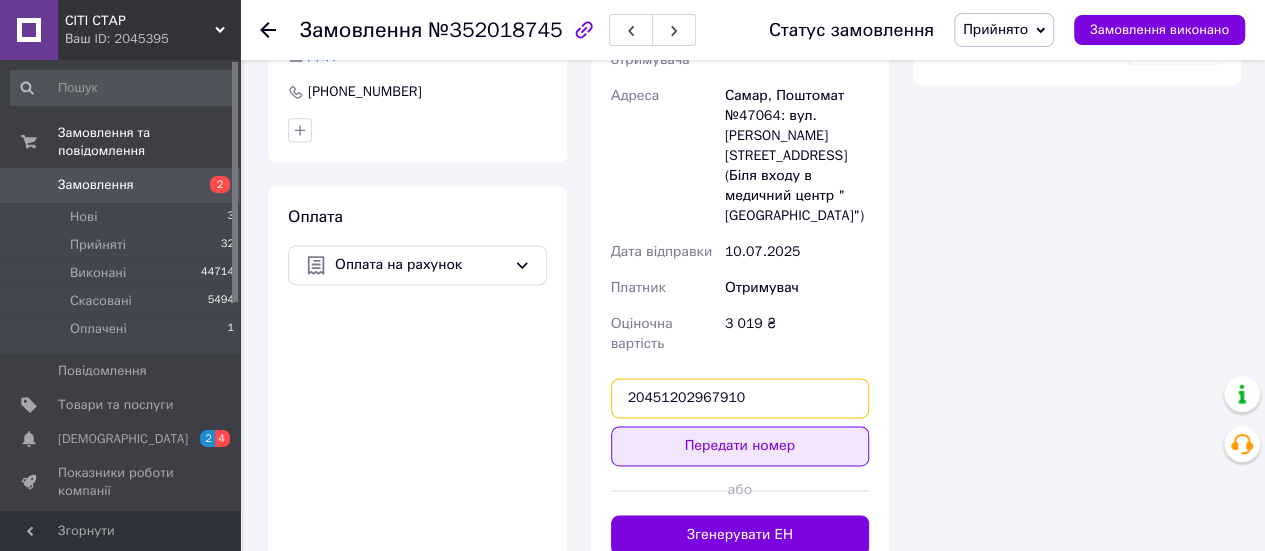 type on "20451202967910" 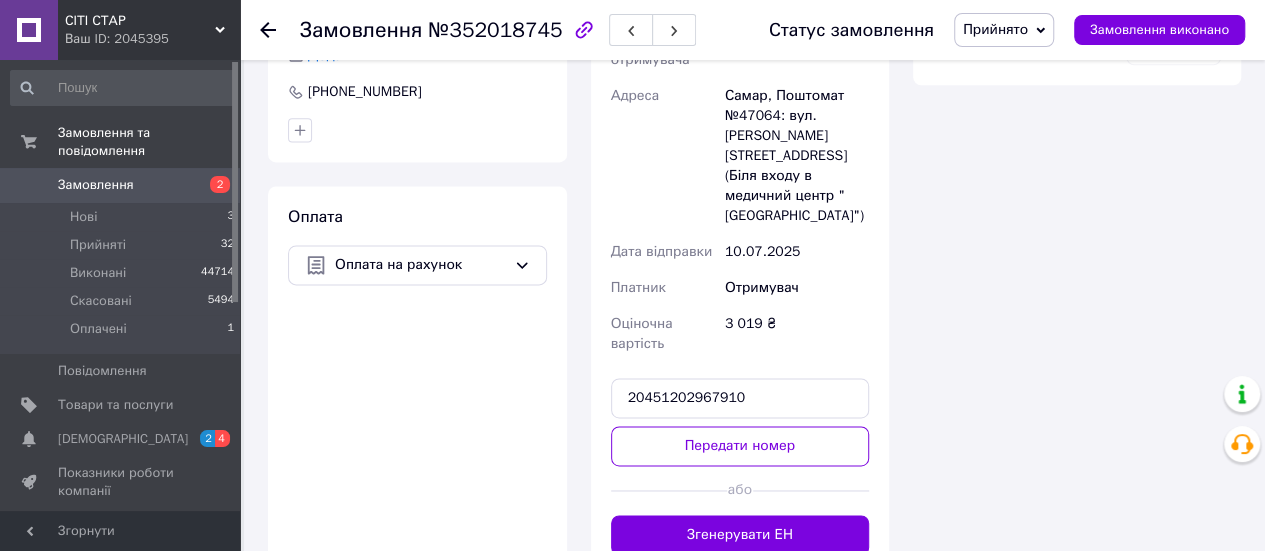 drag, startPoint x: 764, startPoint y: 388, endPoint x: 875, endPoint y: 136, distance: 275.3634 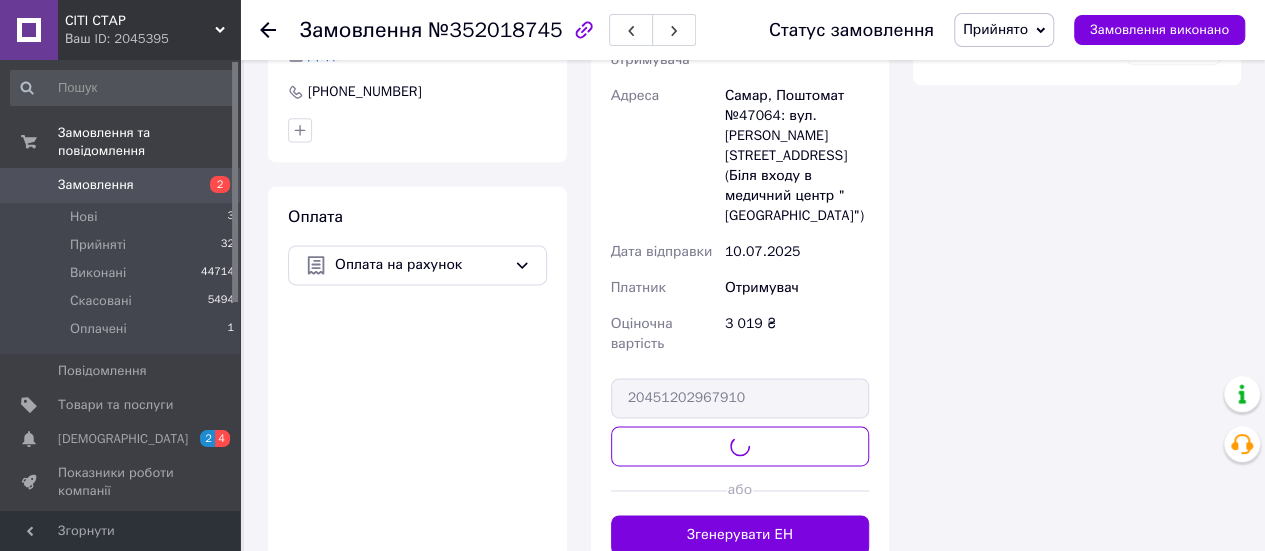 click on "Прийнято" at bounding box center [1004, 30] 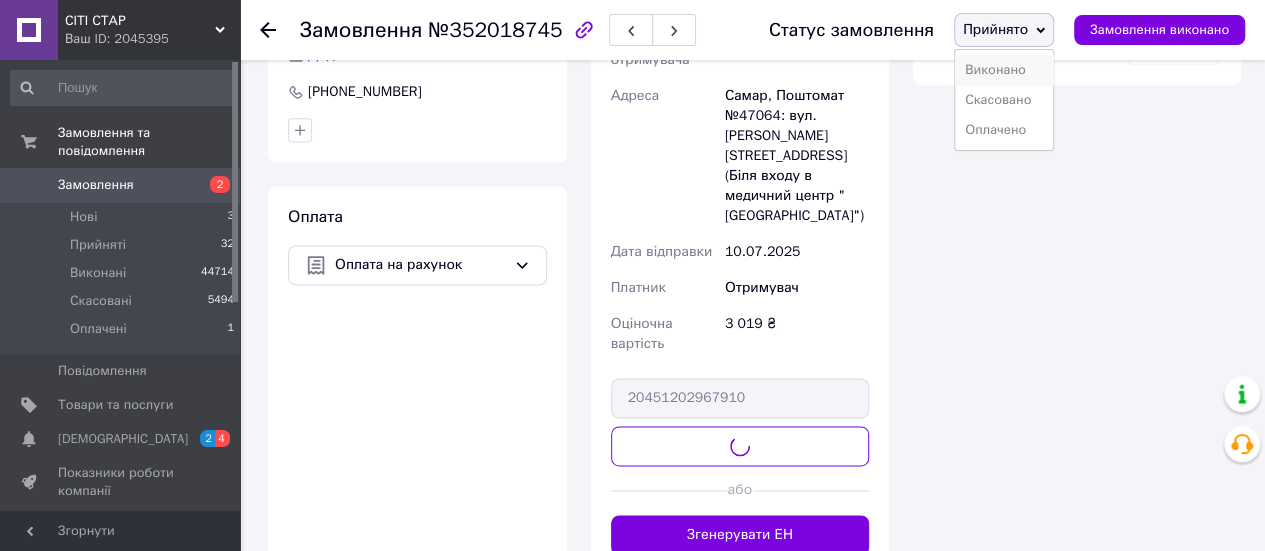 click on "Виконано" at bounding box center [1004, 70] 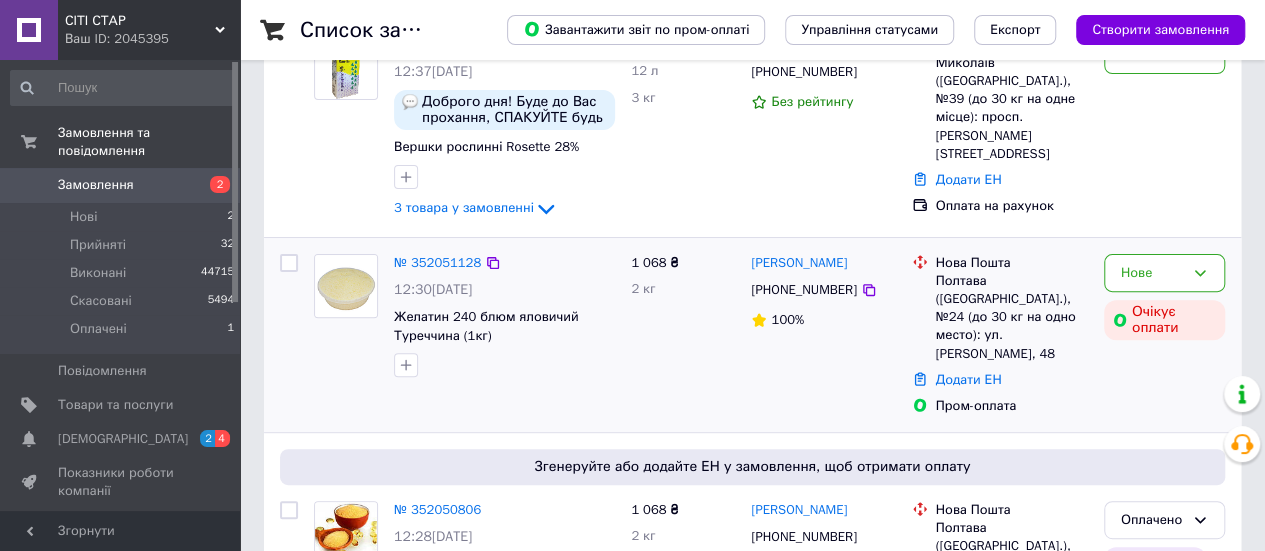 scroll, scrollTop: 200, scrollLeft: 0, axis: vertical 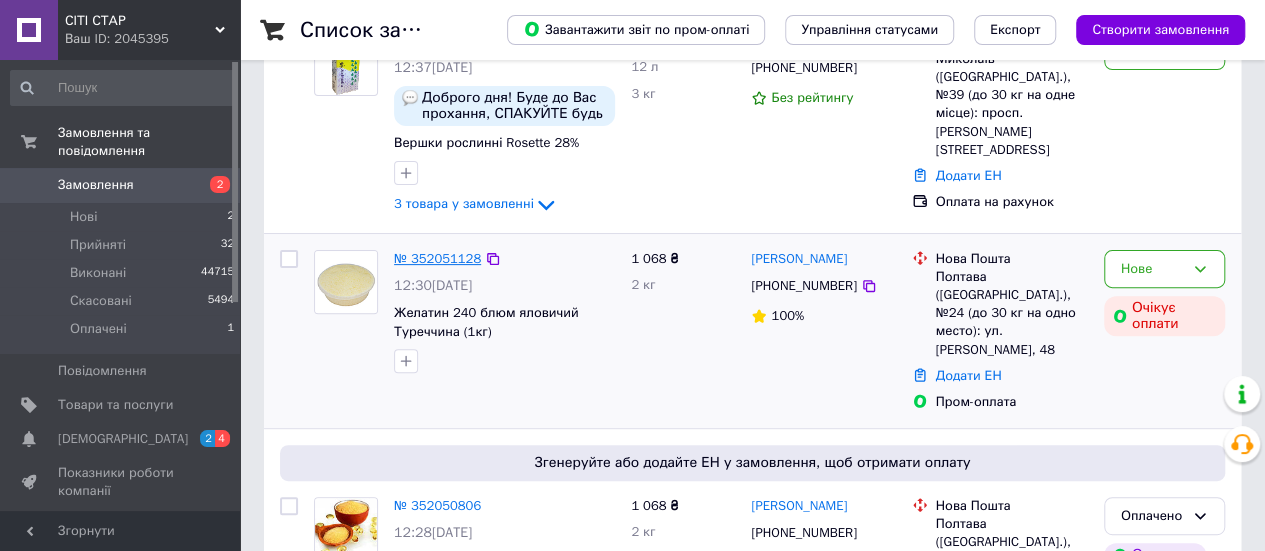 click on "№ 352051128" at bounding box center (437, 258) 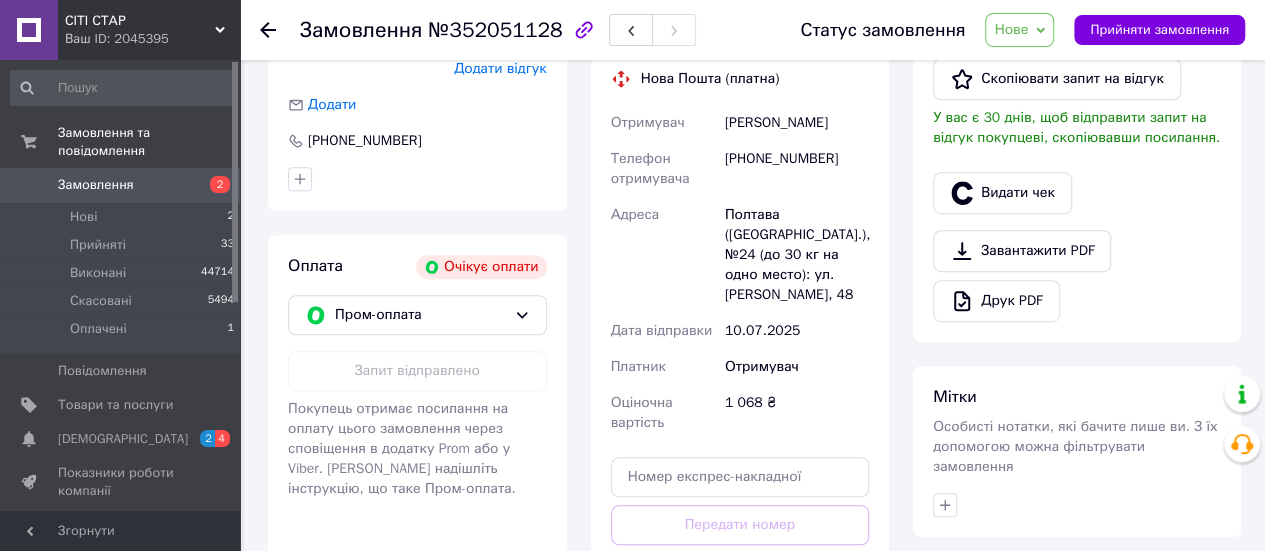 scroll, scrollTop: 695, scrollLeft: 0, axis: vertical 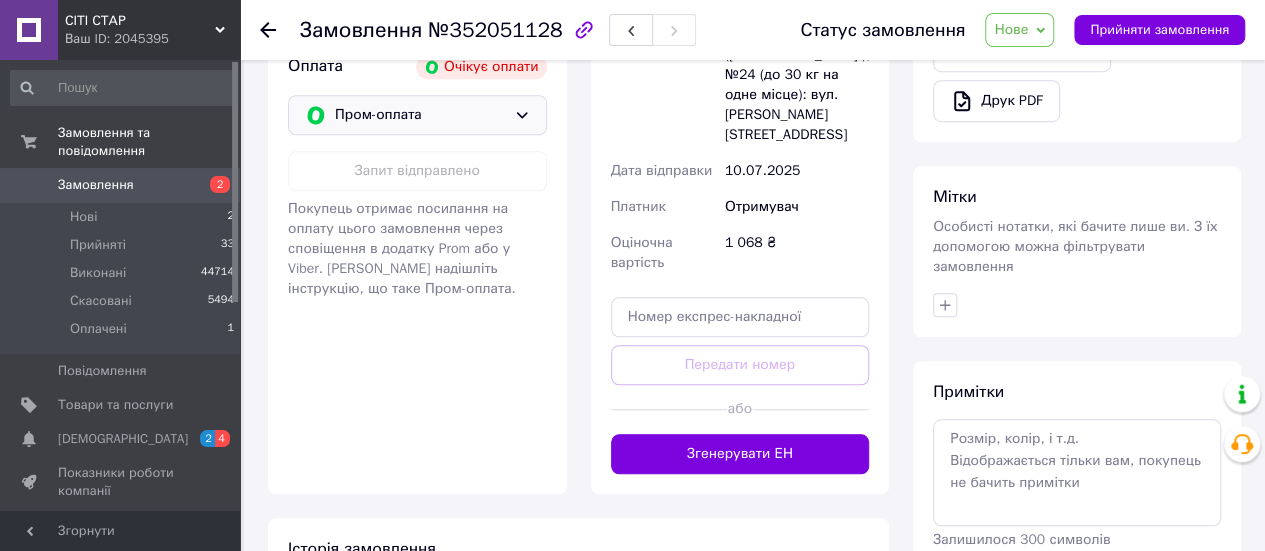 click on "Пром-оплата" at bounding box center (420, 115) 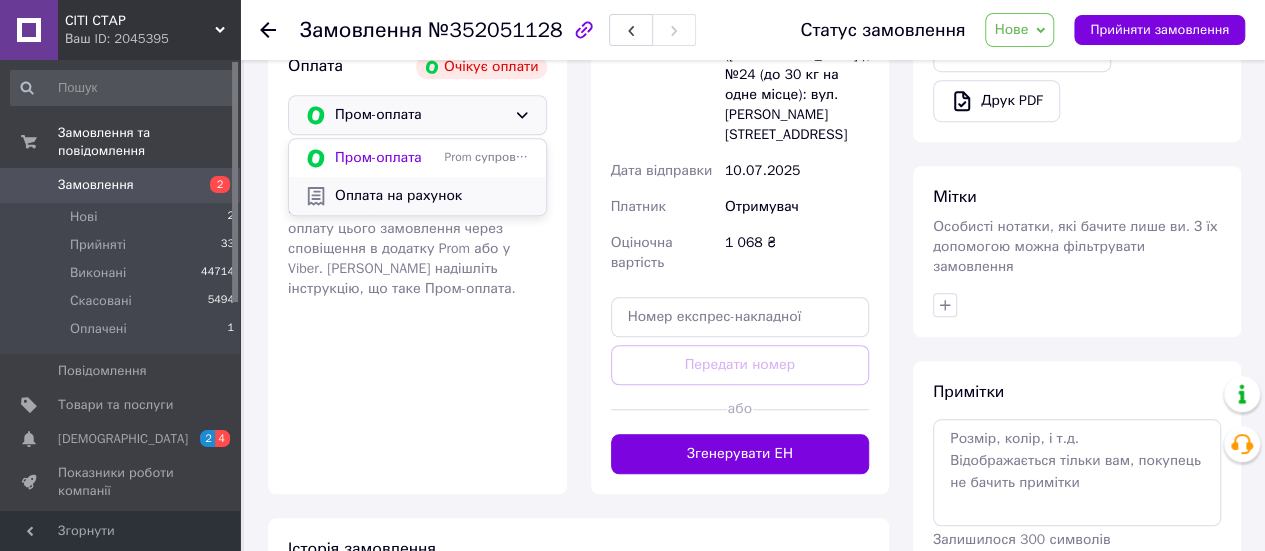 click on "Оплата на рахунок" at bounding box center [432, 196] 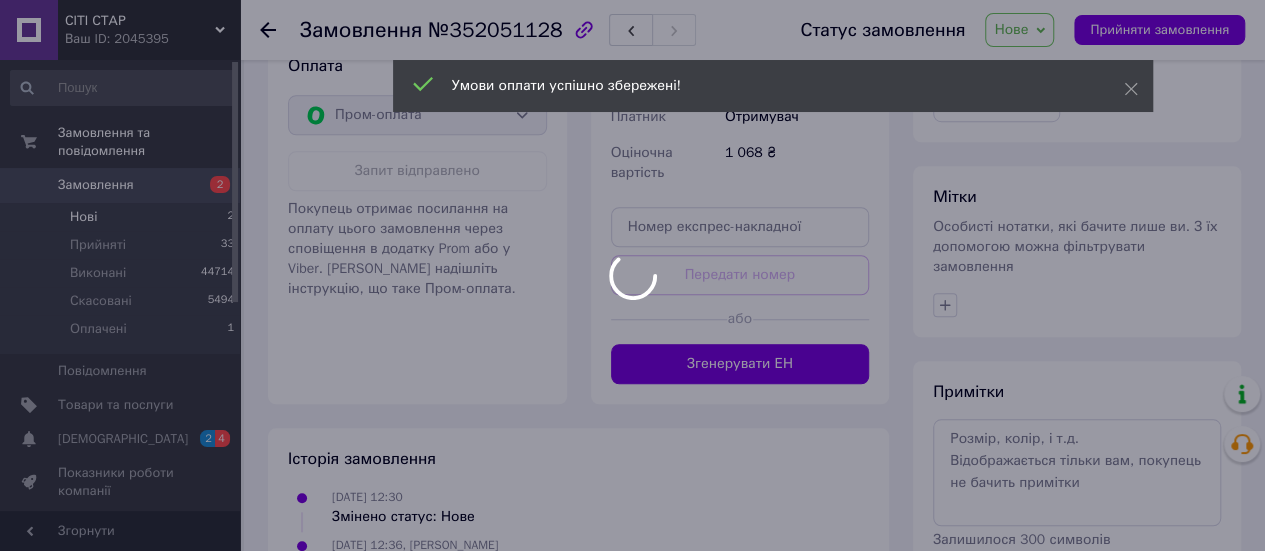 click at bounding box center (632, 275) 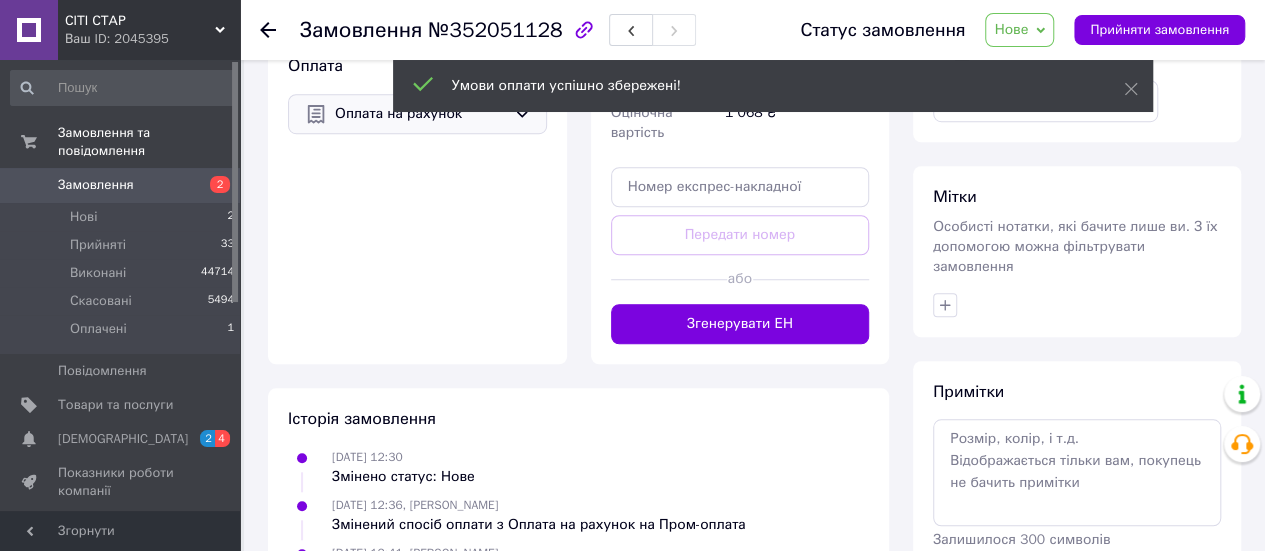 scroll, scrollTop: 295, scrollLeft: 0, axis: vertical 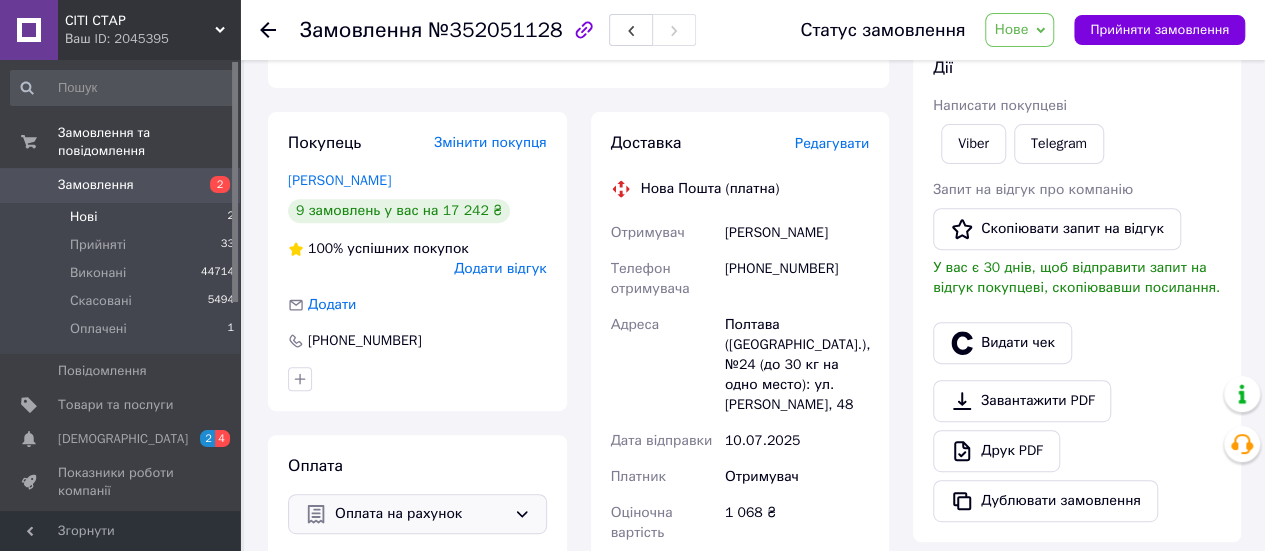 click on "Нові" at bounding box center (83, 217) 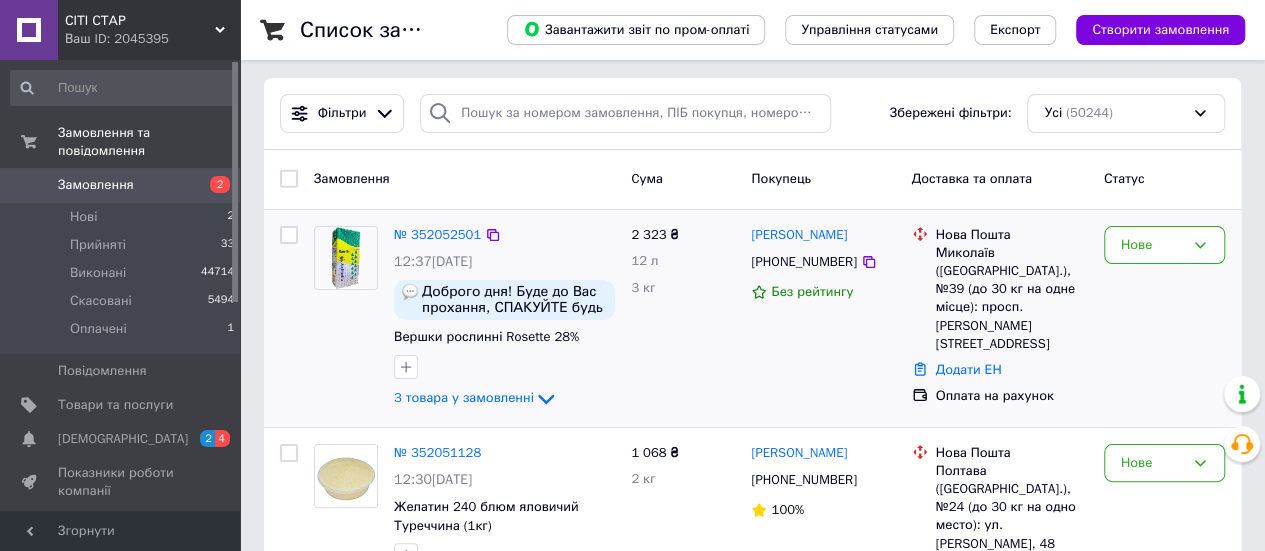scroll, scrollTop: 100, scrollLeft: 0, axis: vertical 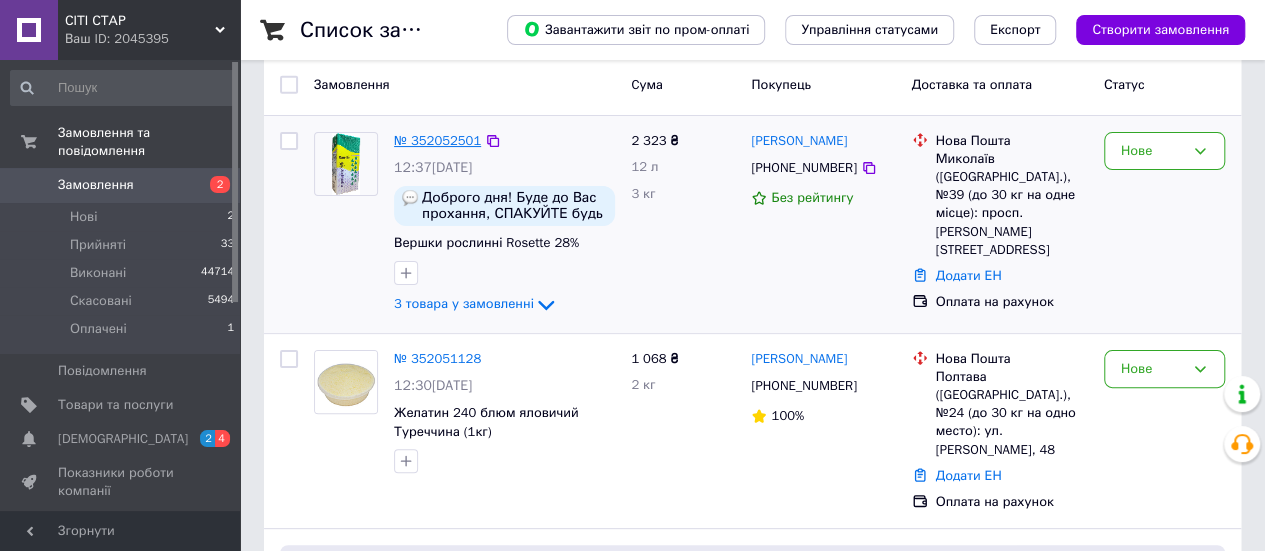 click on "№ 352052501" at bounding box center [437, 140] 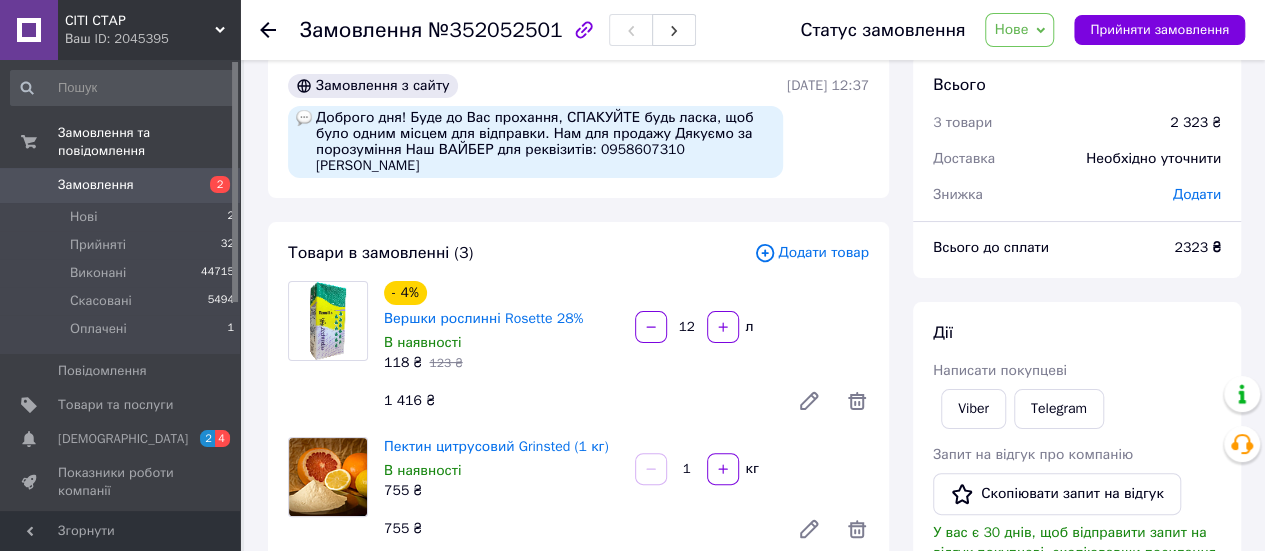 scroll, scrollTop: 0, scrollLeft: 0, axis: both 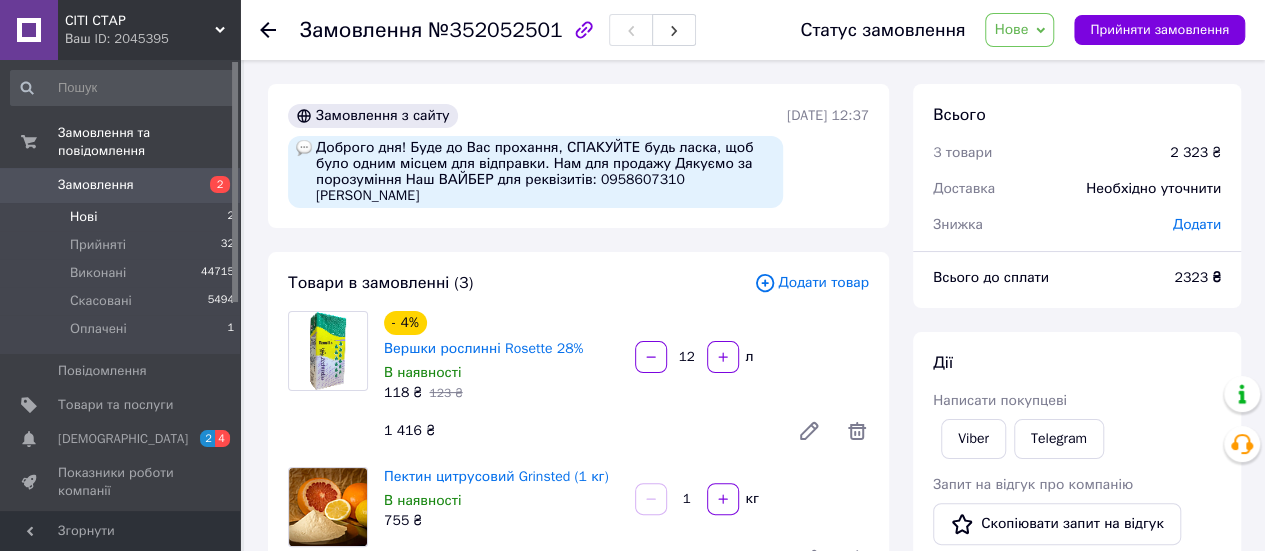 click on "Нові 2" at bounding box center (123, 217) 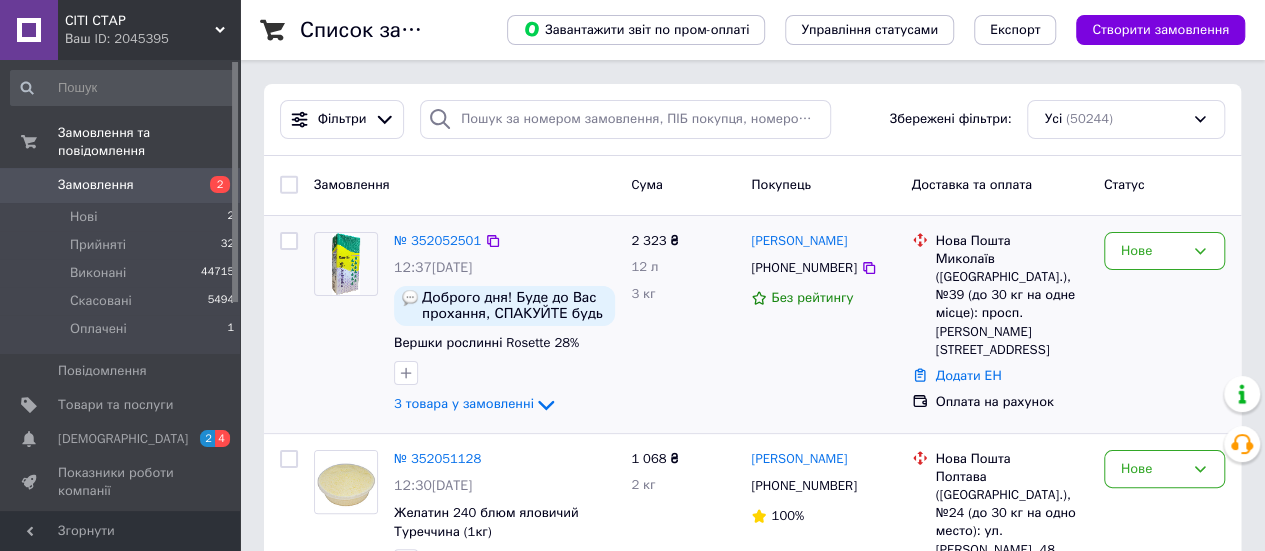 scroll, scrollTop: 300, scrollLeft: 0, axis: vertical 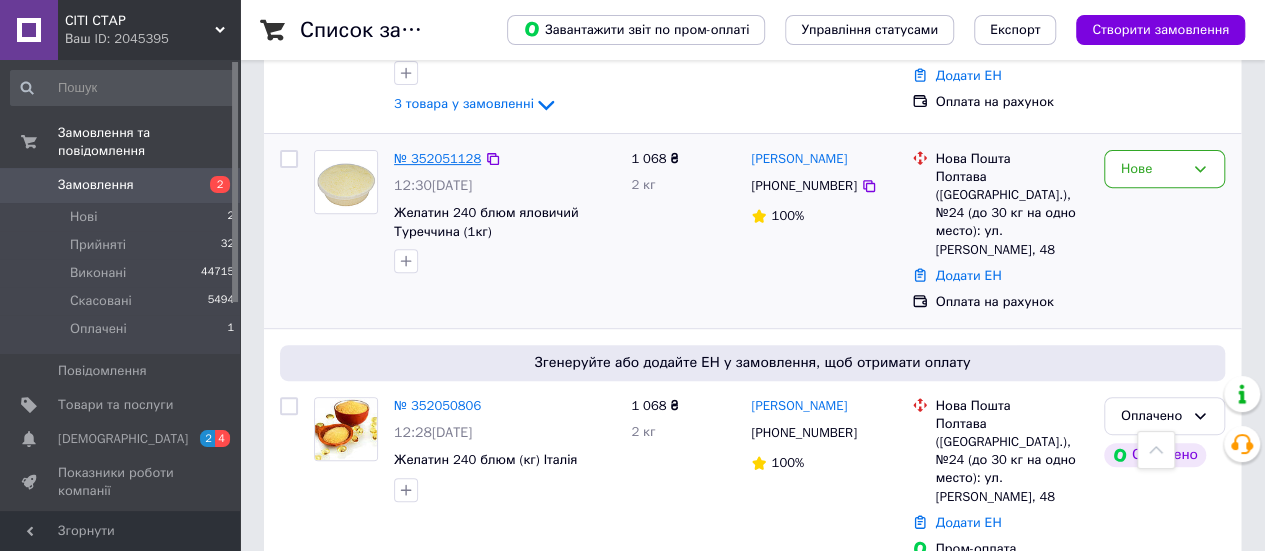 click on "№ 352051128" at bounding box center [437, 158] 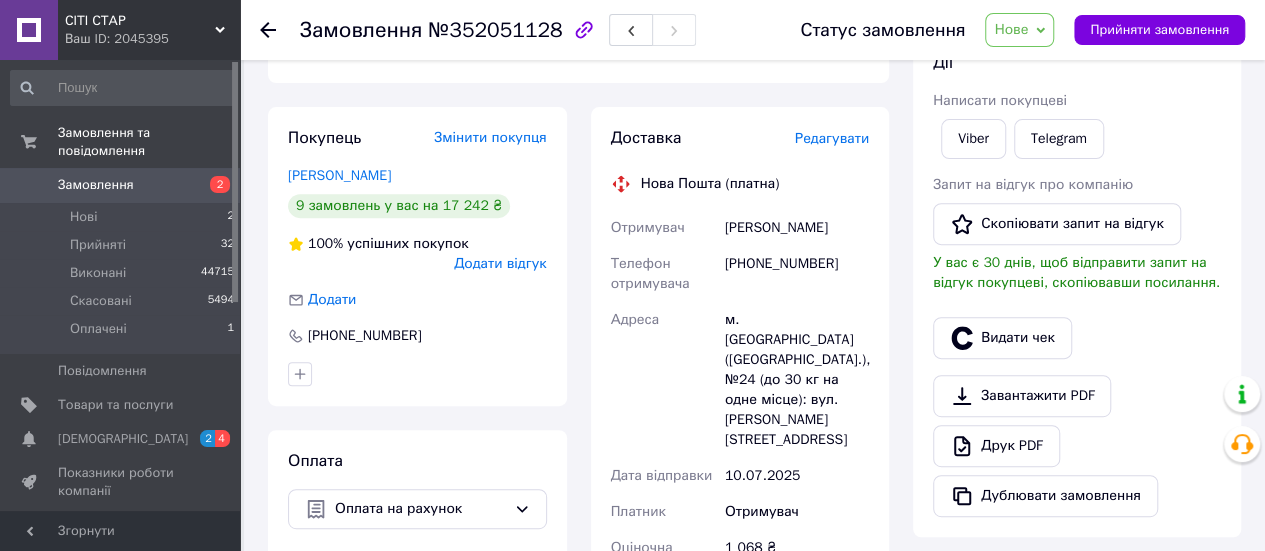 drag, startPoint x: 1033, startPoint y: 36, endPoint x: 1044, endPoint y: 69, distance: 34.785053 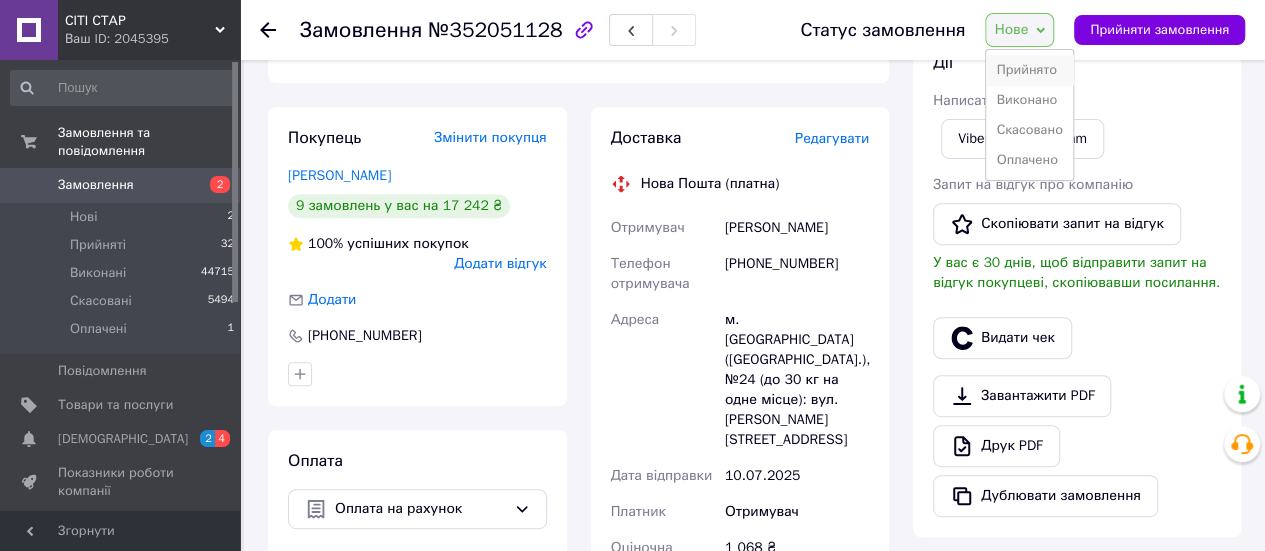 click on "Прийнято" at bounding box center (1029, 70) 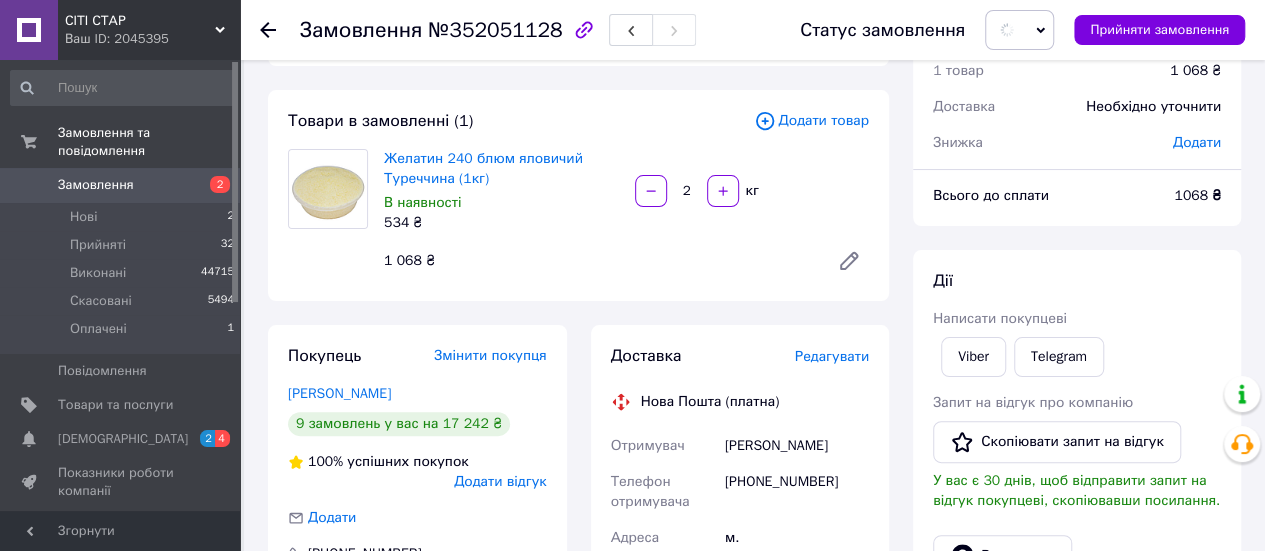 scroll, scrollTop: 0, scrollLeft: 0, axis: both 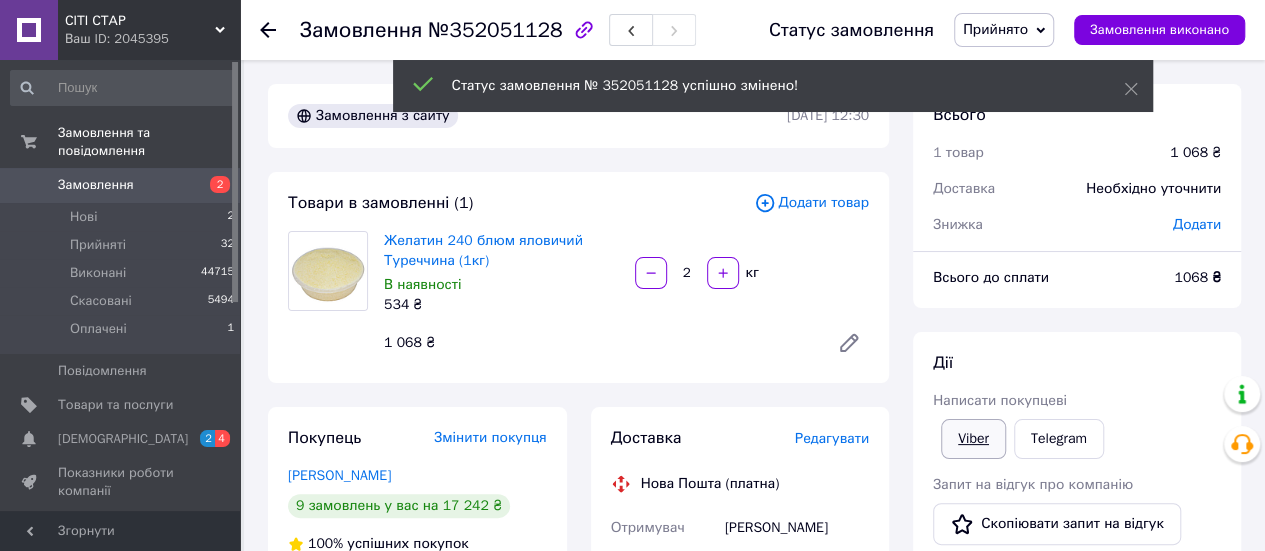 drag, startPoint x: 966, startPoint y: 407, endPoint x: 960, endPoint y: 438, distance: 31.575306 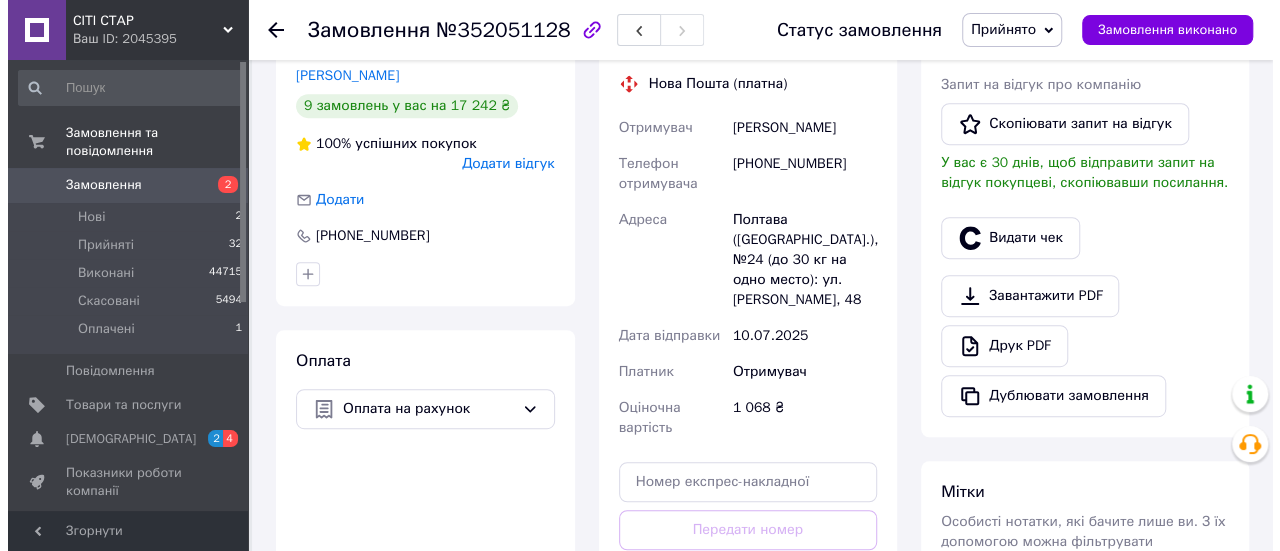 scroll, scrollTop: 0, scrollLeft: 0, axis: both 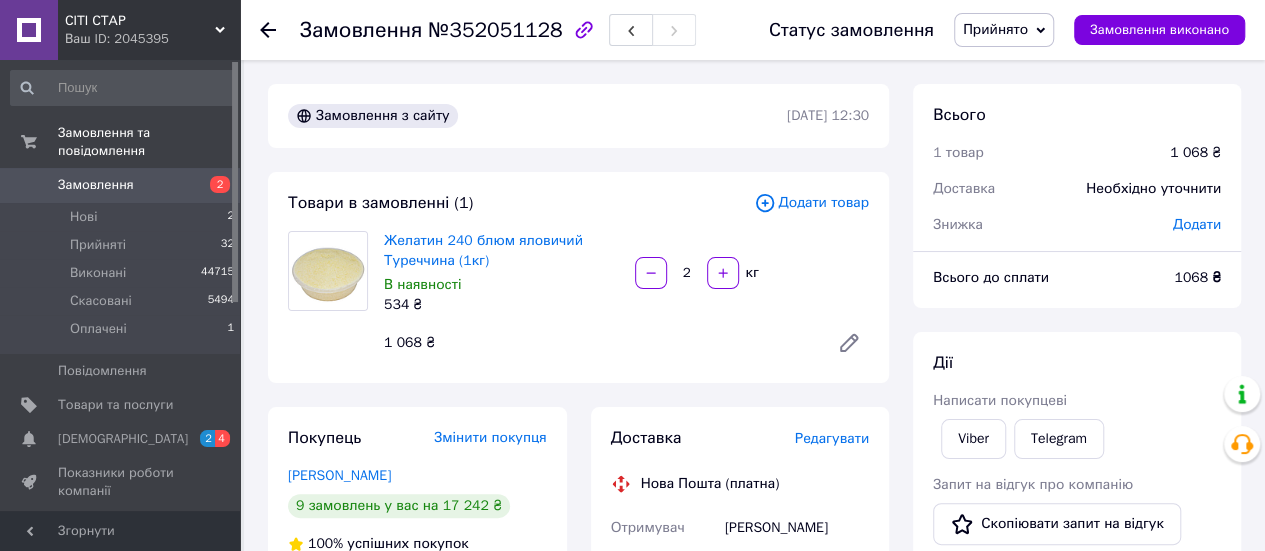 drag, startPoint x: 119, startPoint y: 225, endPoint x: 739, endPoint y: 67, distance: 639.8156 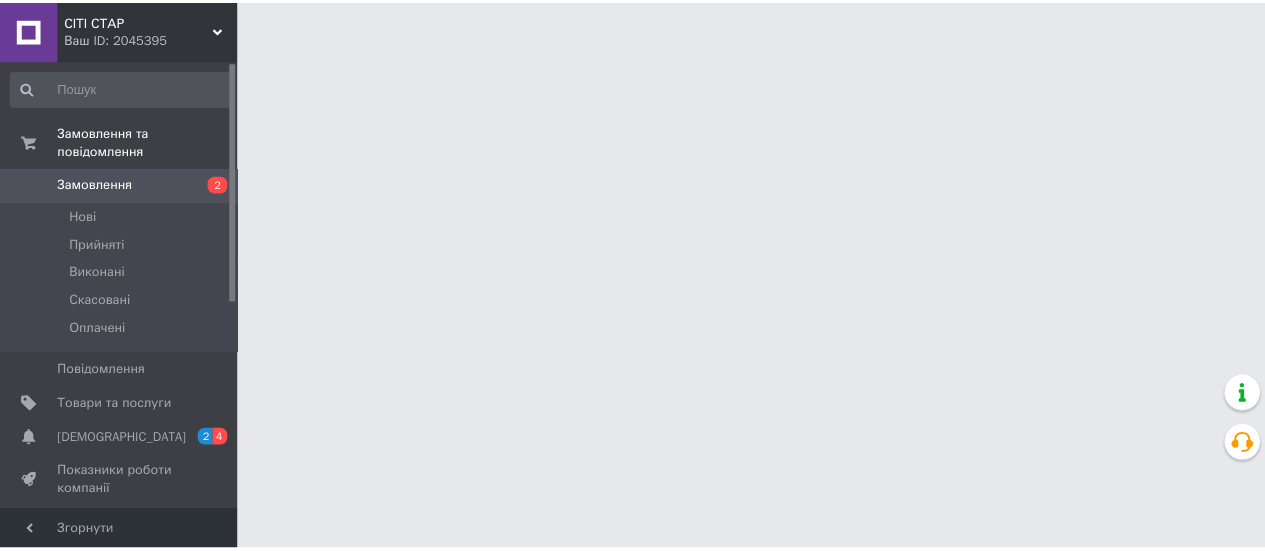 scroll, scrollTop: 0, scrollLeft: 0, axis: both 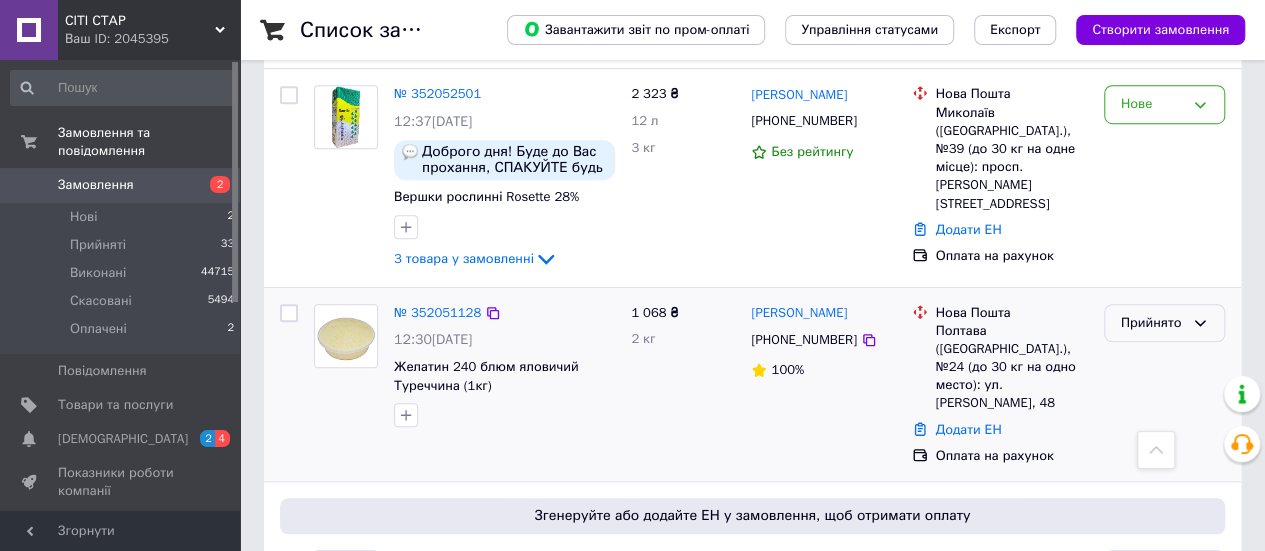 click on "Прийнято" at bounding box center (1152, 323) 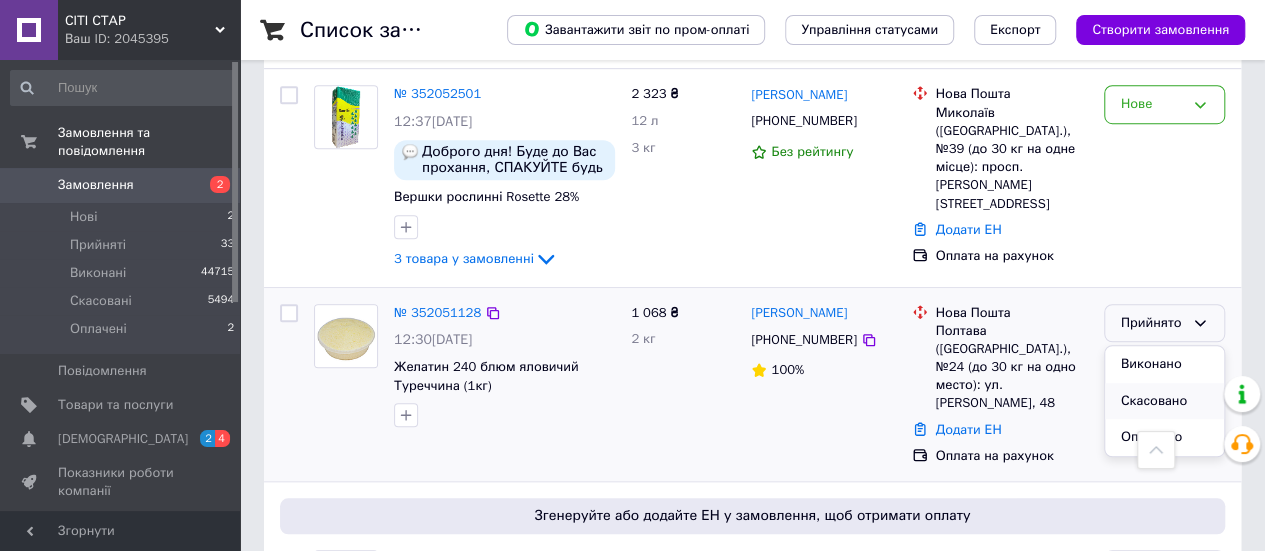click on "Скасовано" at bounding box center [1164, 401] 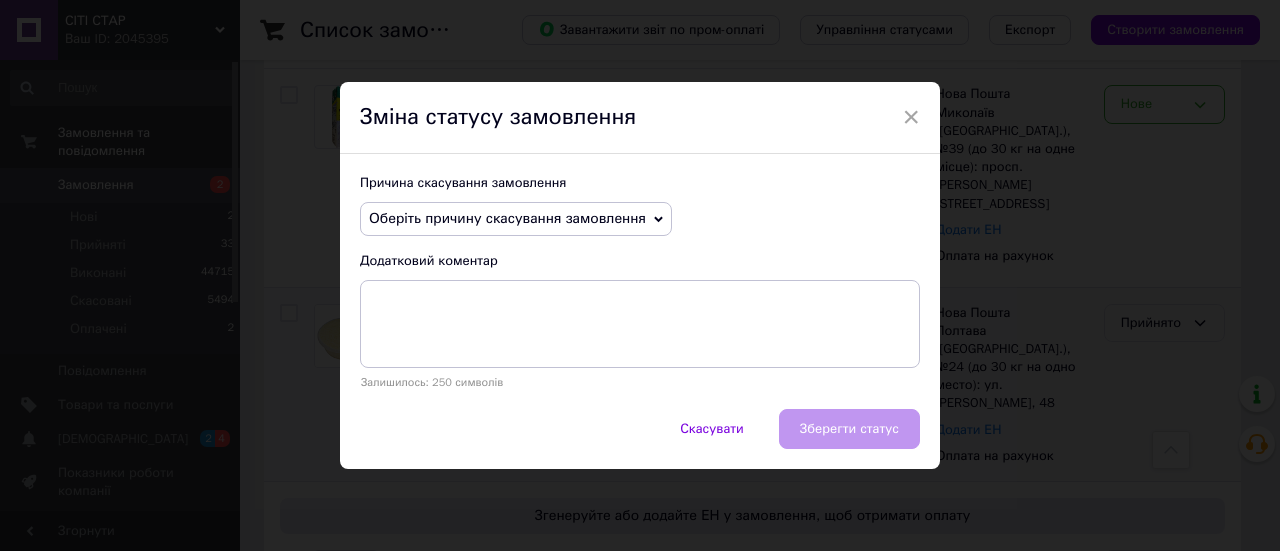 click on "Оберіть причину скасування замовлення" at bounding box center [507, 218] 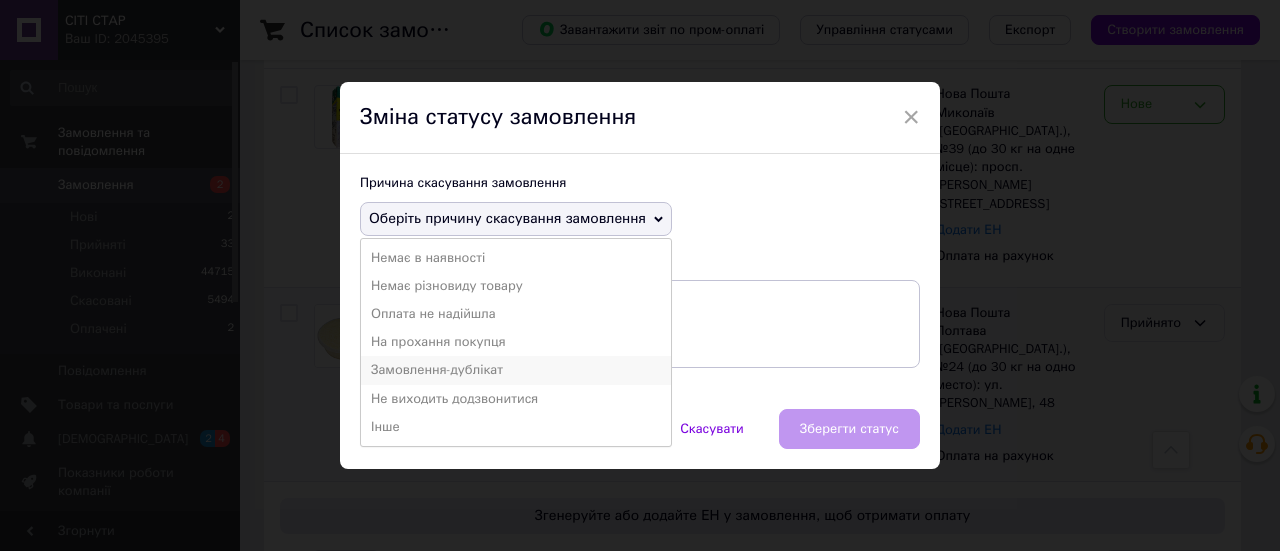 click on "Замовлення-дублікат" at bounding box center [516, 370] 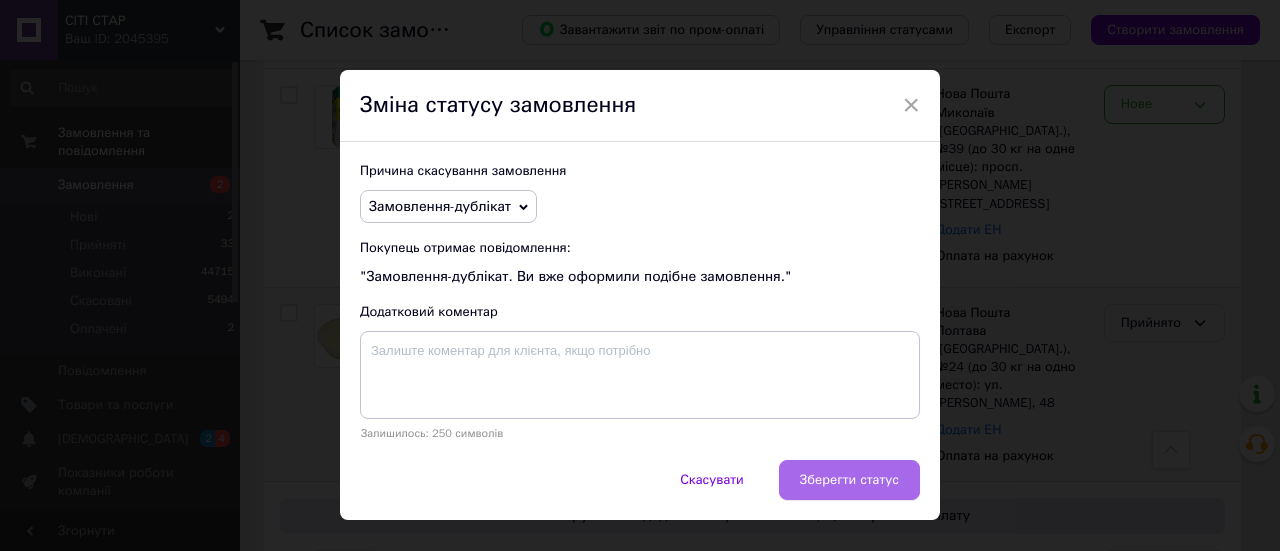 drag, startPoint x: 857, startPoint y: 475, endPoint x: 871, endPoint y: 73, distance: 402.2437 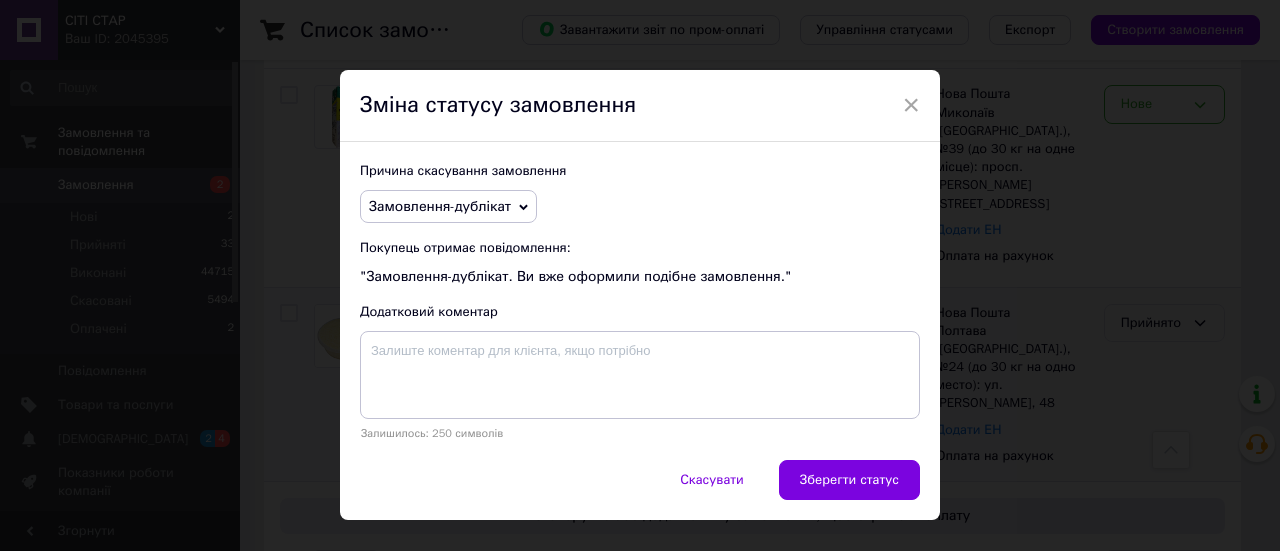 click on "Зберегти статус" at bounding box center (849, 480) 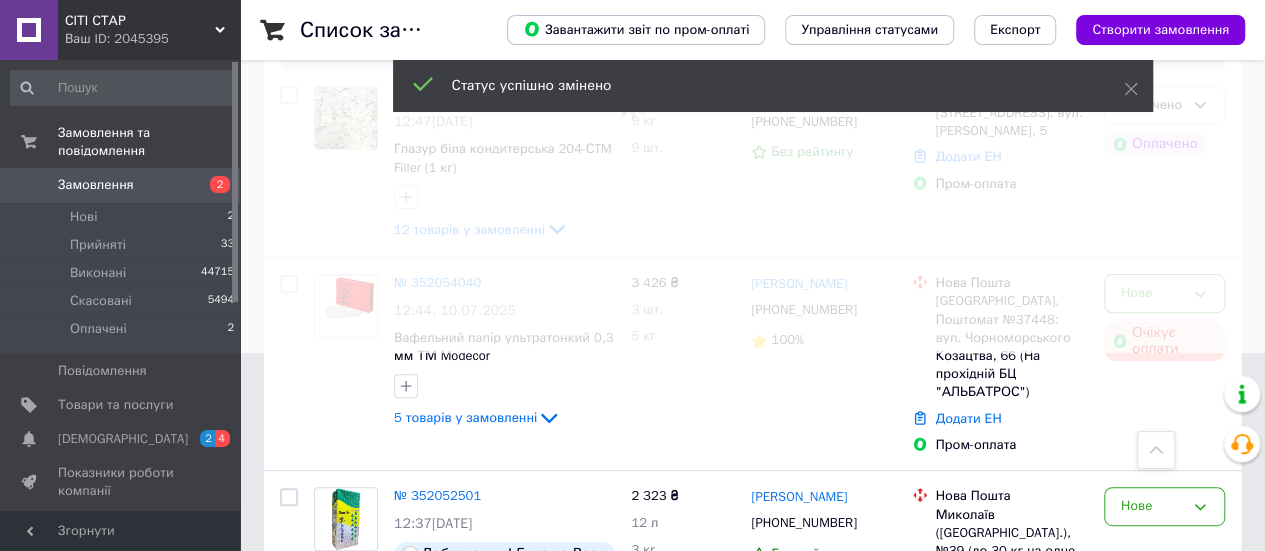 scroll, scrollTop: 100, scrollLeft: 0, axis: vertical 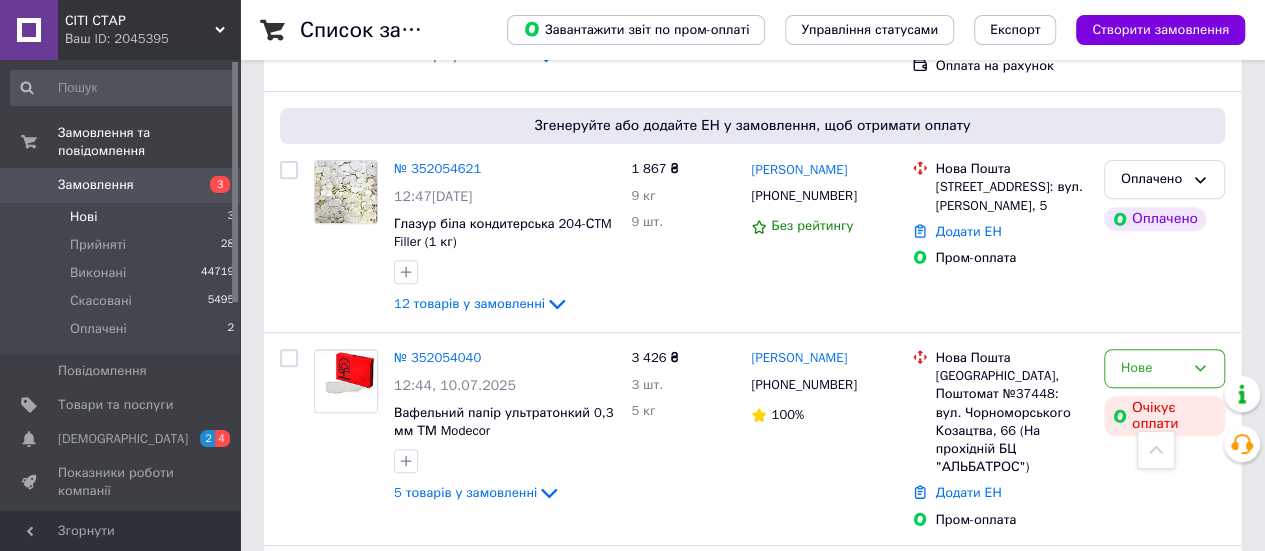 click on "Нові" at bounding box center (83, 217) 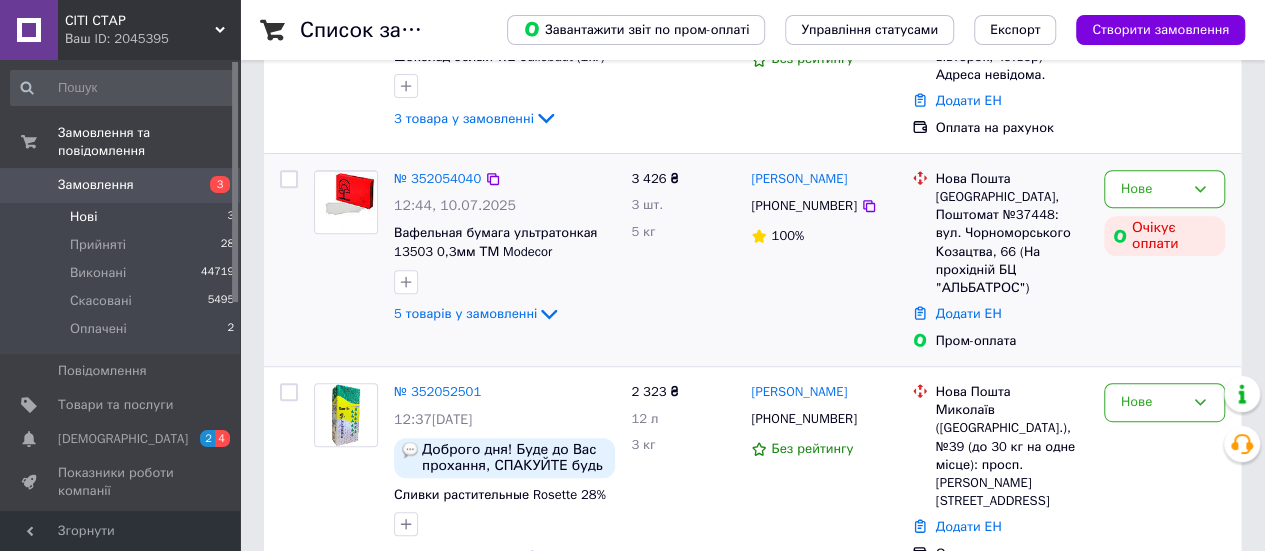 scroll, scrollTop: 364, scrollLeft: 0, axis: vertical 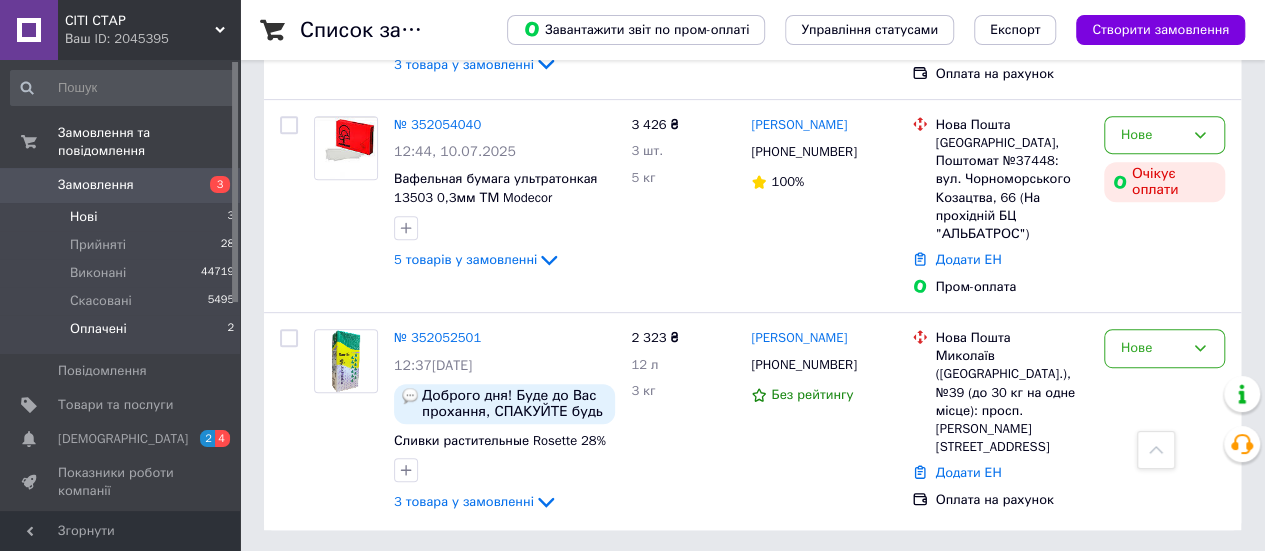 click on "Оплачені" at bounding box center [98, 329] 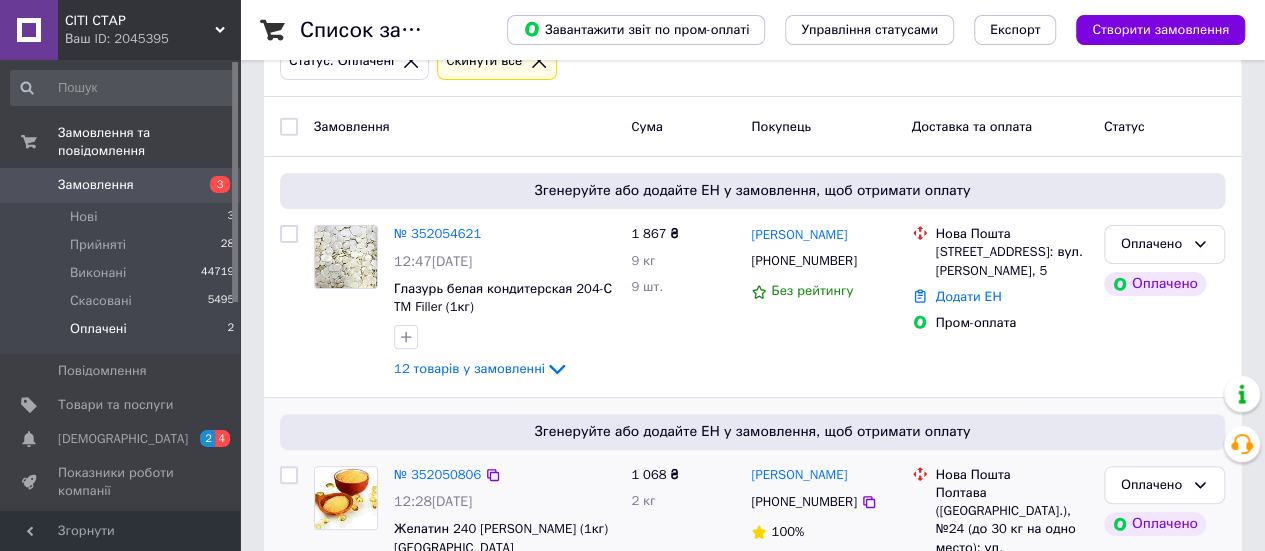 scroll, scrollTop: 200, scrollLeft: 0, axis: vertical 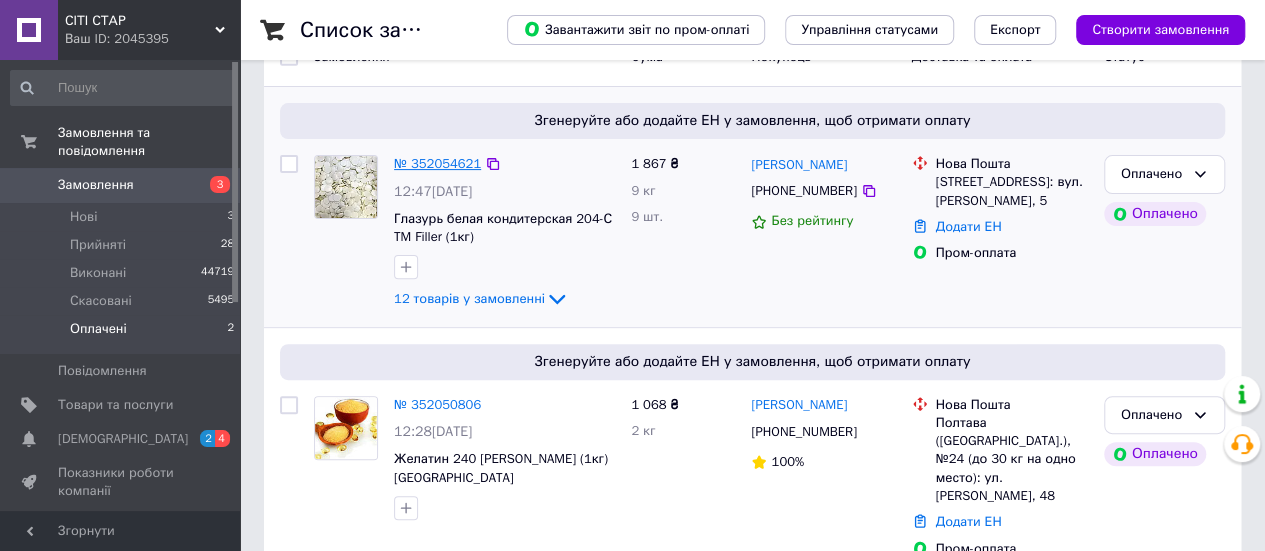 click on "№ 352054621" at bounding box center (437, 163) 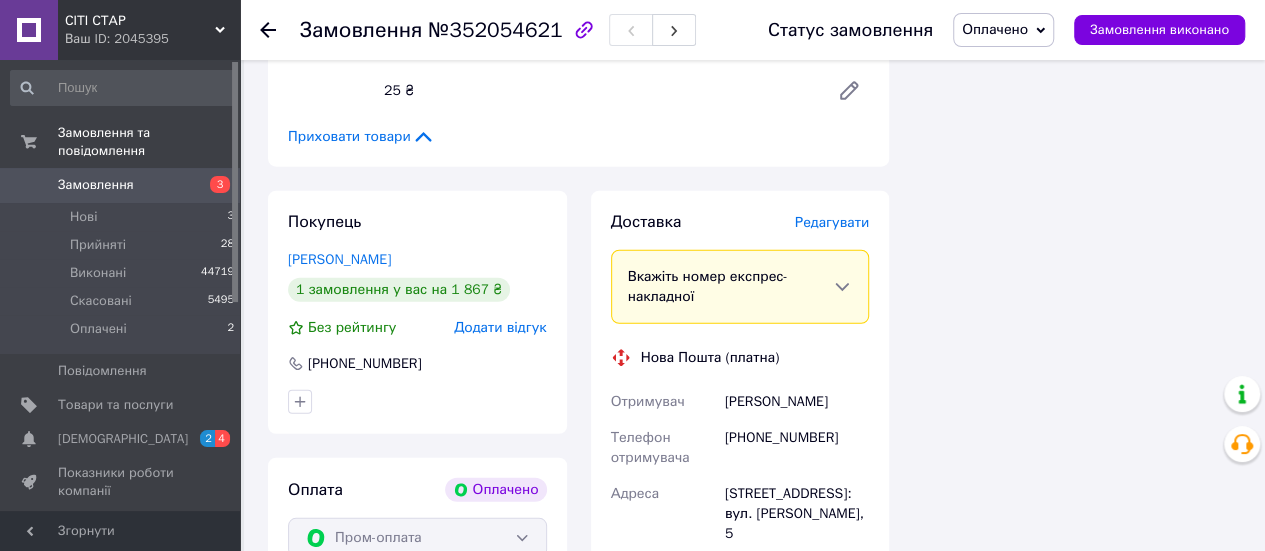 scroll, scrollTop: 2700, scrollLeft: 0, axis: vertical 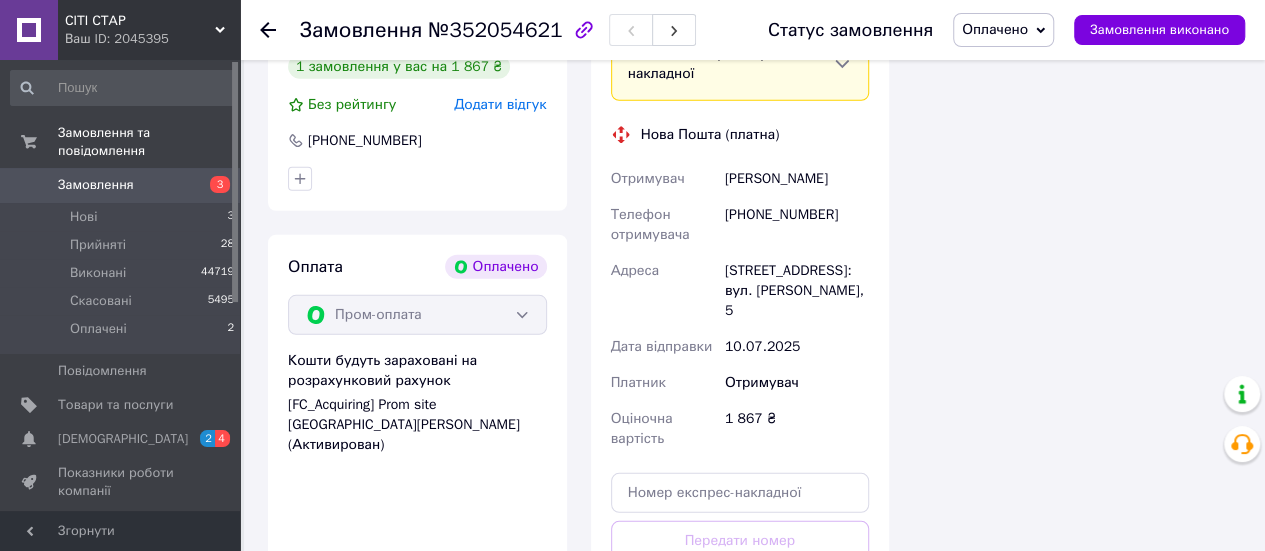 drag, startPoint x: 841, startPoint y: 179, endPoint x: 722, endPoint y: 175, distance: 119.06721 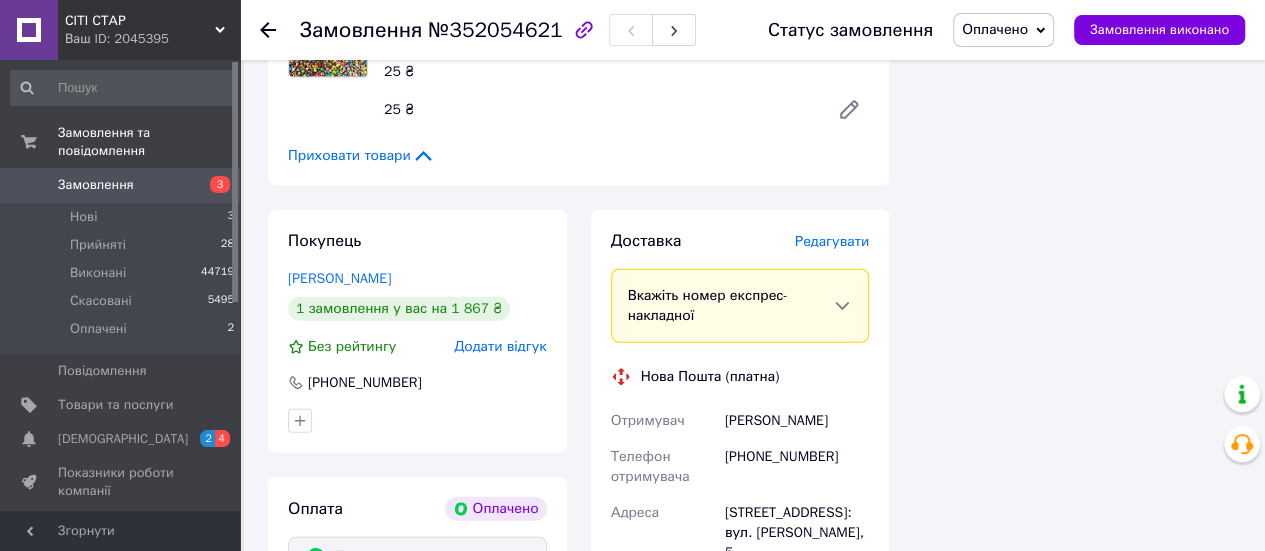 scroll, scrollTop: 2600, scrollLeft: 0, axis: vertical 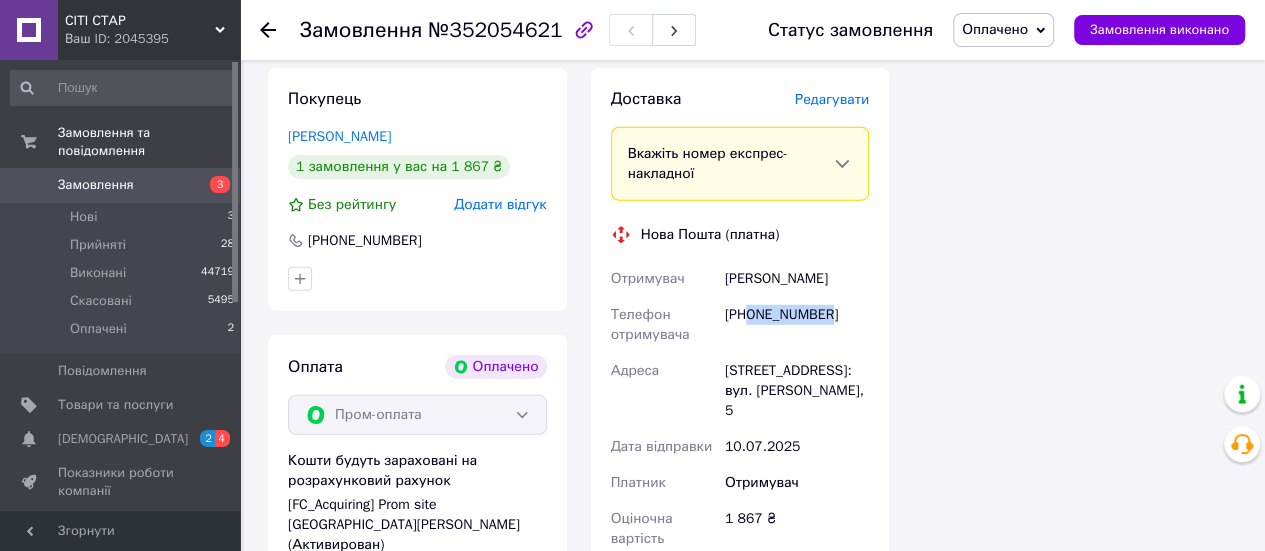 drag, startPoint x: 844, startPoint y: 327, endPoint x: 748, endPoint y: 335, distance: 96.332756 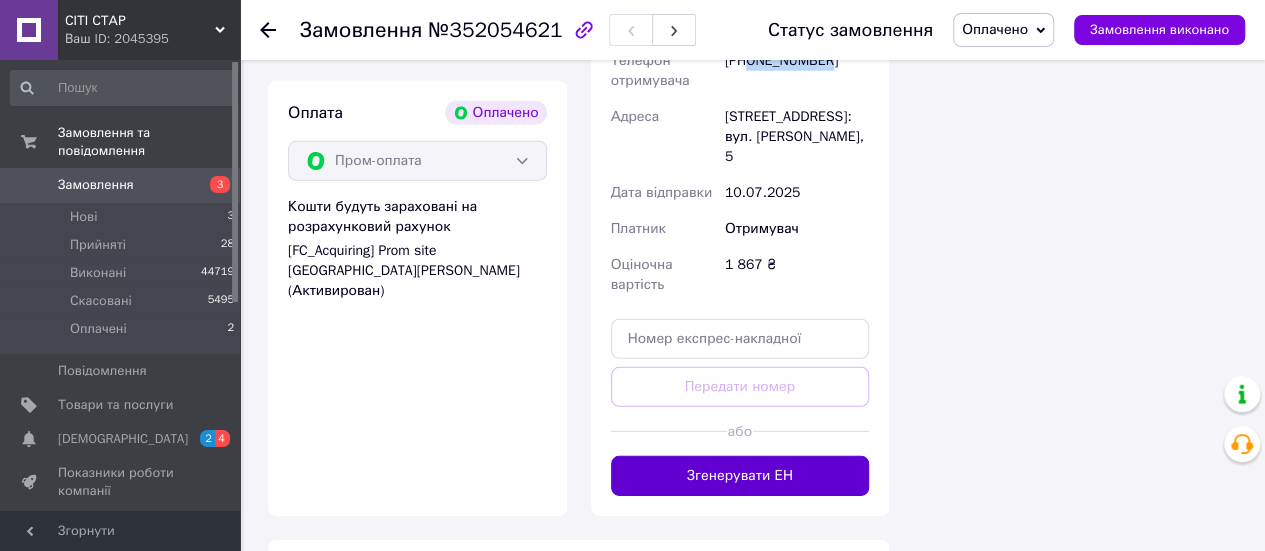 scroll, scrollTop: 3000, scrollLeft: 0, axis: vertical 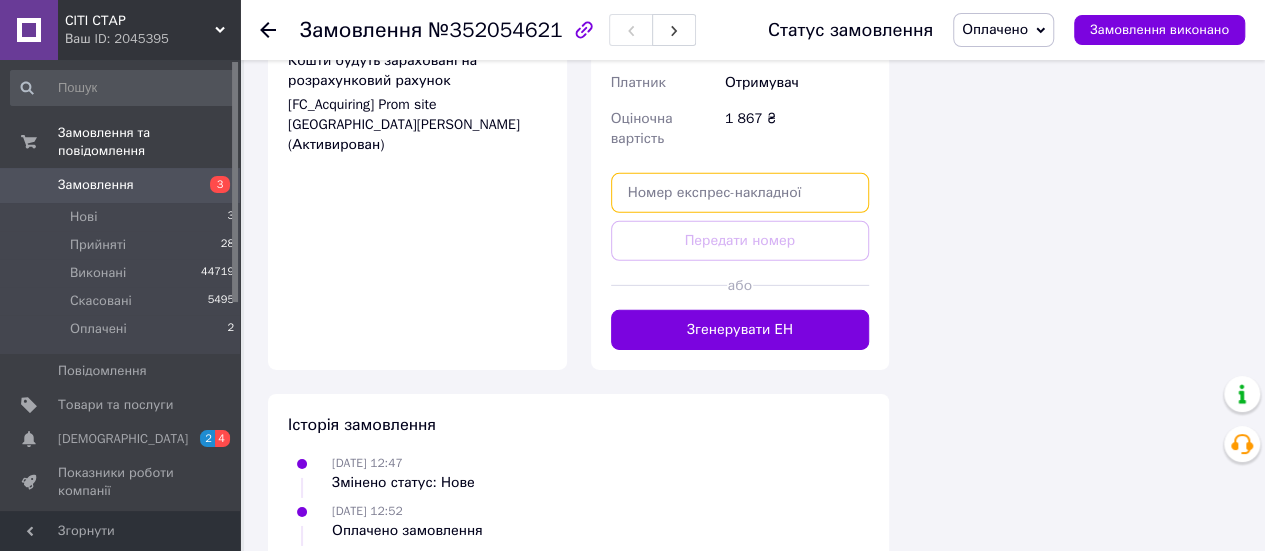 click at bounding box center (740, 193) 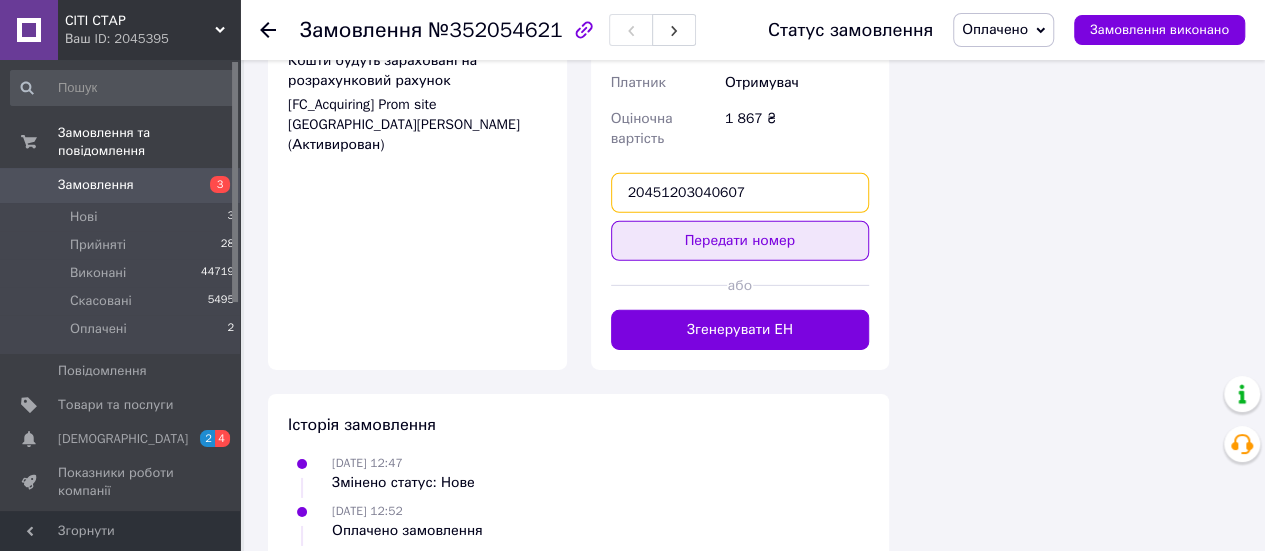 type on "20451203040607" 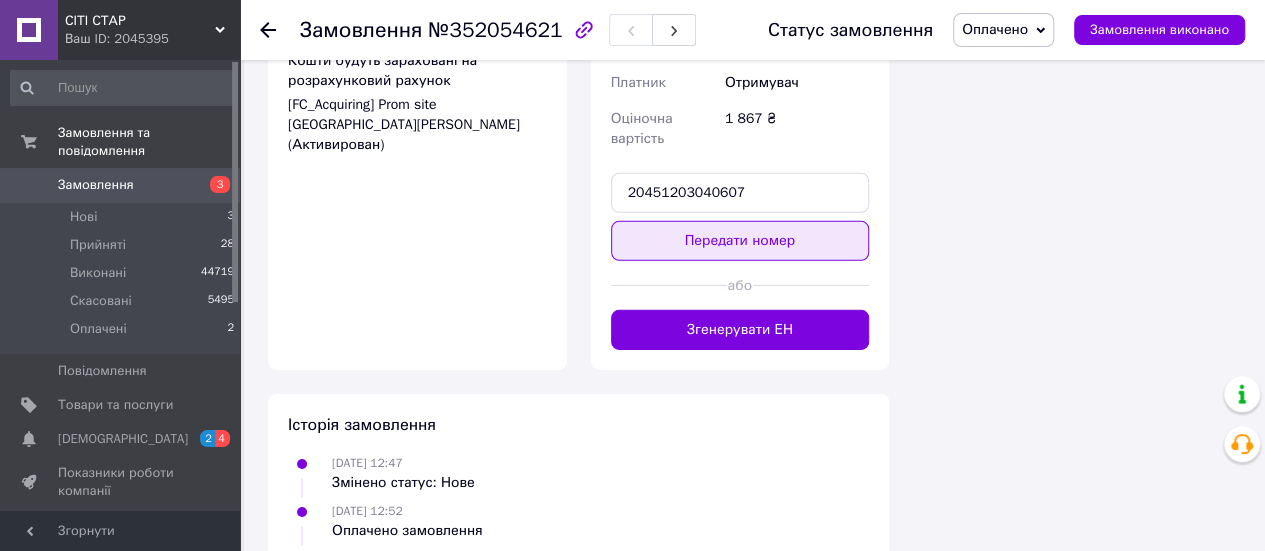 click on "Передати номер" at bounding box center (740, 241) 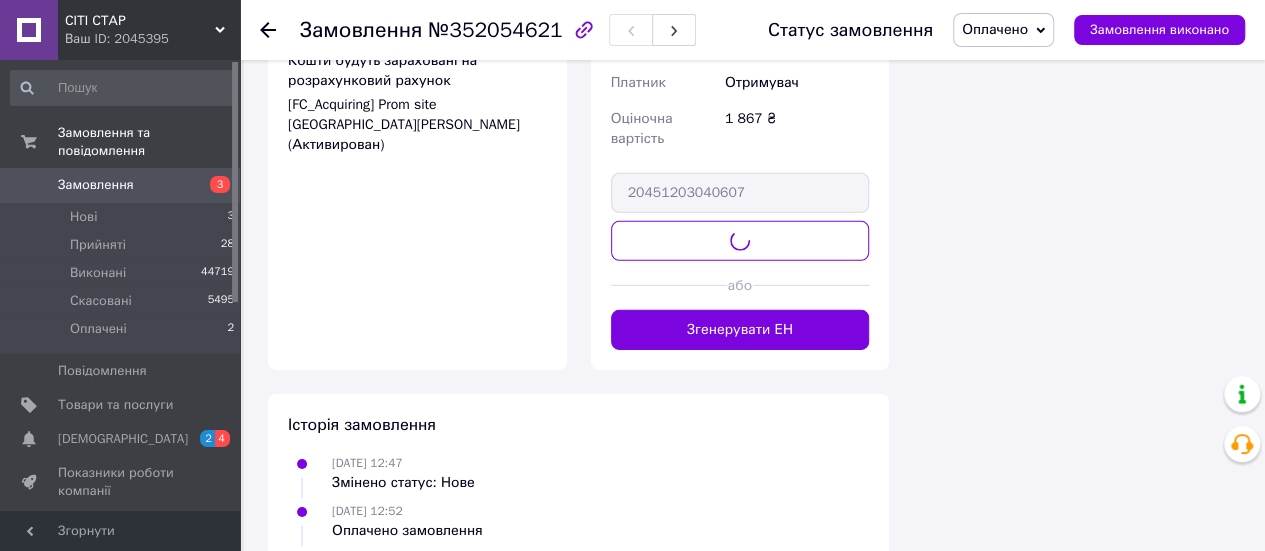click 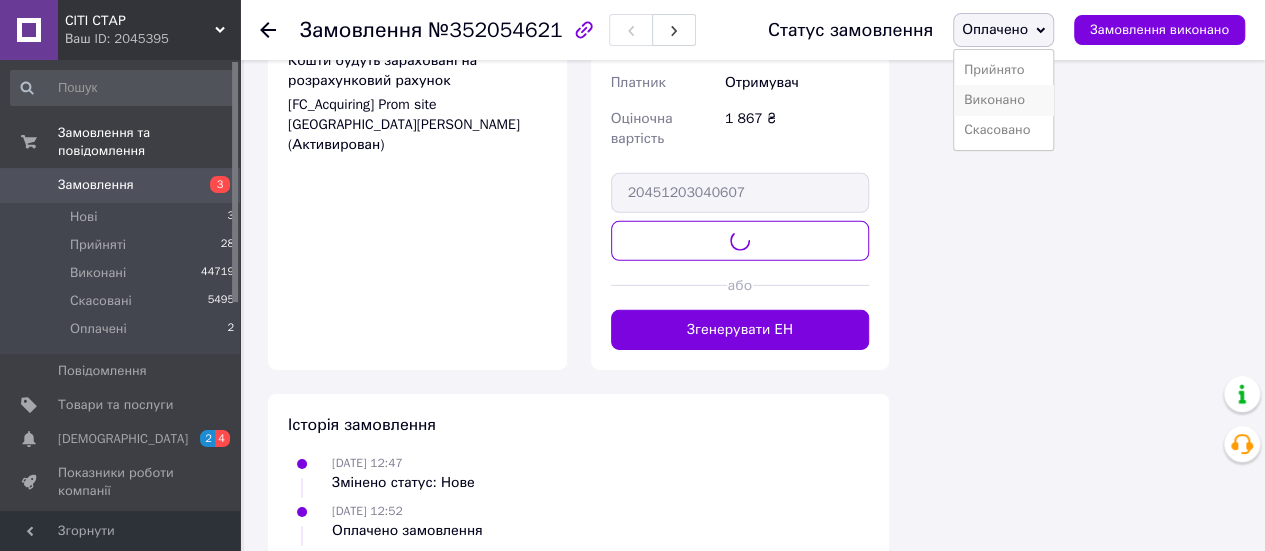 click on "Виконано" at bounding box center [1003, 100] 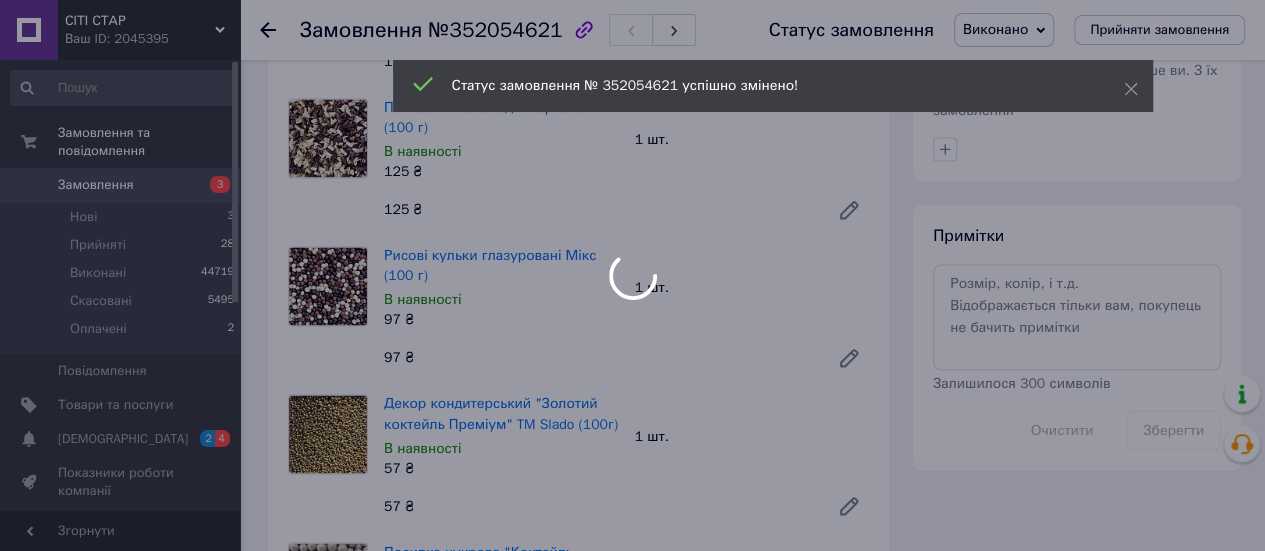 scroll, scrollTop: 1291, scrollLeft: 0, axis: vertical 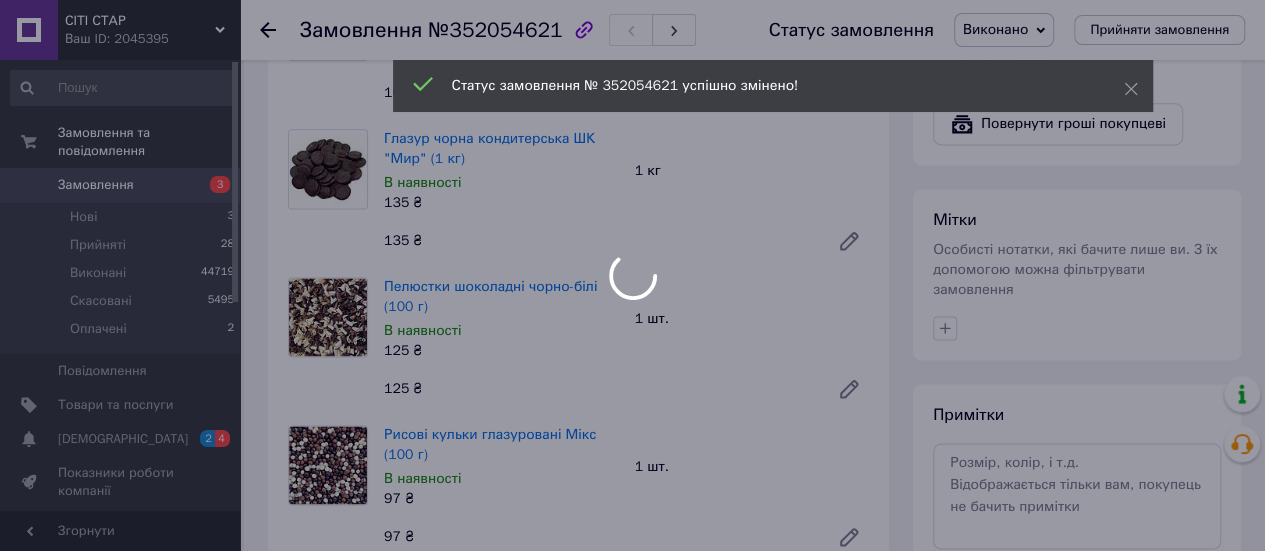 click at bounding box center (632, 275) 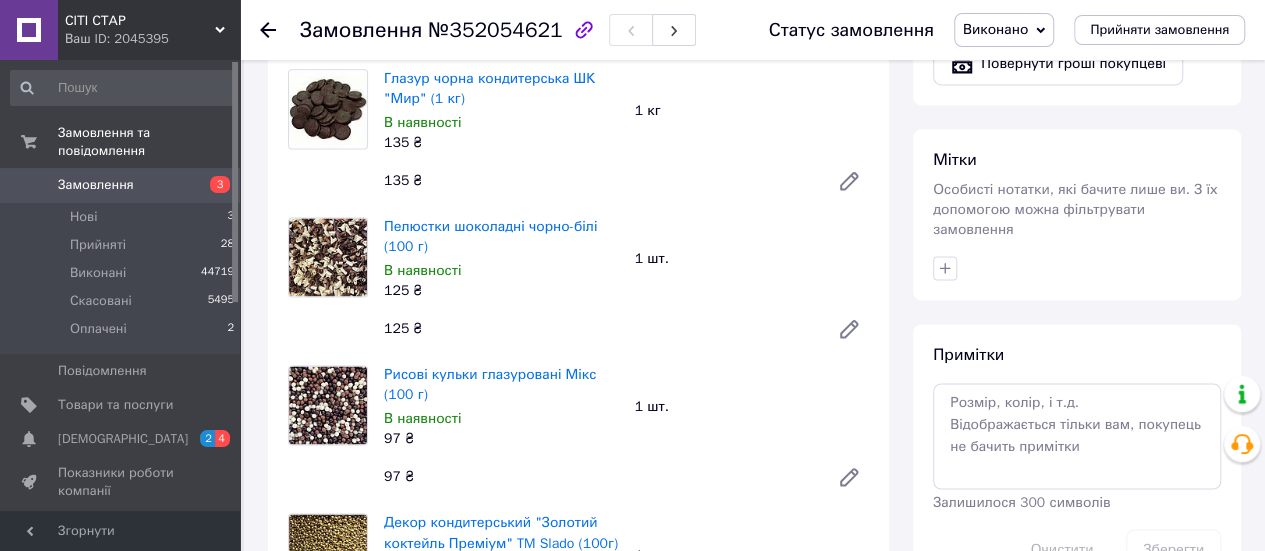 scroll, scrollTop: 1391, scrollLeft: 0, axis: vertical 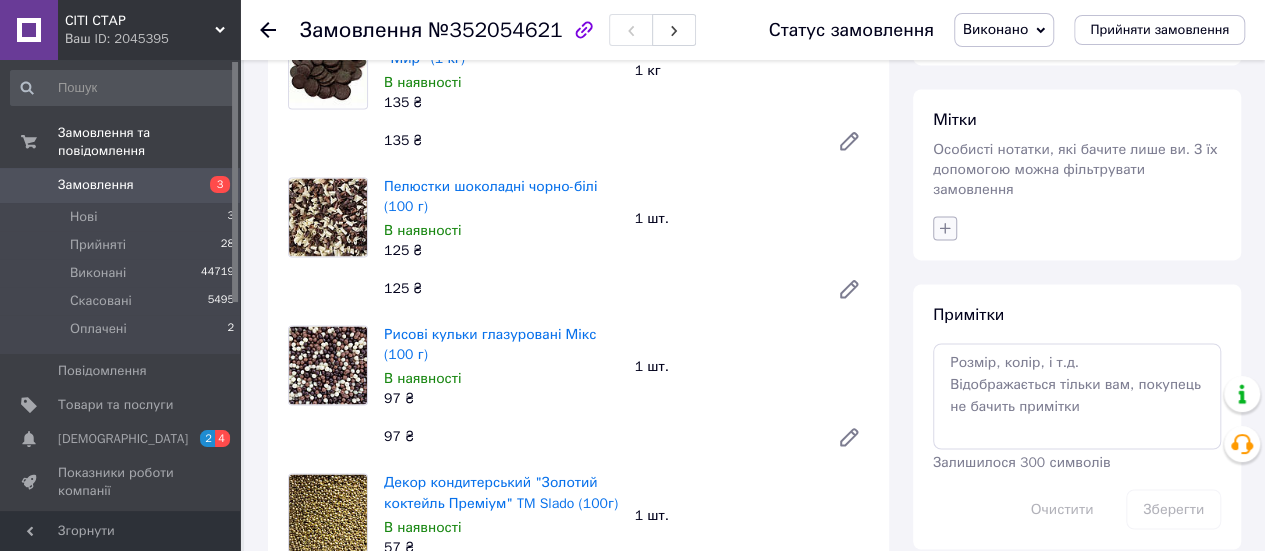 click 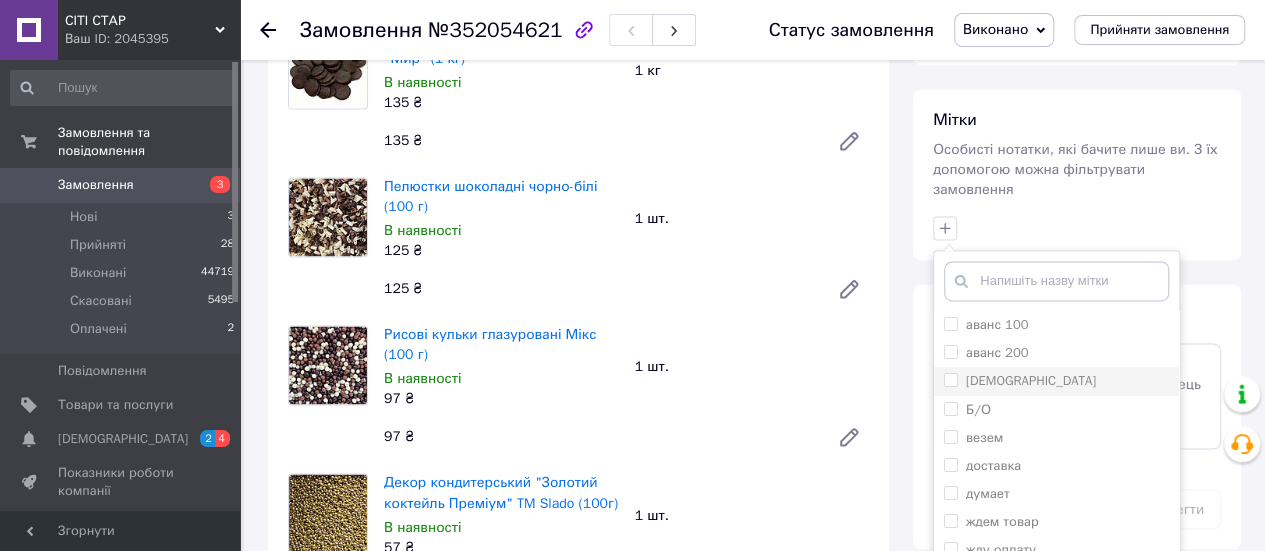 drag, startPoint x: 994, startPoint y: 366, endPoint x: 1082, endPoint y: 355, distance: 88.68484 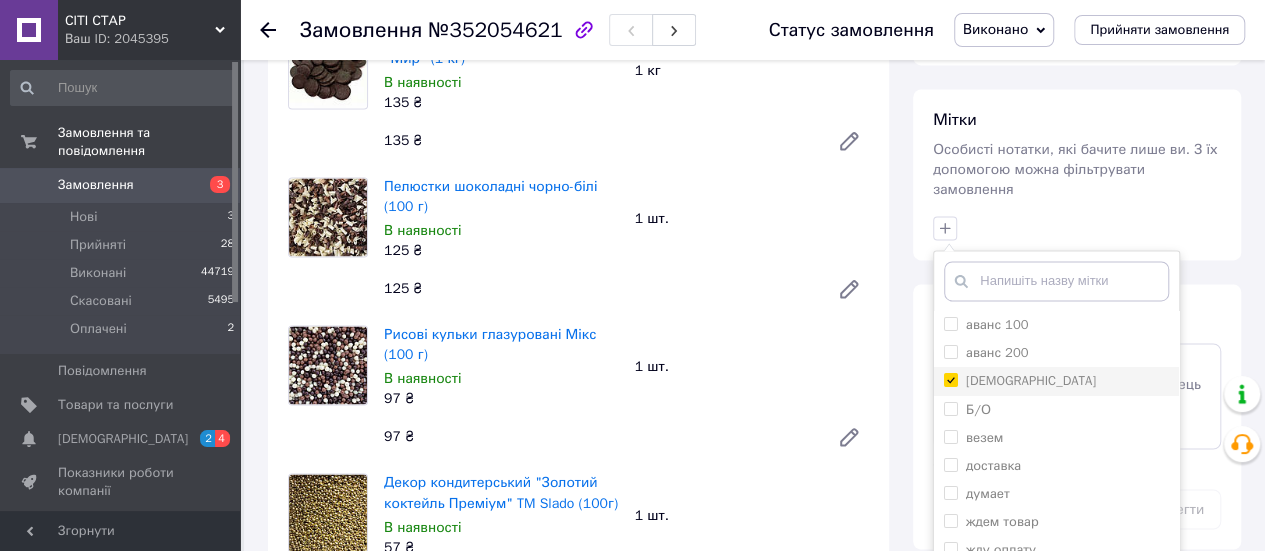 checkbox on "true" 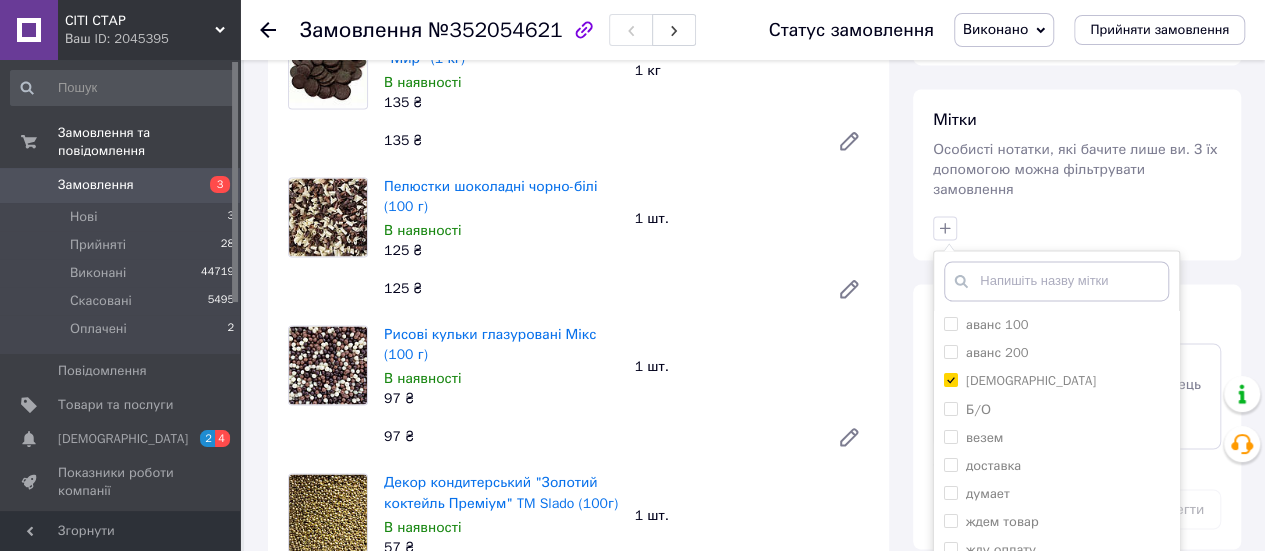 scroll, scrollTop: 1691, scrollLeft: 0, axis: vertical 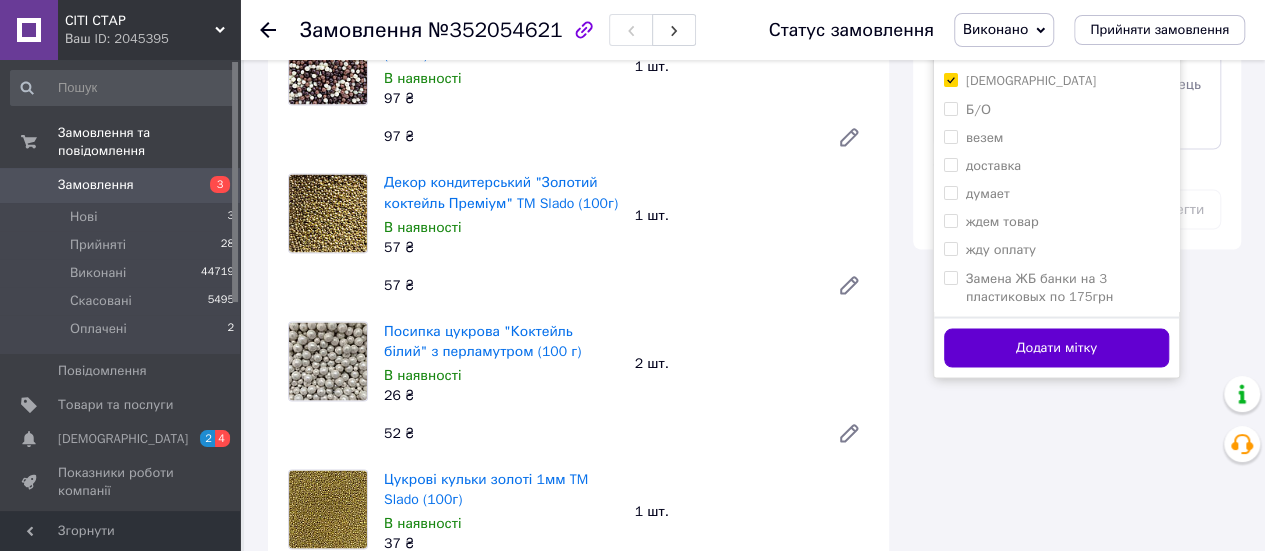 click on "Додати мітку" at bounding box center [1056, 347] 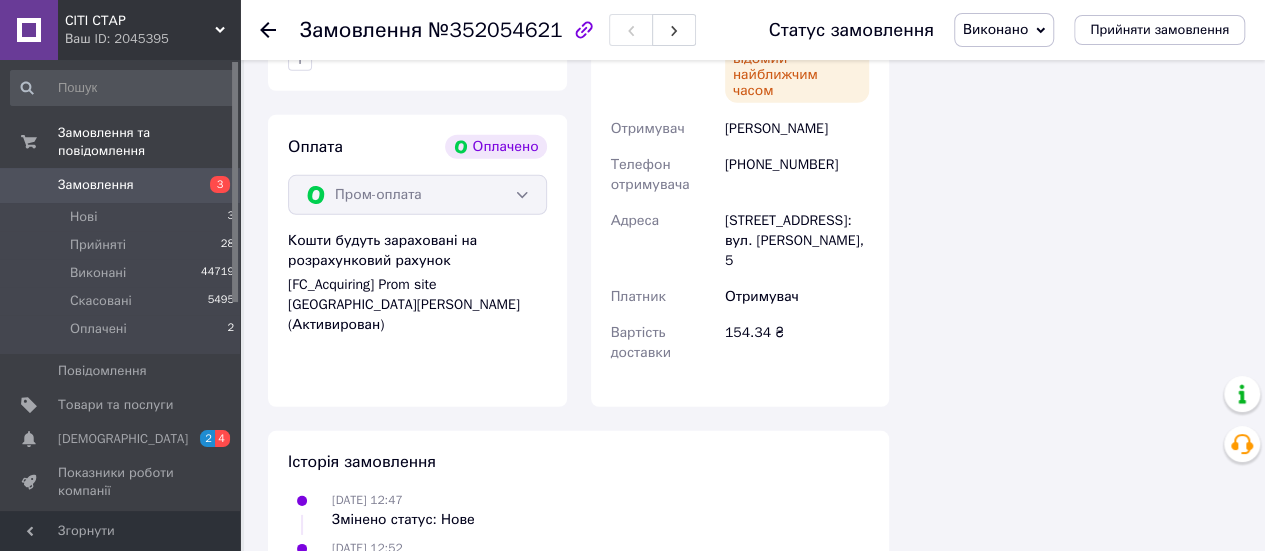 scroll, scrollTop: 2791, scrollLeft: 0, axis: vertical 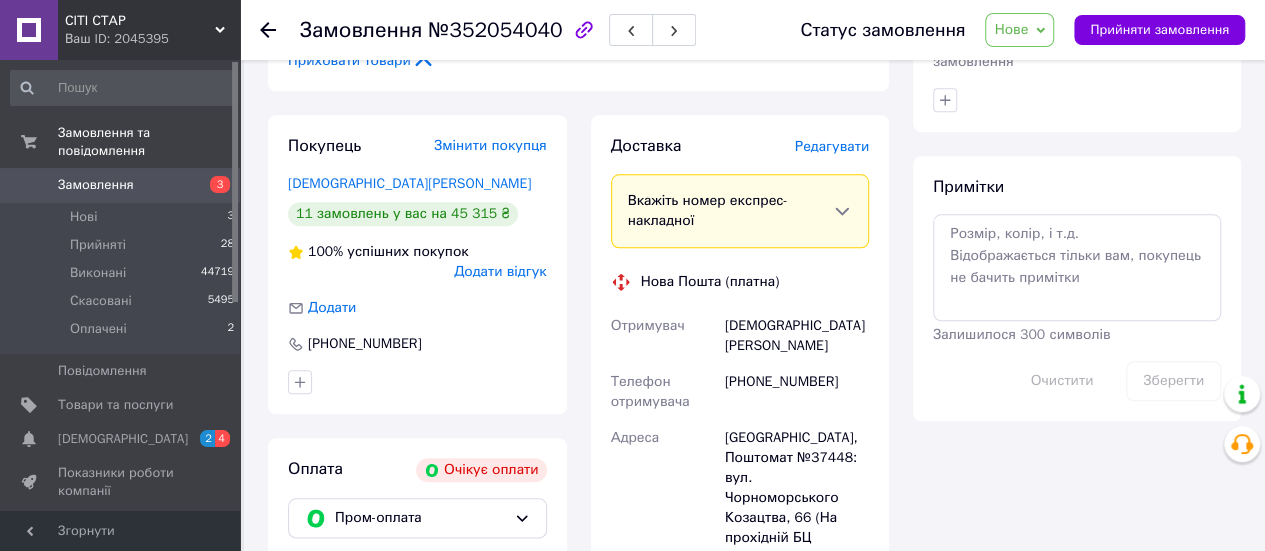 drag, startPoint x: 388, startPoint y: 505, endPoint x: 440, endPoint y: 472, distance: 61.587337 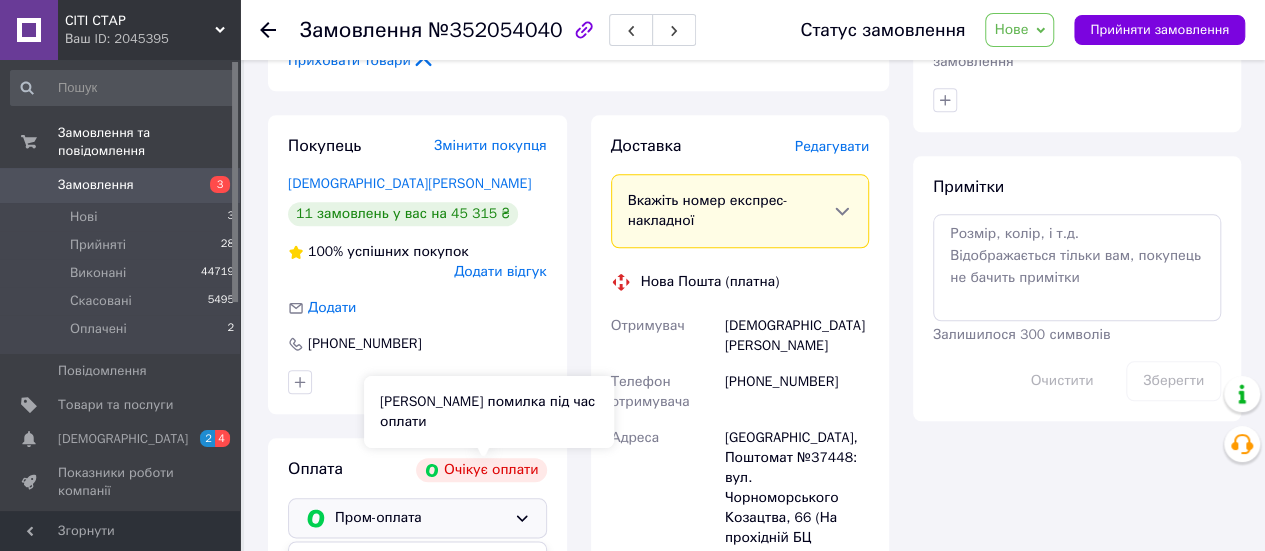 scroll, scrollTop: 1100, scrollLeft: 0, axis: vertical 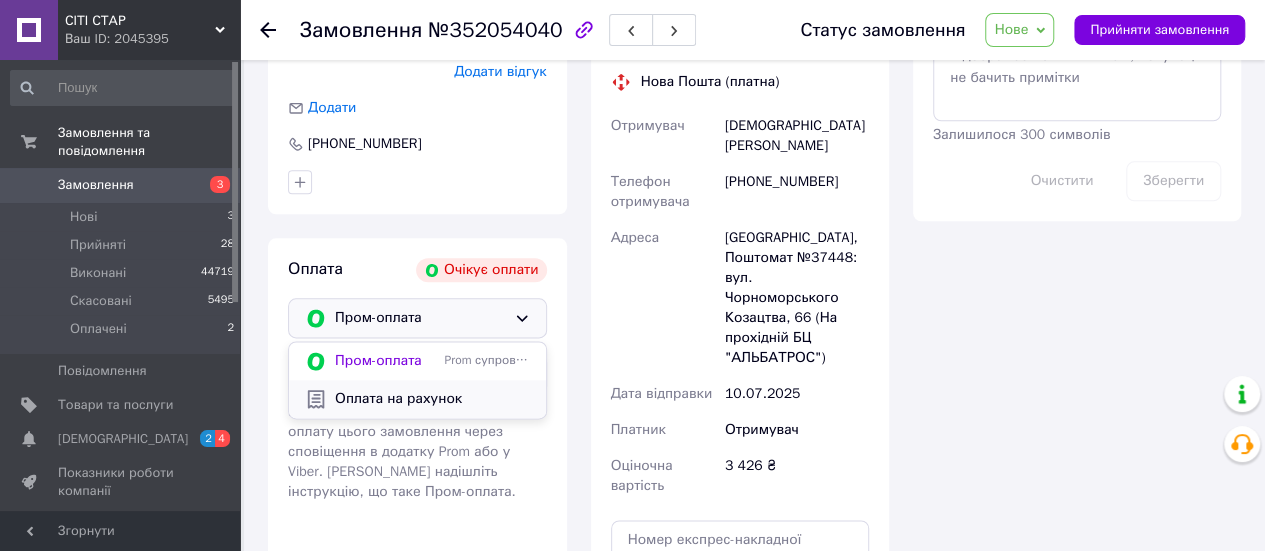 click on "Оплата на рахунок" at bounding box center [432, 399] 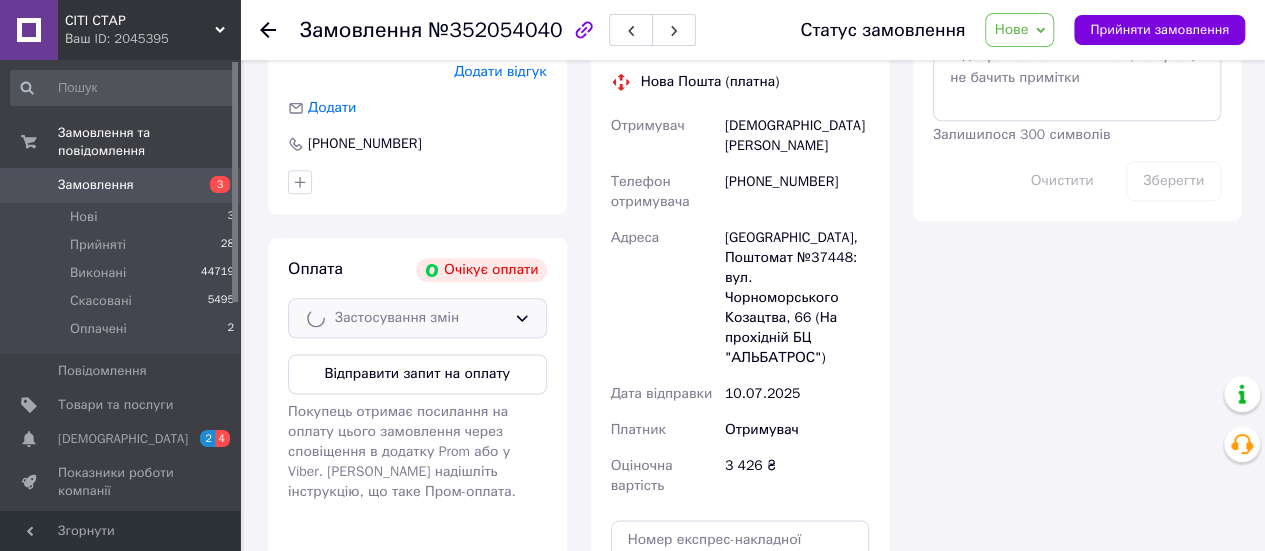 click on "Нове" at bounding box center (1011, 29) 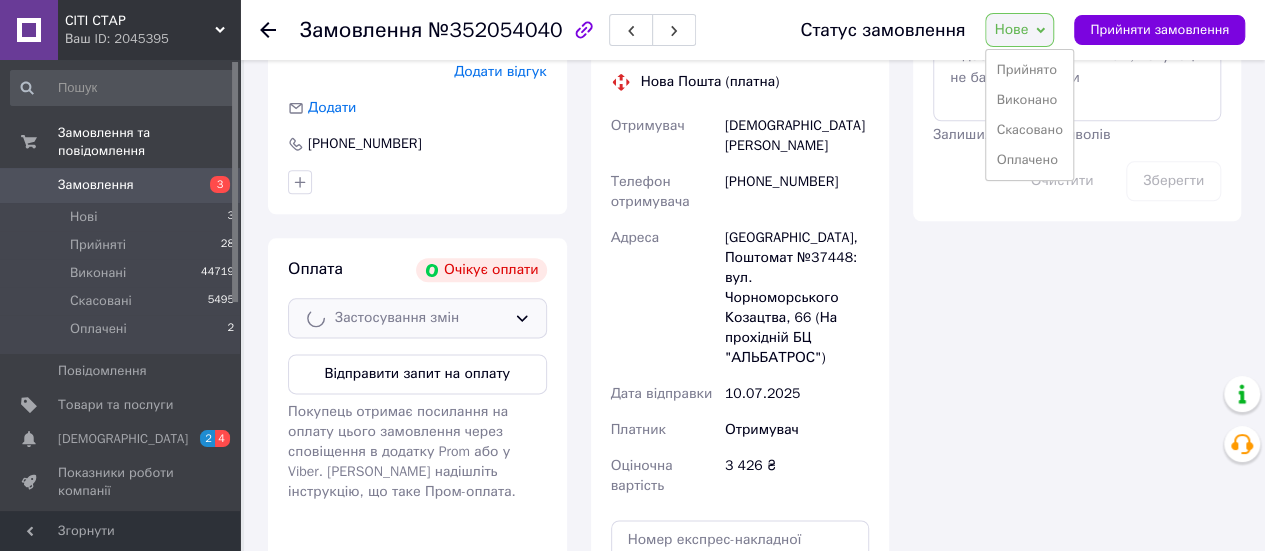 click on "Прийнято" at bounding box center [1029, 70] 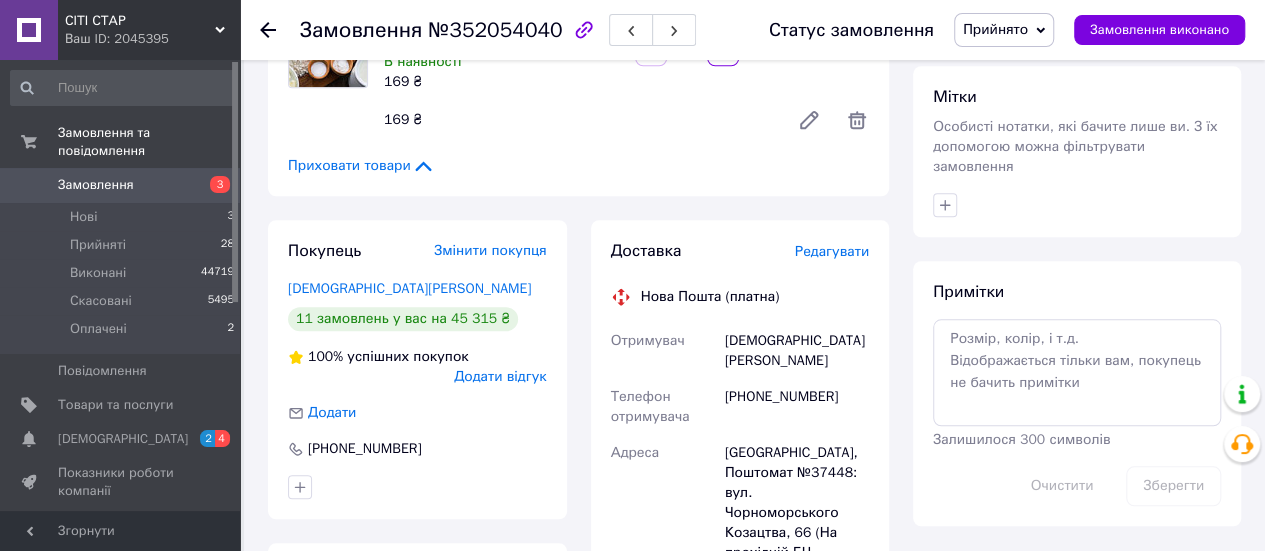scroll, scrollTop: 800, scrollLeft: 0, axis: vertical 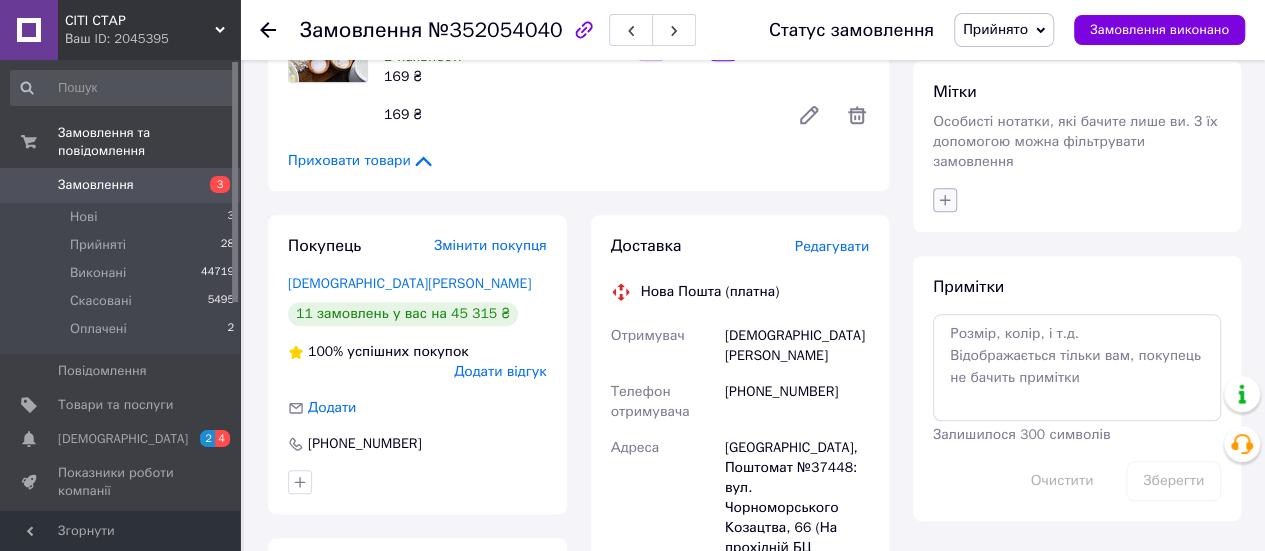click 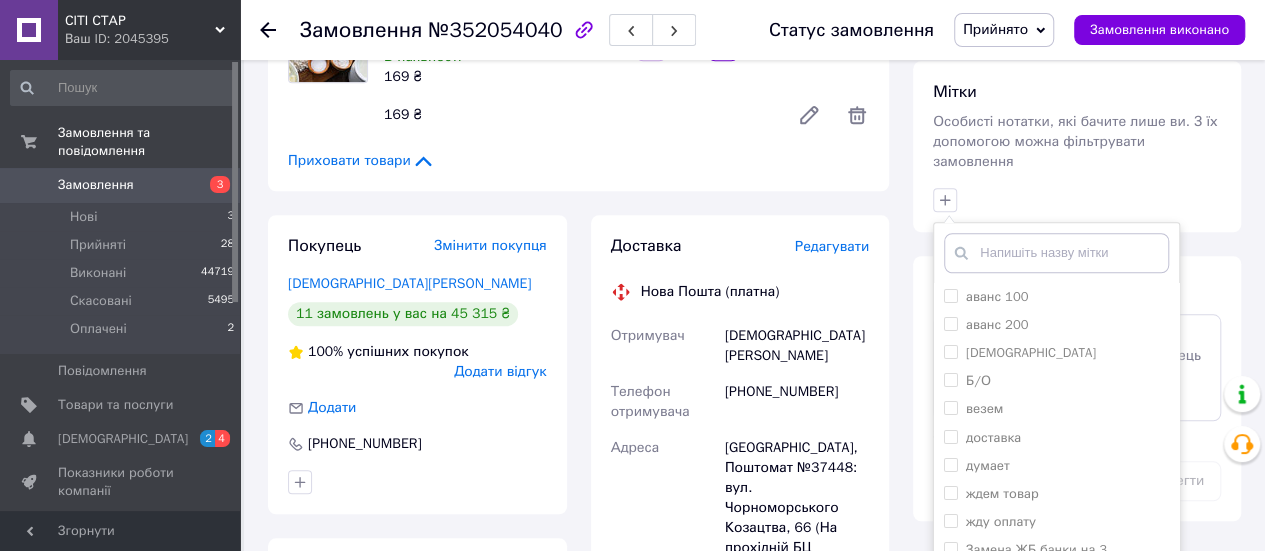 drag, startPoint x: 1010, startPoint y: 332, endPoint x: 1200, endPoint y: 315, distance: 190.759 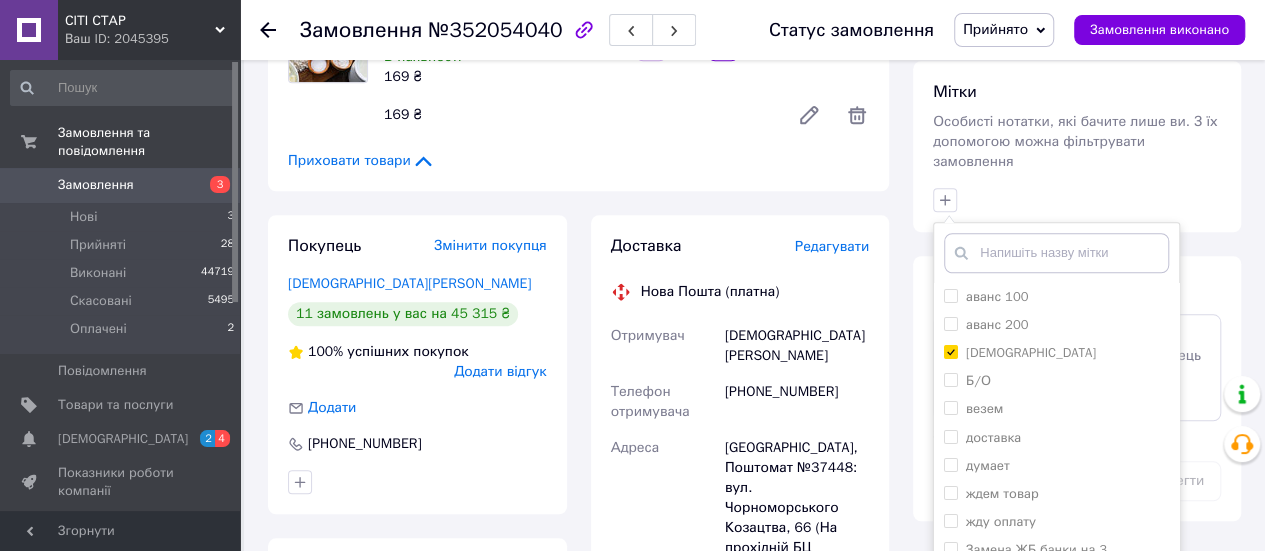 checkbox on "true" 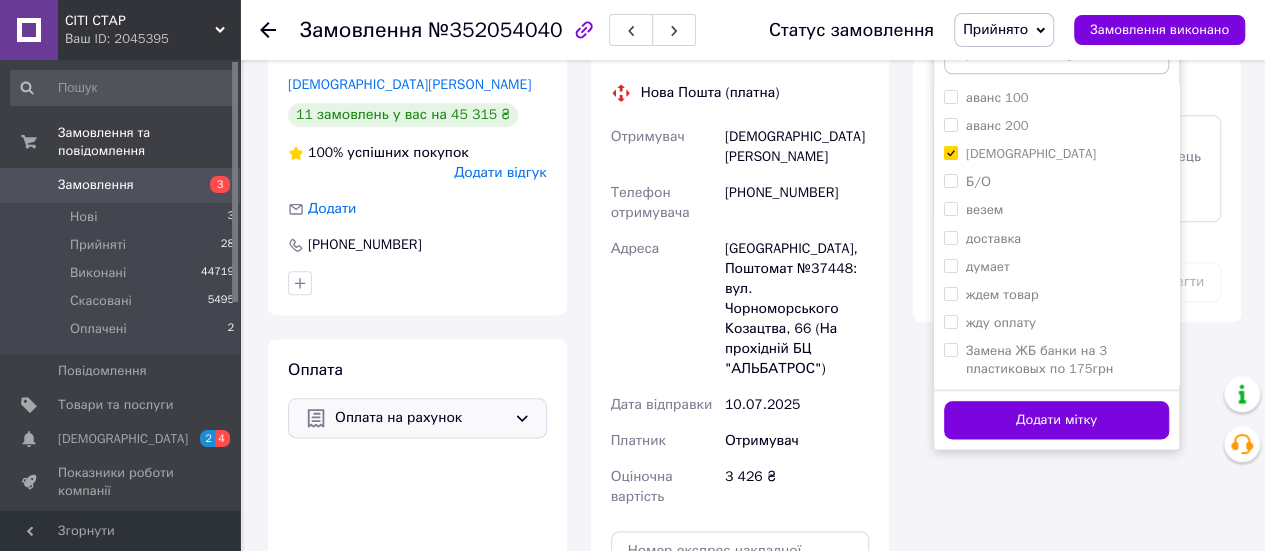 scroll, scrollTop: 1000, scrollLeft: 0, axis: vertical 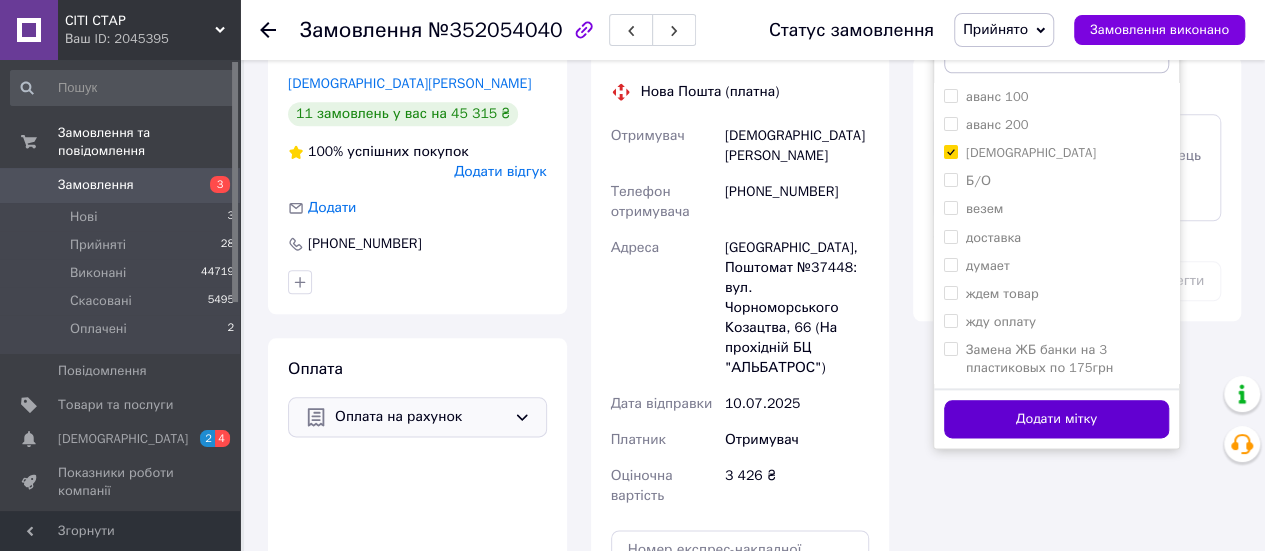click on "Додати мітку" at bounding box center [1056, 419] 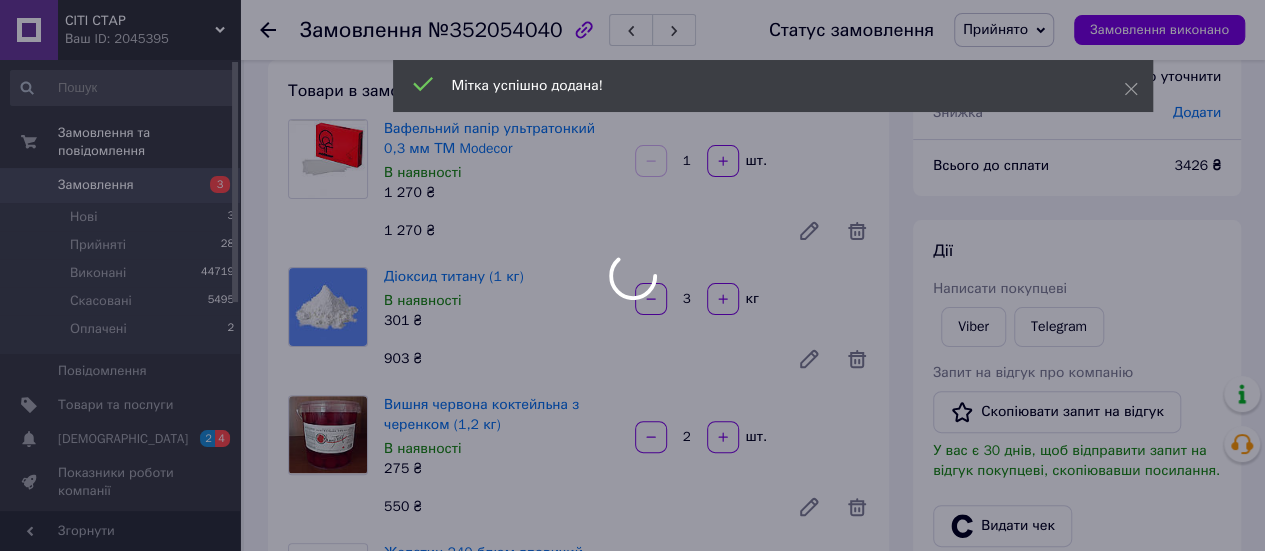 scroll, scrollTop: 0, scrollLeft: 0, axis: both 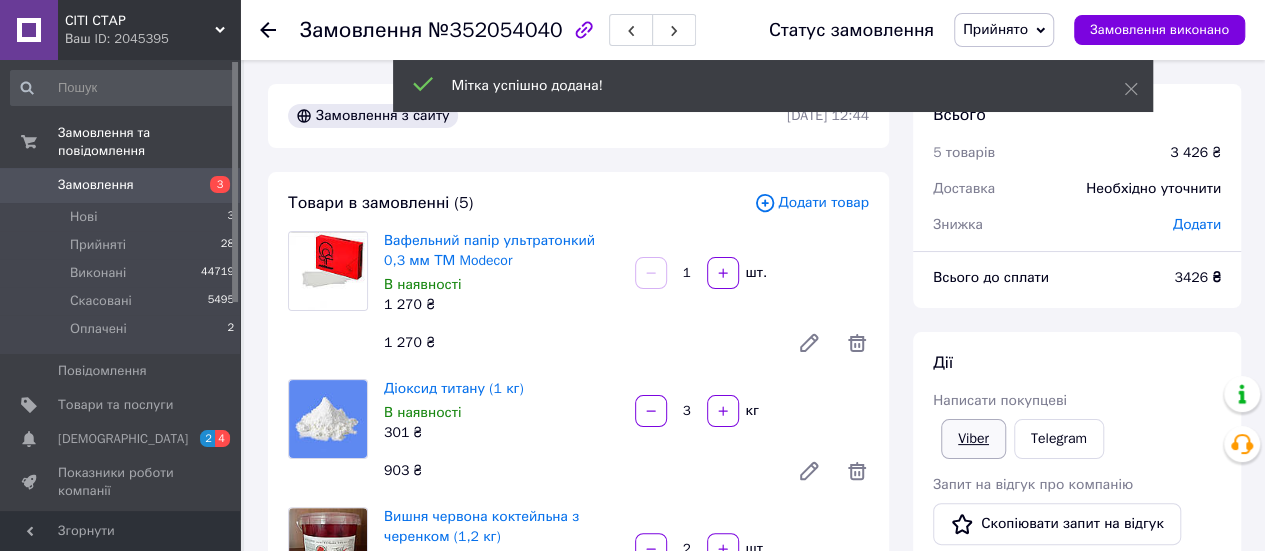 click on "Viber" at bounding box center (973, 439) 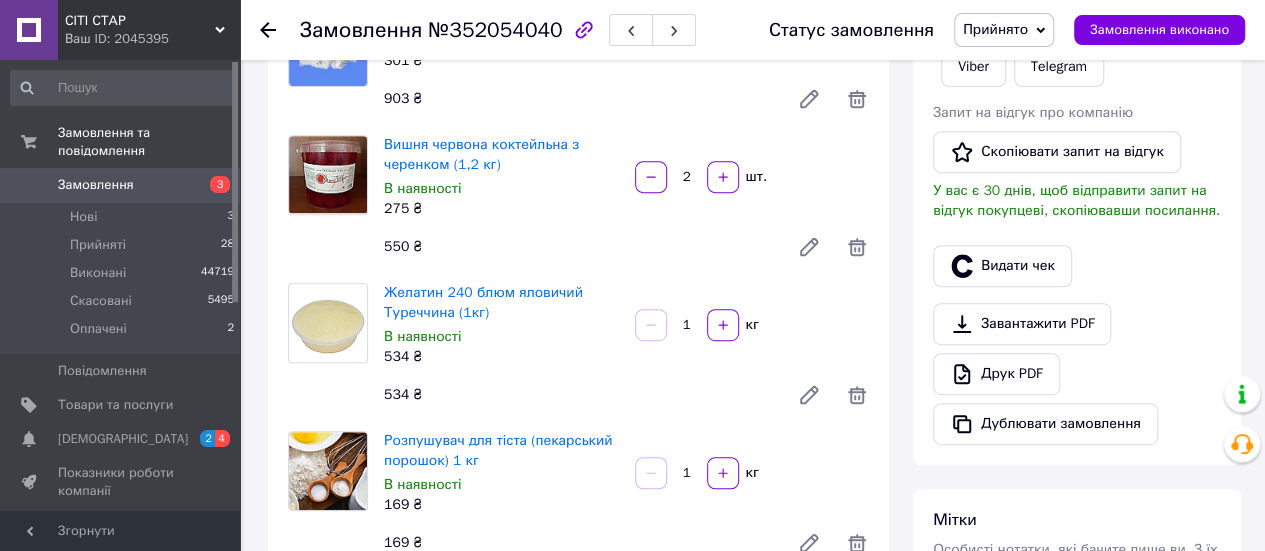 scroll, scrollTop: 400, scrollLeft: 0, axis: vertical 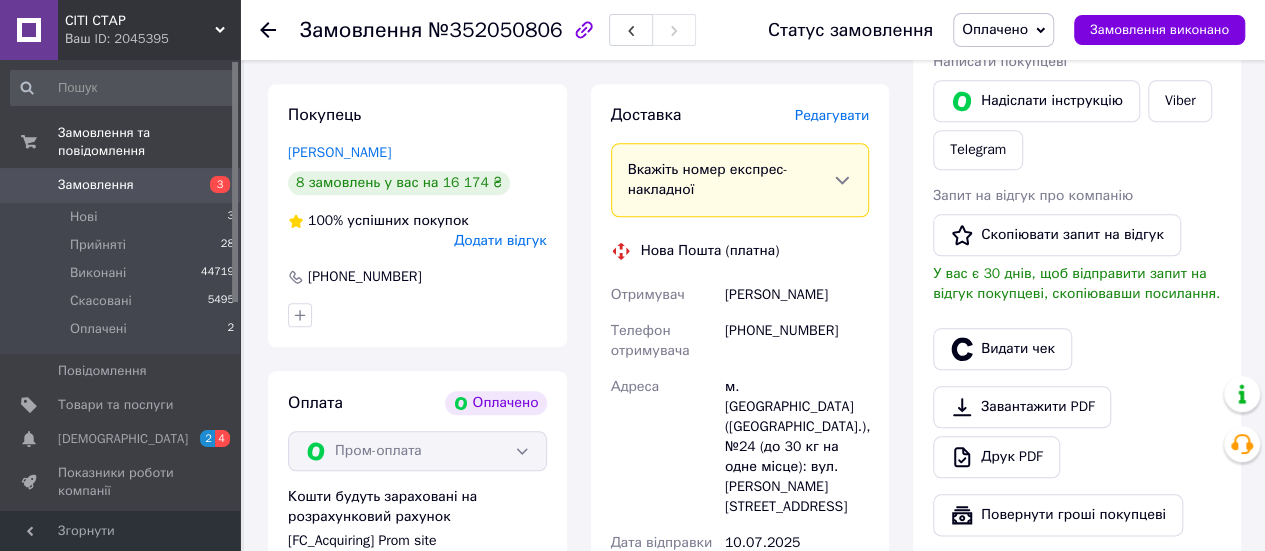 click on "Отримувач [PERSON_NAME] Телефон отримувача [PHONE_NUMBER] Адреса [PERSON_NAME]. [GEOGRAPHIC_DATA] ([GEOGRAPHIC_DATA].), №24 (до 30 кг на одне місце): вул. [PERSON_NAME], 48 Дата відправки [DATE] Платник Отримувач Оціночна вартість 1 068 ₴" at bounding box center [740, 465] 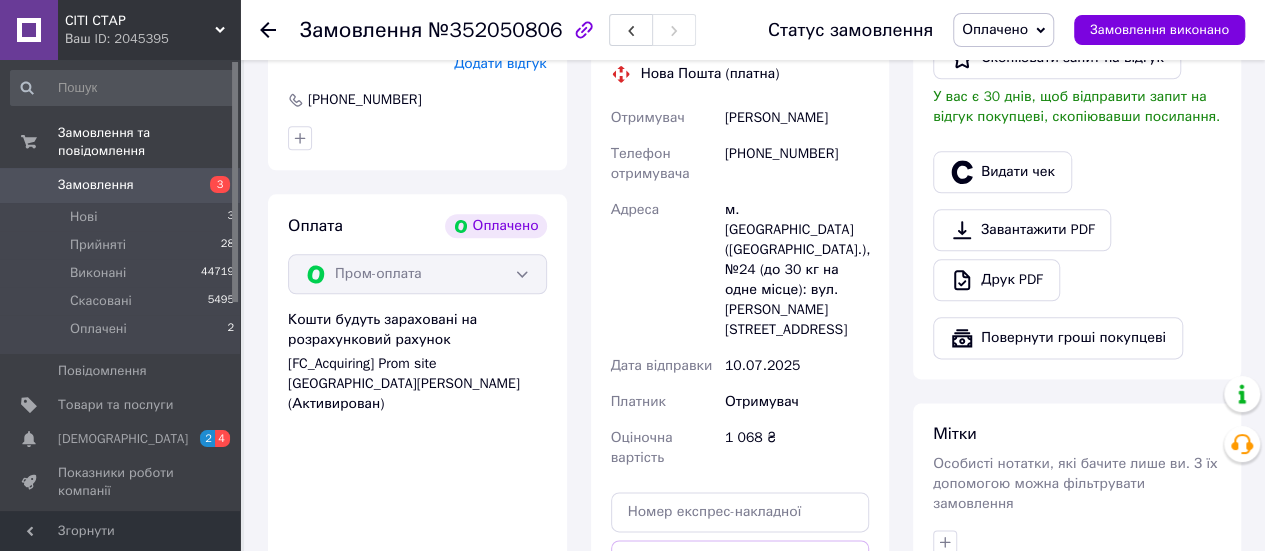 scroll, scrollTop: 1200, scrollLeft: 0, axis: vertical 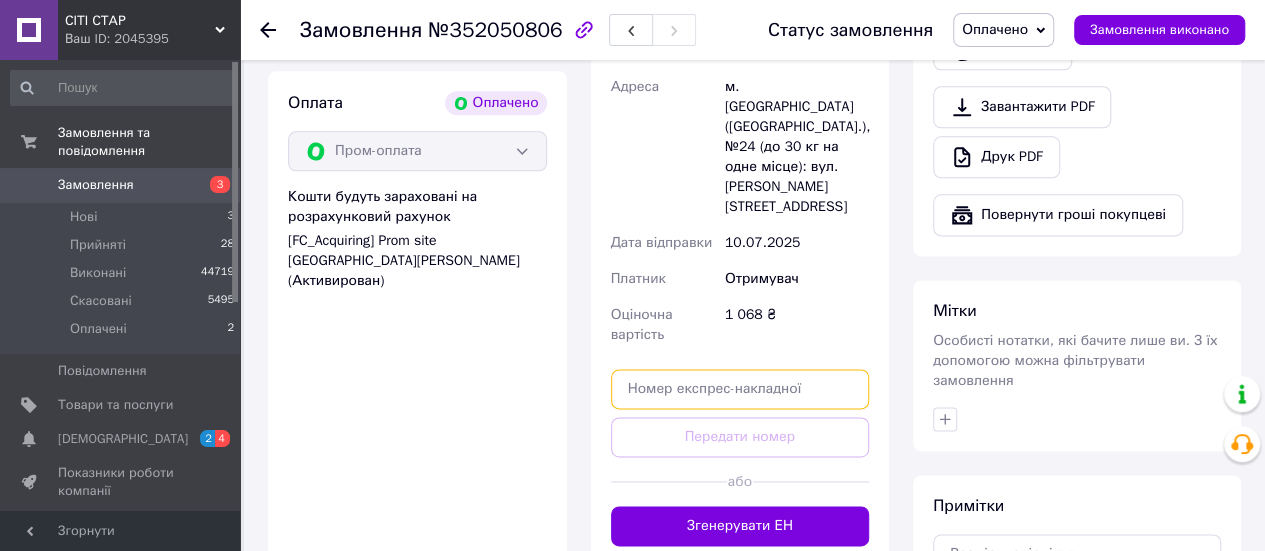 click at bounding box center (740, 389) 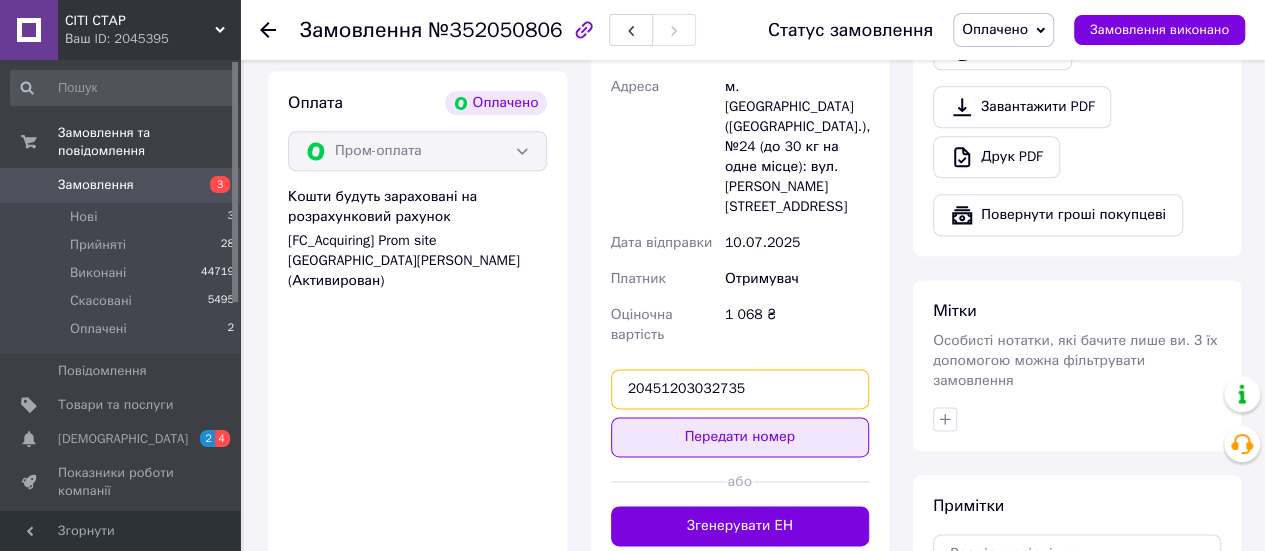 type on "20451203032735" 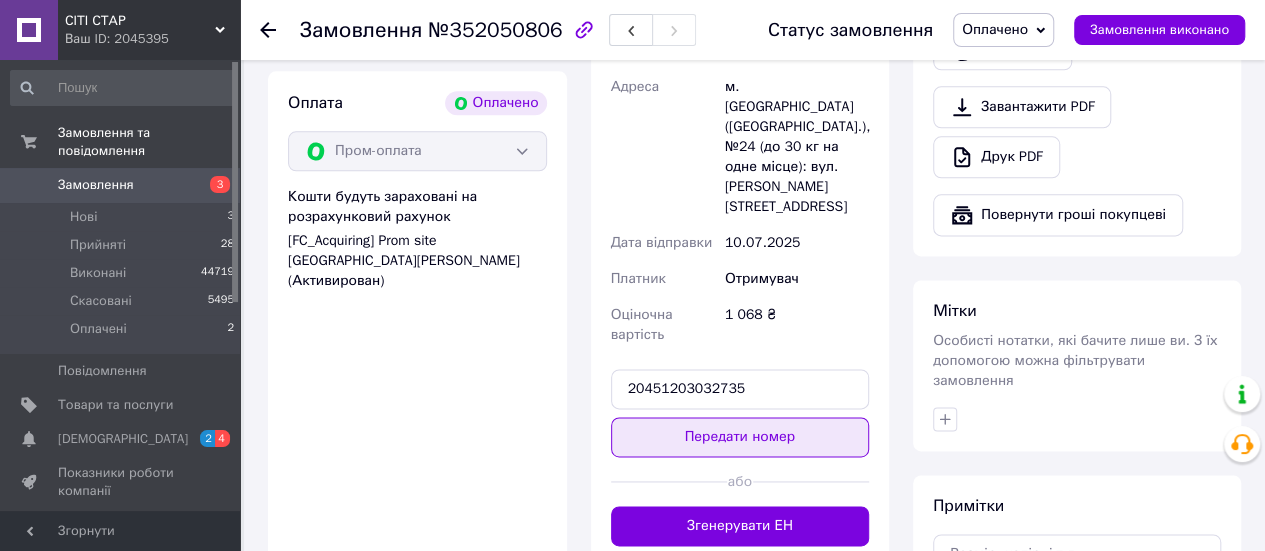 click on "Передати номер" at bounding box center (740, 437) 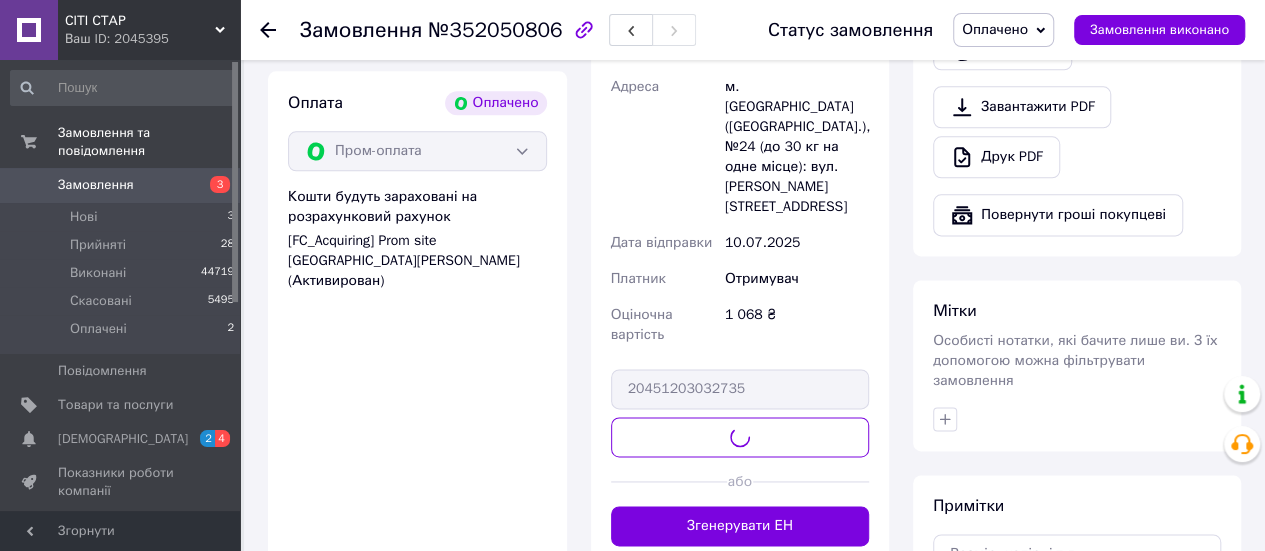 click on "Оплачено" at bounding box center [1003, 30] 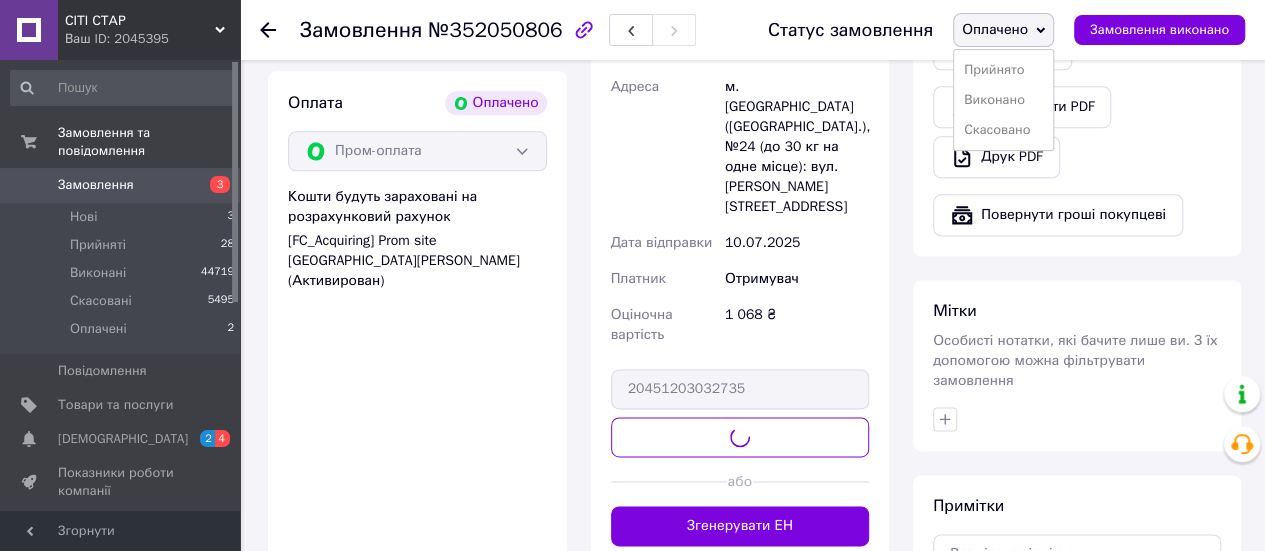 click on "Прийнято" at bounding box center [1003, 70] 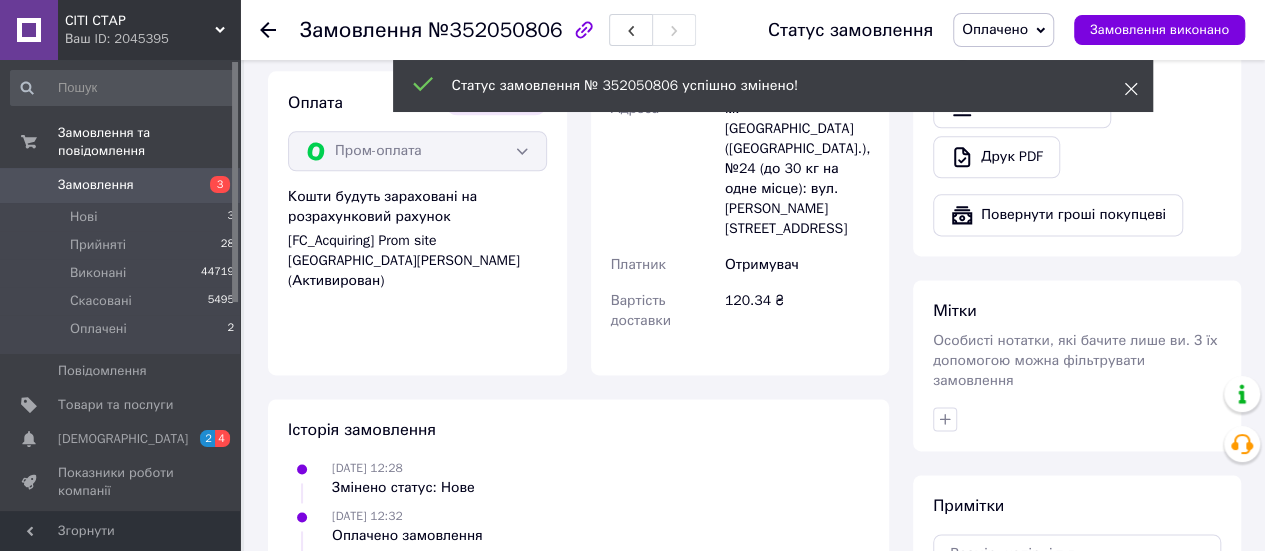 click 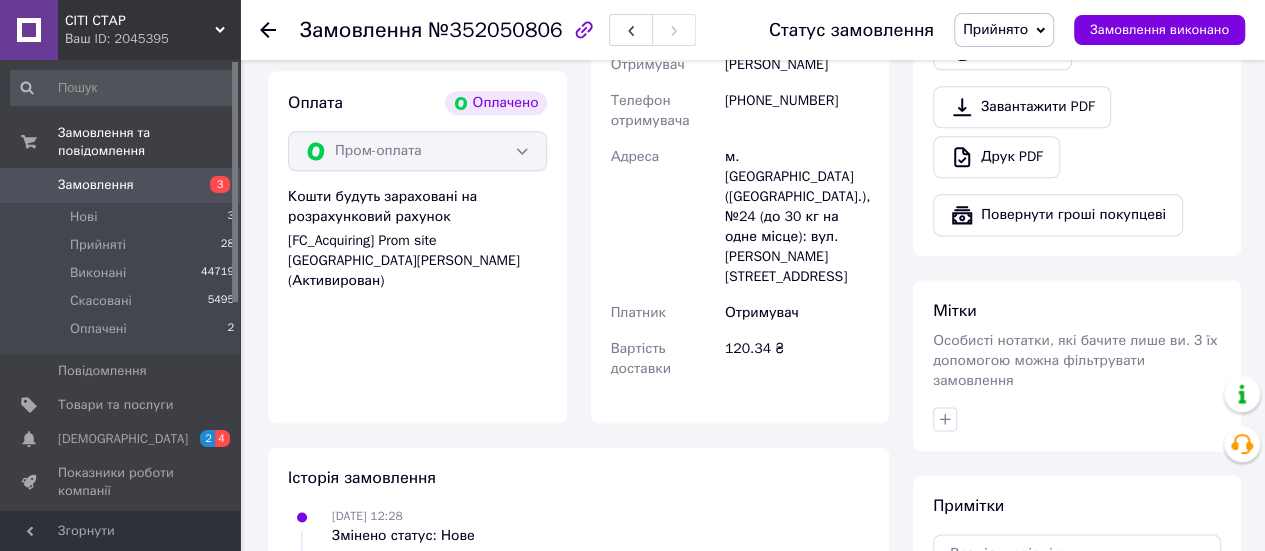 click on "Прийнято" at bounding box center (995, 29) 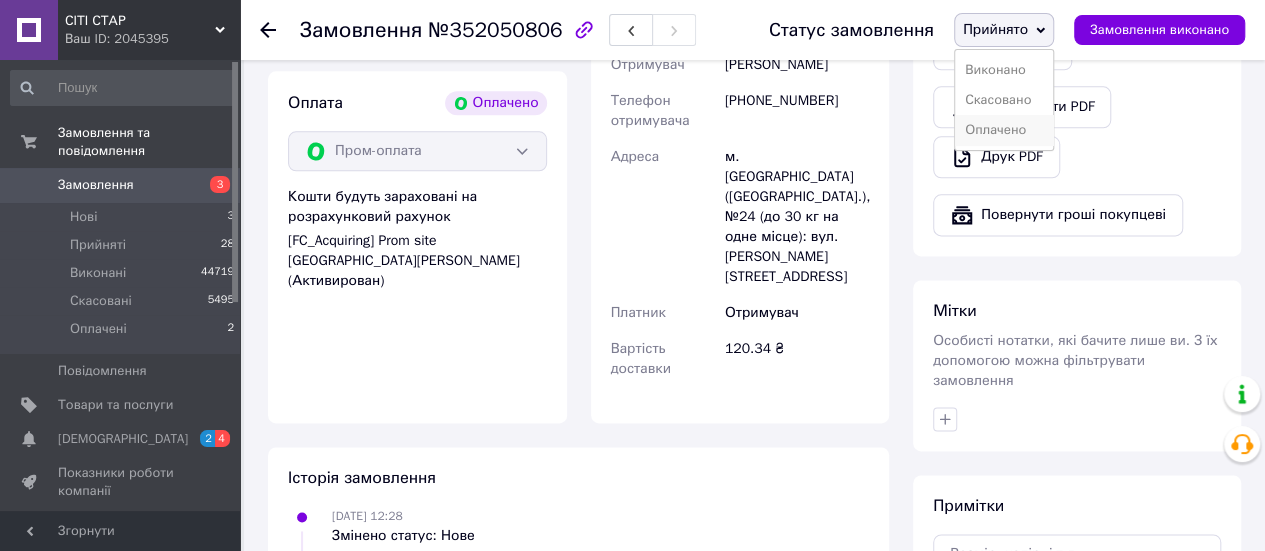 click on "Оплачено" at bounding box center [1004, 130] 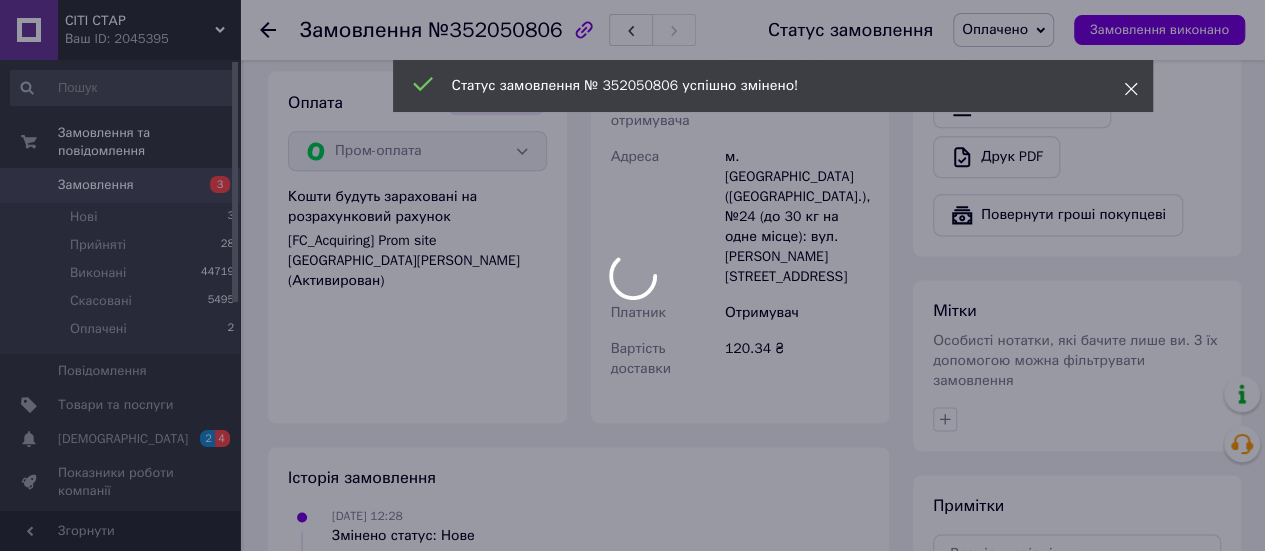 click 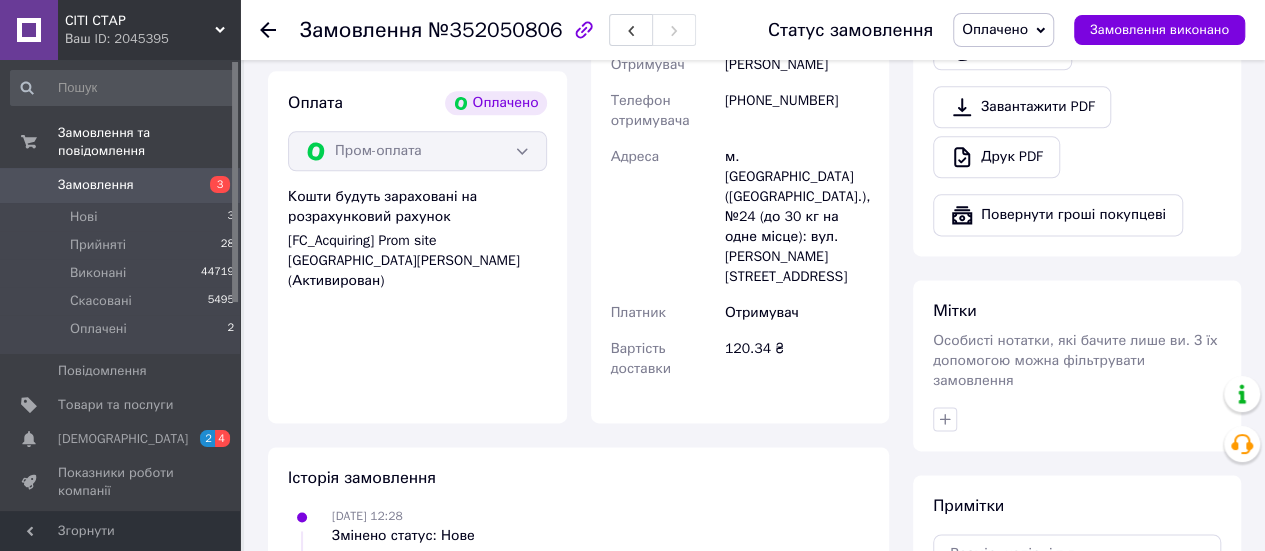 click on "Оплачено" at bounding box center (995, 29) 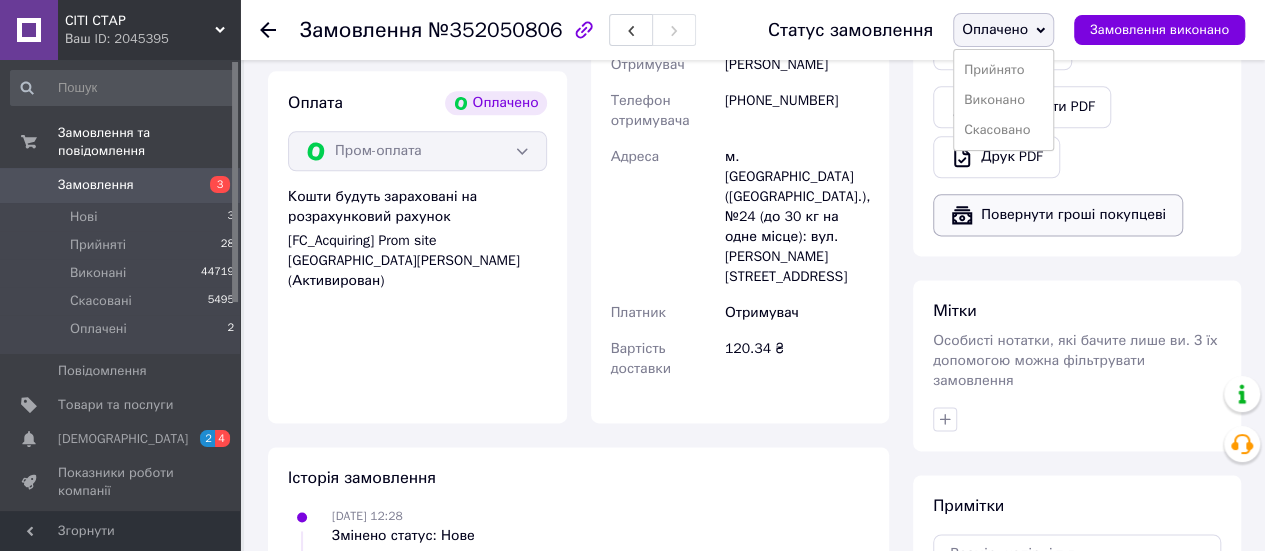 drag, startPoint x: 996, startPoint y: 103, endPoint x: 1000, endPoint y: 209, distance: 106.07545 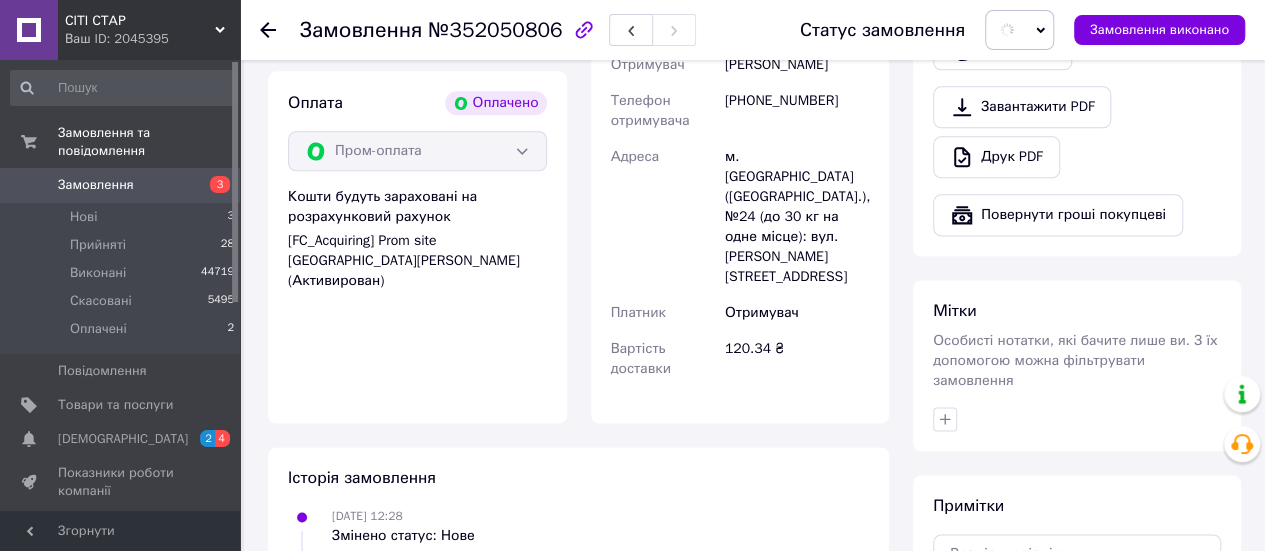 drag, startPoint x: 945, startPoint y: 397, endPoint x: 1261, endPoint y: 349, distance: 319.6248 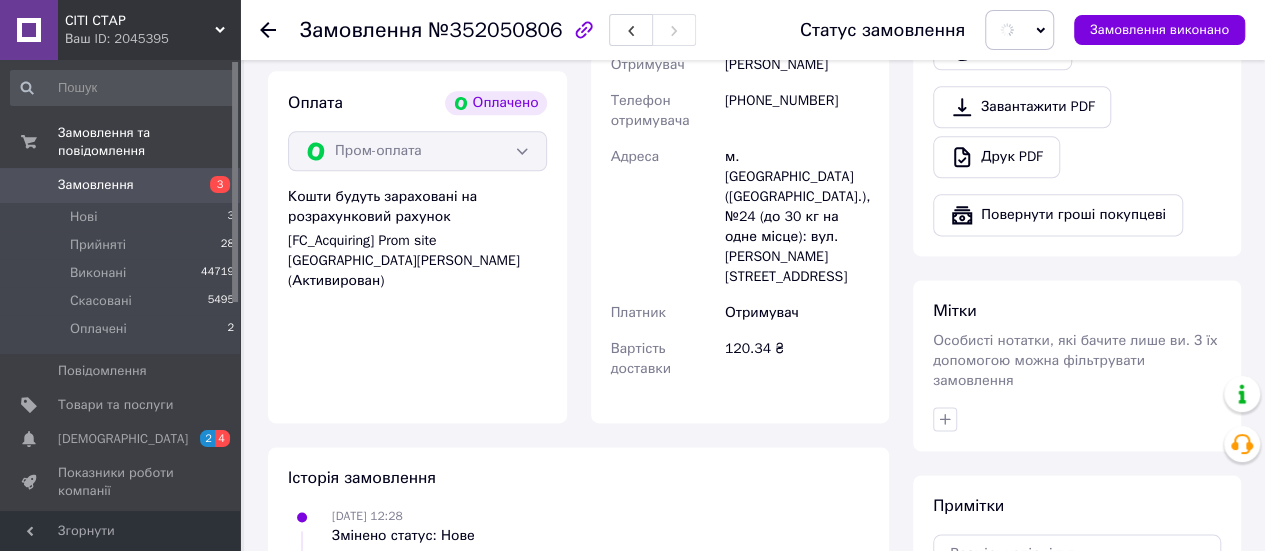click 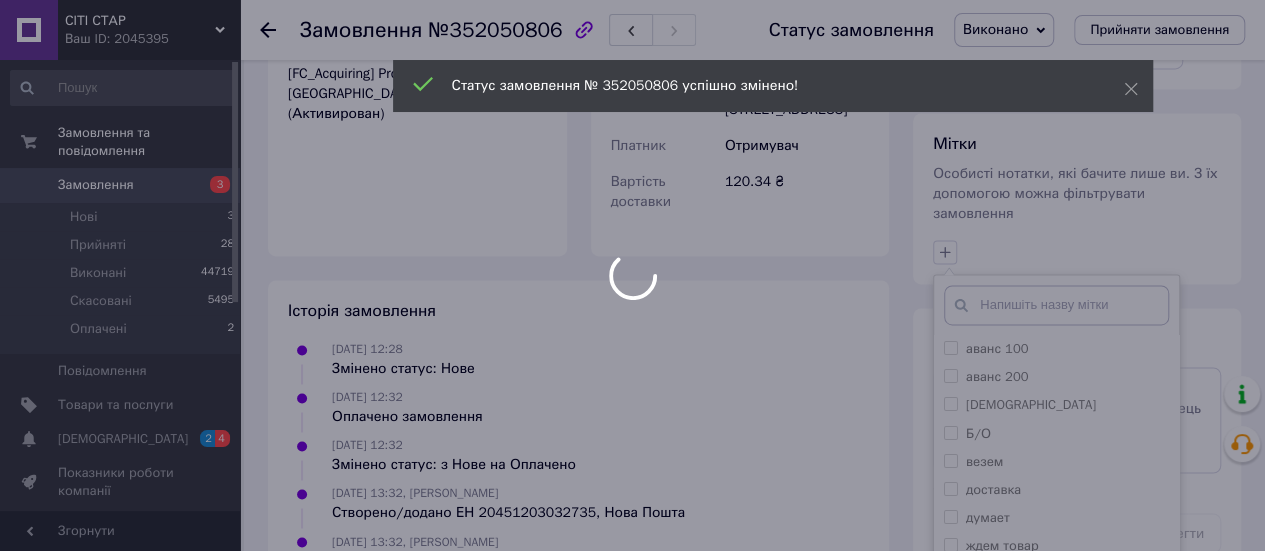 scroll, scrollTop: 1492, scrollLeft: 0, axis: vertical 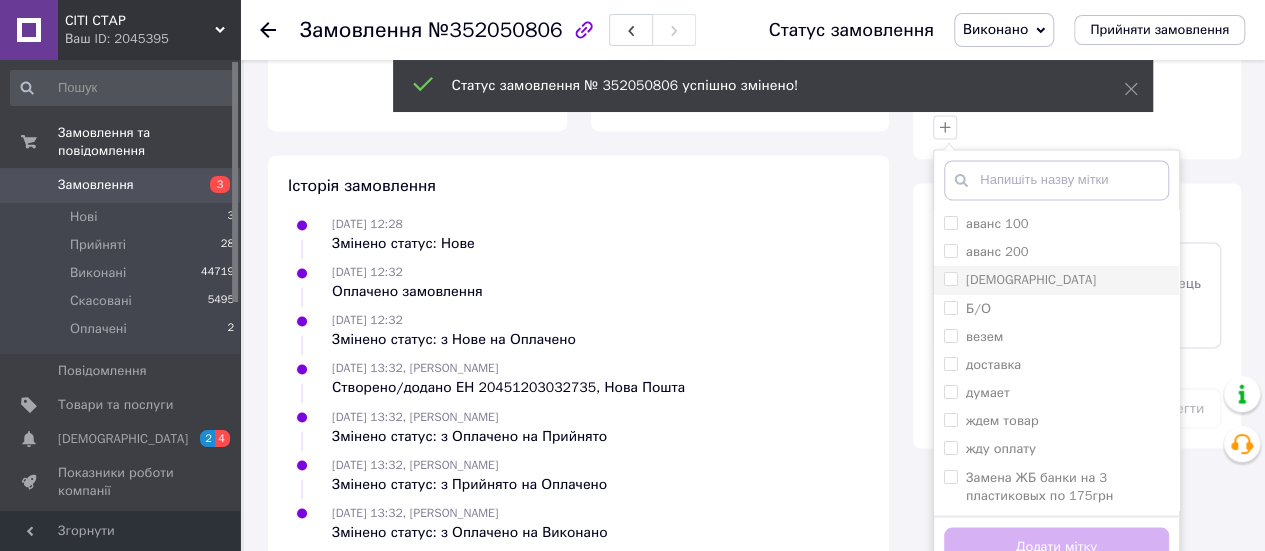 click on "[DEMOGRAPHIC_DATA]" at bounding box center [1056, 280] 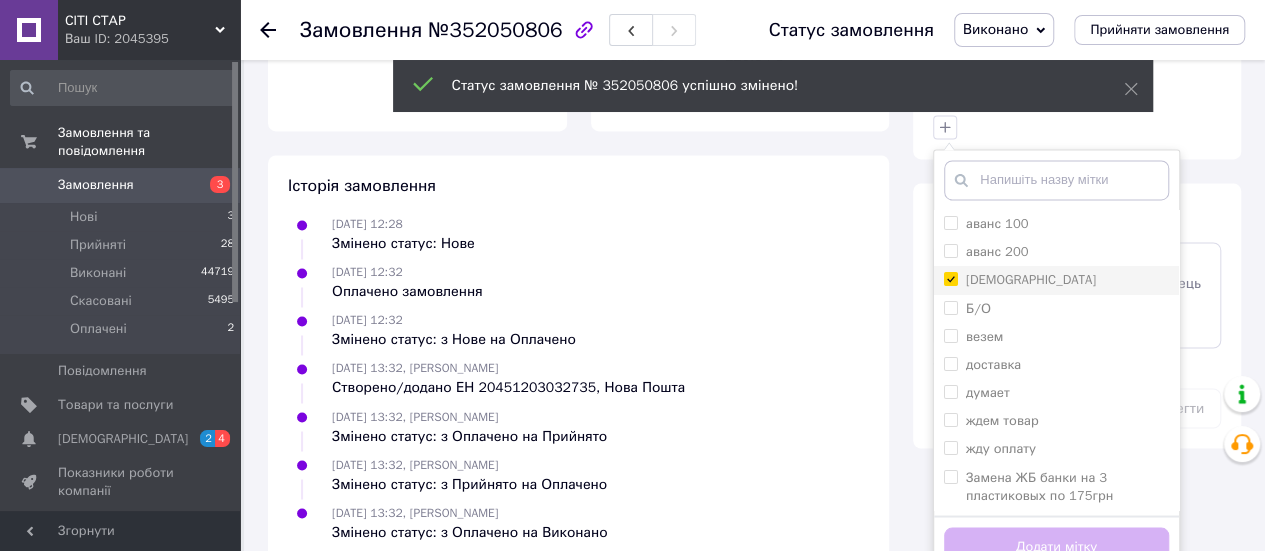 checkbox on "true" 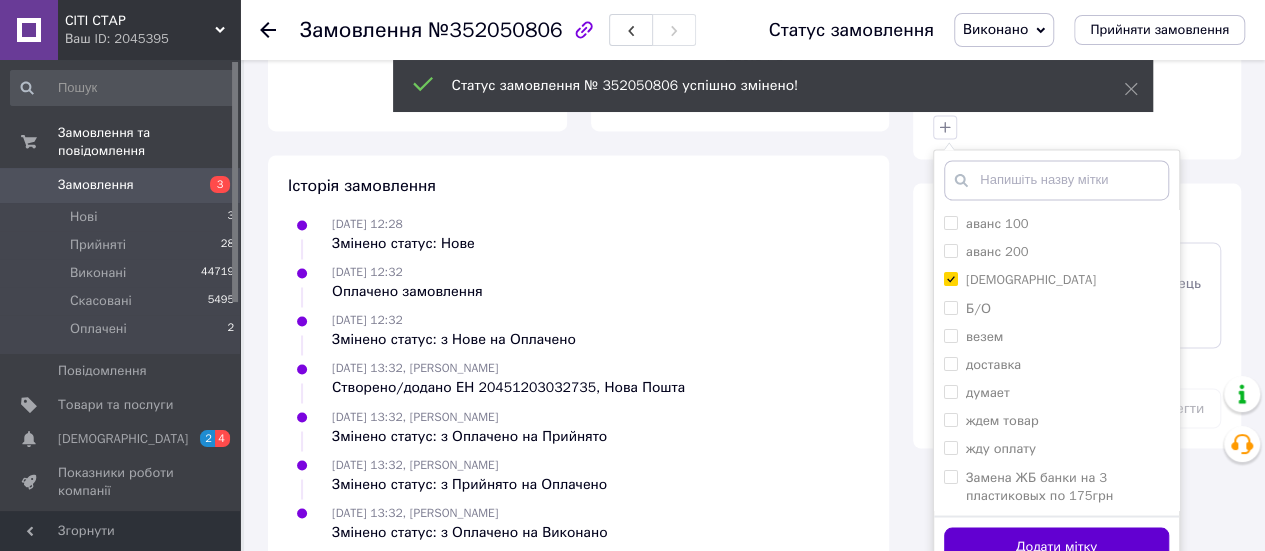 click on "Додати мітку" at bounding box center (1056, 546) 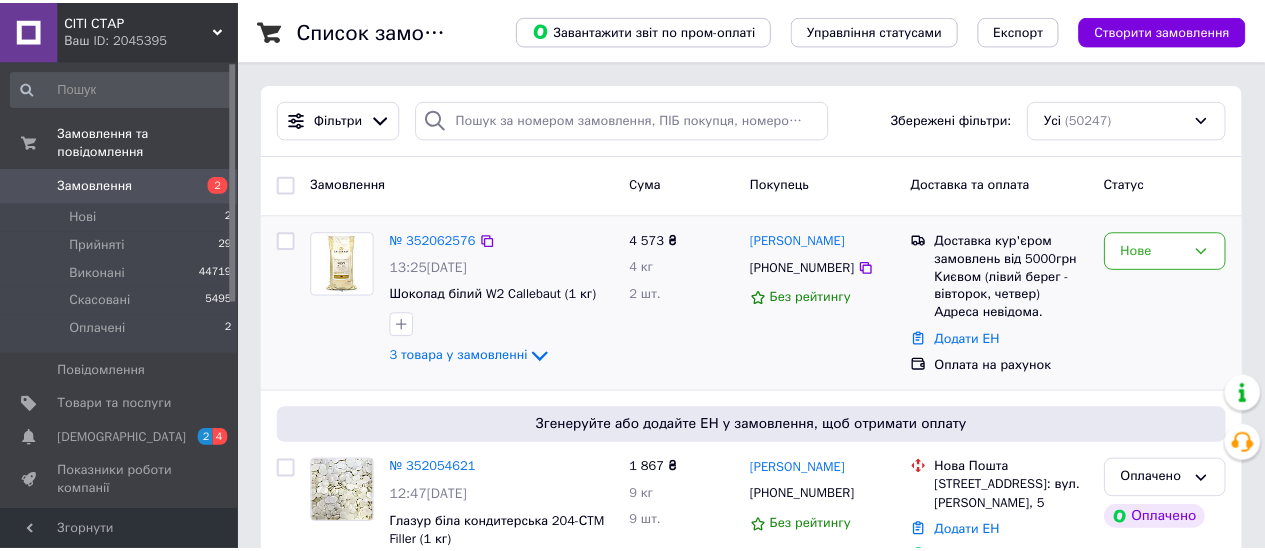 scroll, scrollTop: 0, scrollLeft: 0, axis: both 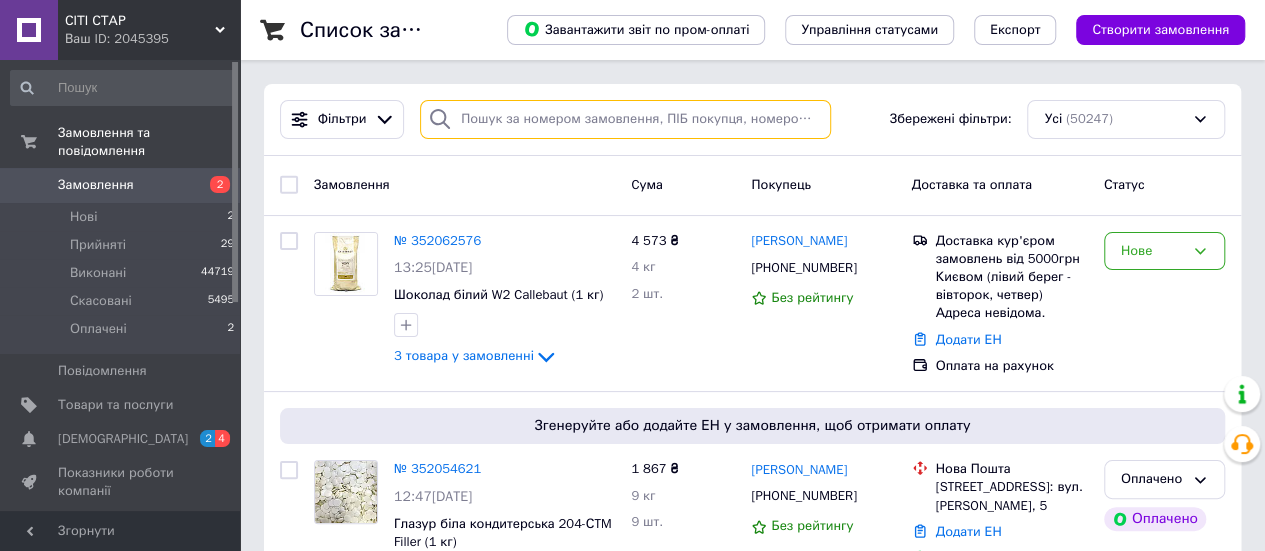 click at bounding box center (625, 119) 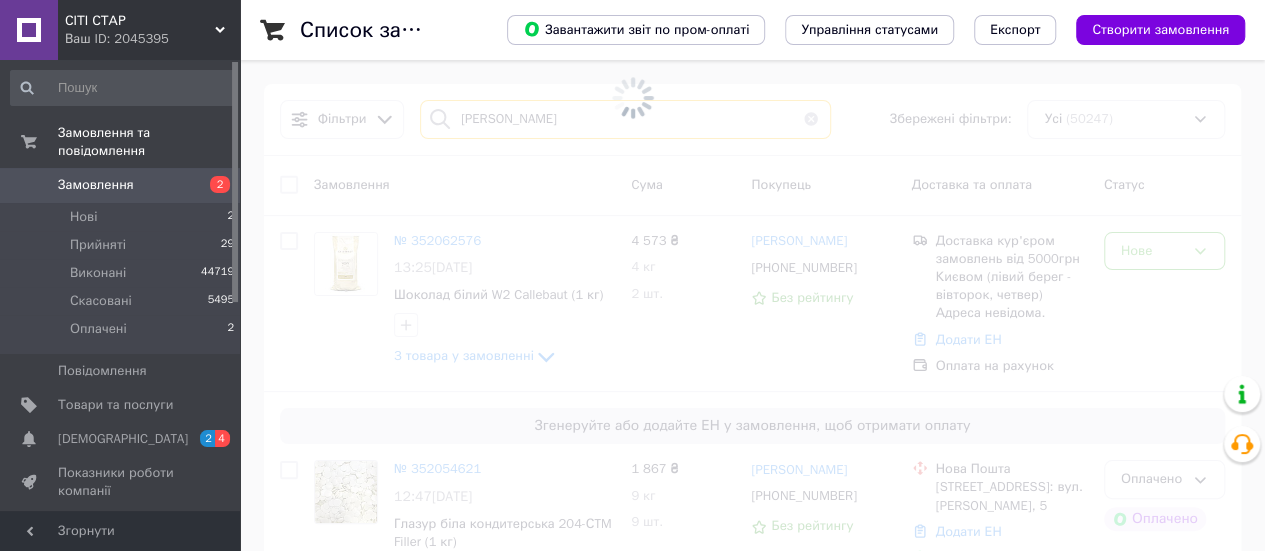type on "лисенко" 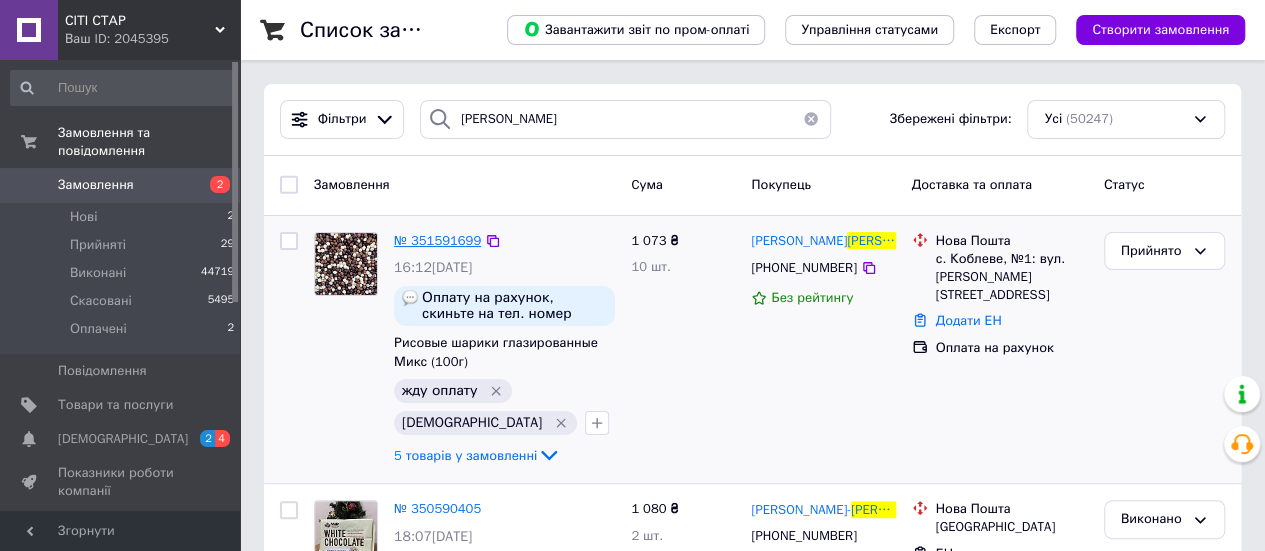 click on "№ 351591699" at bounding box center (437, 240) 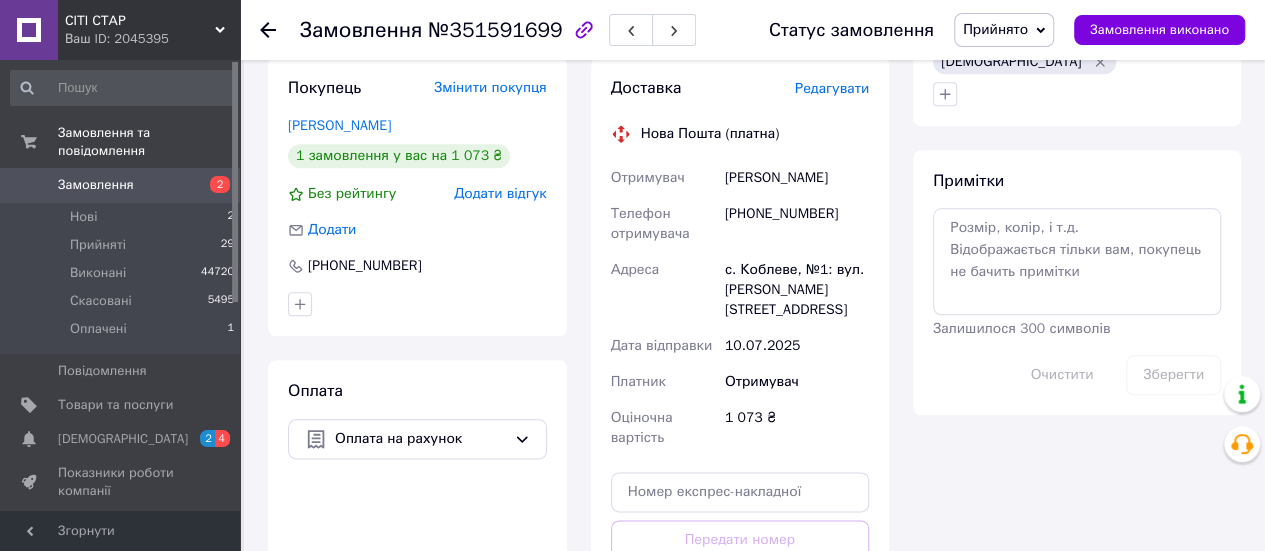 scroll, scrollTop: 1000, scrollLeft: 0, axis: vertical 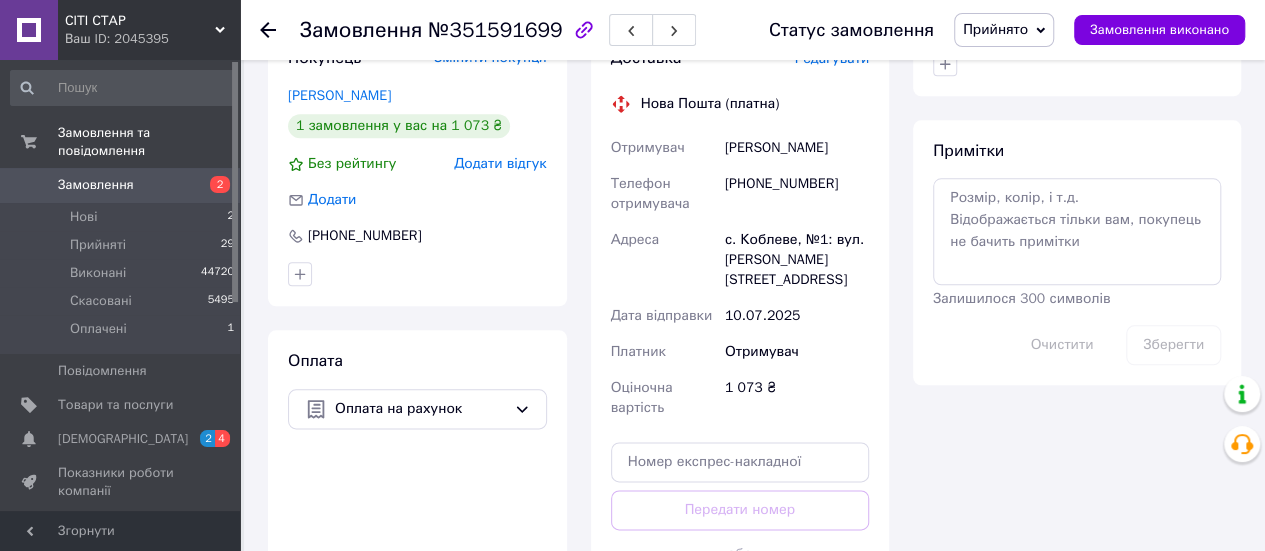 drag, startPoint x: 844, startPoint y: 150, endPoint x: 718, endPoint y: 154, distance: 126.06348 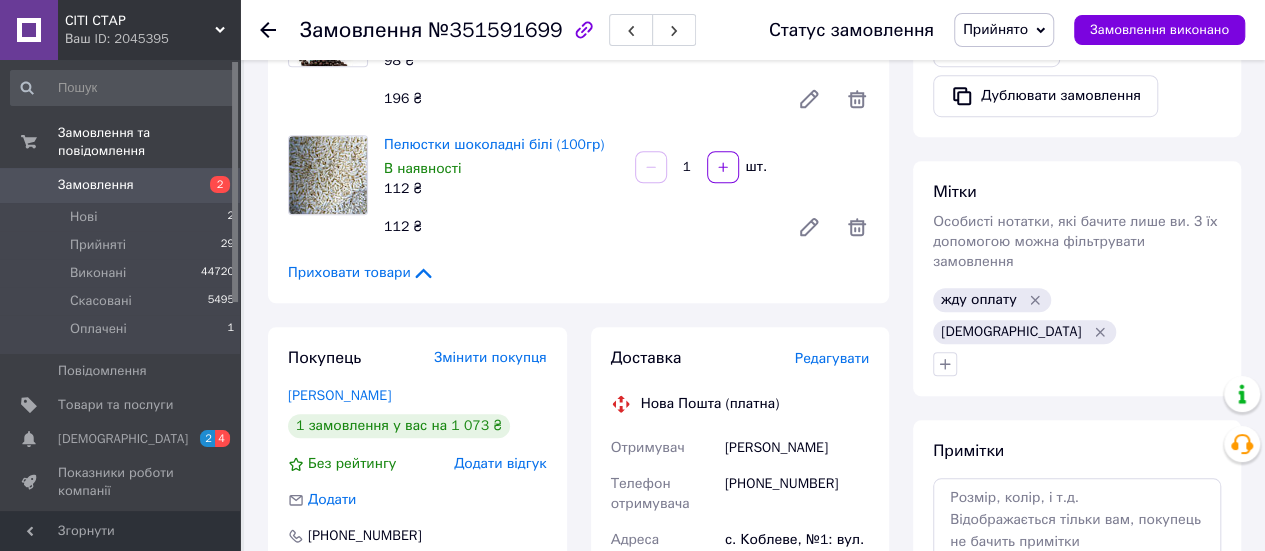 scroll, scrollTop: 800, scrollLeft: 0, axis: vertical 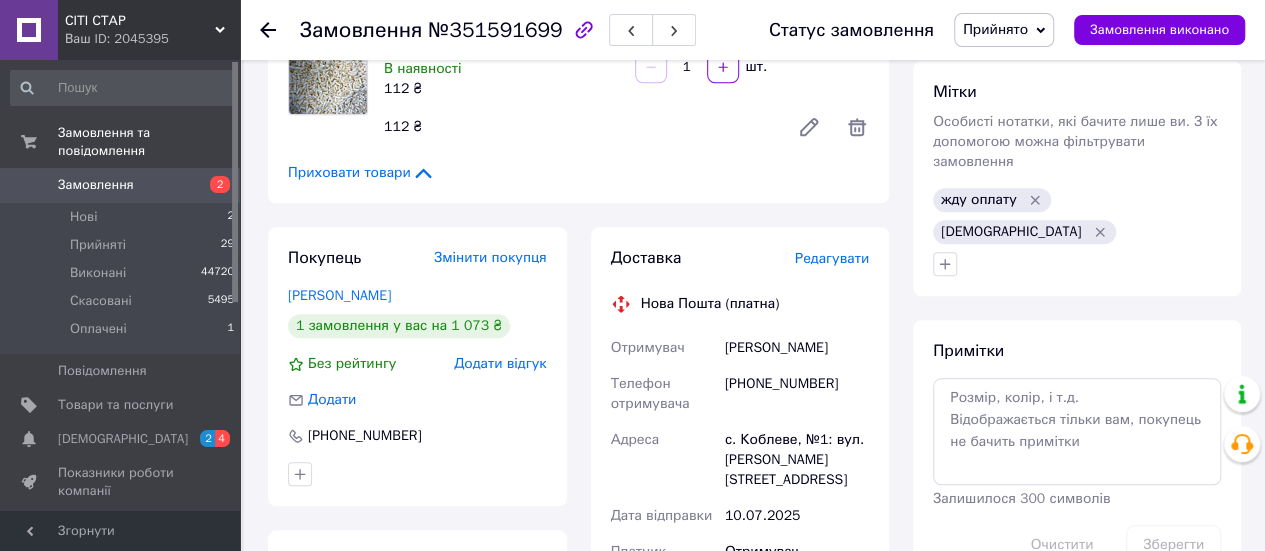 copy on "Отримувач Лисенко Валера" 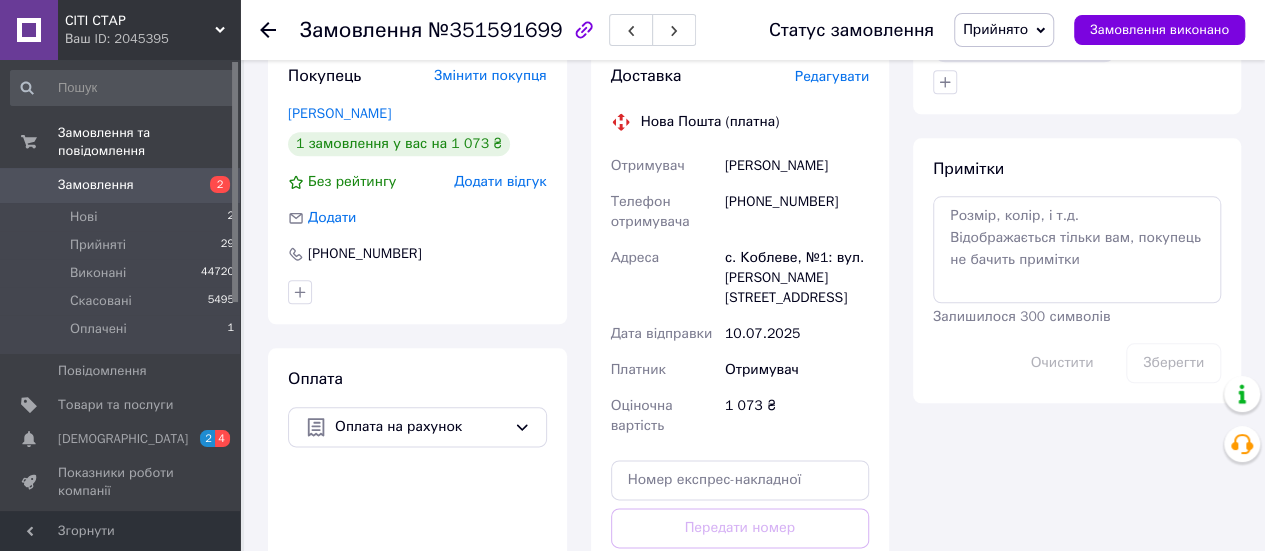 scroll, scrollTop: 1000, scrollLeft: 0, axis: vertical 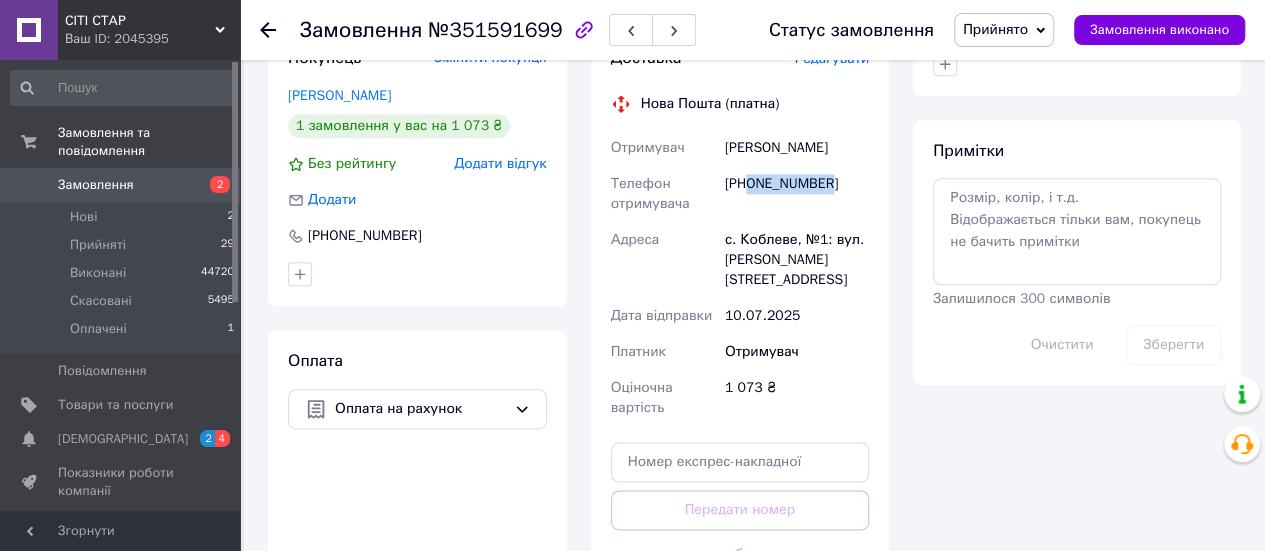 drag, startPoint x: 824, startPoint y: 193, endPoint x: 746, endPoint y: 200, distance: 78.31347 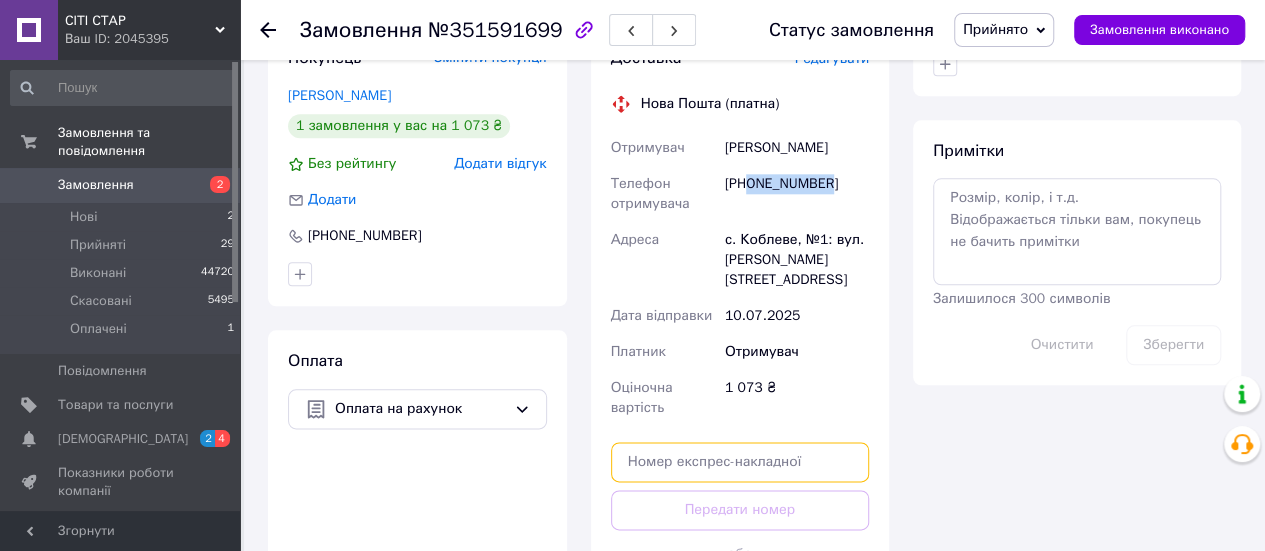 click at bounding box center [740, 462] 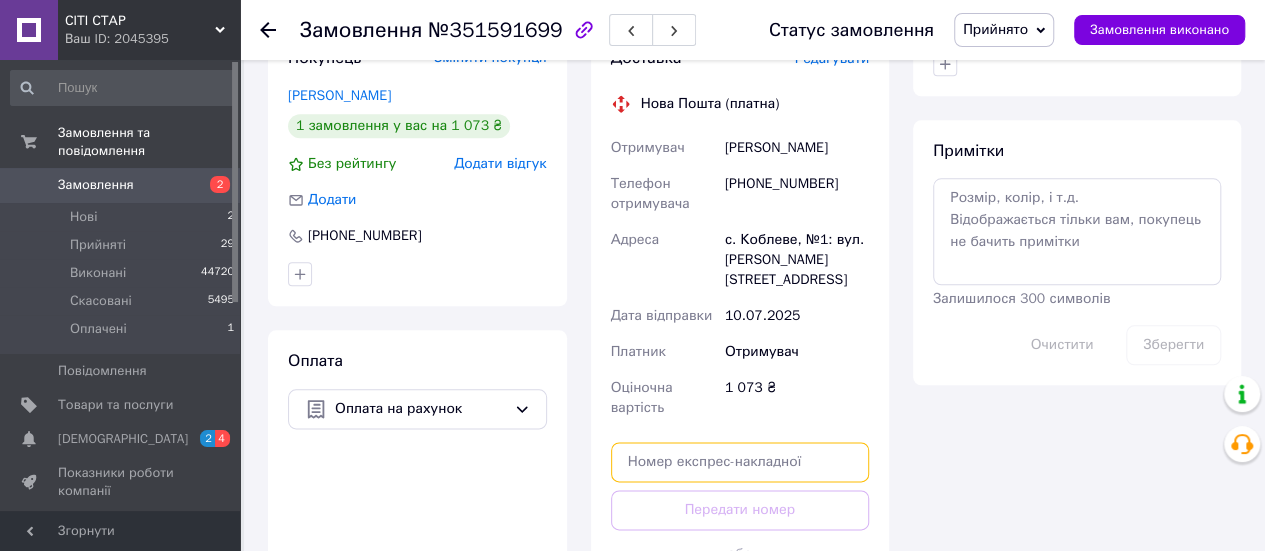 paste on "20451203061078" 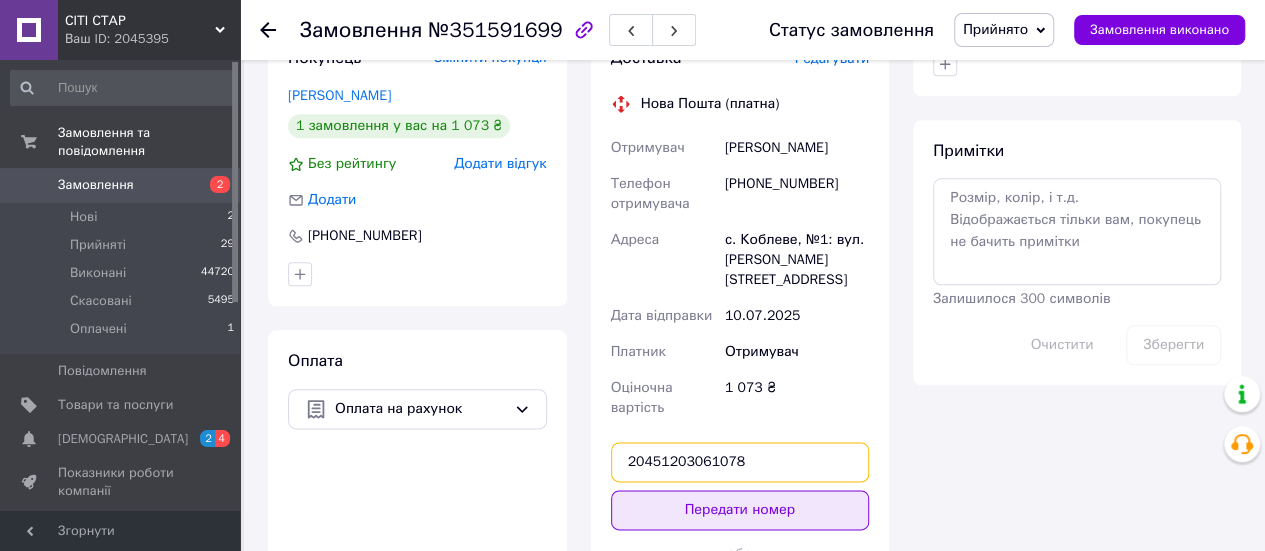 type on "20451203061078" 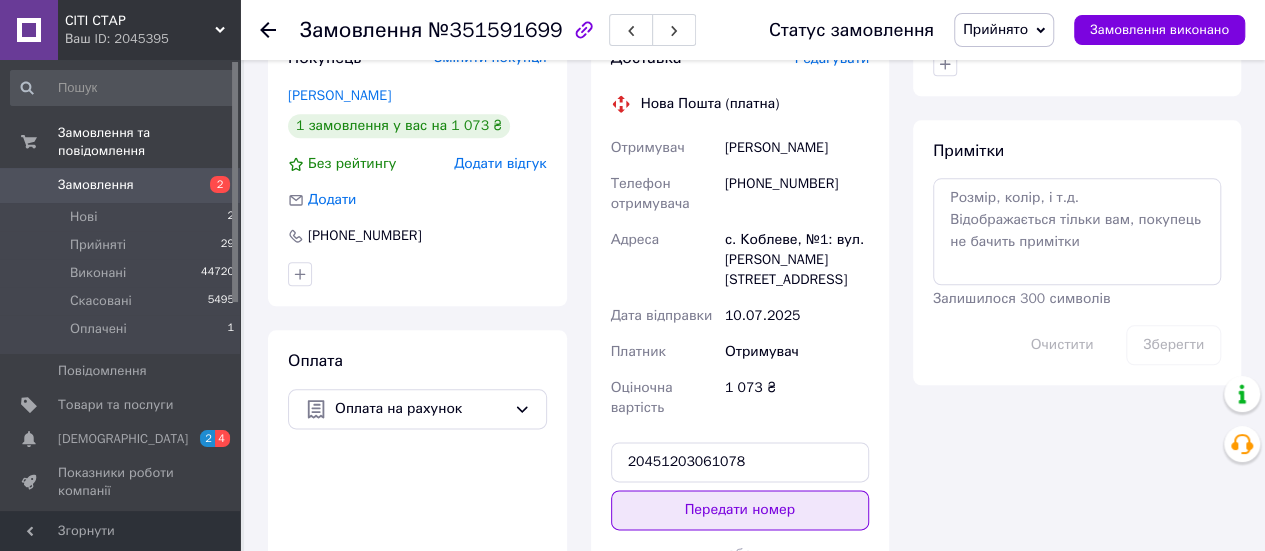 click on "Передати номер" at bounding box center [740, 510] 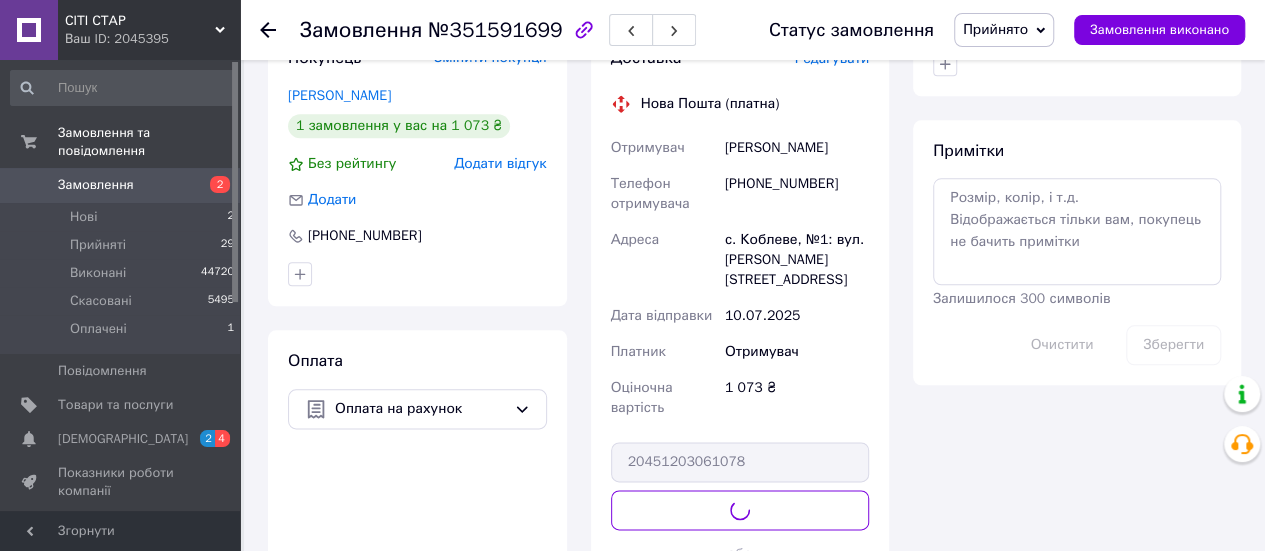 click on "Прийнято" at bounding box center [995, 29] 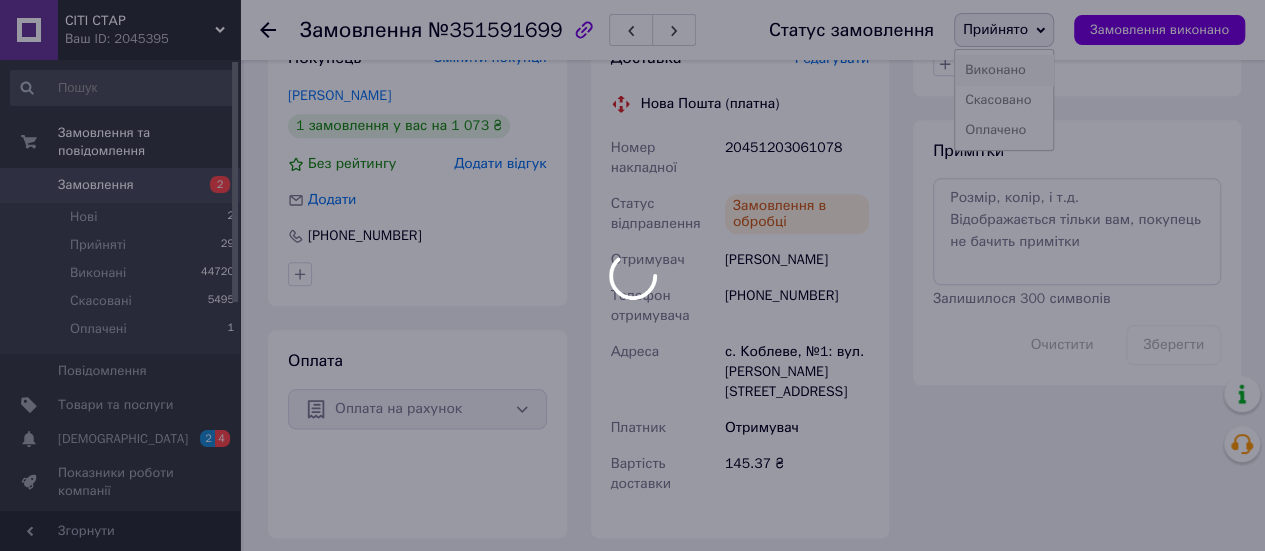 click on "Виконано" at bounding box center [1004, 70] 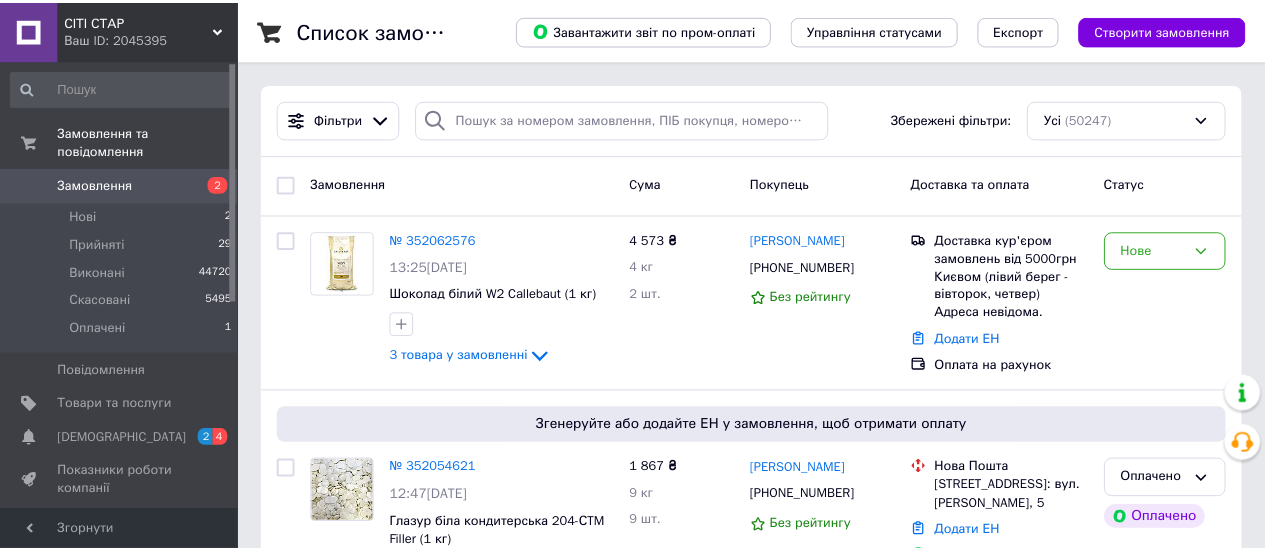scroll, scrollTop: 0, scrollLeft: 0, axis: both 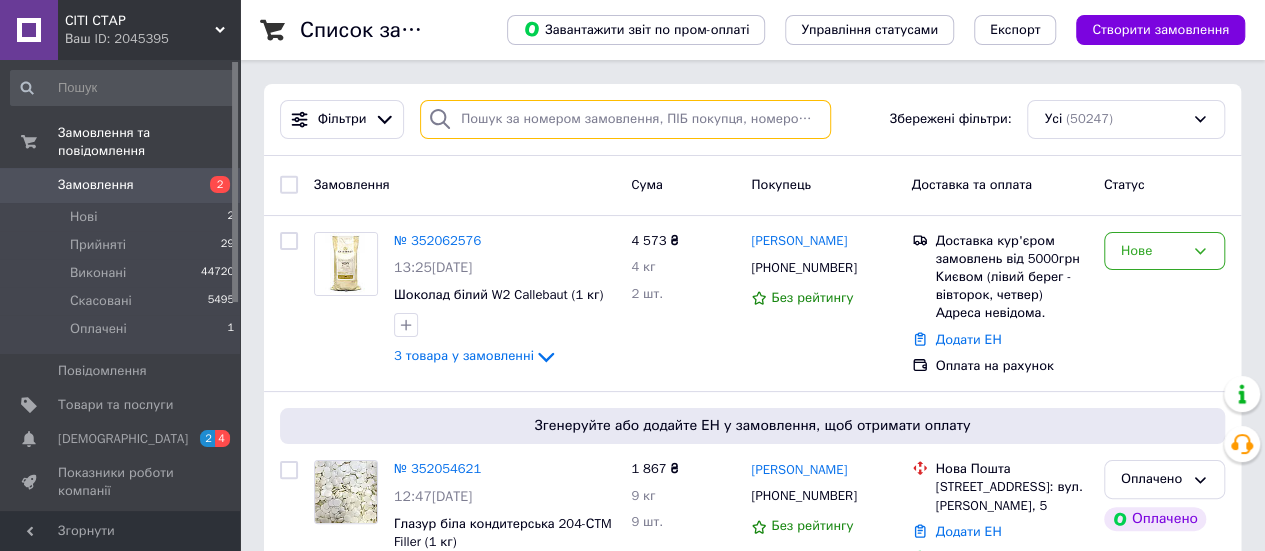 click at bounding box center [625, 119] 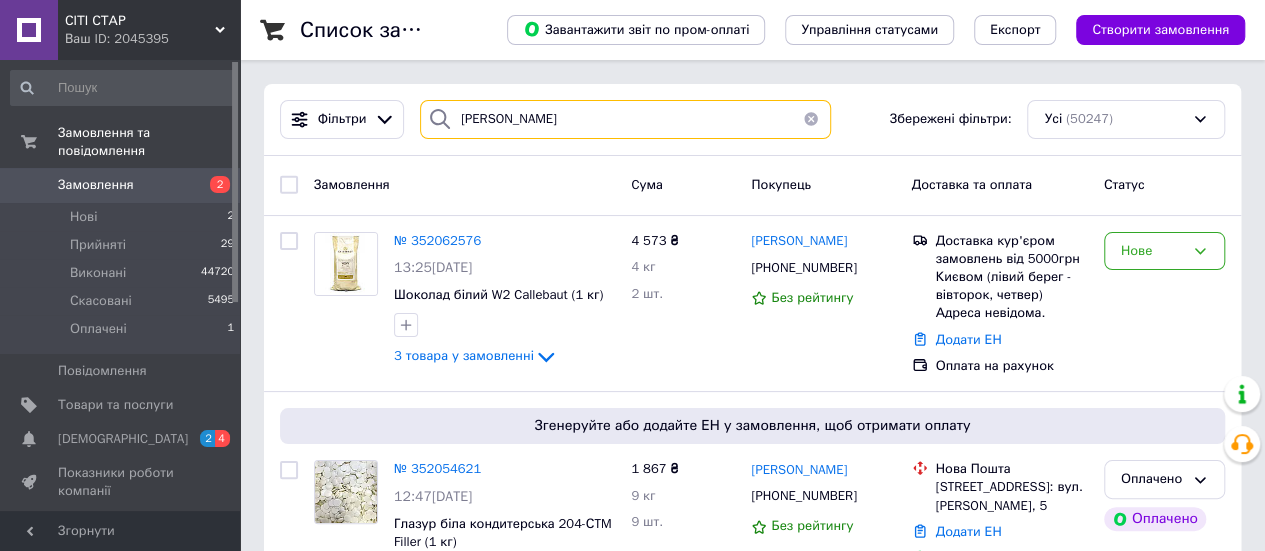 type on "леженко" 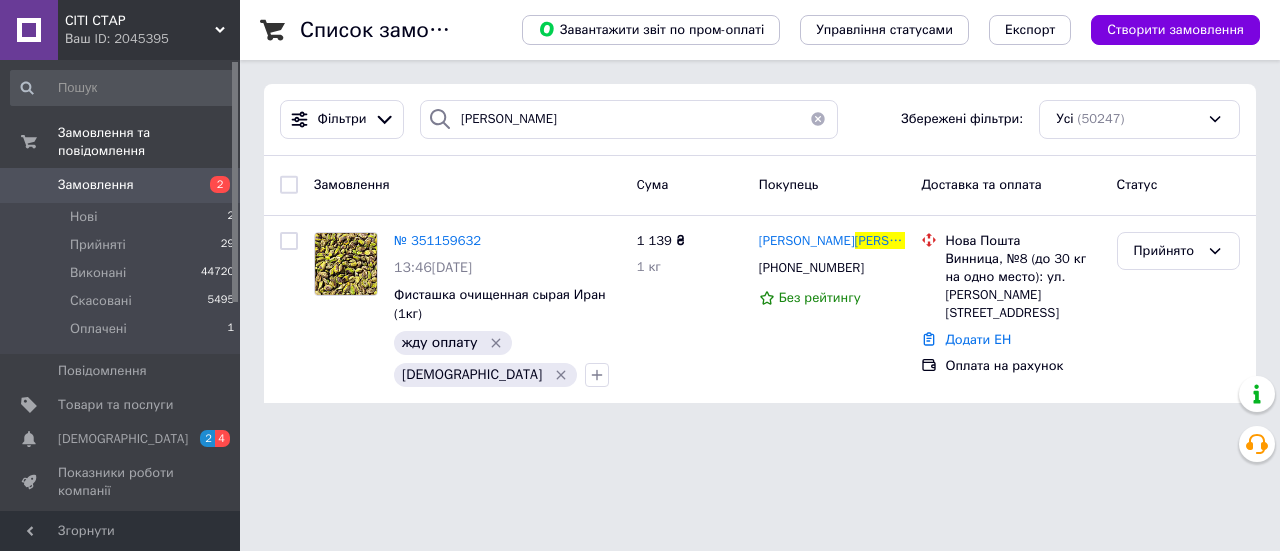 click on "№ 351159632" at bounding box center (437, 240) 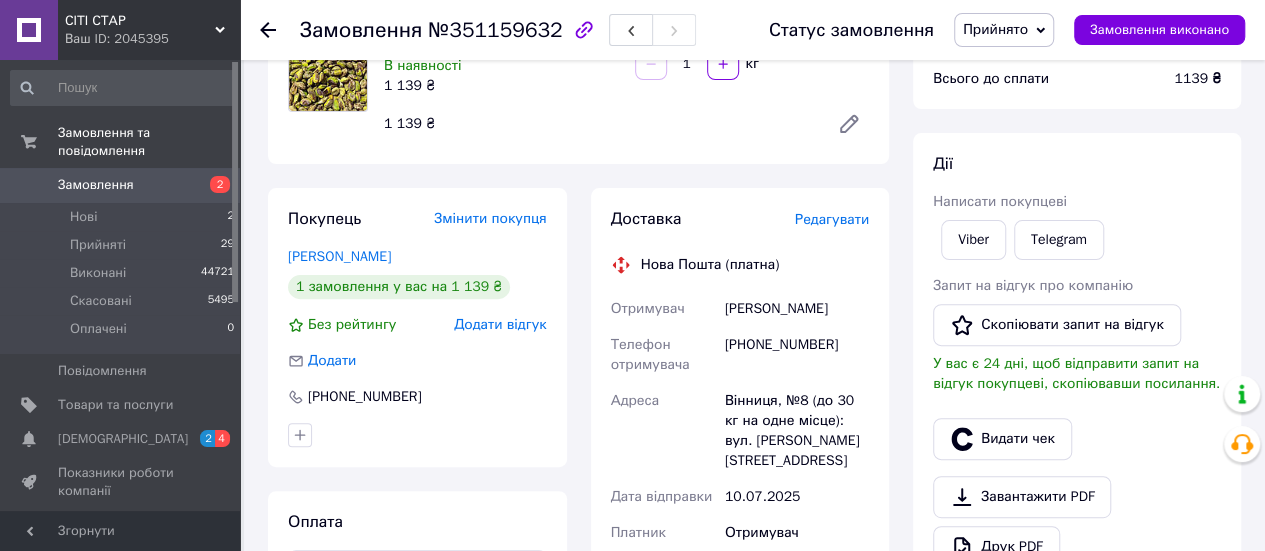 scroll, scrollTop: 200, scrollLeft: 0, axis: vertical 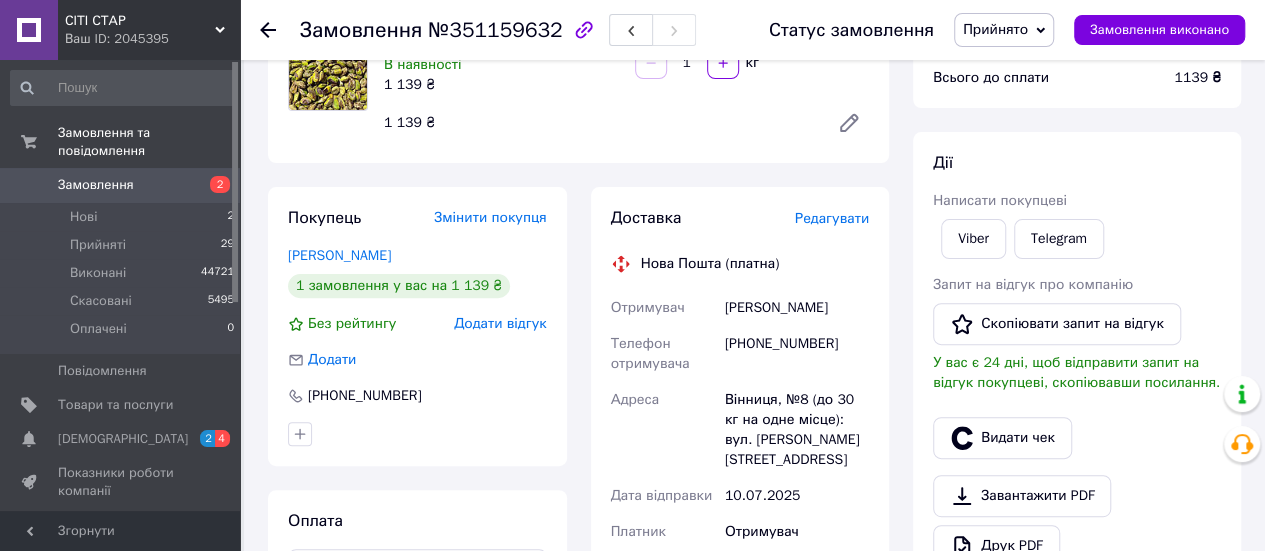 drag, startPoint x: 840, startPoint y: 304, endPoint x: 712, endPoint y: 307, distance: 128.03516 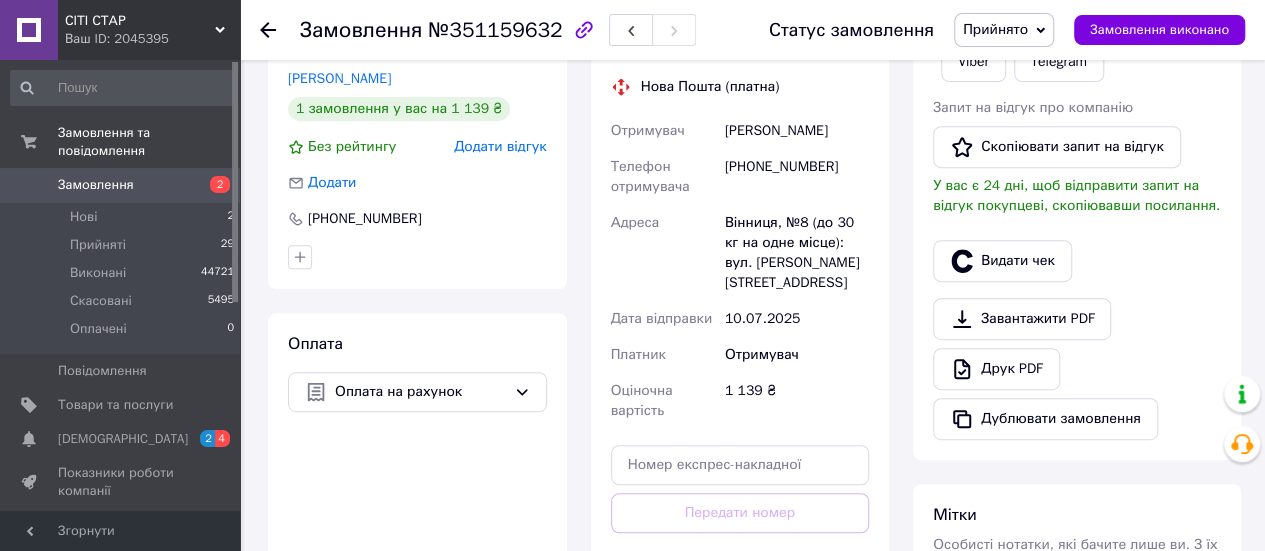 scroll, scrollTop: 400, scrollLeft: 0, axis: vertical 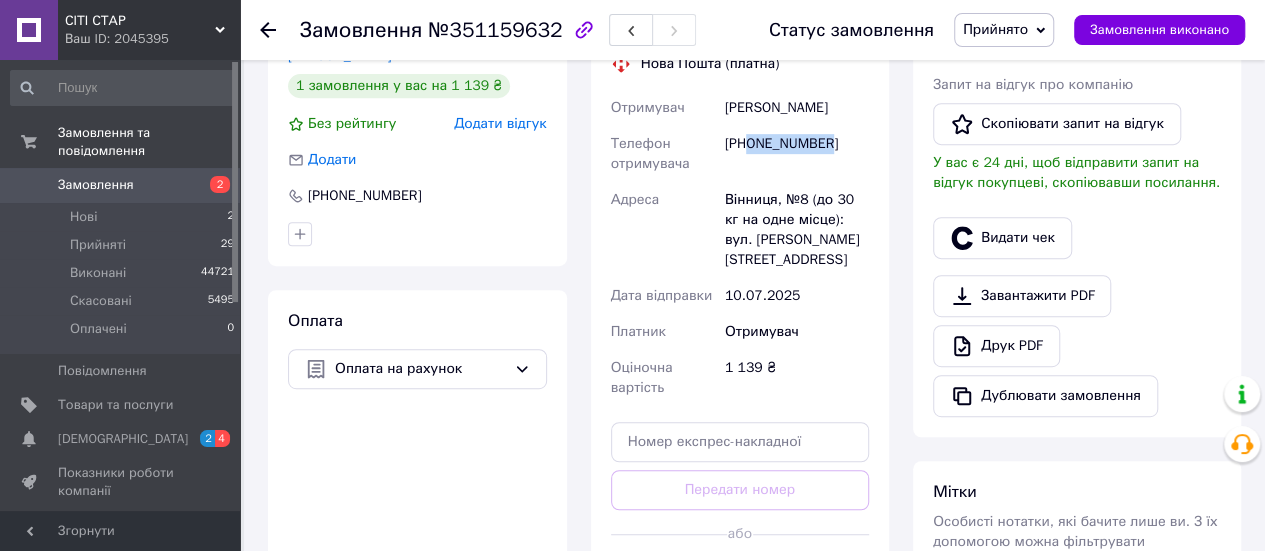 drag, startPoint x: 851, startPoint y: 139, endPoint x: 745, endPoint y: 163, distance: 108.68302 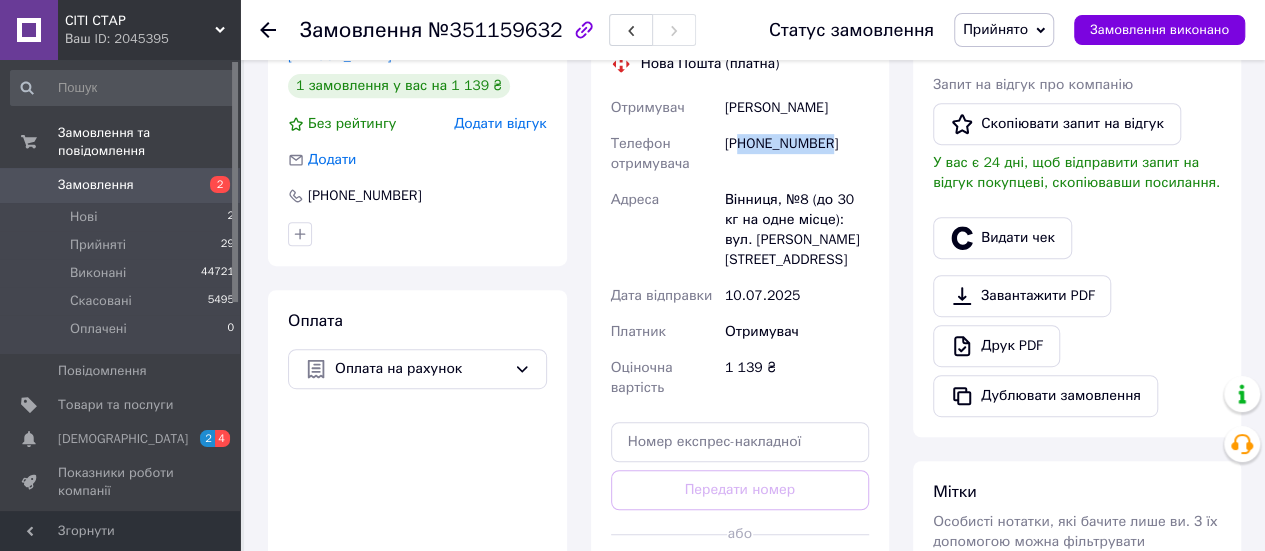copy on "80930453091" 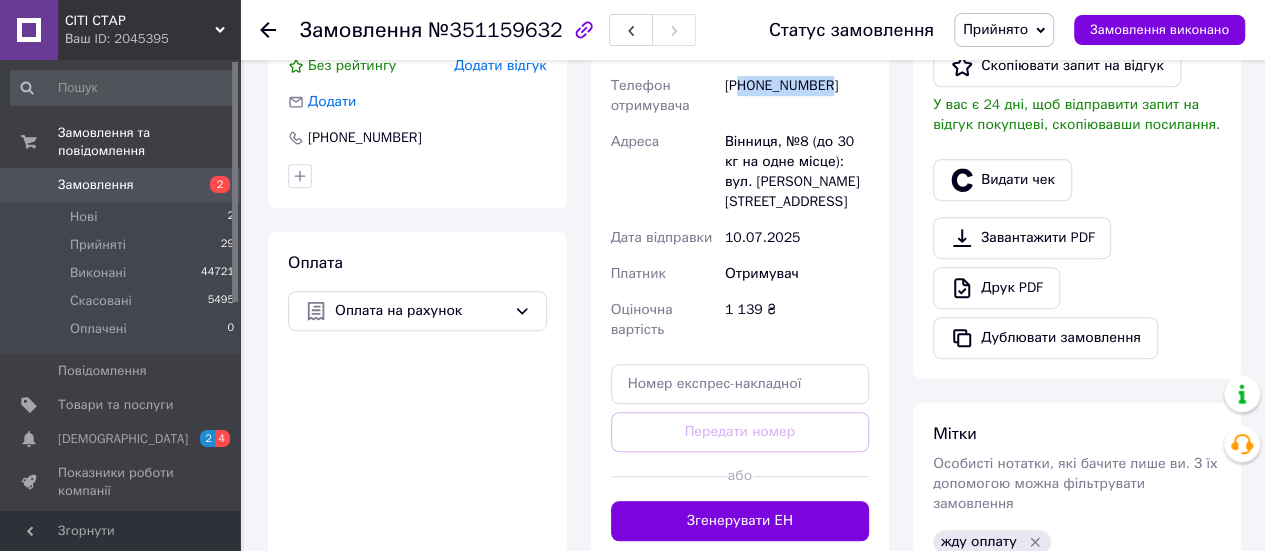 scroll, scrollTop: 600, scrollLeft: 0, axis: vertical 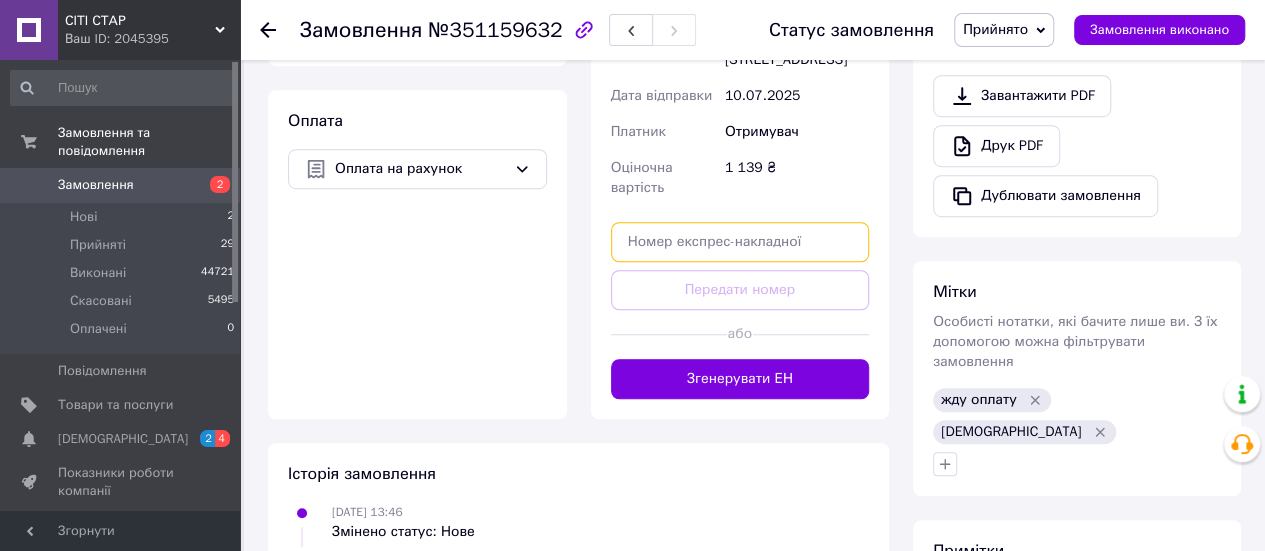 click at bounding box center [740, 242] 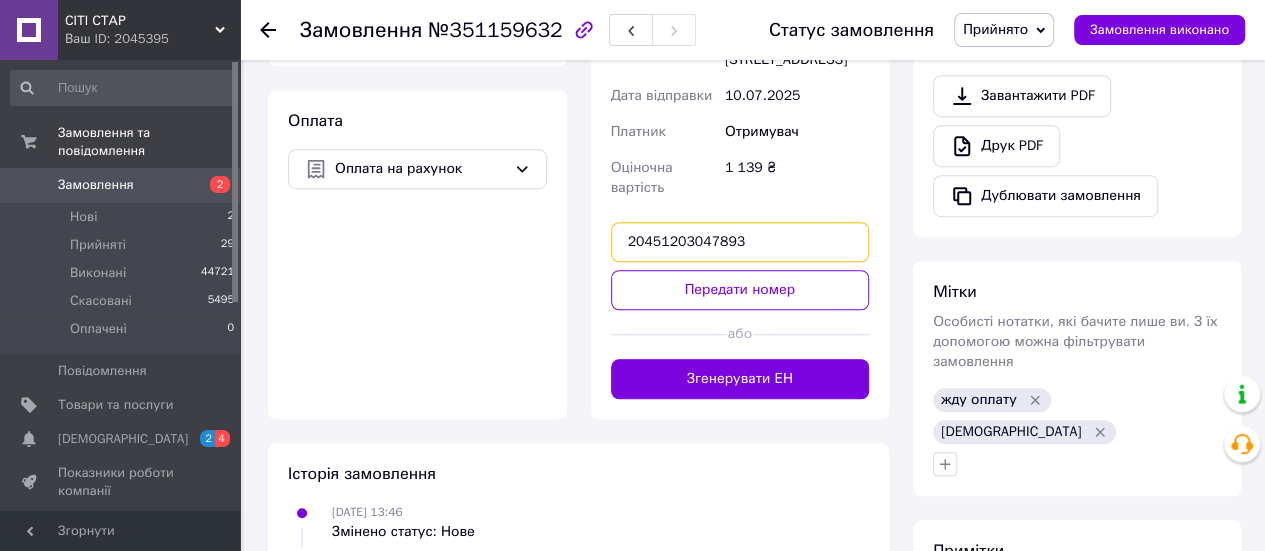 type on "20451203047893" 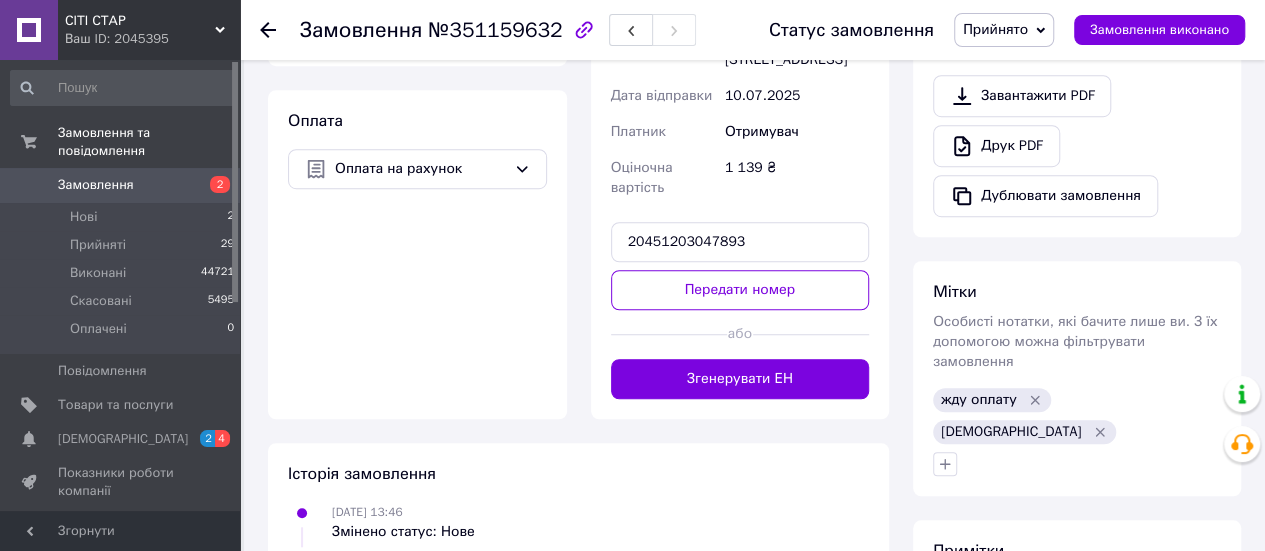 click on "Передати номер" at bounding box center (740, 290) 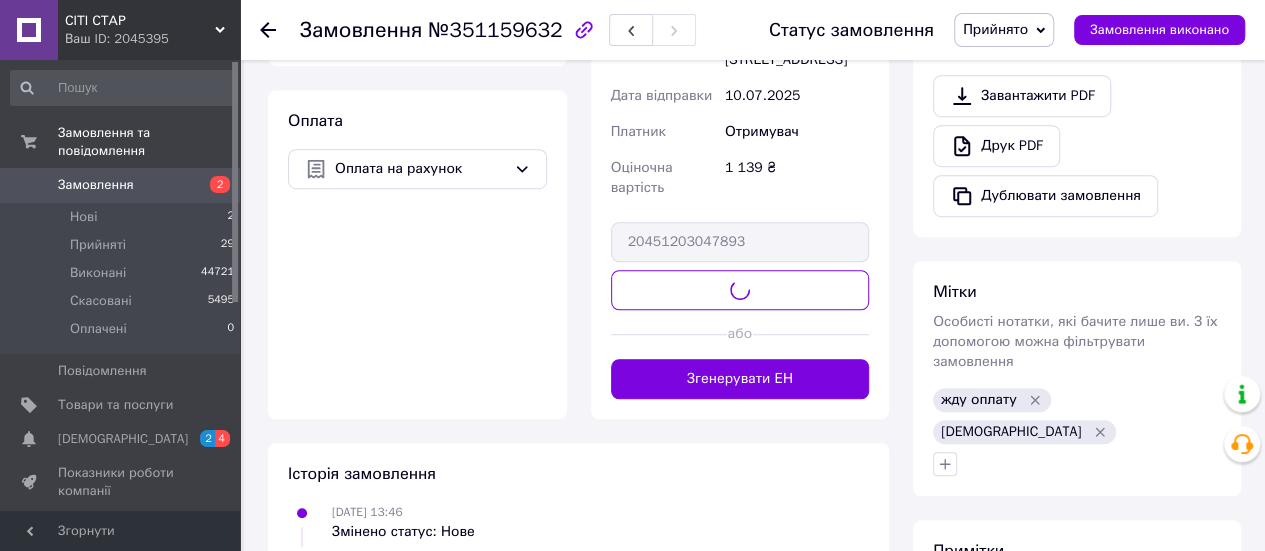 click on "Прийнято" at bounding box center (995, 29) 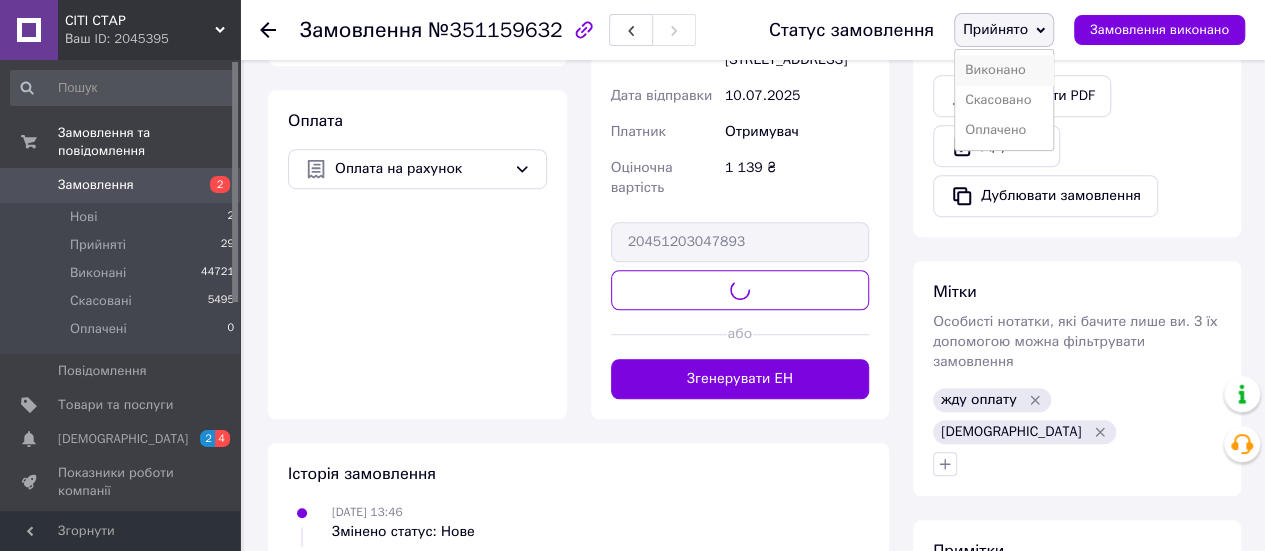 click on "Виконано" at bounding box center [1004, 70] 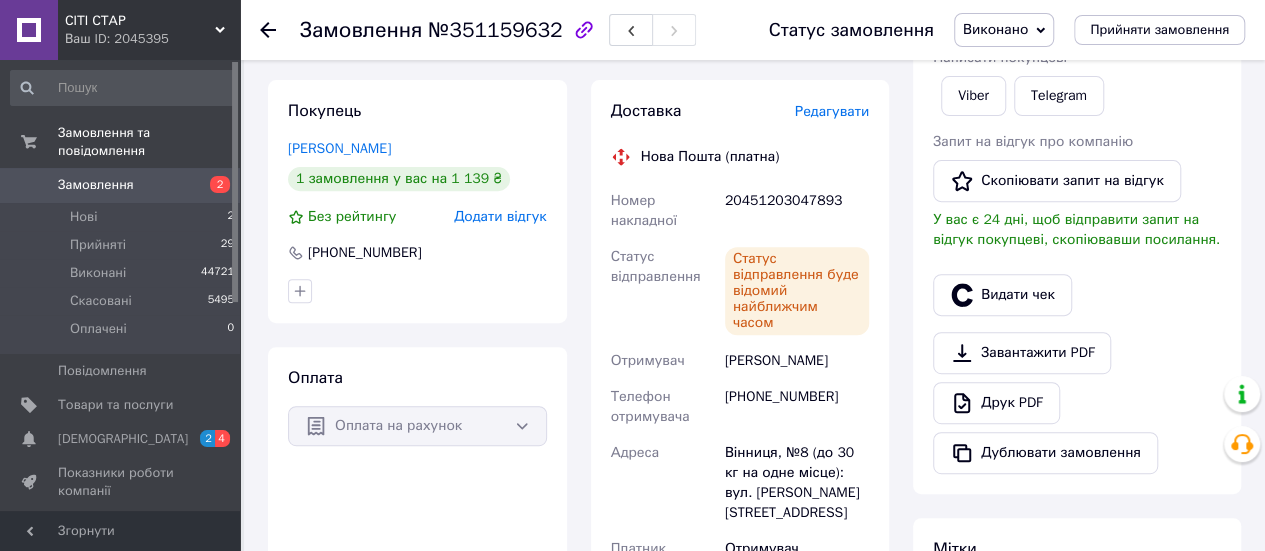 scroll, scrollTop: 164, scrollLeft: 0, axis: vertical 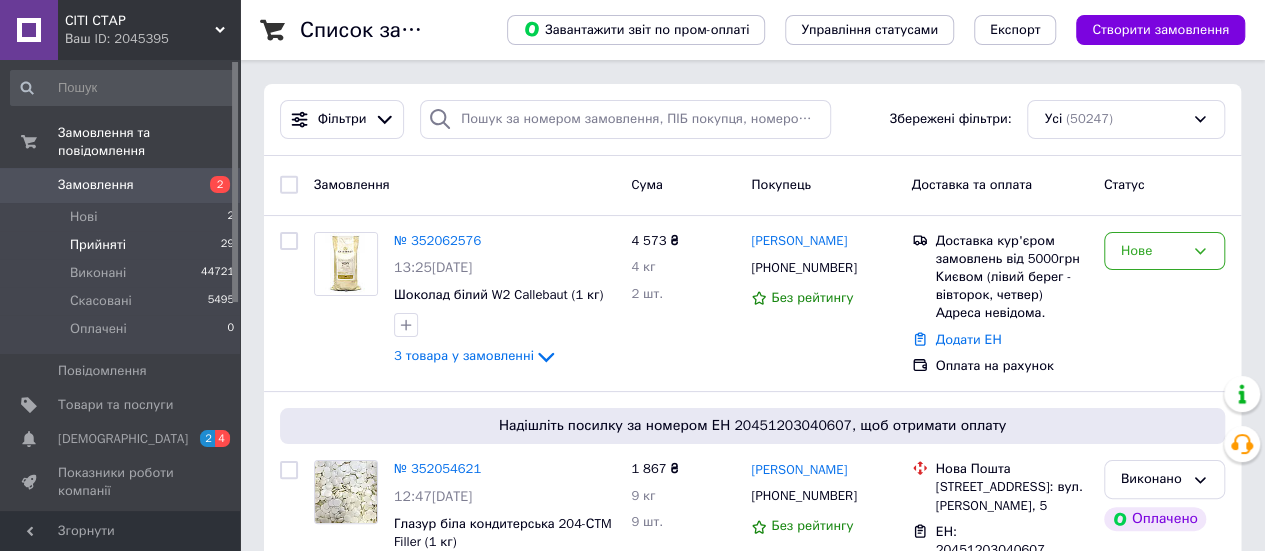 click on "Прийняті" at bounding box center [98, 245] 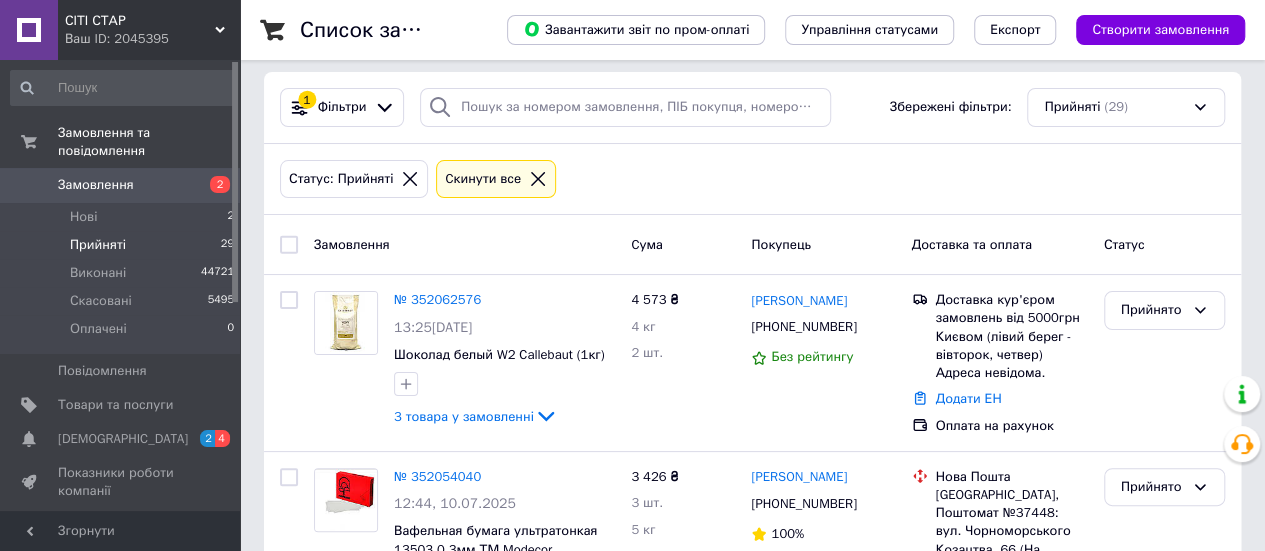 scroll, scrollTop: 0, scrollLeft: 0, axis: both 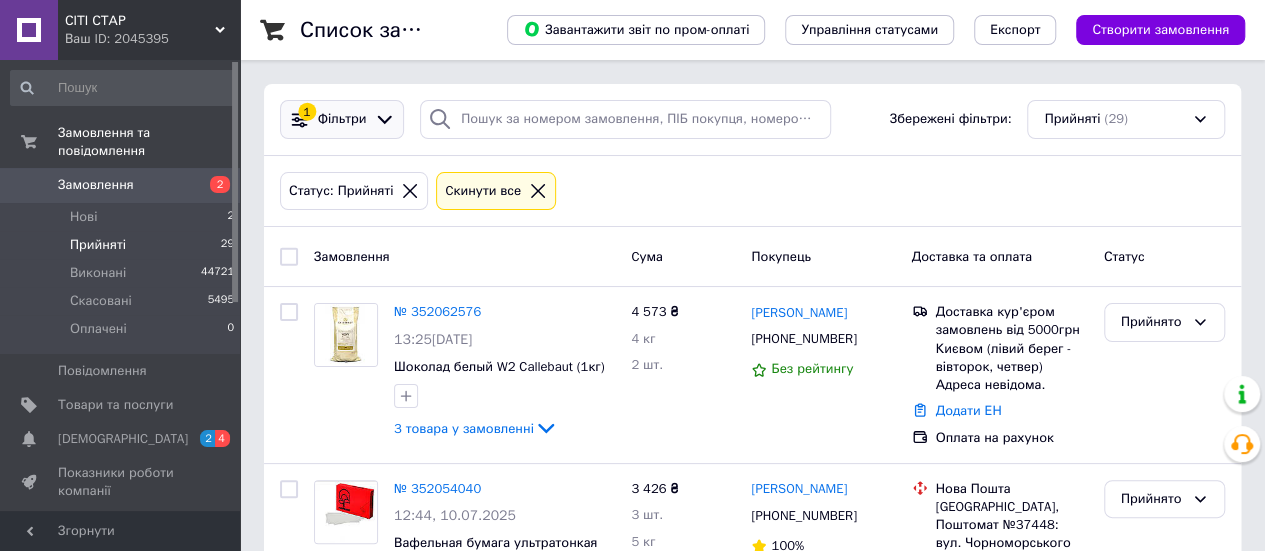 click on "1 Фільтри" at bounding box center [342, 119] 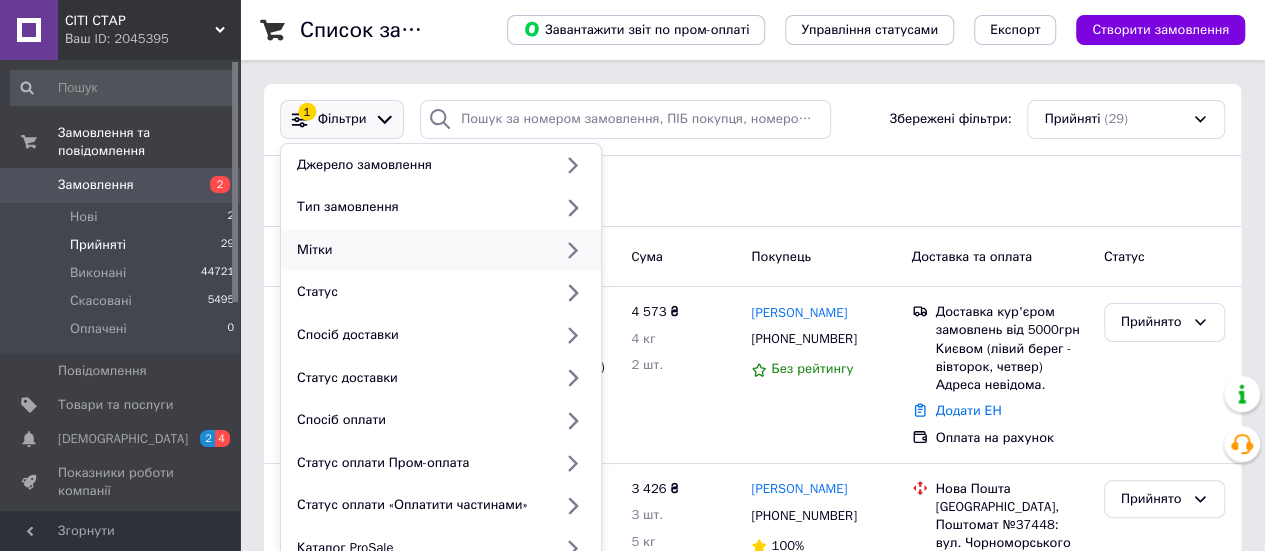 click on "Мітки" at bounding box center (420, 250) 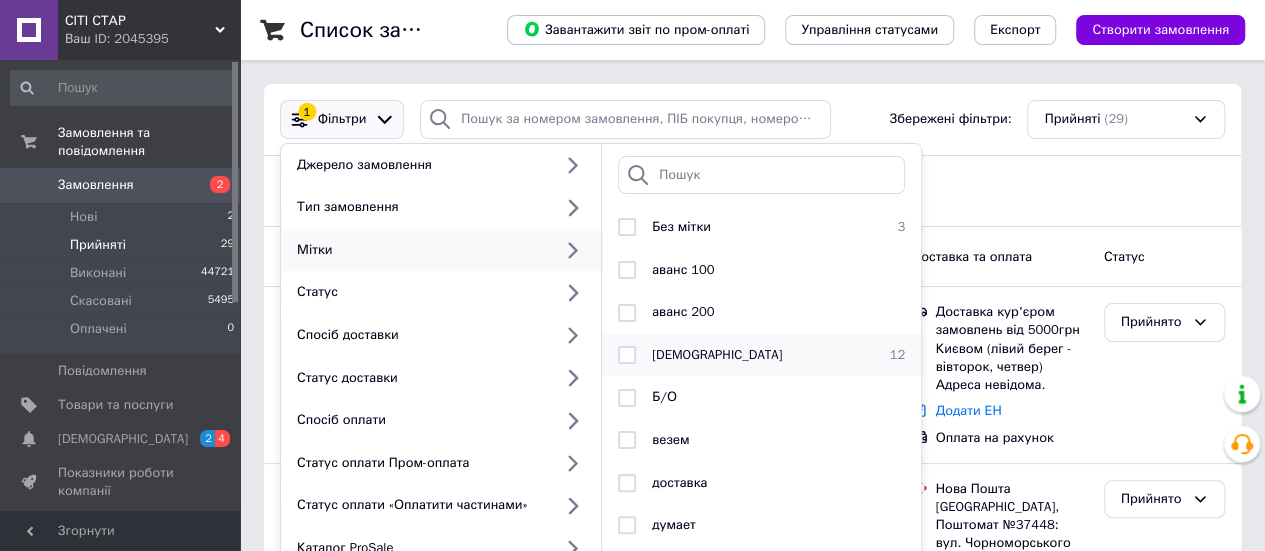 click on "Алла 12" at bounding box center [761, 355] 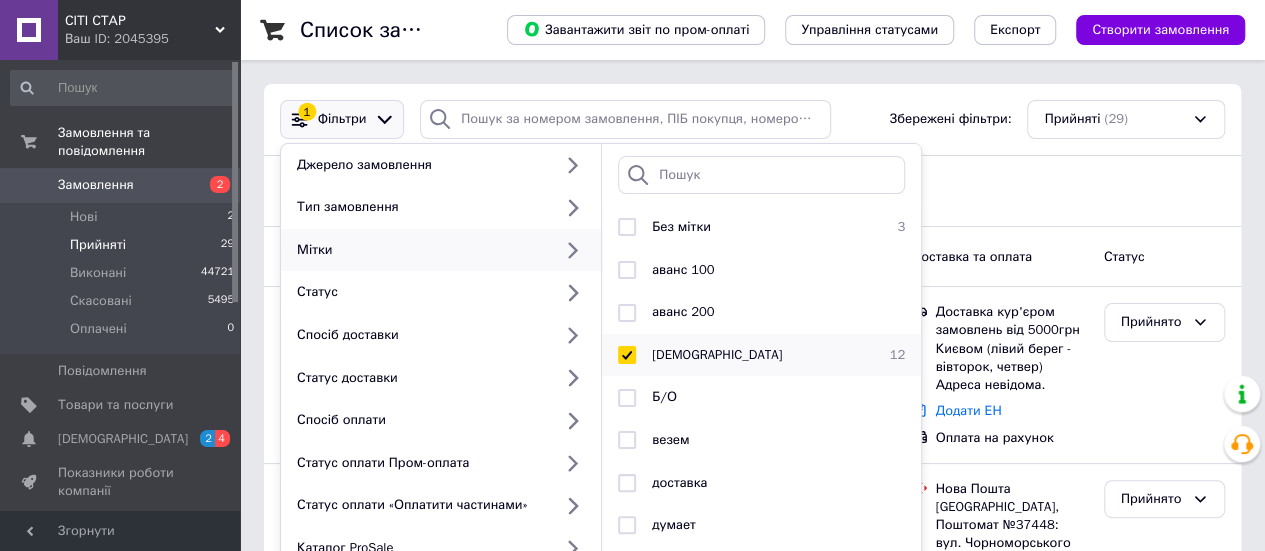 click on "[DEMOGRAPHIC_DATA]" at bounding box center [758, 355] 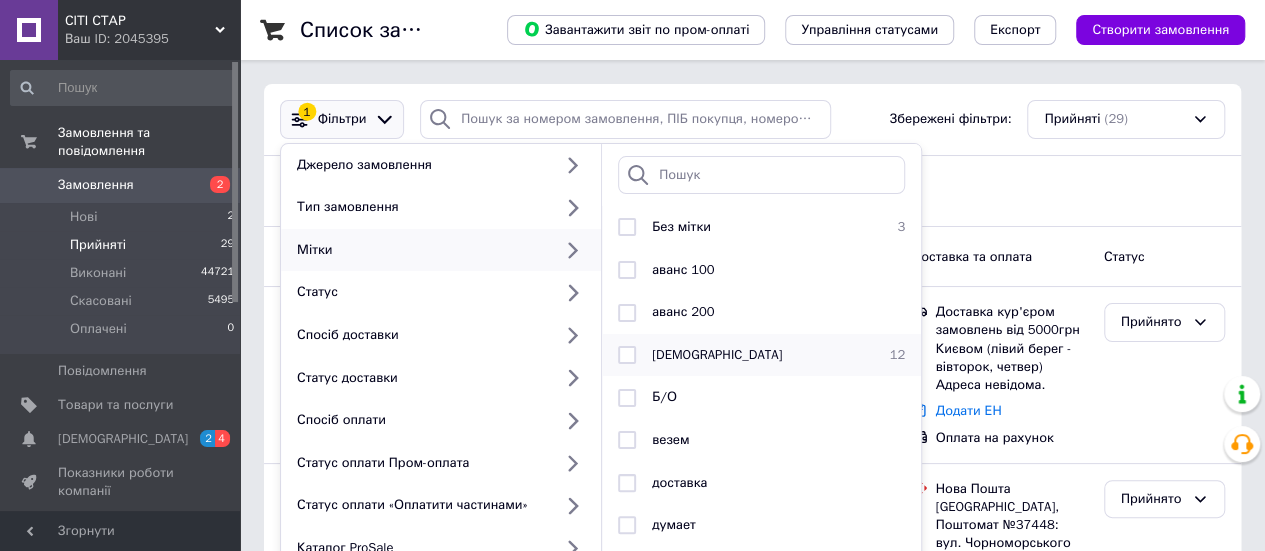 checkbox on "false" 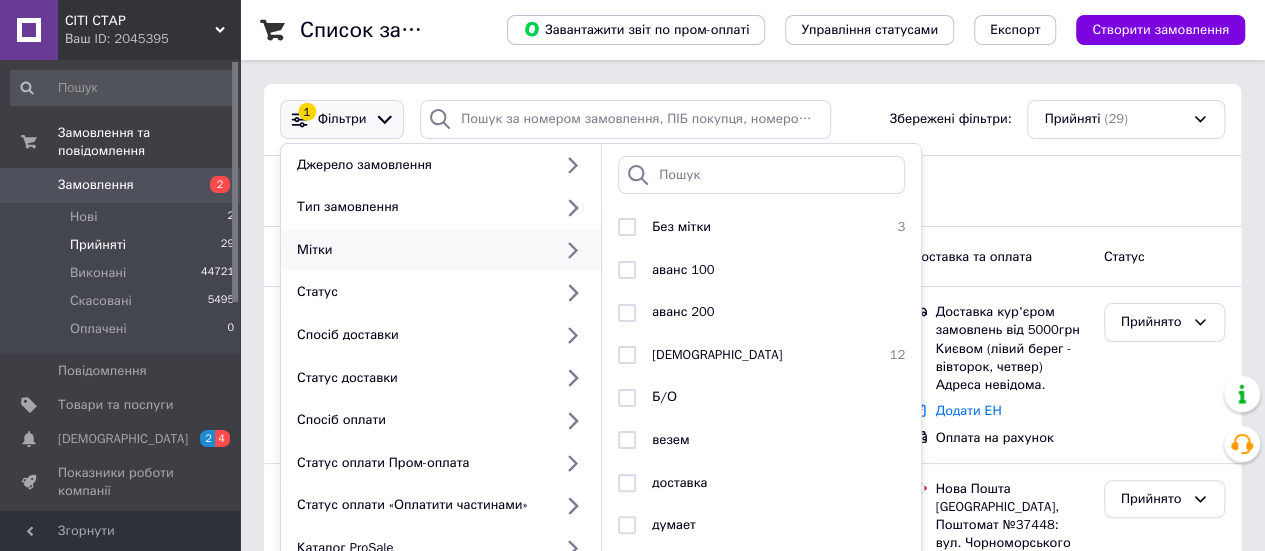 click at bounding box center (761, 175) 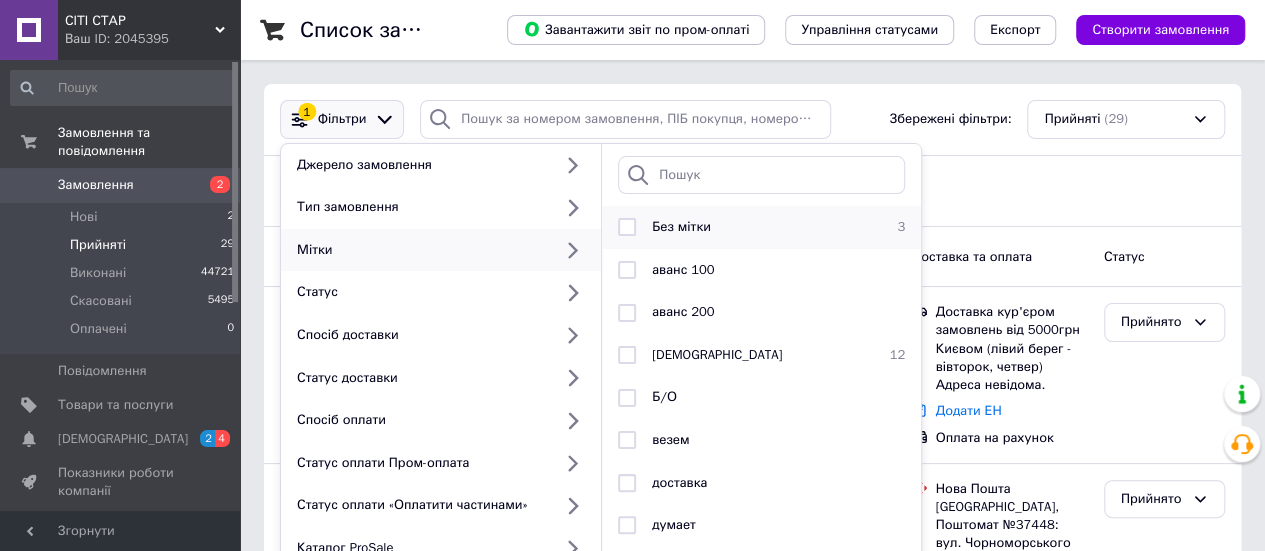click on "Без мітки" at bounding box center (681, 226) 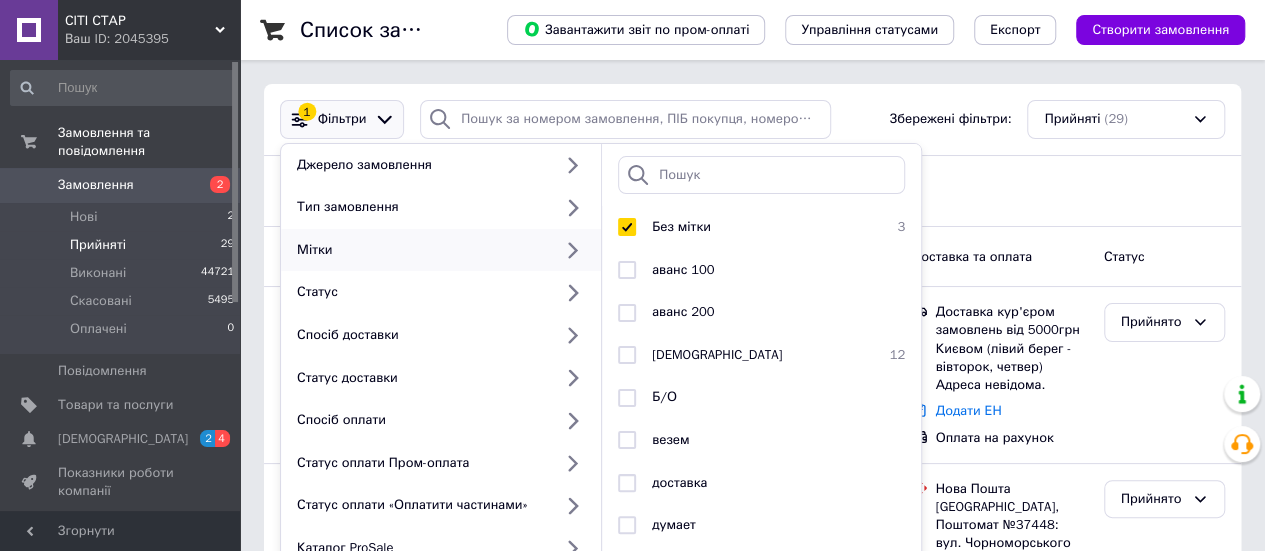 checkbox on "true" 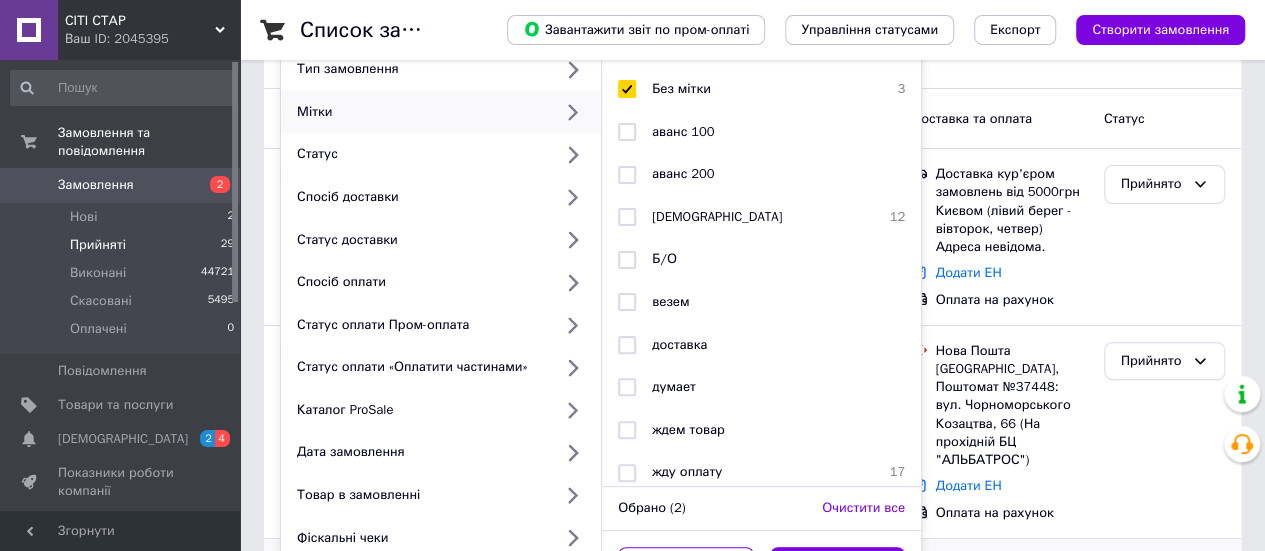 scroll, scrollTop: 300, scrollLeft: 0, axis: vertical 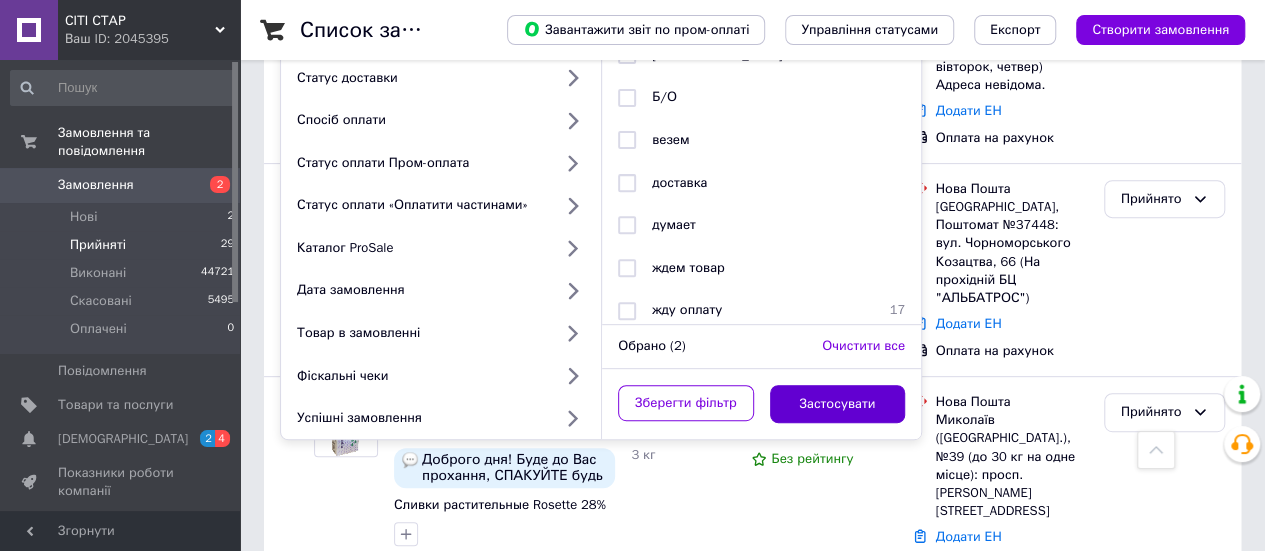 click on "Застосувати" at bounding box center [838, 404] 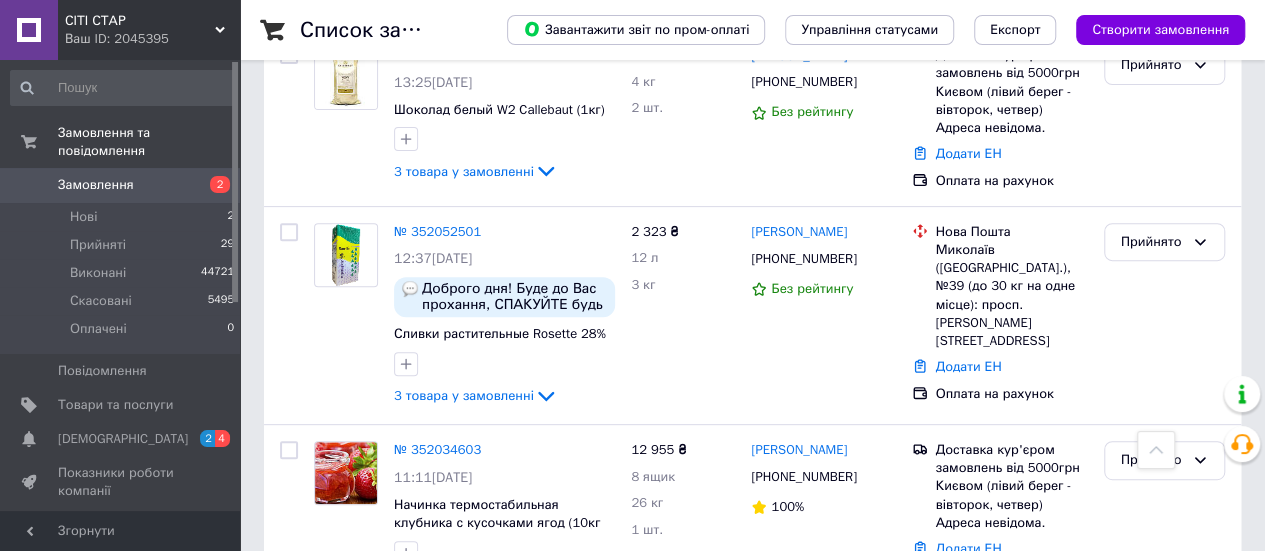 scroll, scrollTop: 0, scrollLeft: 0, axis: both 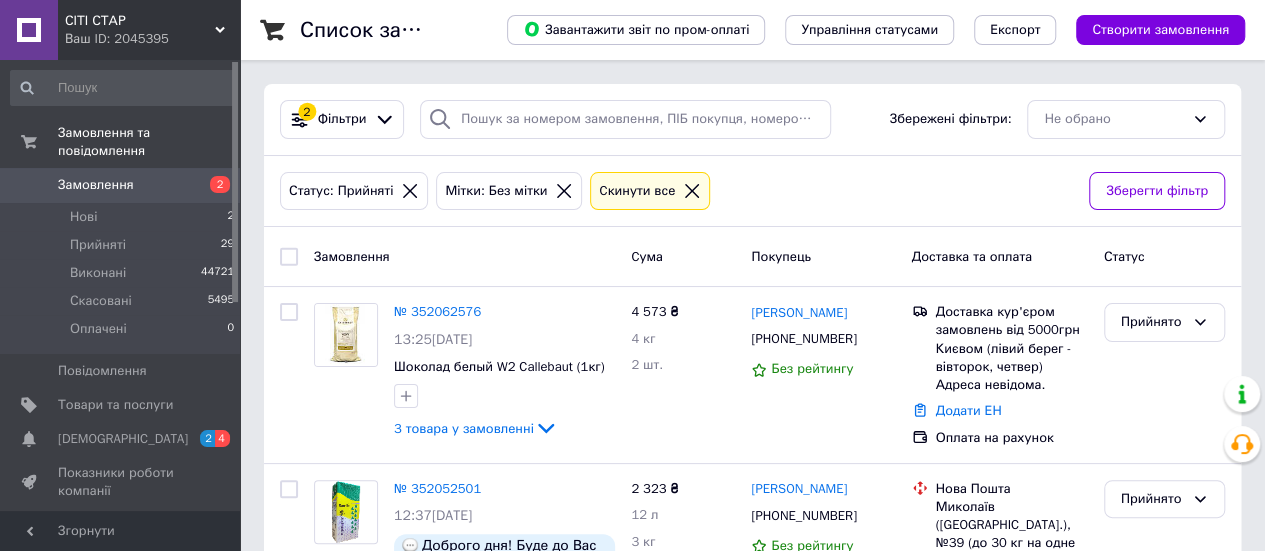 click 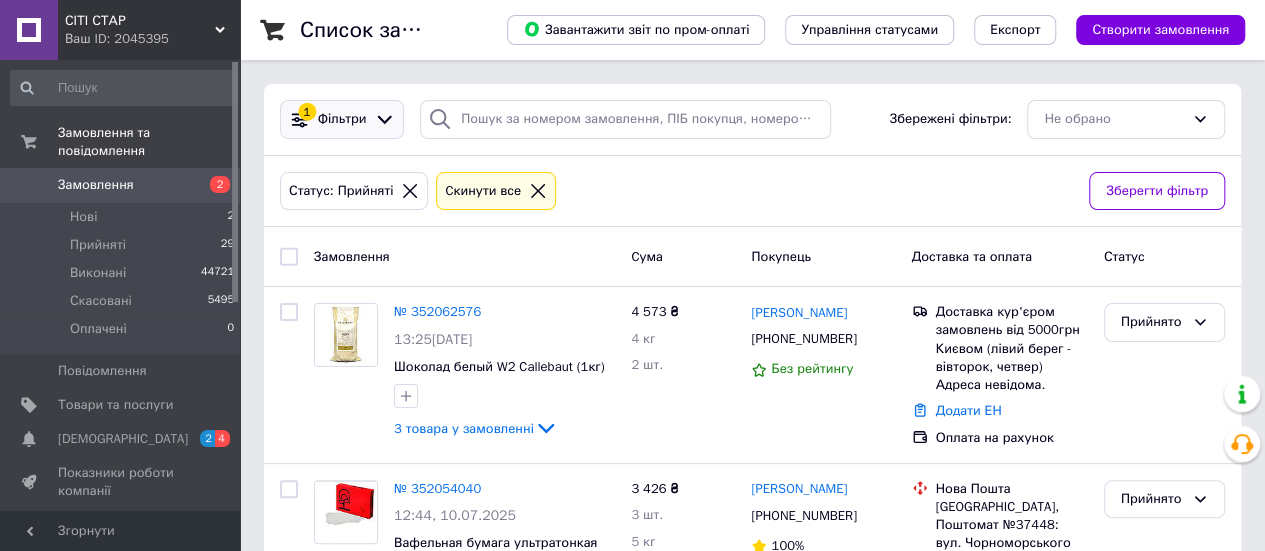 click 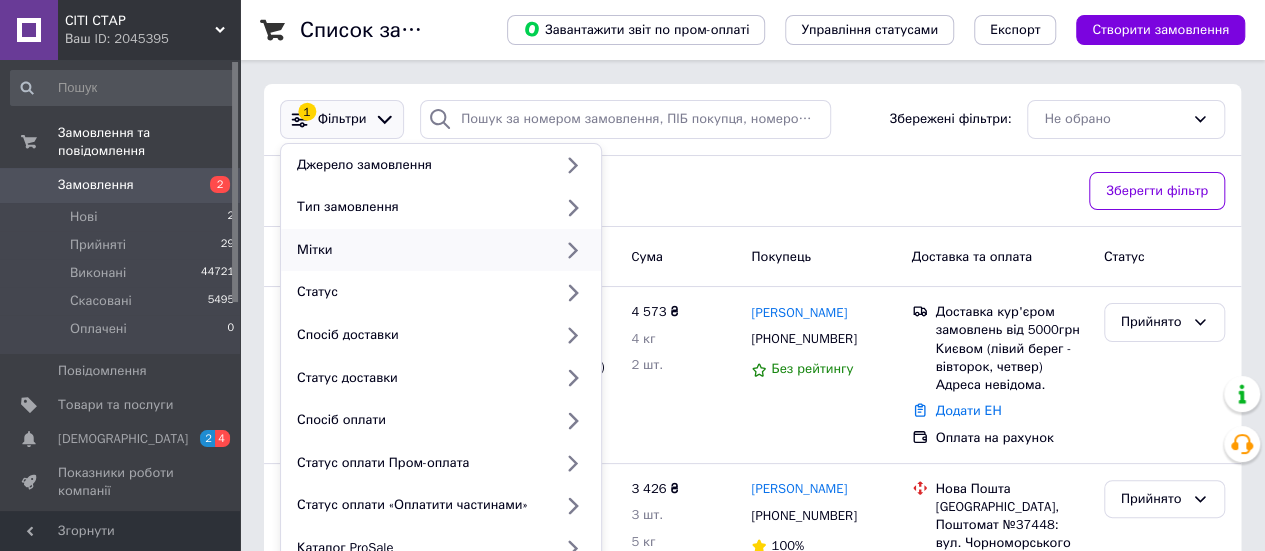 click on "Мітки" at bounding box center [420, 250] 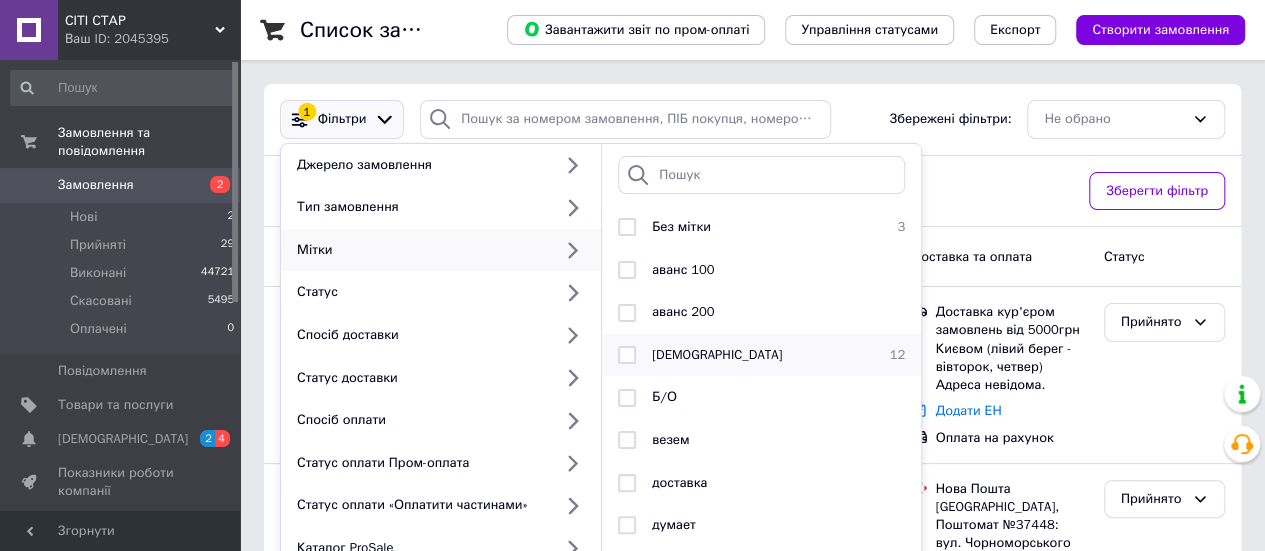 click on "[DEMOGRAPHIC_DATA]" at bounding box center (758, 355) 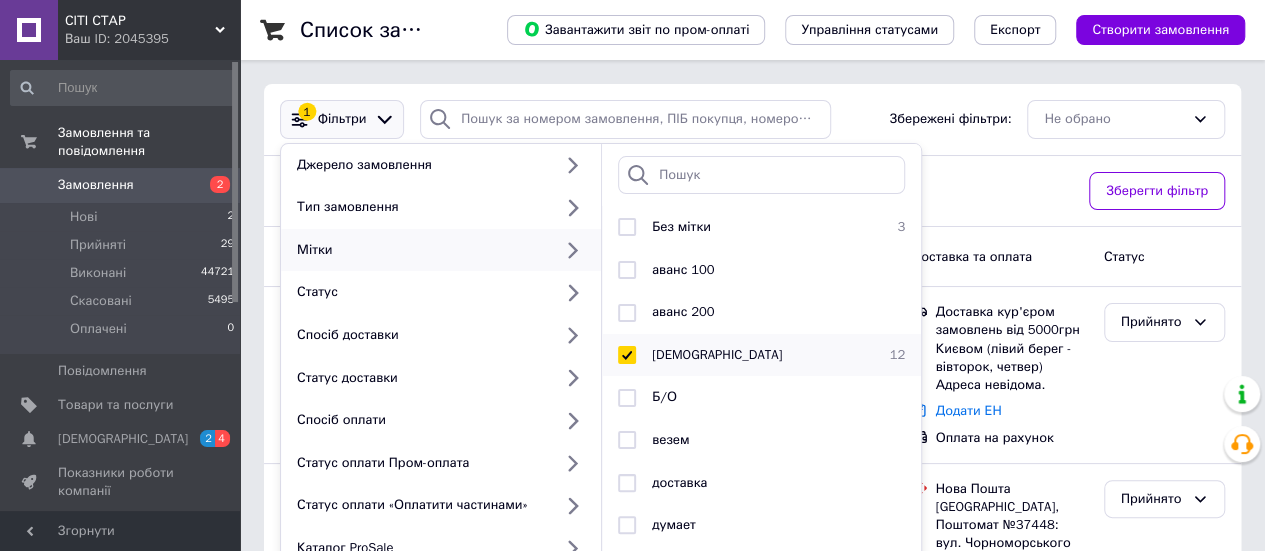 checkbox on "true" 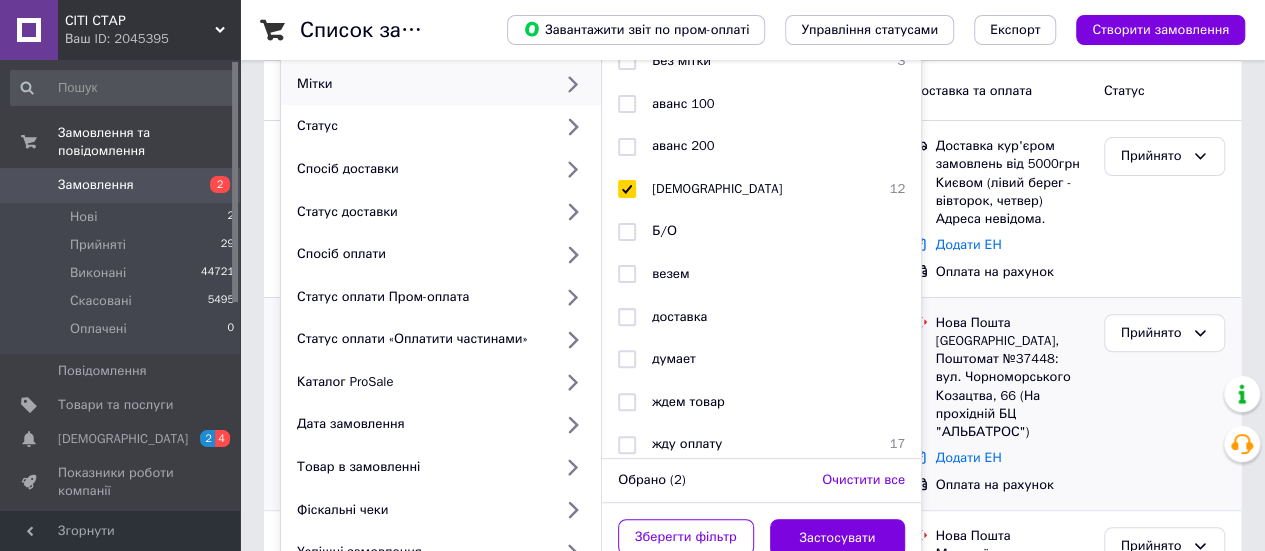 scroll, scrollTop: 200, scrollLeft: 0, axis: vertical 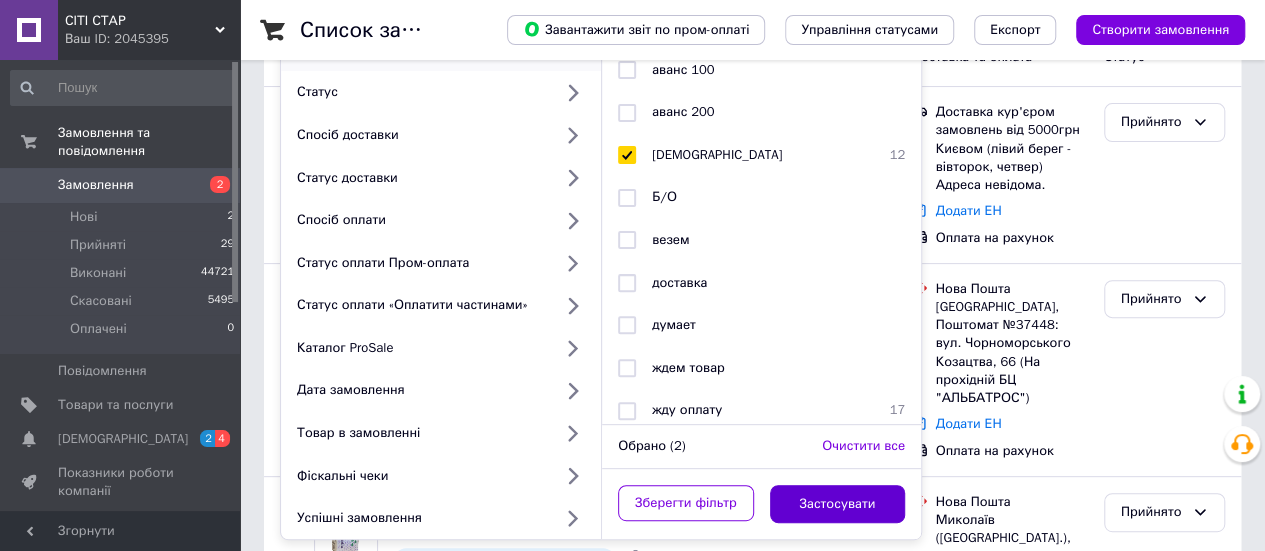 click on "Застосувати" at bounding box center [838, 504] 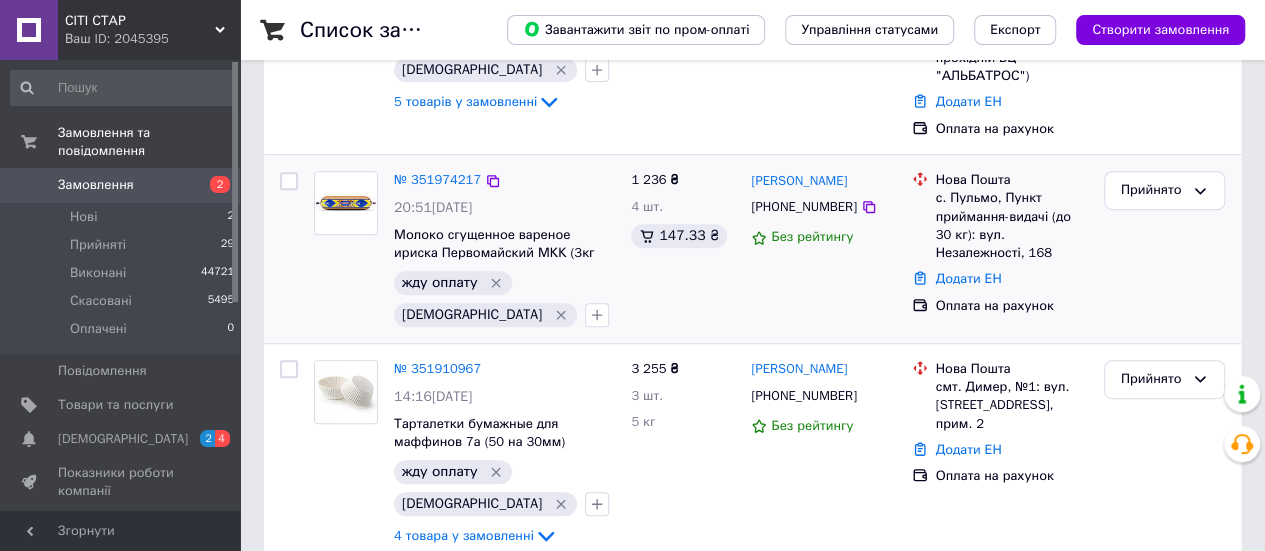 scroll, scrollTop: 400, scrollLeft: 0, axis: vertical 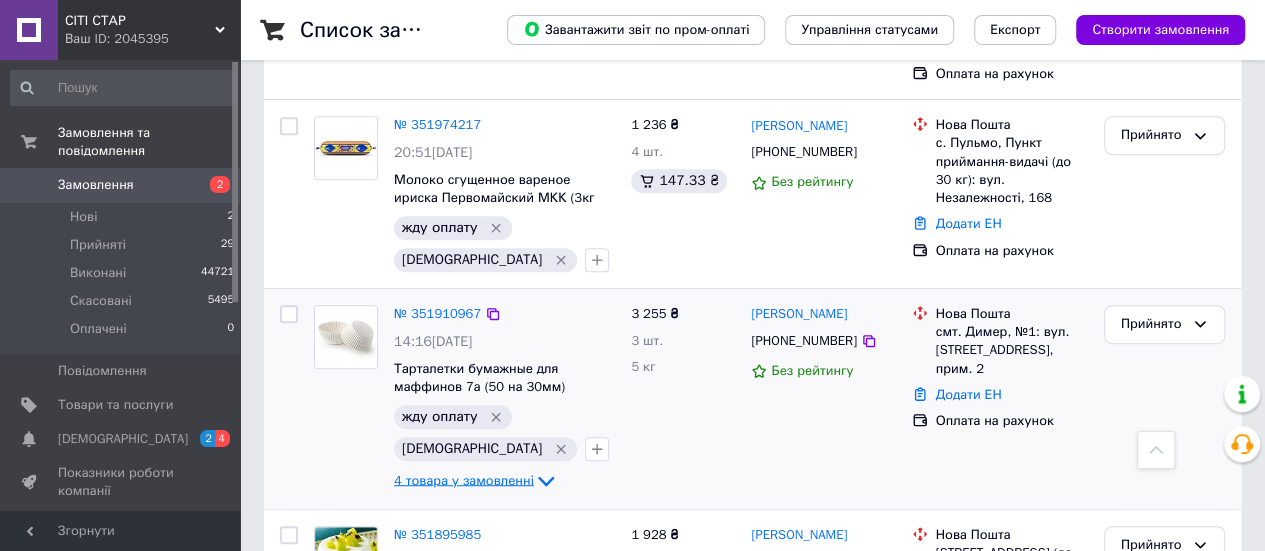 click on "4 товара у замовленні" at bounding box center [464, 479] 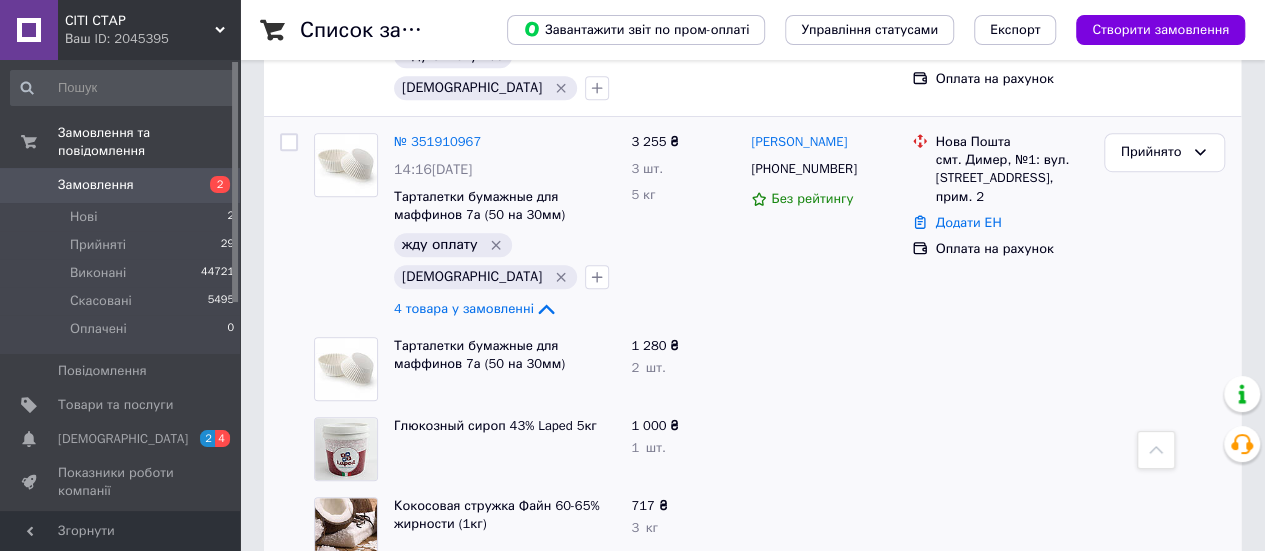 scroll, scrollTop: 400, scrollLeft: 0, axis: vertical 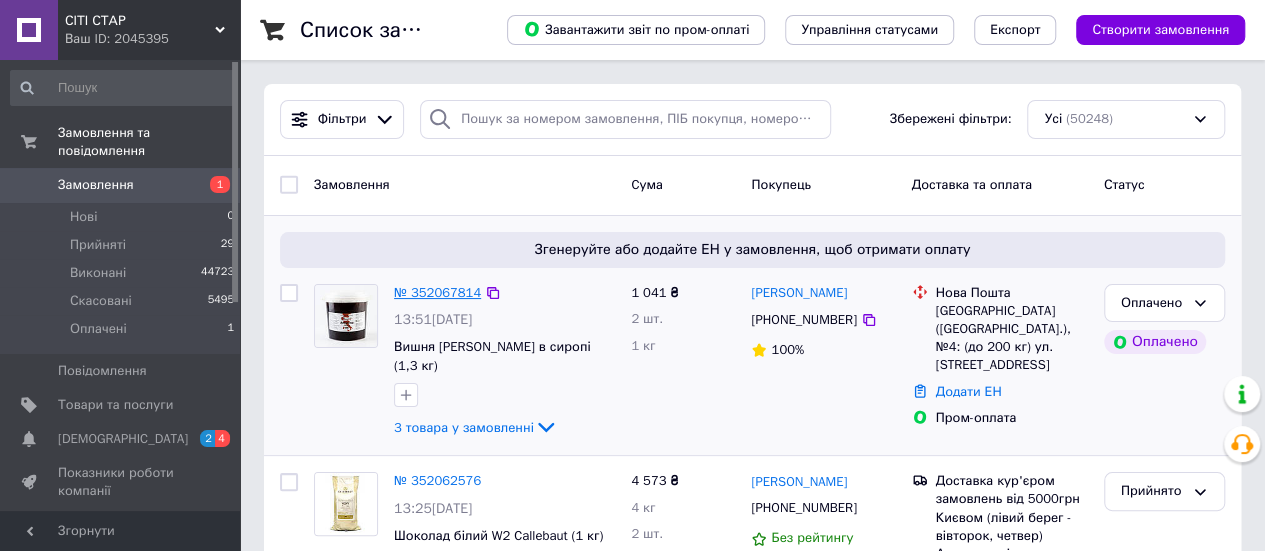 click on "№ 352067814" at bounding box center (437, 292) 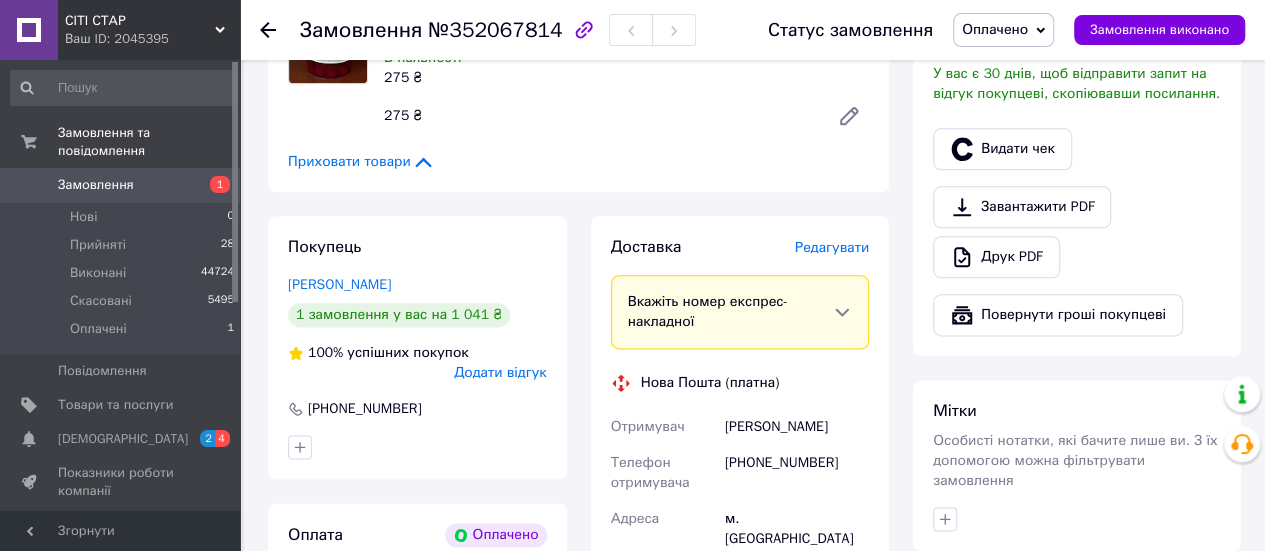scroll, scrollTop: 1300, scrollLeft: 0, axis: vertical 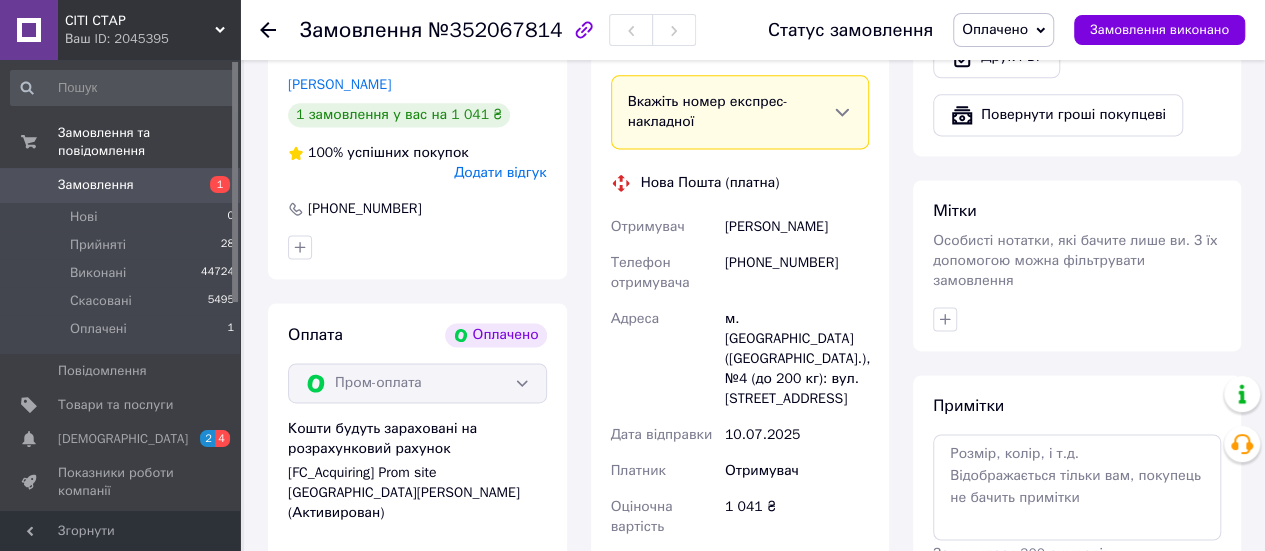 drag, startPoint x: 723, startPoint y: 211, endPoint x: 859, endPoint y: 220, distance: 136.29747 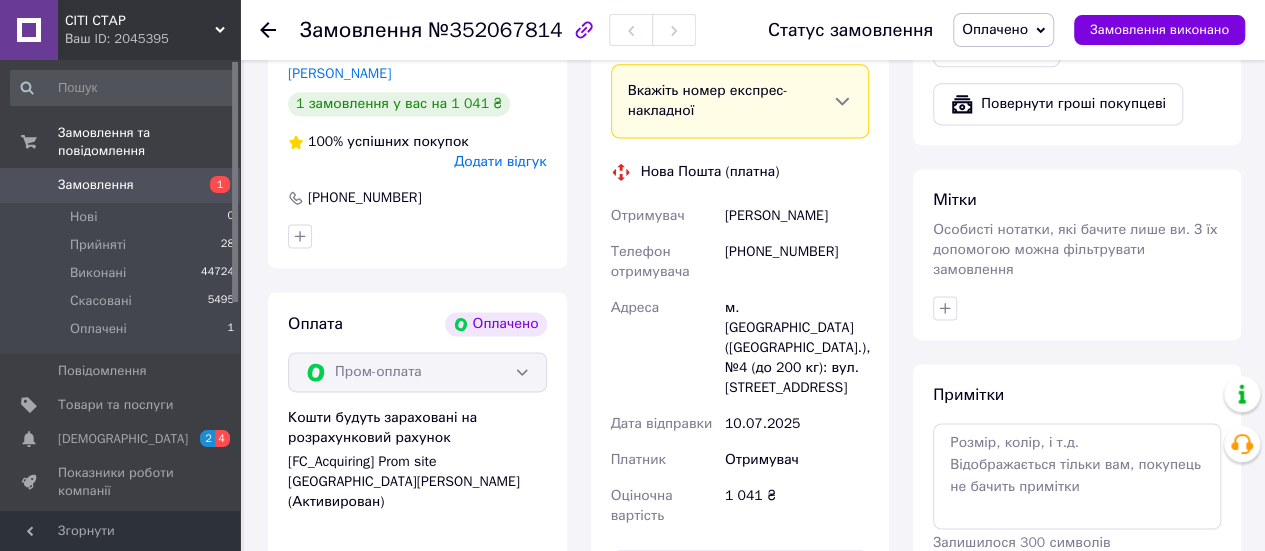 scroll, scrollTop: 1310, scrollLeft: 0, axis: vertical 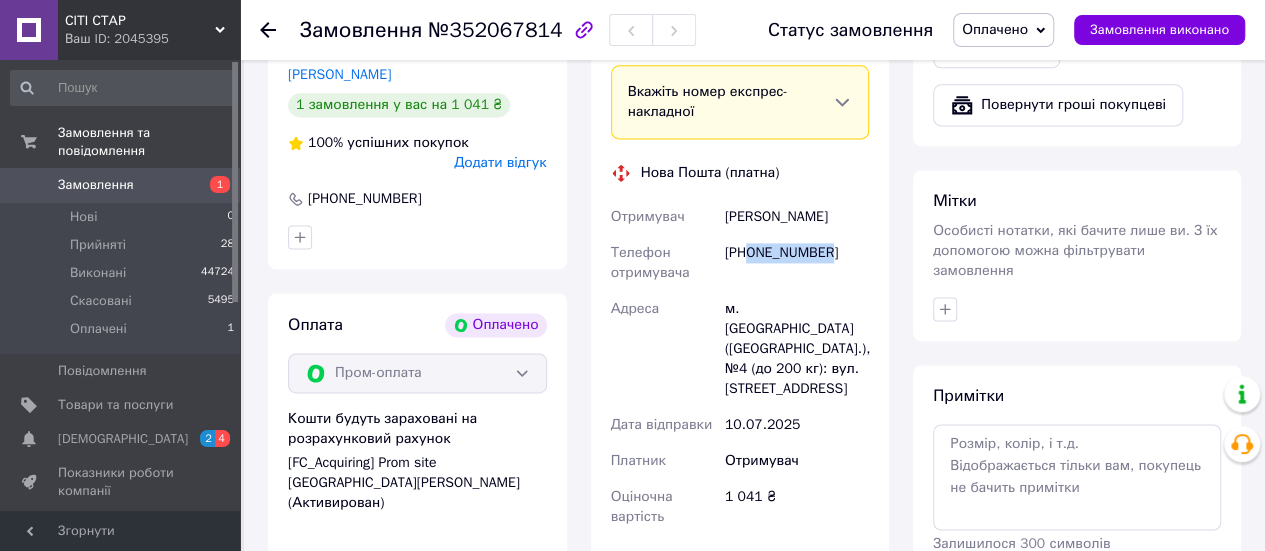 drag, startPoint x: 826, startPoint y: 239, endPoint x: 751, endPoint y: 252, distance: 76.11833 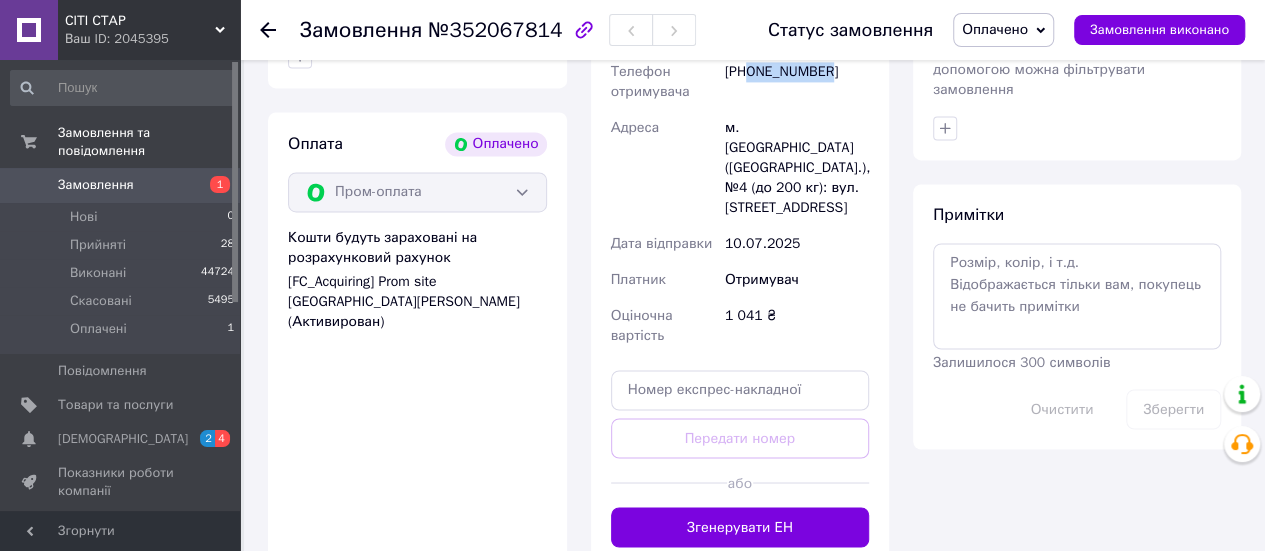 scroll, scrollTop: 1610, scrollLeft: 0, axis: vertical 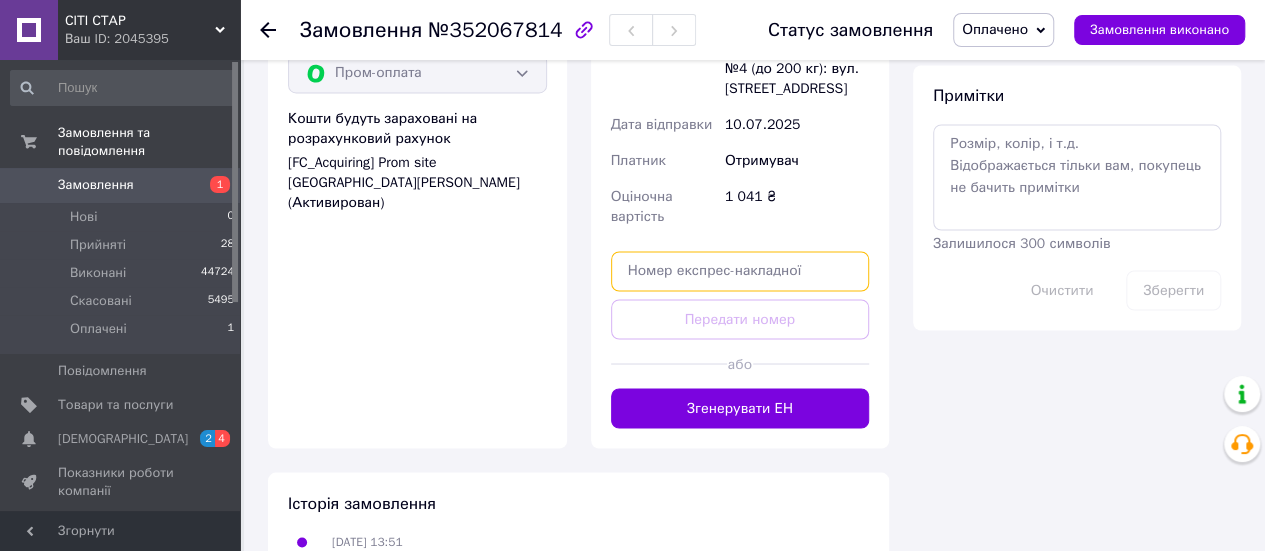 click at bounding box center [740, 271] 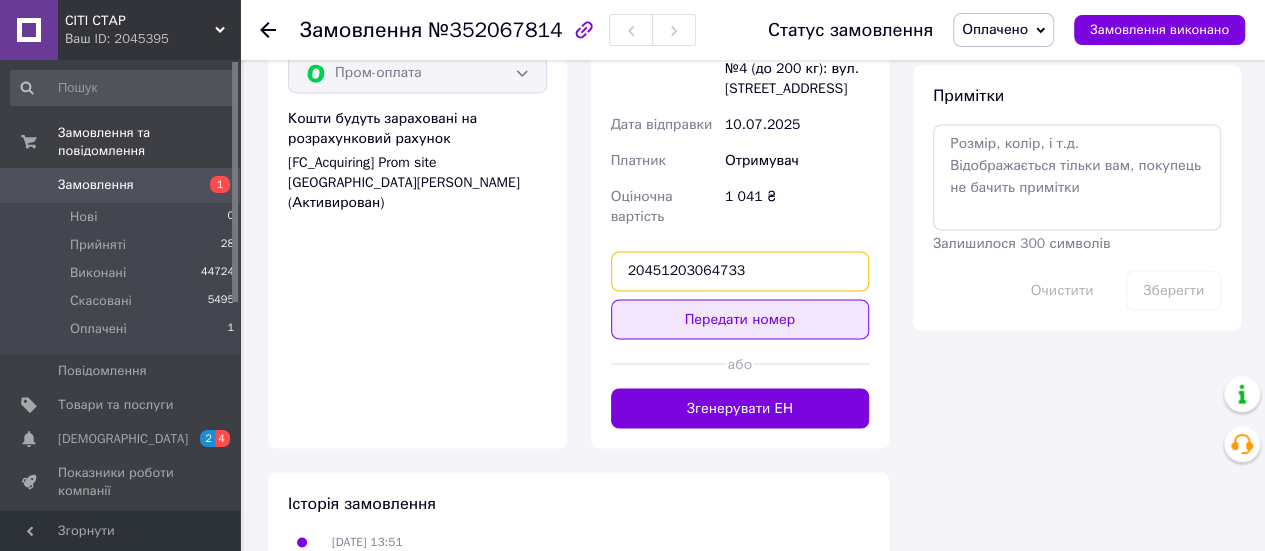 type on "20451203064733" 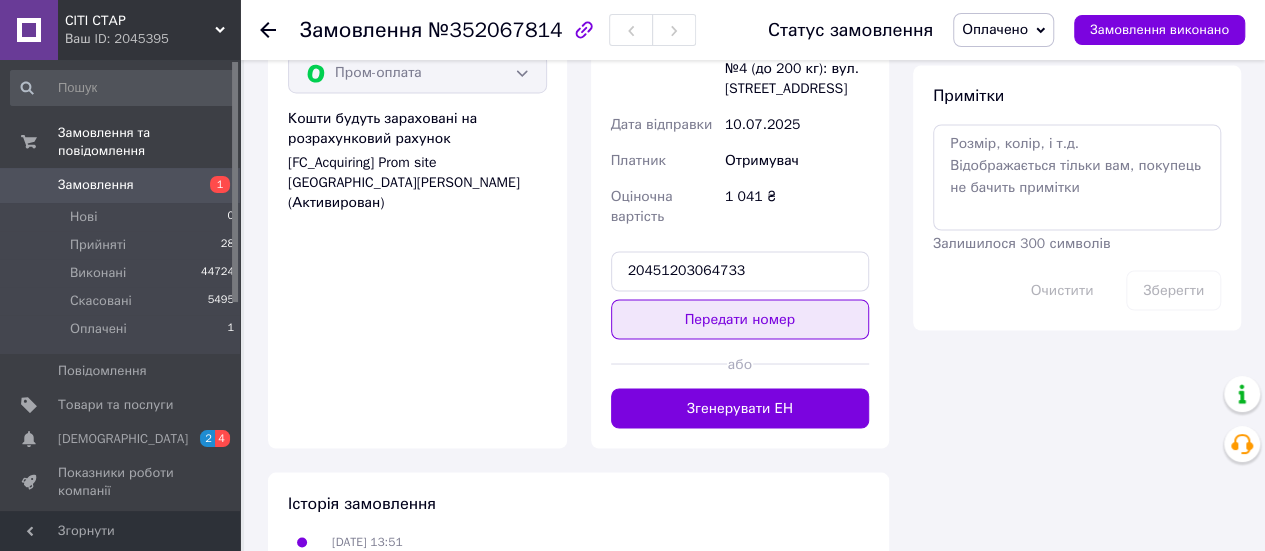 click on "Передати номер" at bounding box center [740, 319] 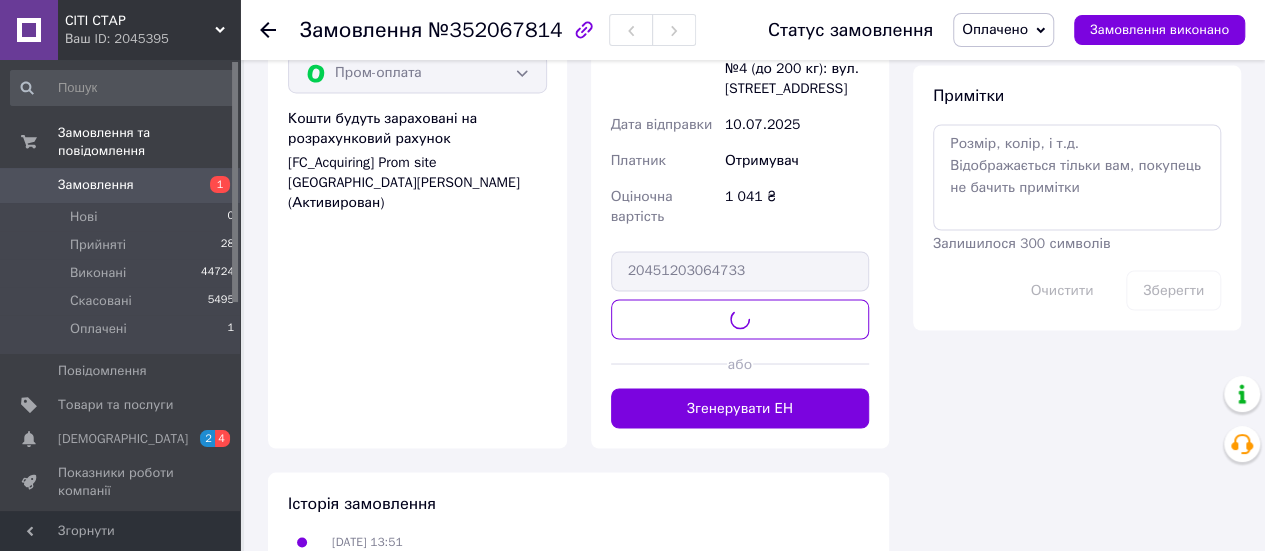 click on "Оплачено" at bounding box center (995, 29) 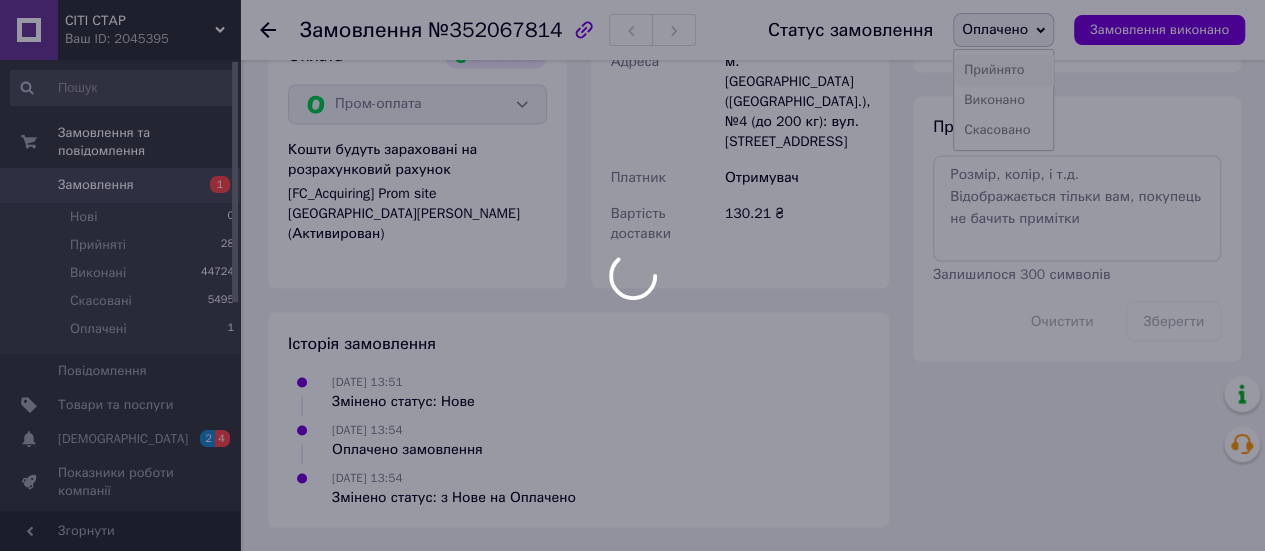scroll, scrollTop: 1539, scrollLeft: 0, axis: vertical 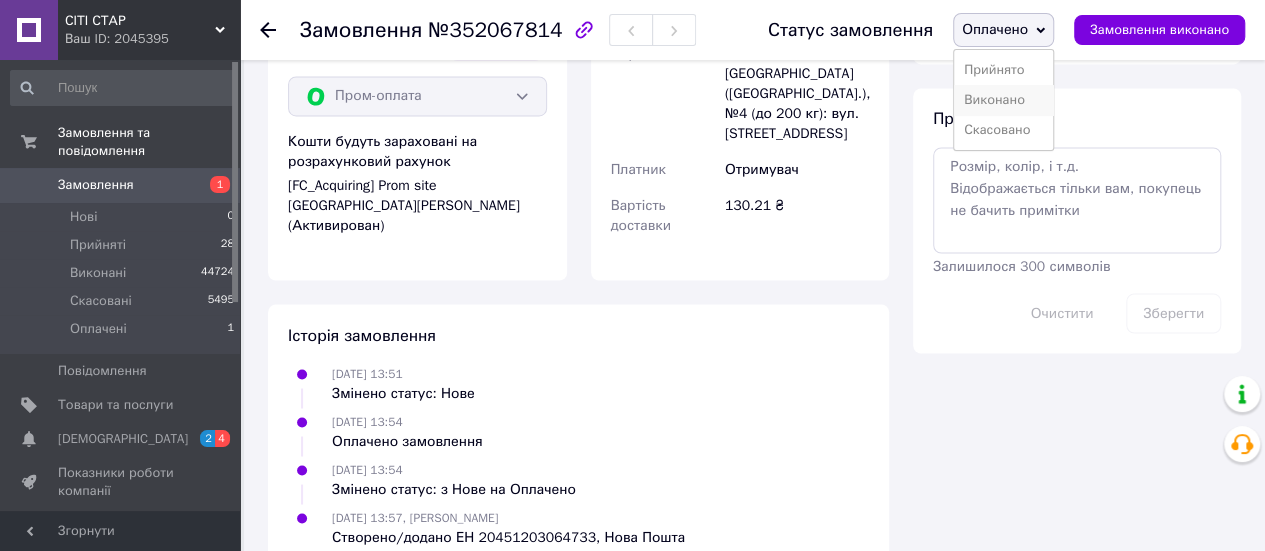 click on "Виконано" at bounding box center [1003, 100] 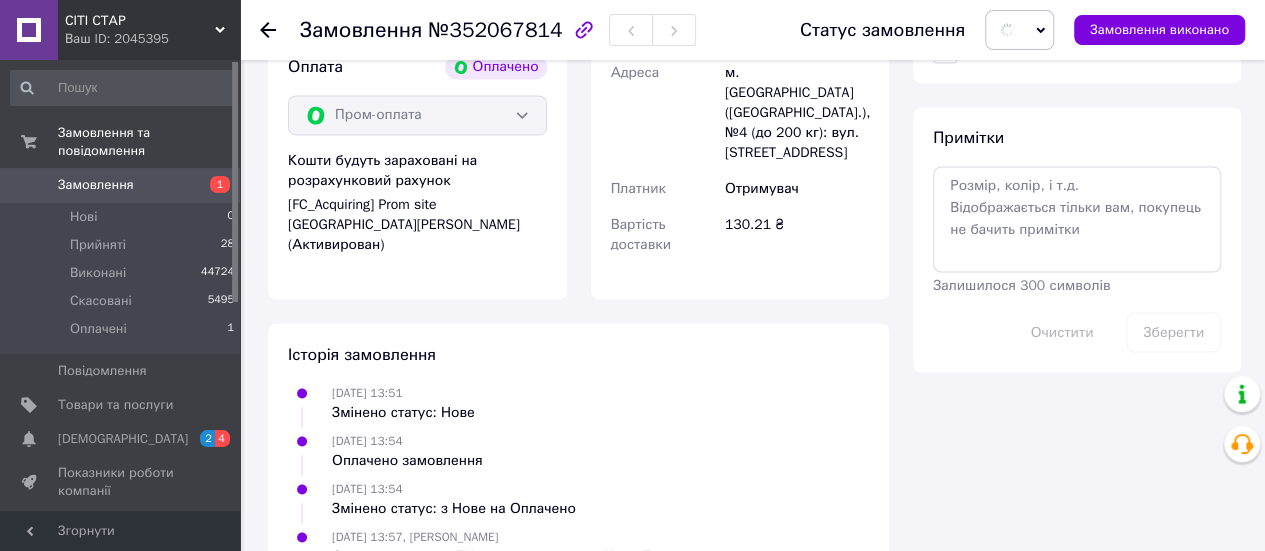 scroll, scrollTop: 1287, scrollLeft: 0, axis: vertical 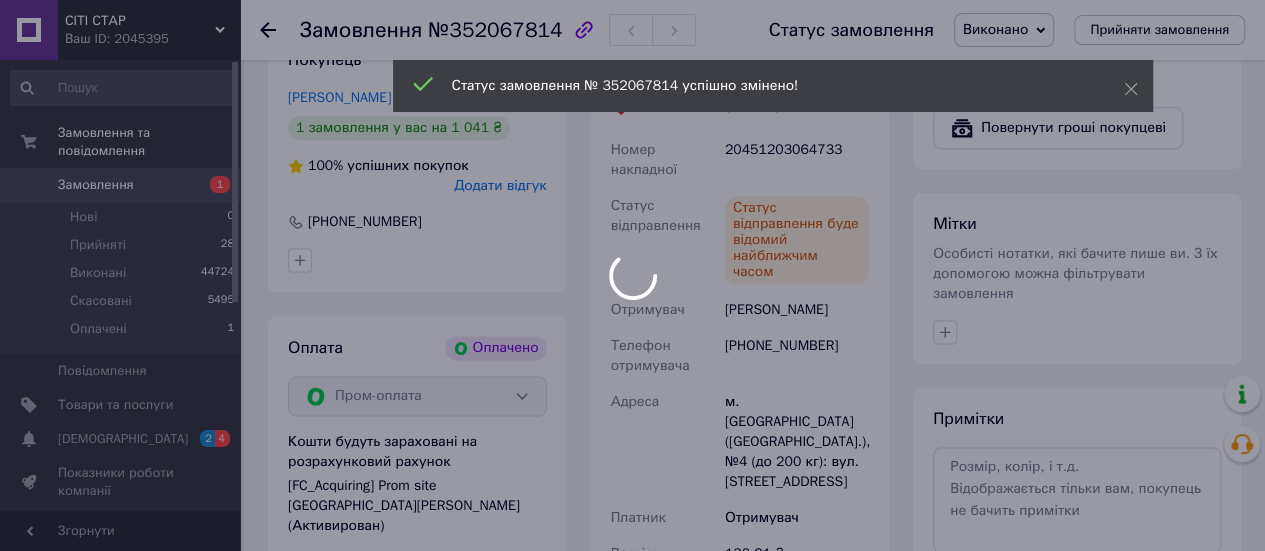 click at bounding box center [632, 275] 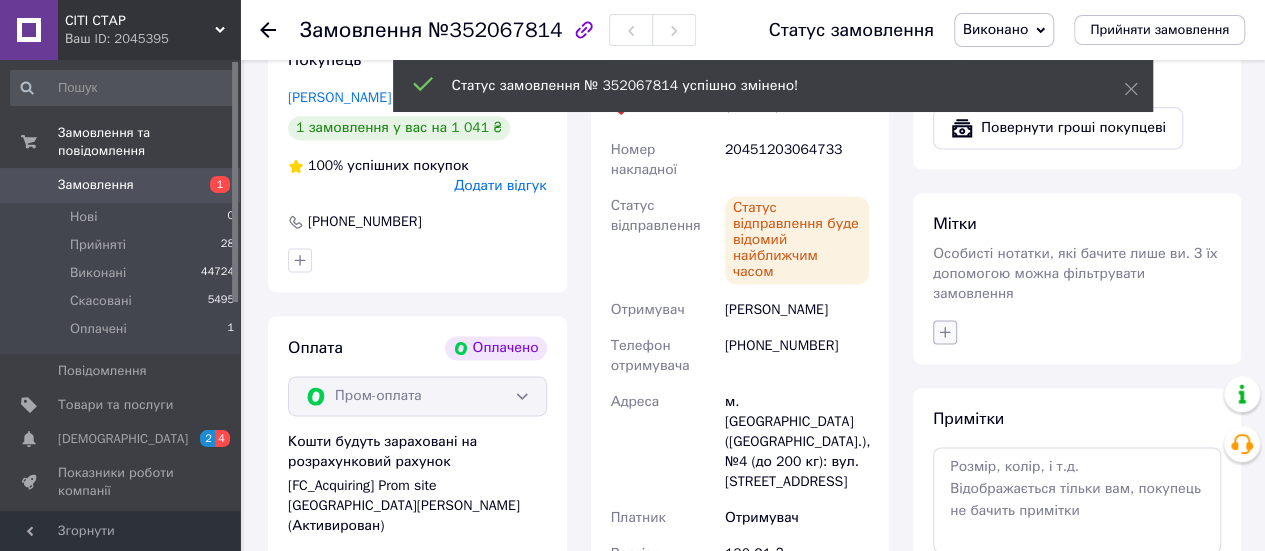 click 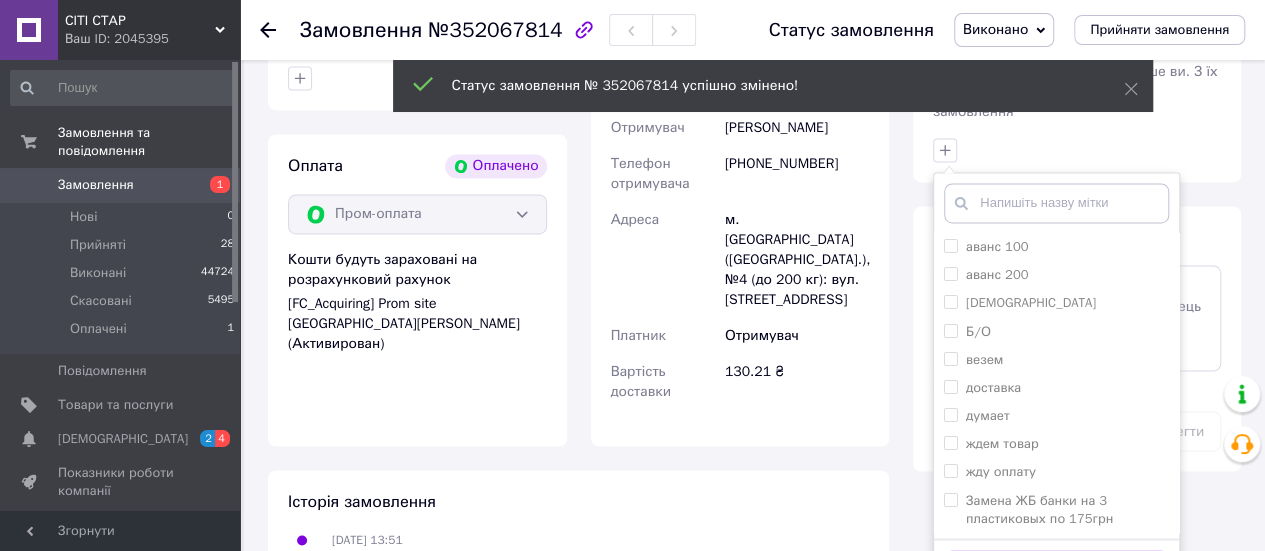 scroll, scrollTop: 1487, scrollLeft: 0, axis: vertical 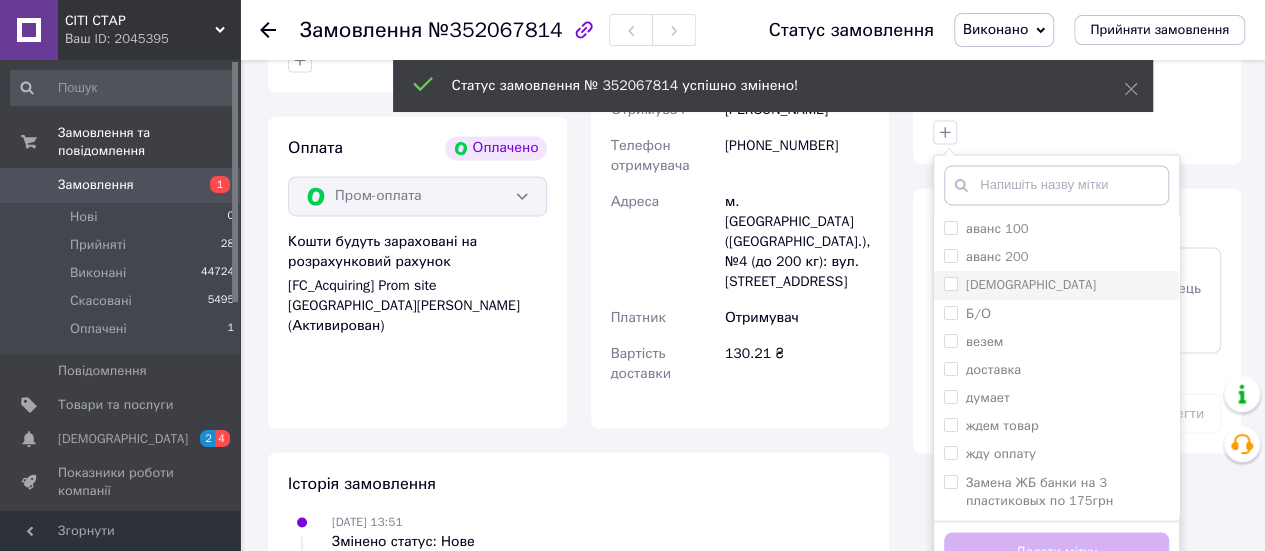 click on "[DEMOGRAPHIC_DATA]" at bounding box center [1056, 285] 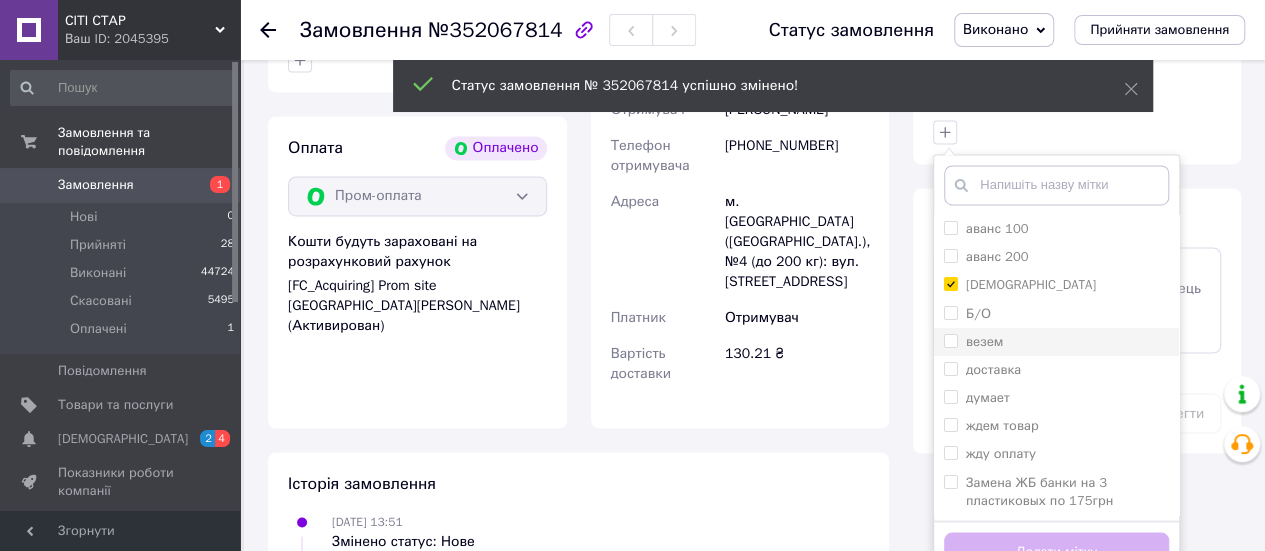 checkbox on "true" 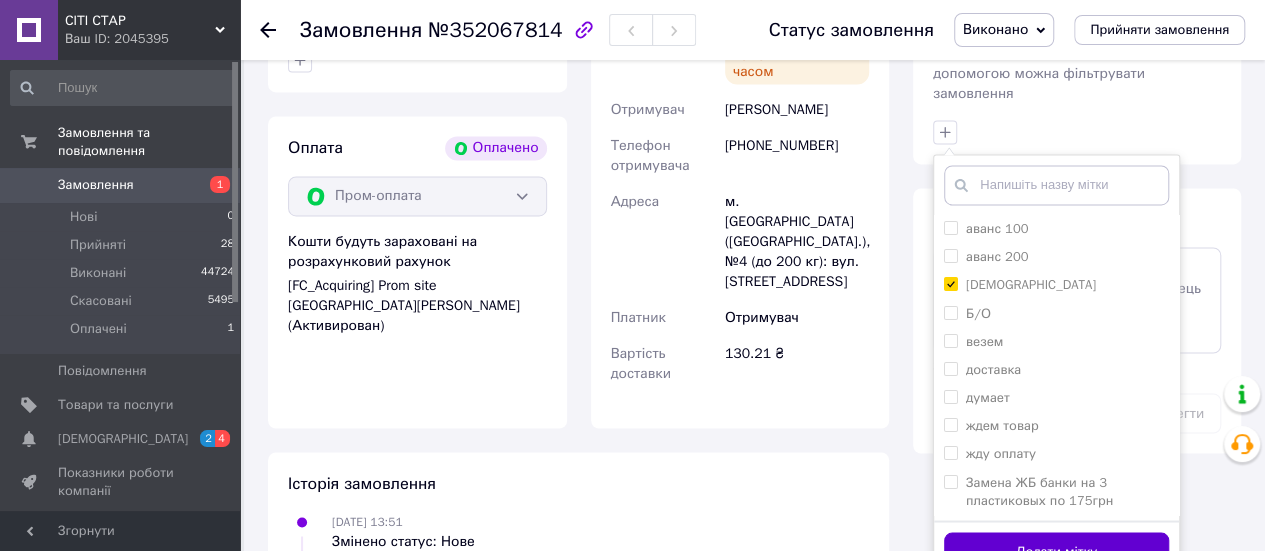 click on "Додати мітку" at bounding box center [1056, 551] 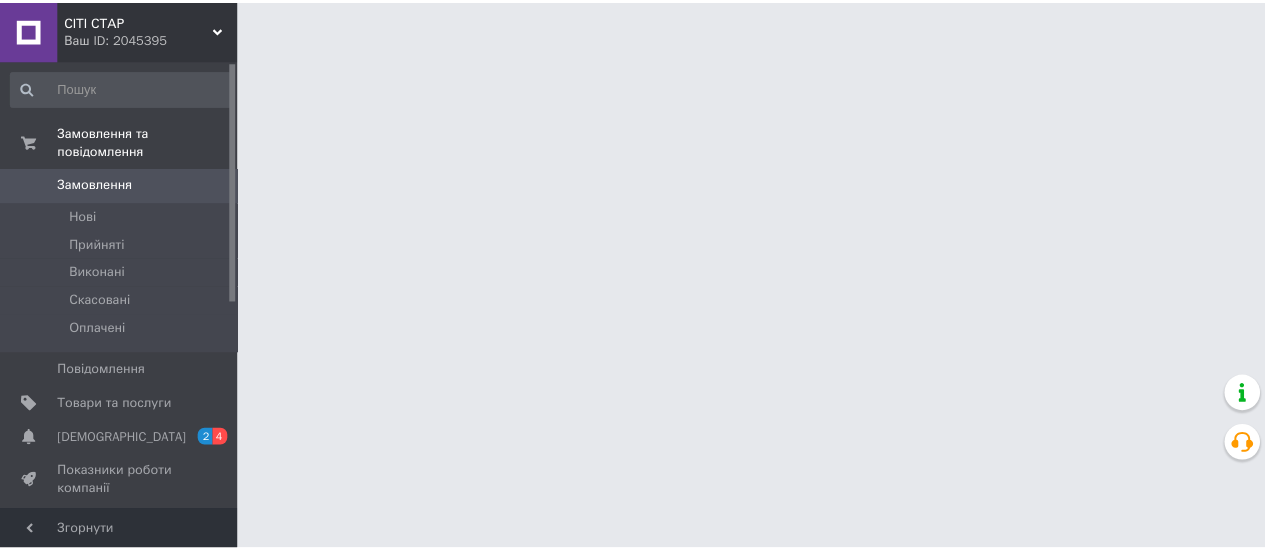 scroll, scrollTop: 0, scrollLeft: 0, axis: both 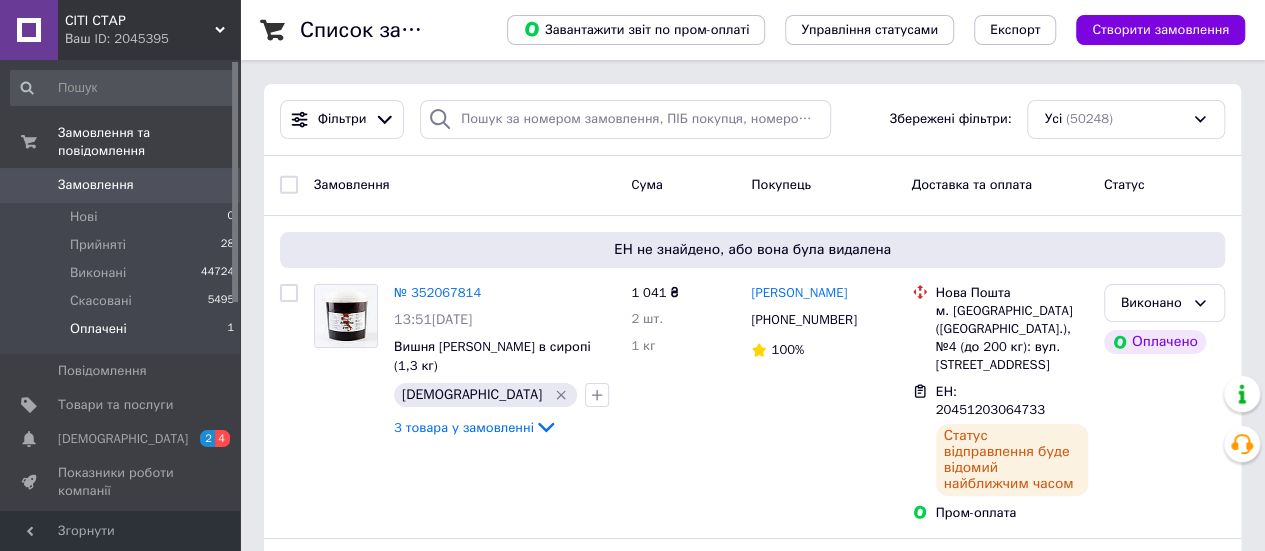 click on "Оплачені" at bounding box center [98, 329] 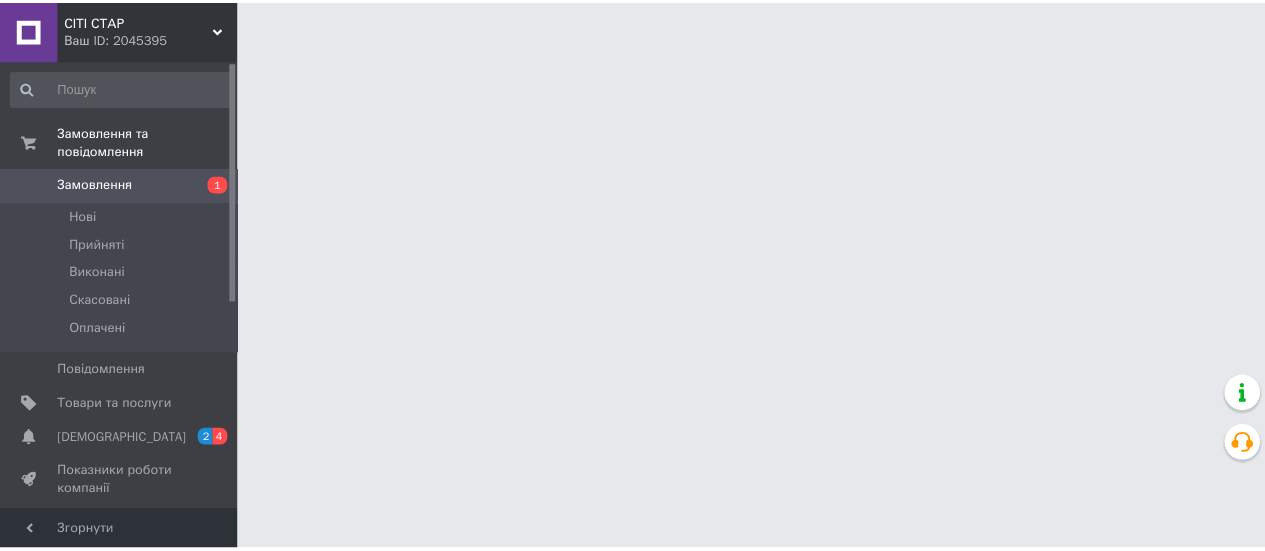scroll, scrollTop: 0, scrollLeft: 0, axis: both 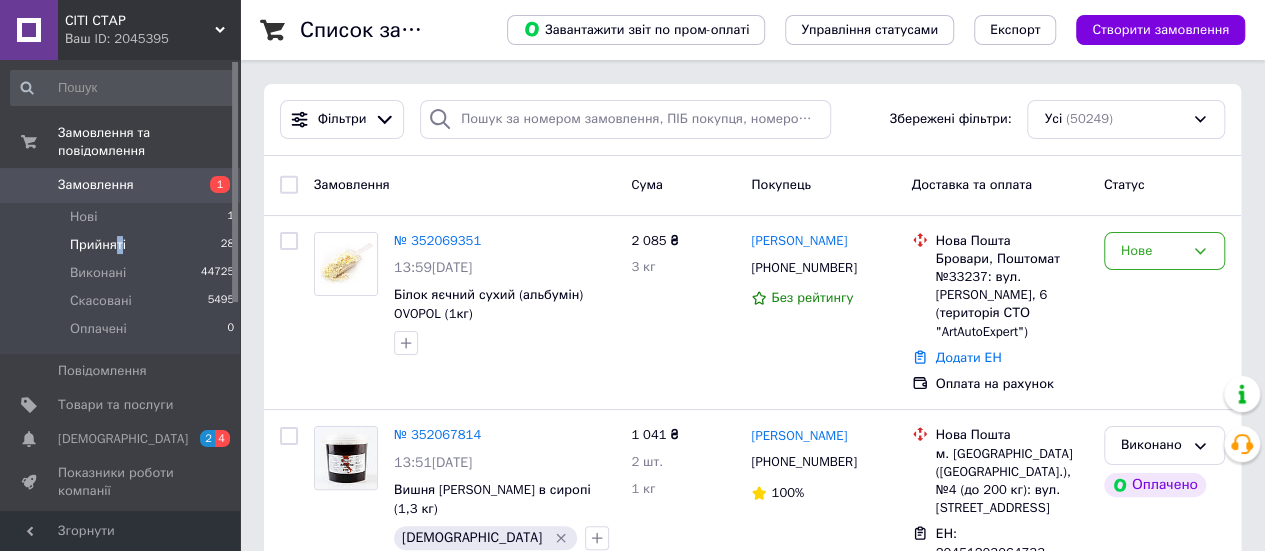 click on "Прийняті" at bounding box center [98, 245] 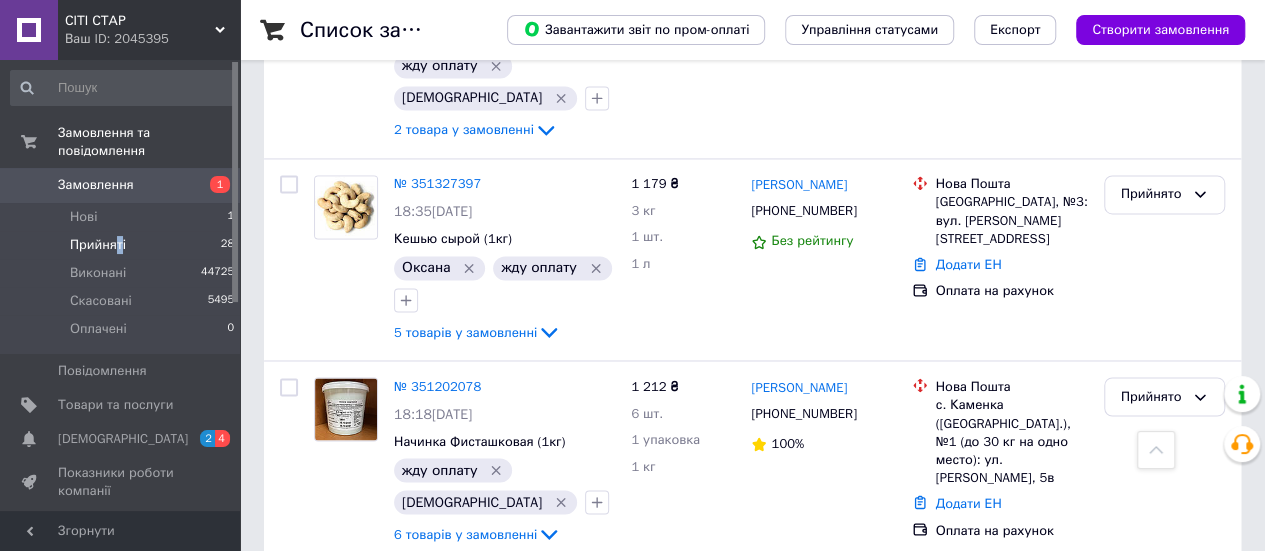 scroll, scrollTop: 5548, scrollLeft: 0, axis: vertical 